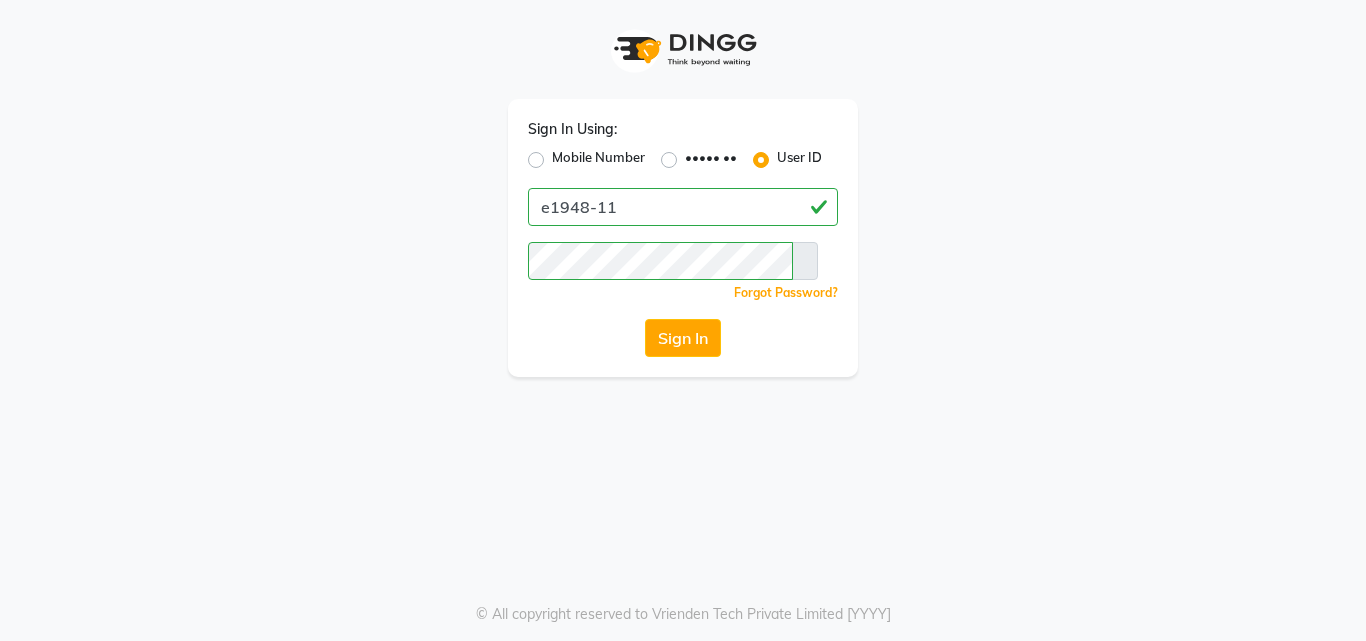 scroll, scrollTop: 0, scrollLeft: 0, axis: both 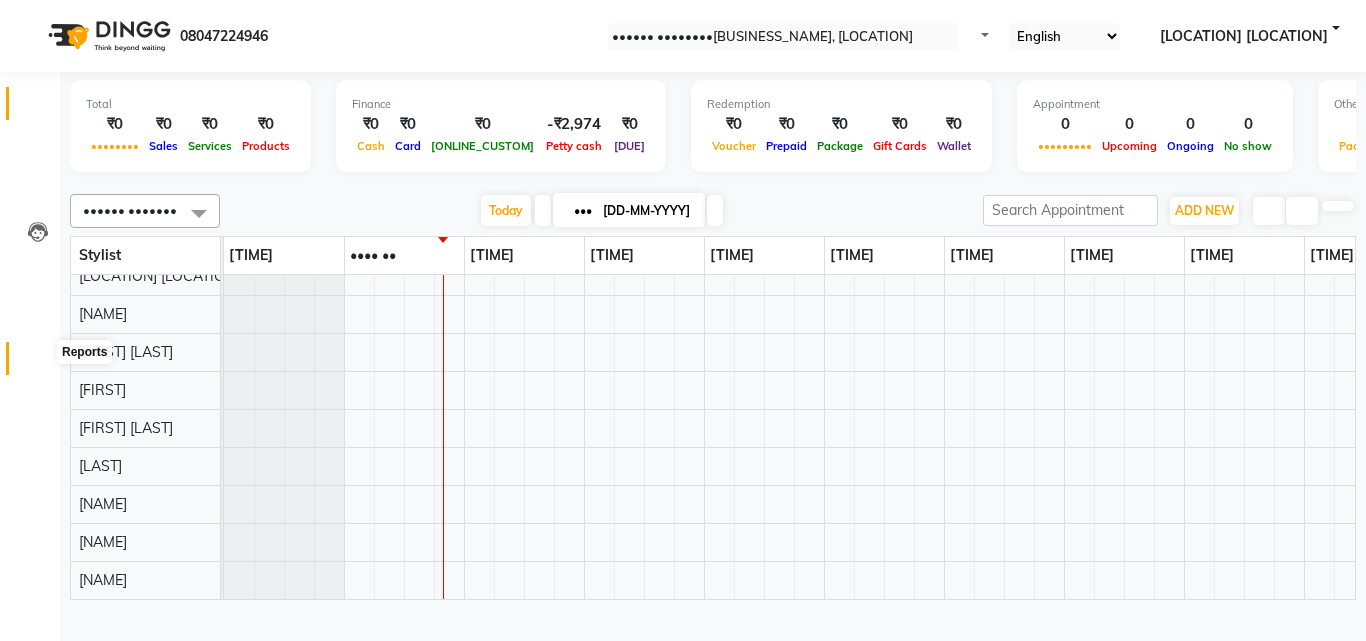 click at bounding box center [38, 363] 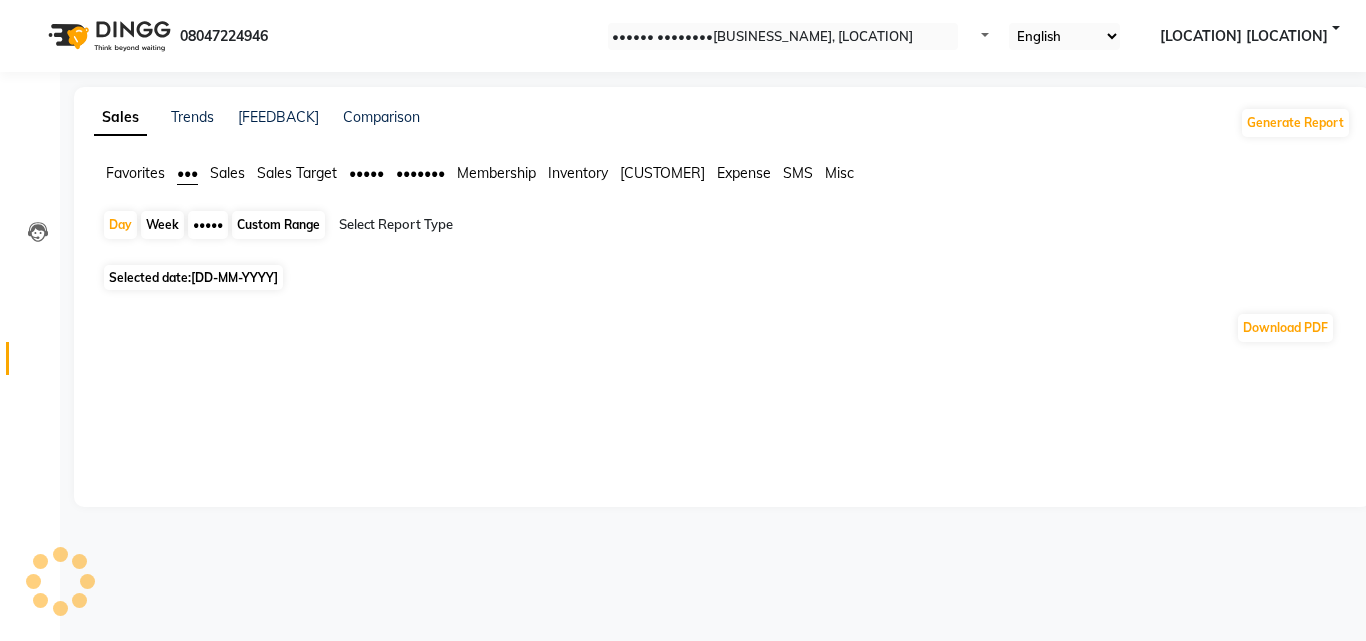 click on "[DD-MM-YYYY]" at bounding box center [234, 277] 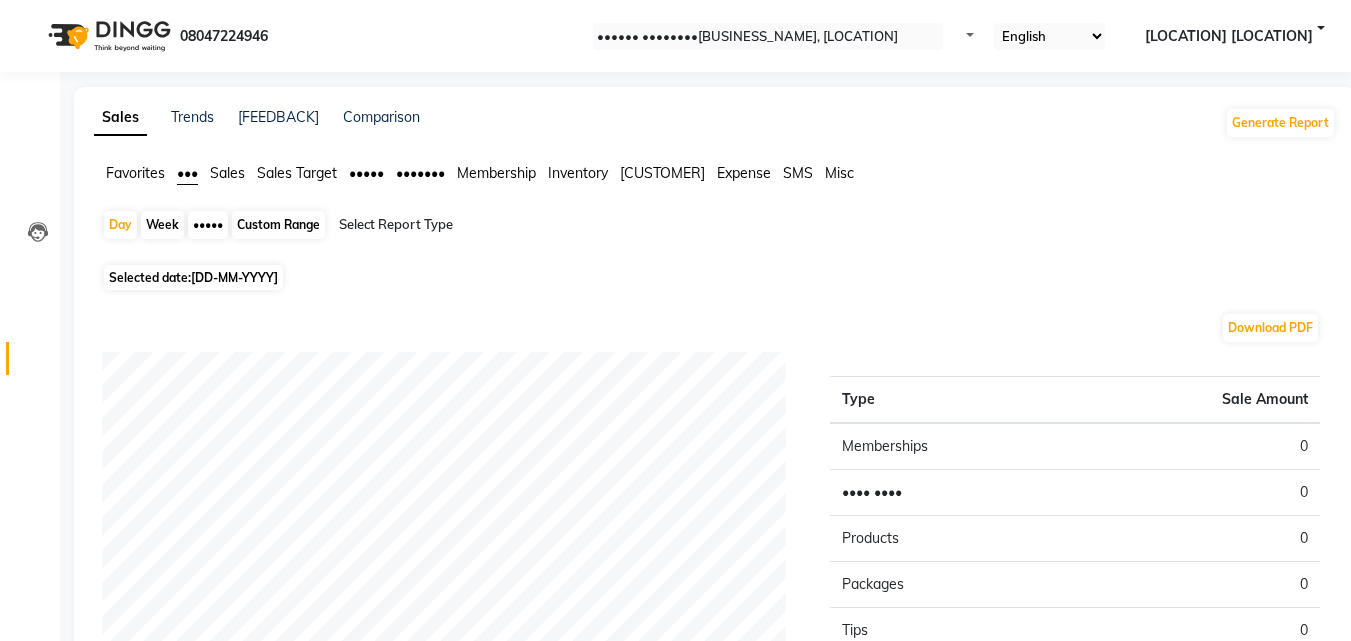 click on "Selected date:  [DATE]" at bounding box center (193, 277) 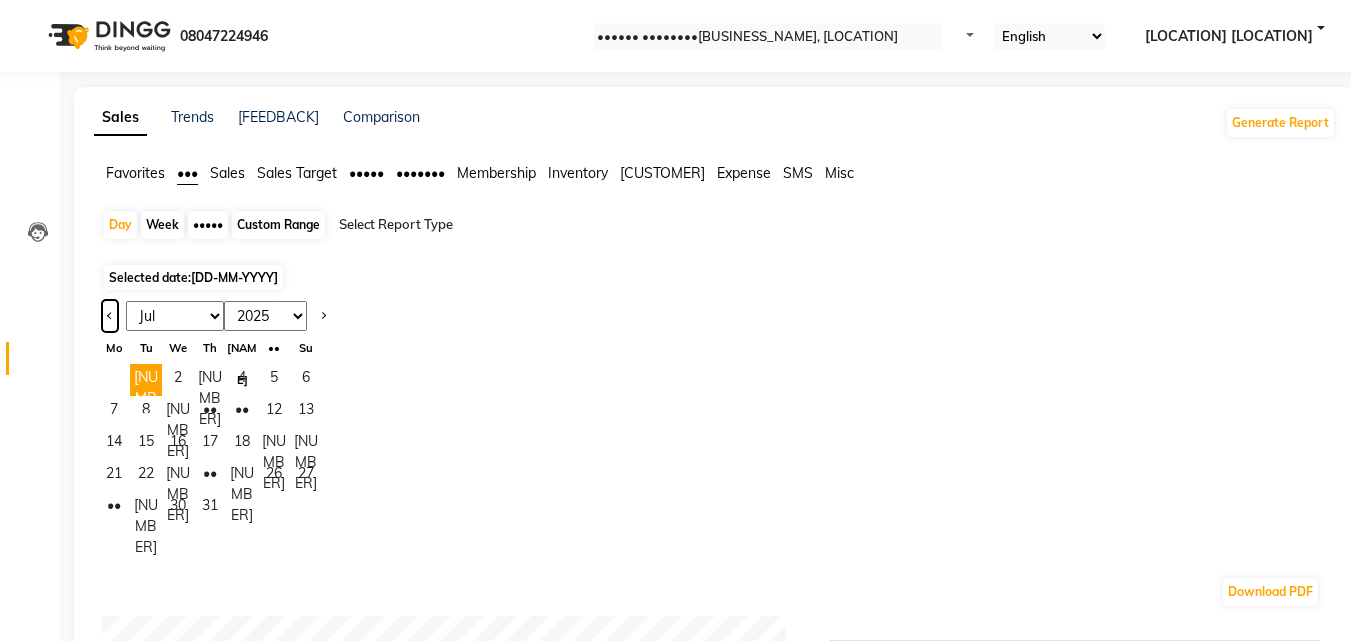click at bounding box center (110, 316) 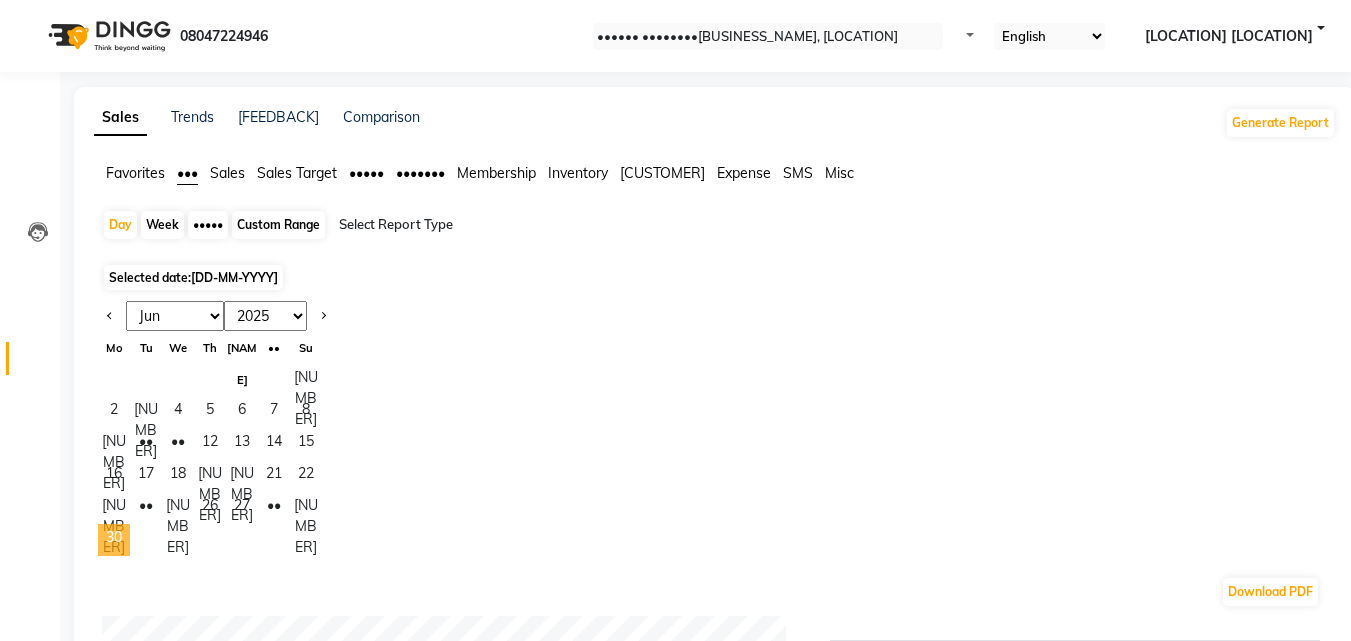 click on "30" at bounding box center [114, 540] 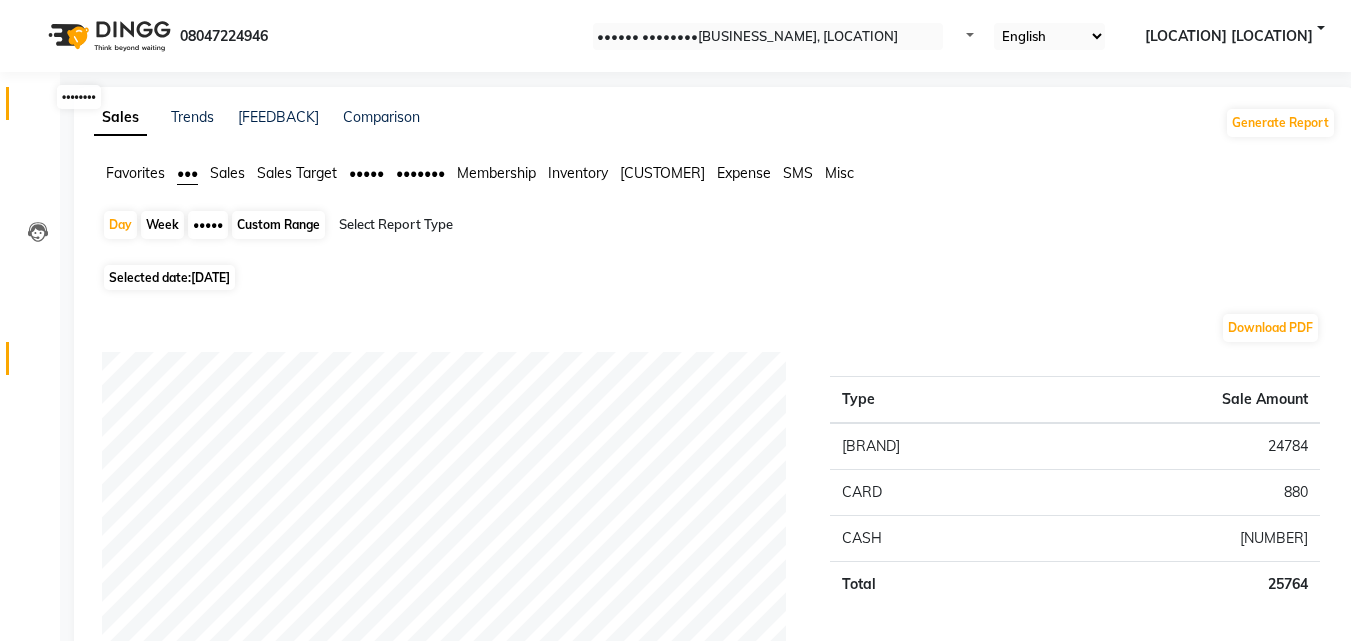 click at bounding box center (38, 108) 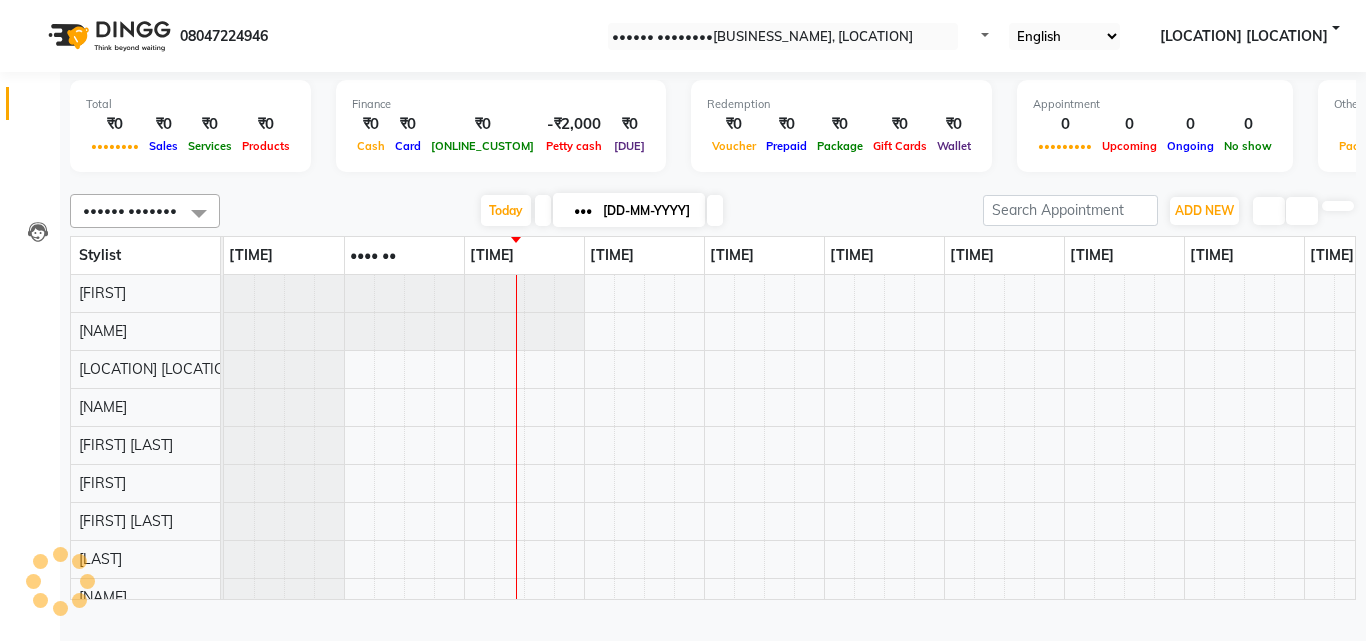 scroll, scrollTop: 0, scrollLeft: 0, axis: both 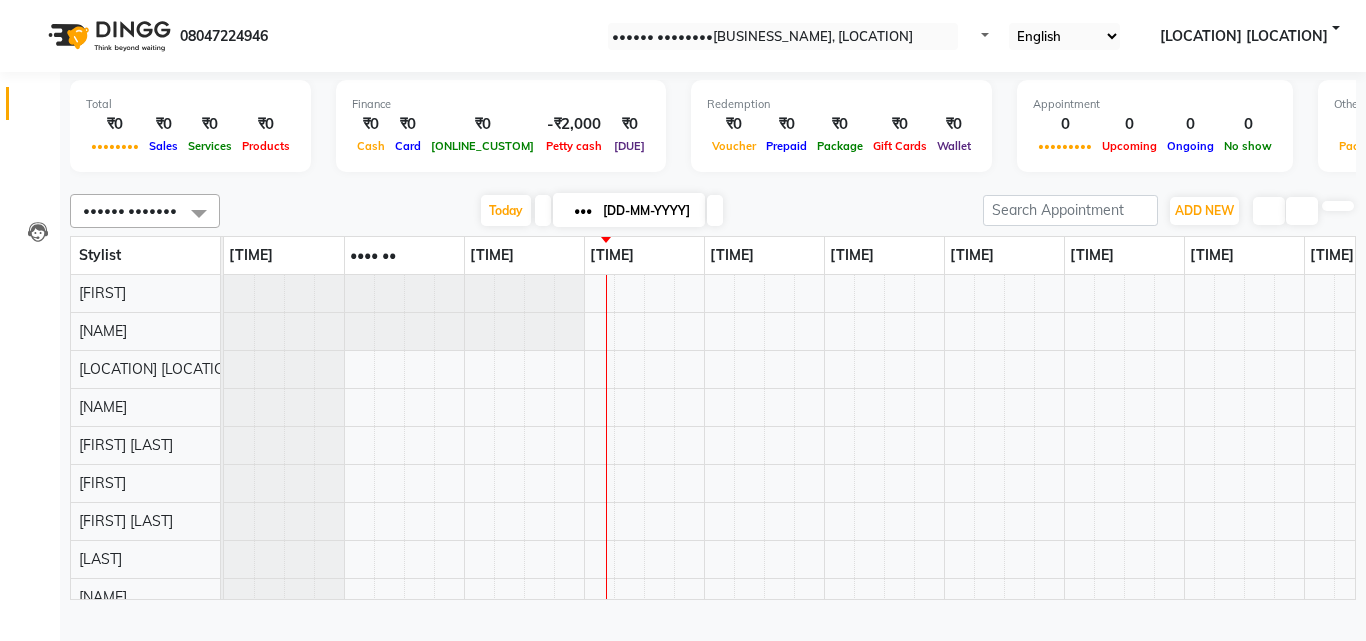 click at bounding box center (713, 182) 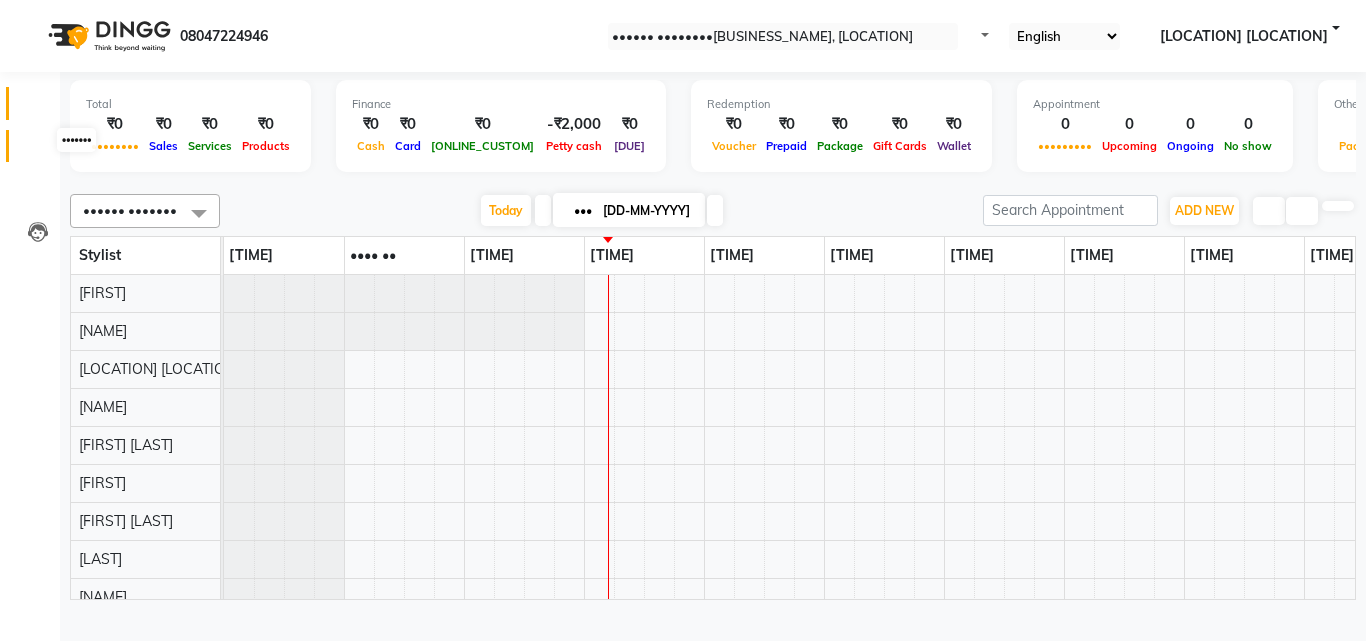 click at bounding box center [37, 151] 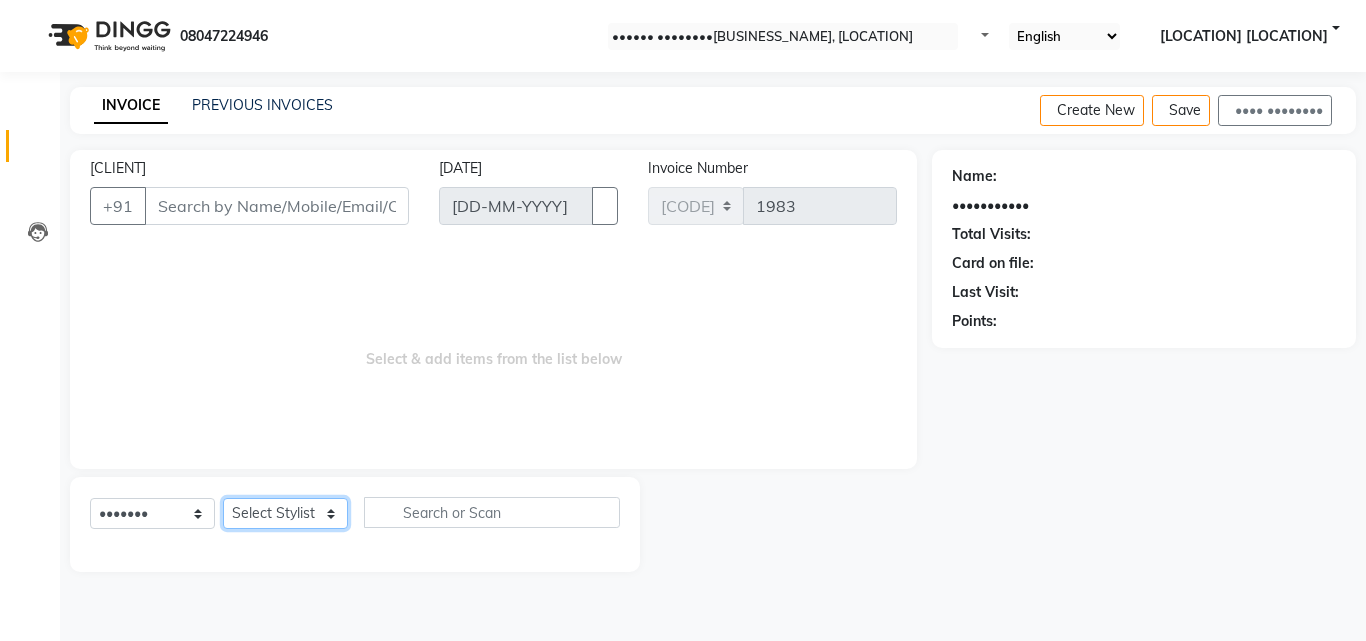 click on "Select Stylist [NAME] [NAME] [NAME] [LOCATION] [LOCATION] [NAME] [NAME] [NAME] [NAME] [NAME] [NAME] [NAME] [NAME]" at bounding box center (285, 513) 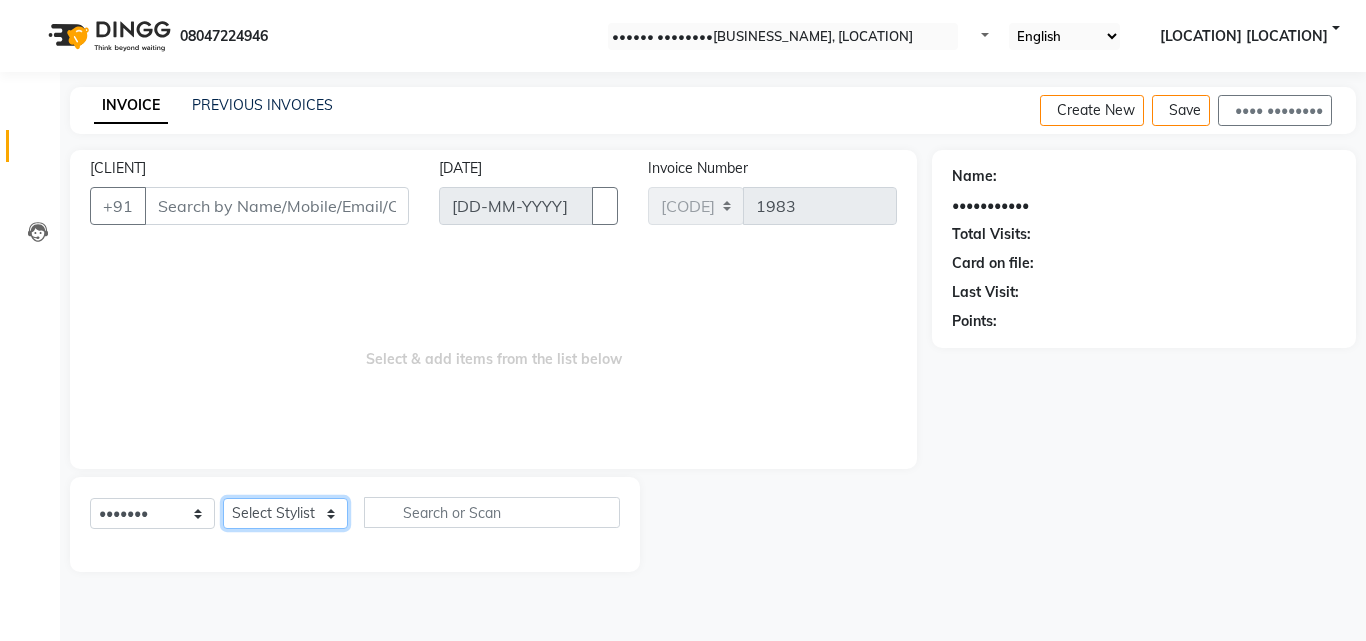 select on "•••••" 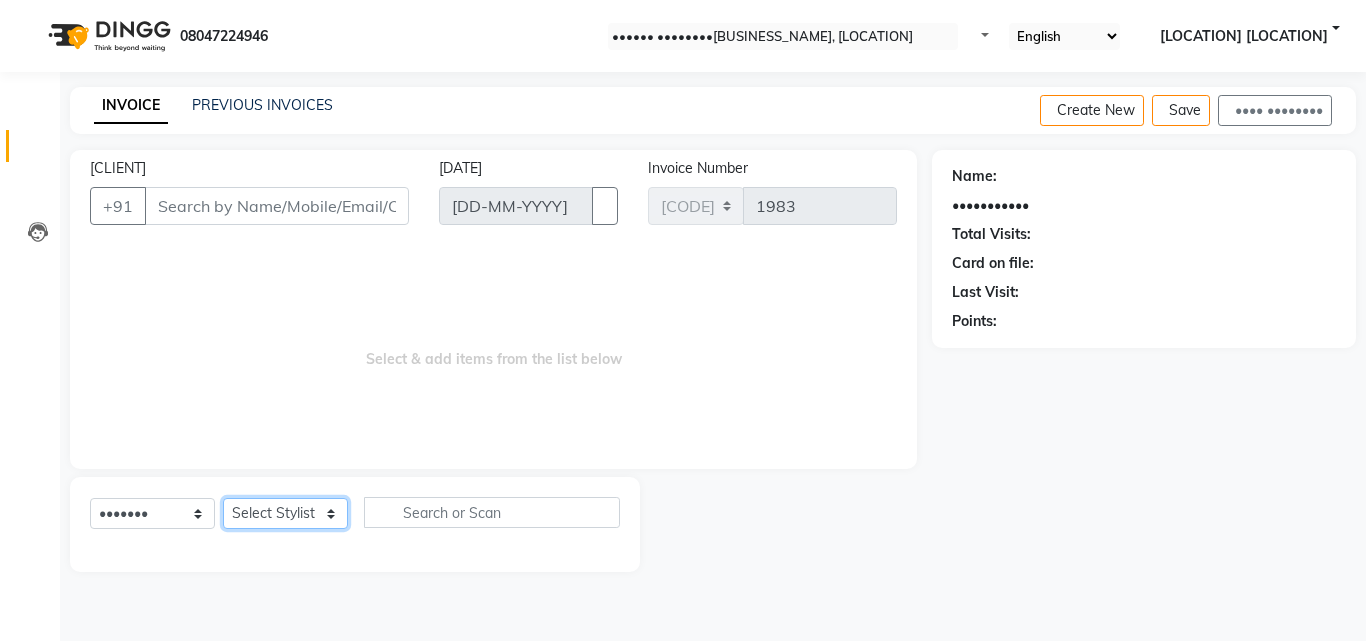 click on "Select Stylist [NAME] [NAME] [NAME] [LOCATION] [LOCATION] [NAME] [NAME] [NAME] [NAME] [NAME] [NAME] [NAME] [NAME]" at bounding box center (285, 513) 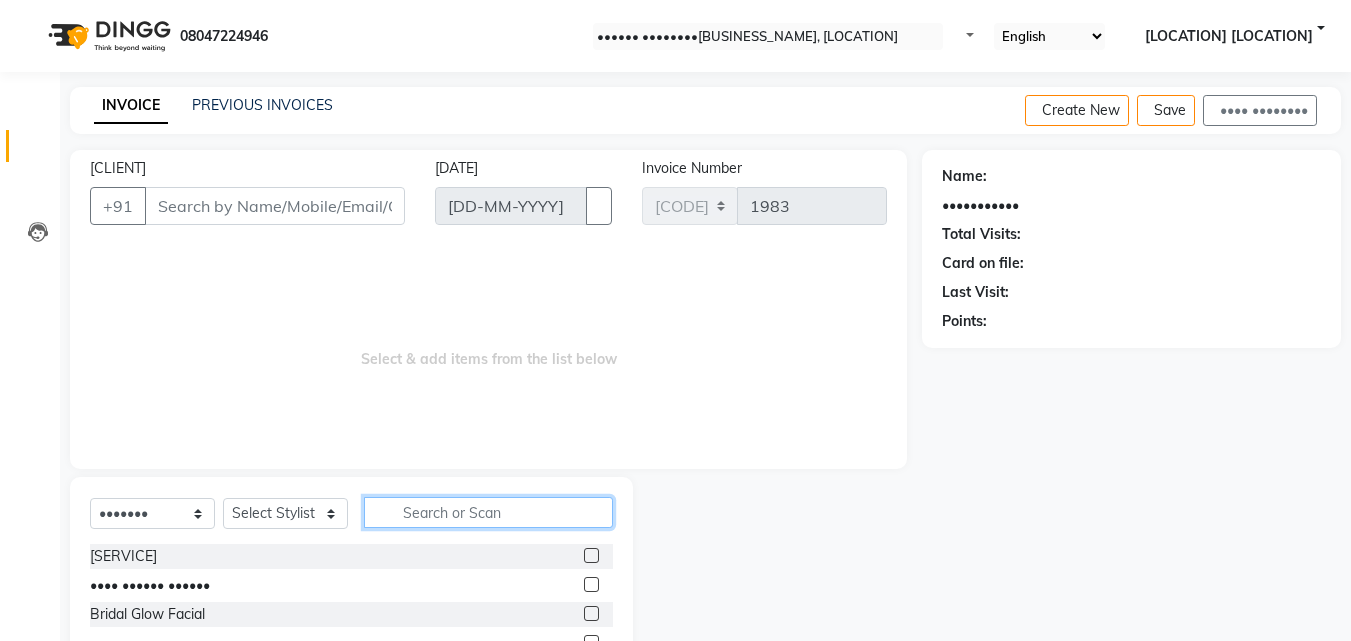 click at bounding box center (488, 512) 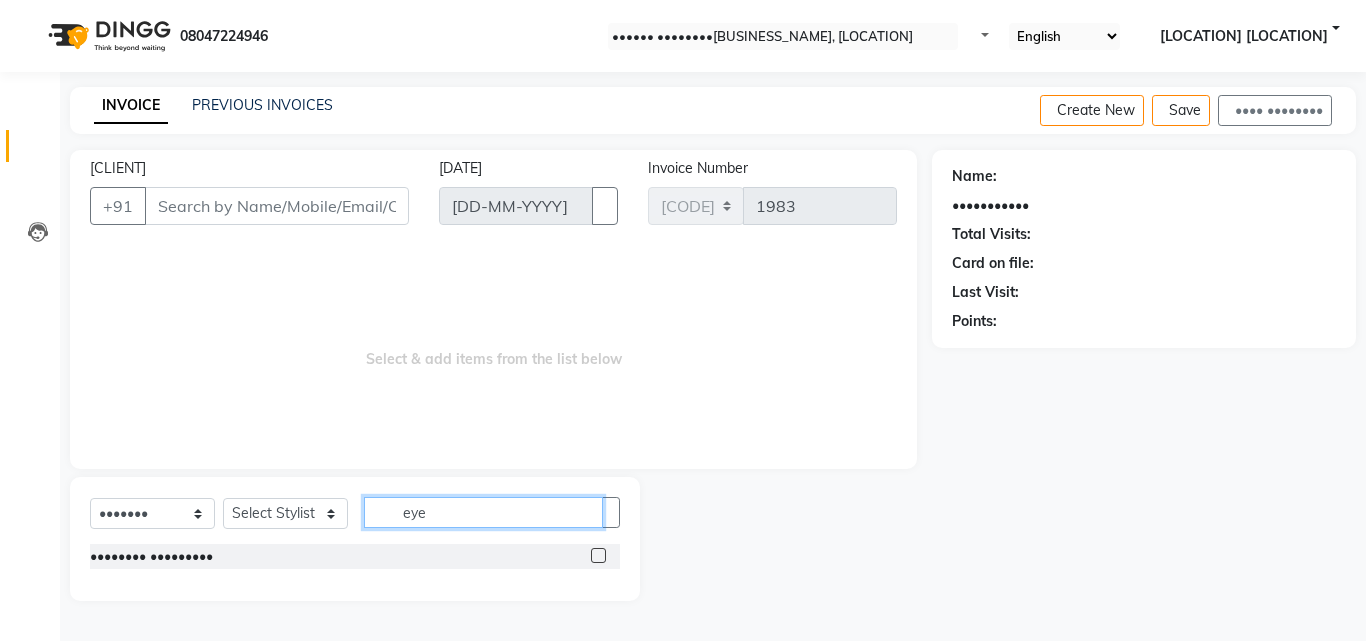 type on "eye" 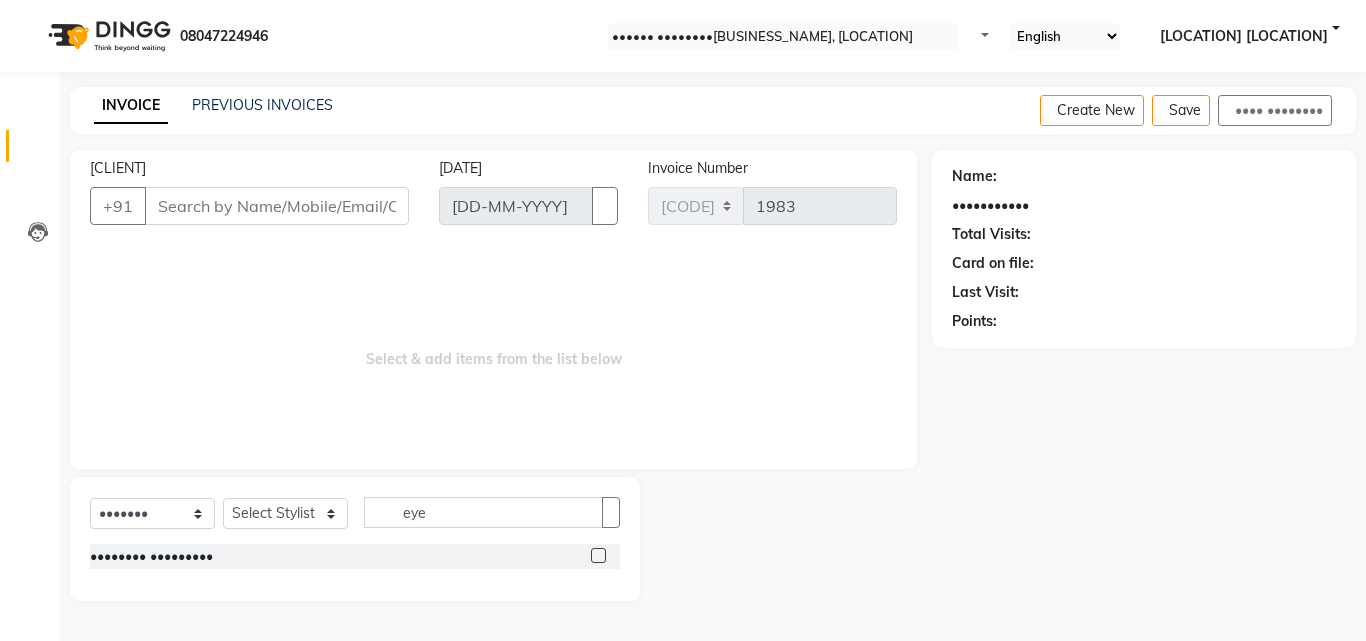drag, startPoint x: 597, startPoint y: 553, endPoint x: 604, endPoint y: 572, distance: 20.248457 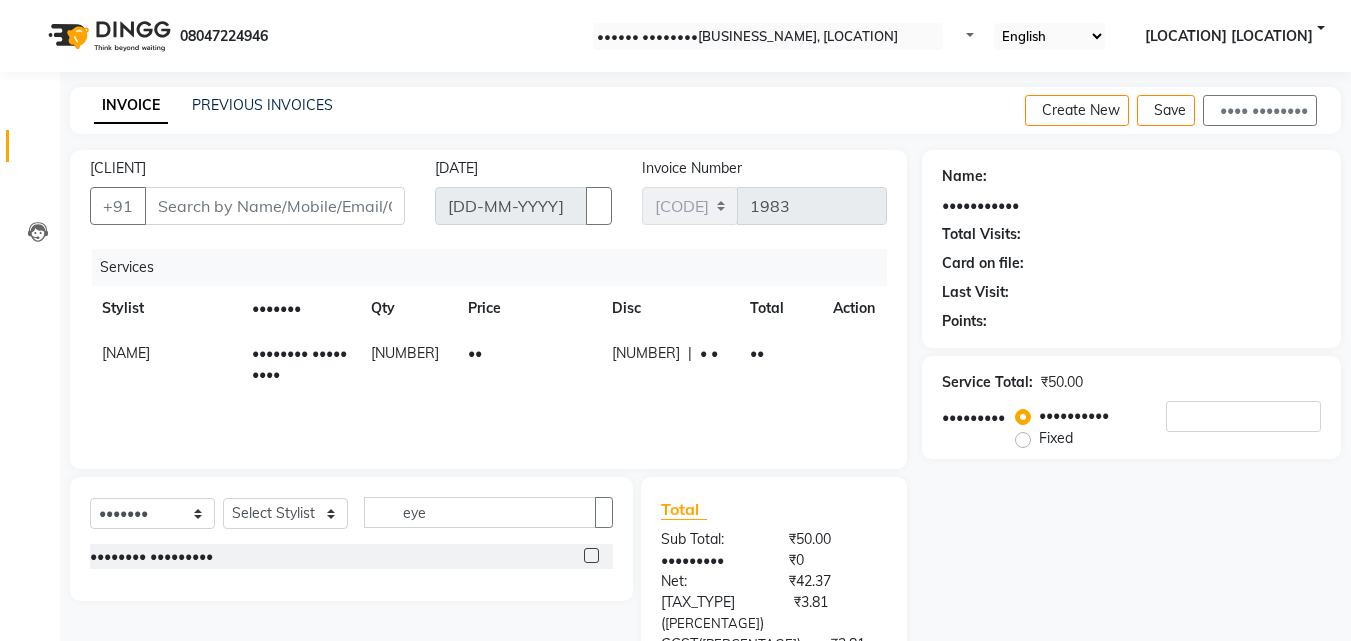 drag, startPoint x: 850, startPoint y: 348, endPoint x: 829, endPoint y: 371, distance: 31.144823 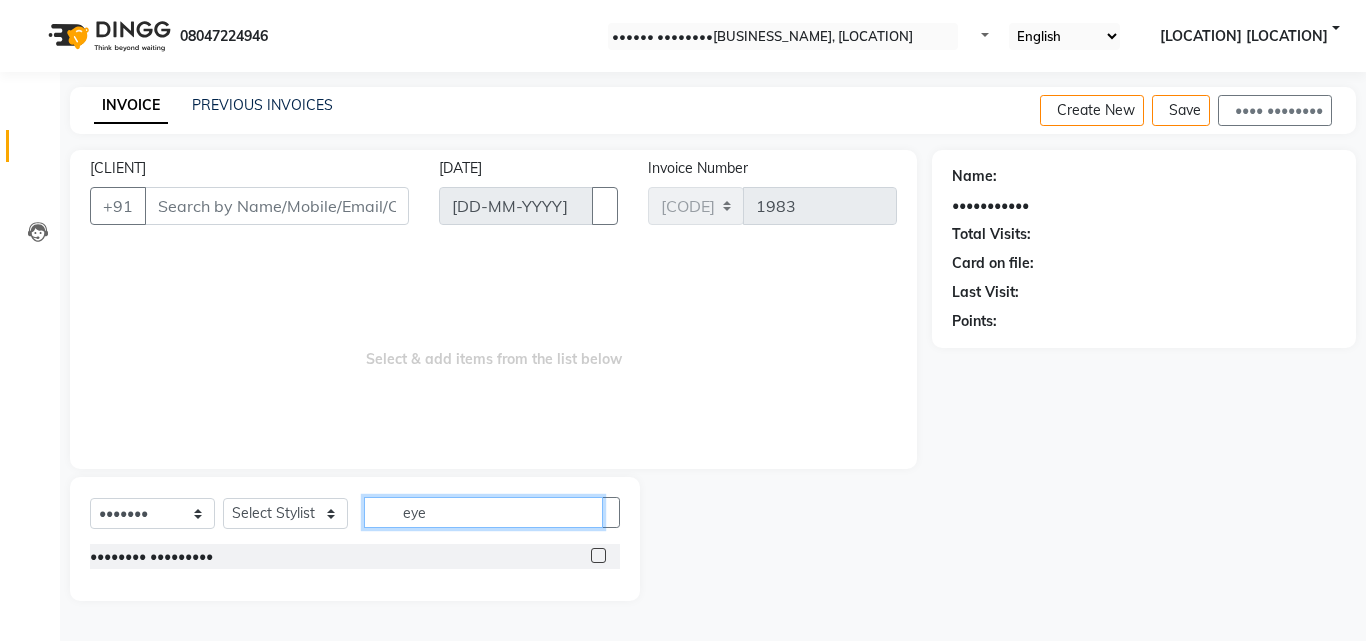 drag, startPoint x: 475, startPoint y: 507, endPoint x: 220, endPoint y: 514, distance: 255.09605 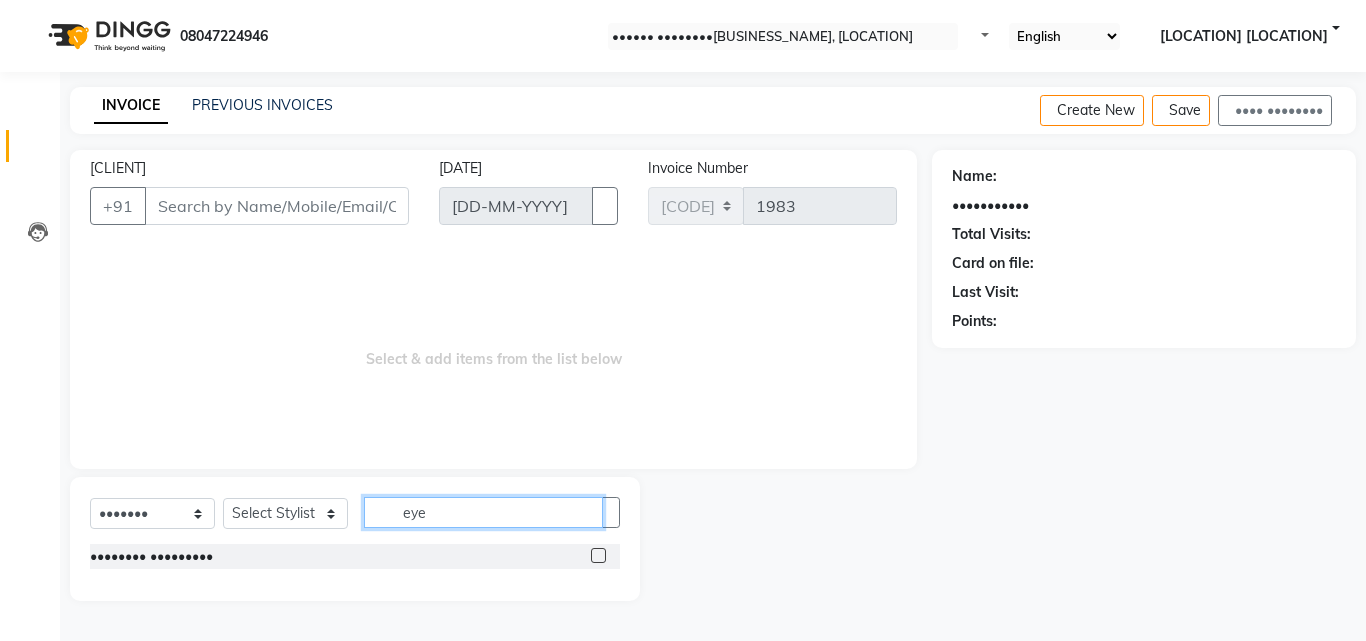 click on "Select Service Product Membership Package Voucher Prepaid Gift Card Select Stylist [FIRST] [LAST]" at bounding box center [355, 520] 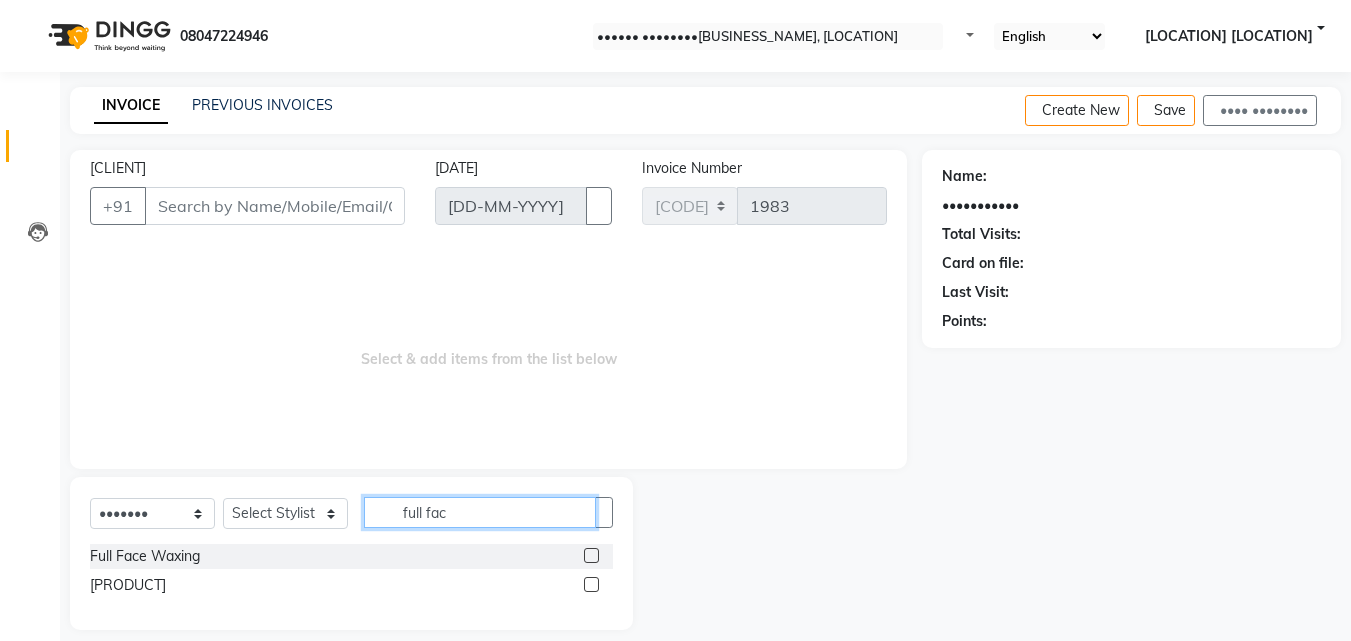 type on "full fac" 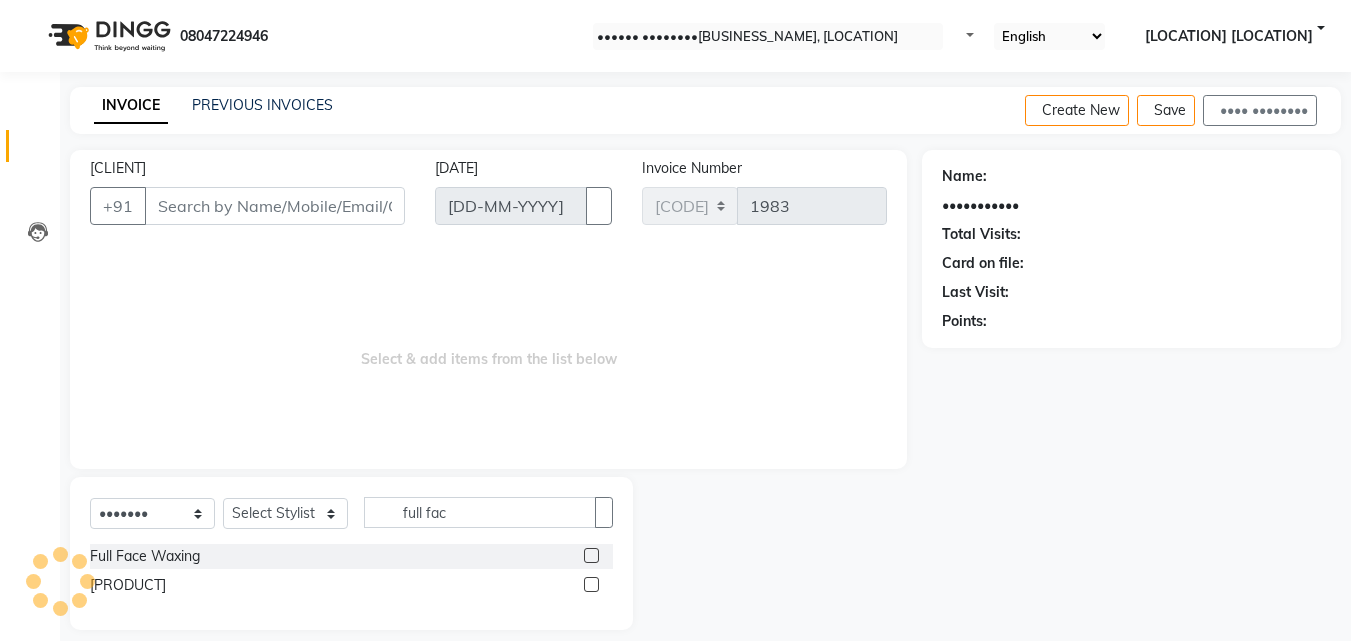 drag, startPoint x: 583, startPoint y: 577, endPoint x: 605, endPoint y: 580, distance: 22.203604 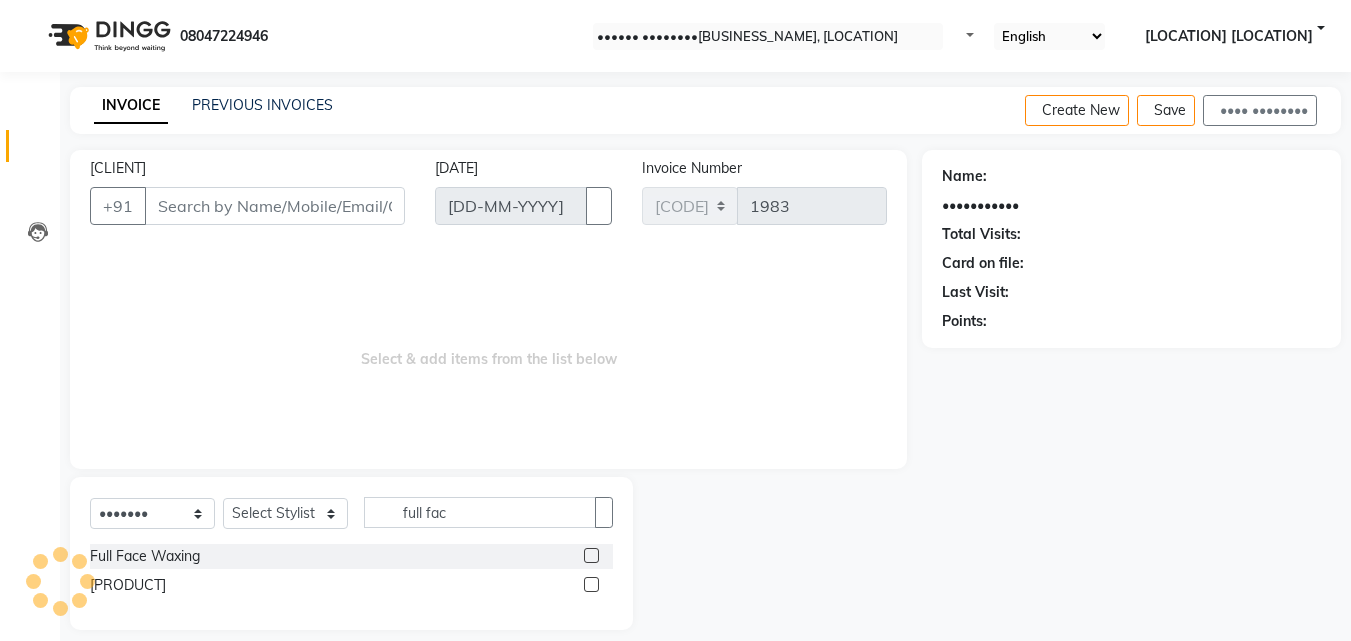 click on "[PRODUCT]" at bounding box center [351, 585] 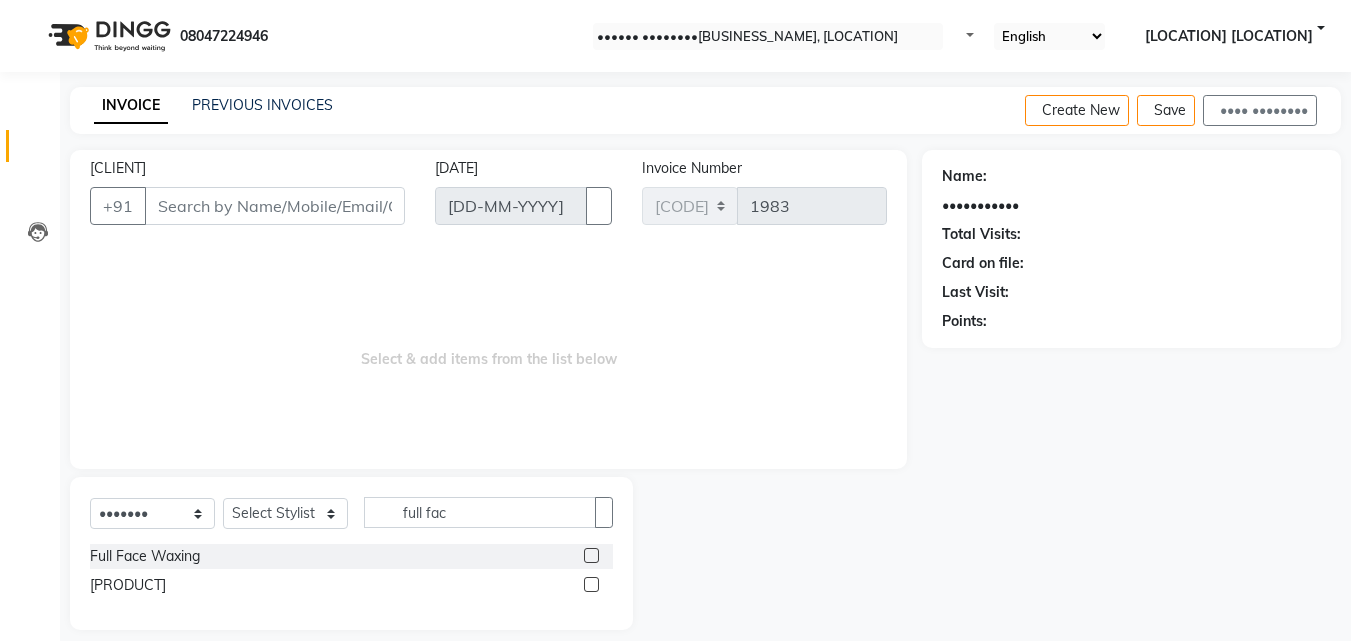 drag, startPoint x: 585, startPoint y: 580, endPoint x: 558, endPoint y: 618, distance: 46.615448 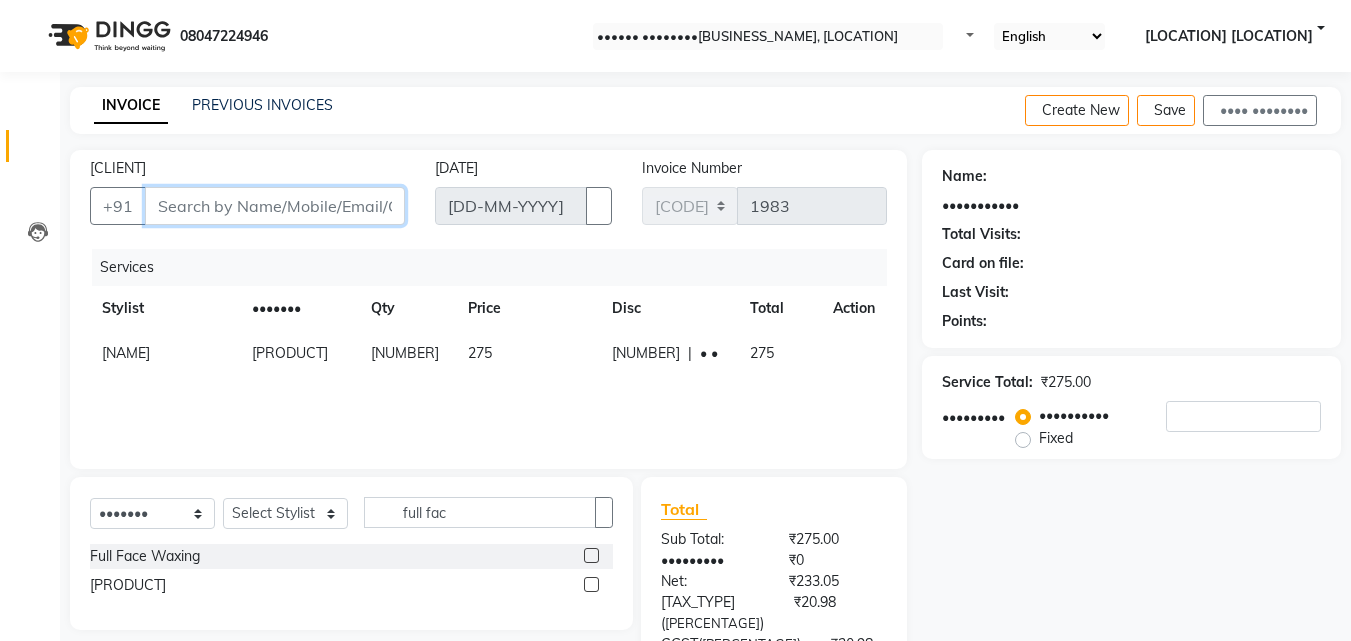 click on "[CLIENT]" at bounding box center (275, 206) 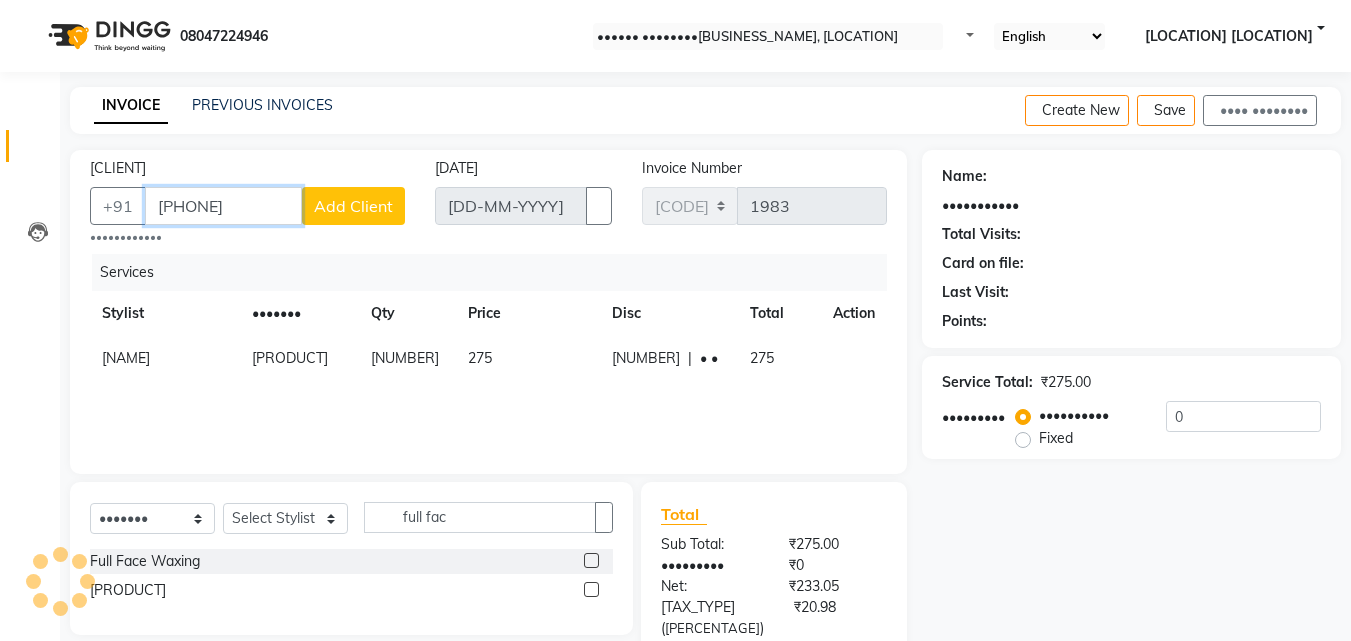 type on "[PHONE]" 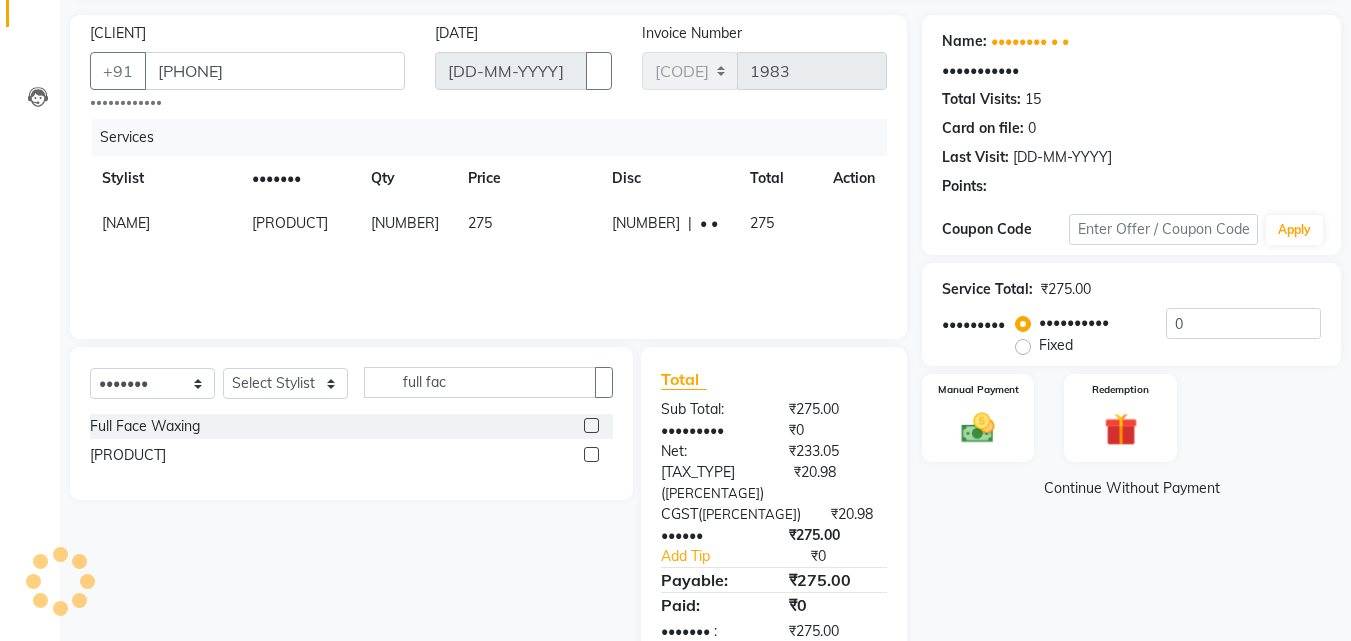scroll, scrollTop: 165, scrollLeft: 0, axis: vertical 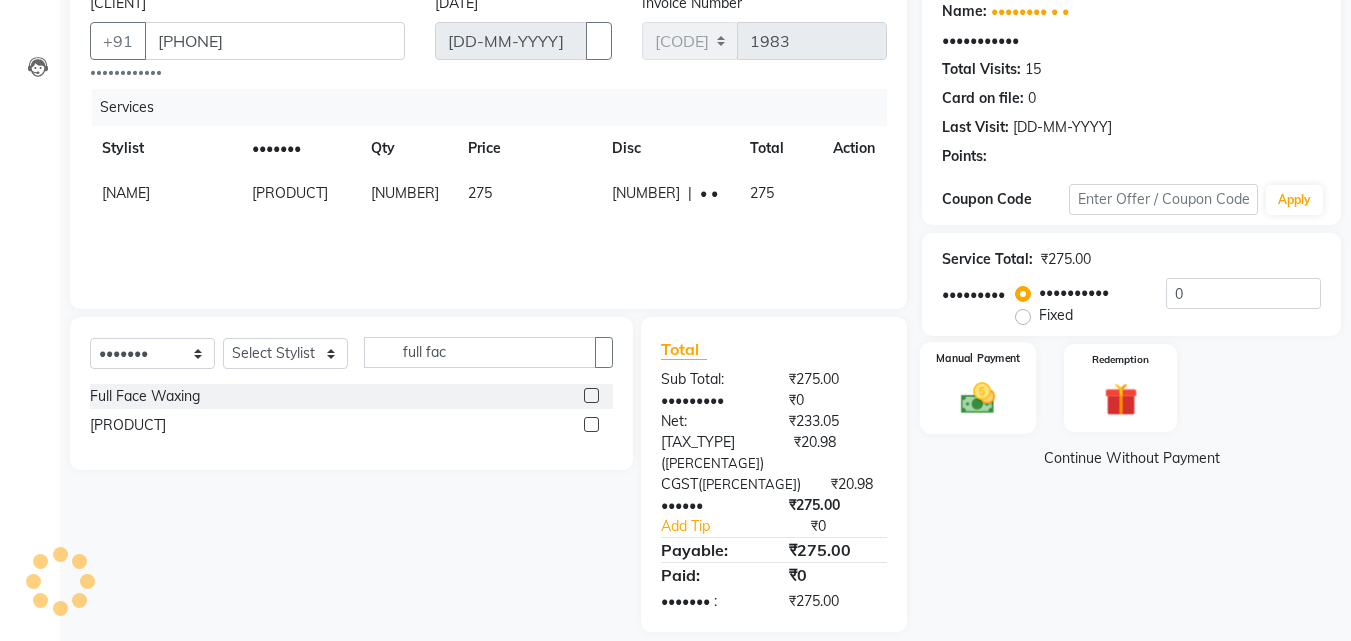 click at bounding box center [978, 398] 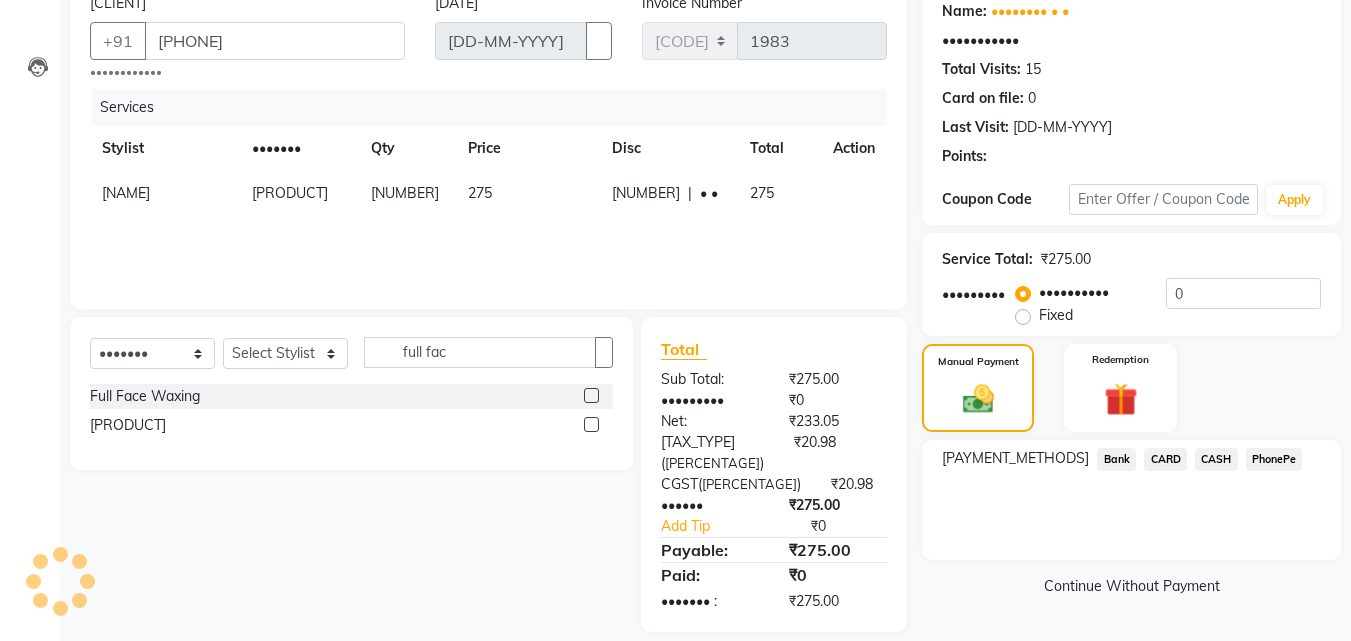 click on "PhonePe" at bounding box center (1116, 459) 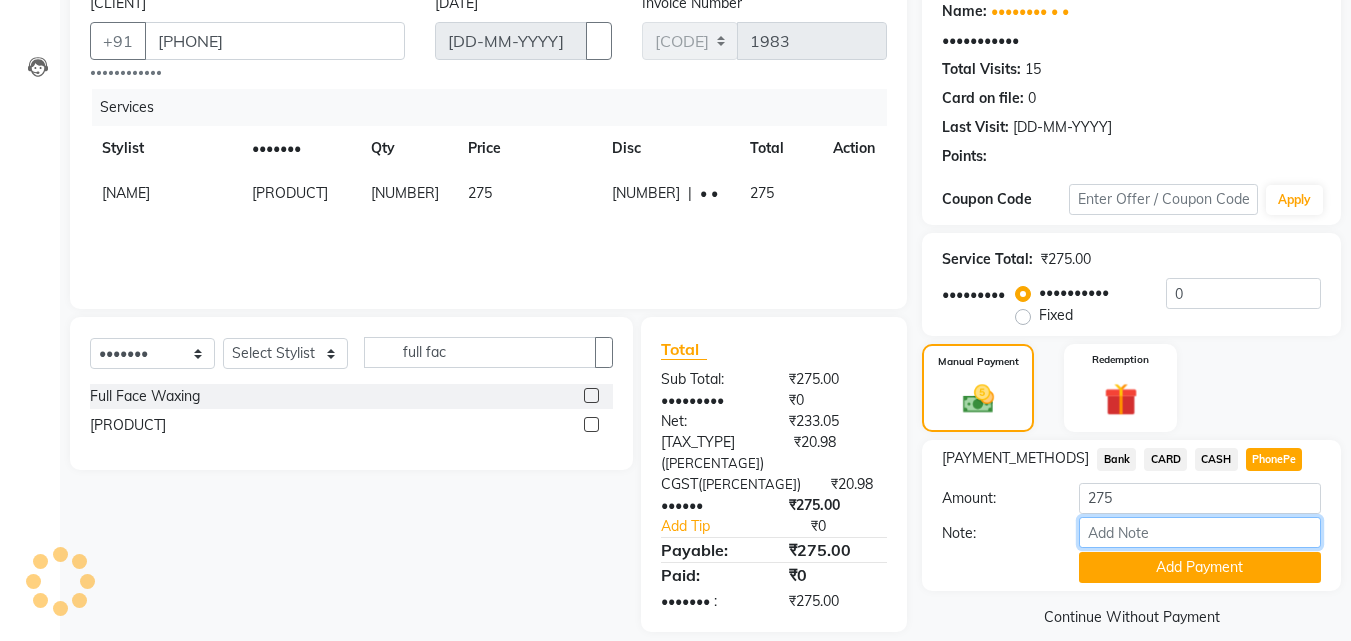 click on "Note:" at bounding box center (1200, 532) 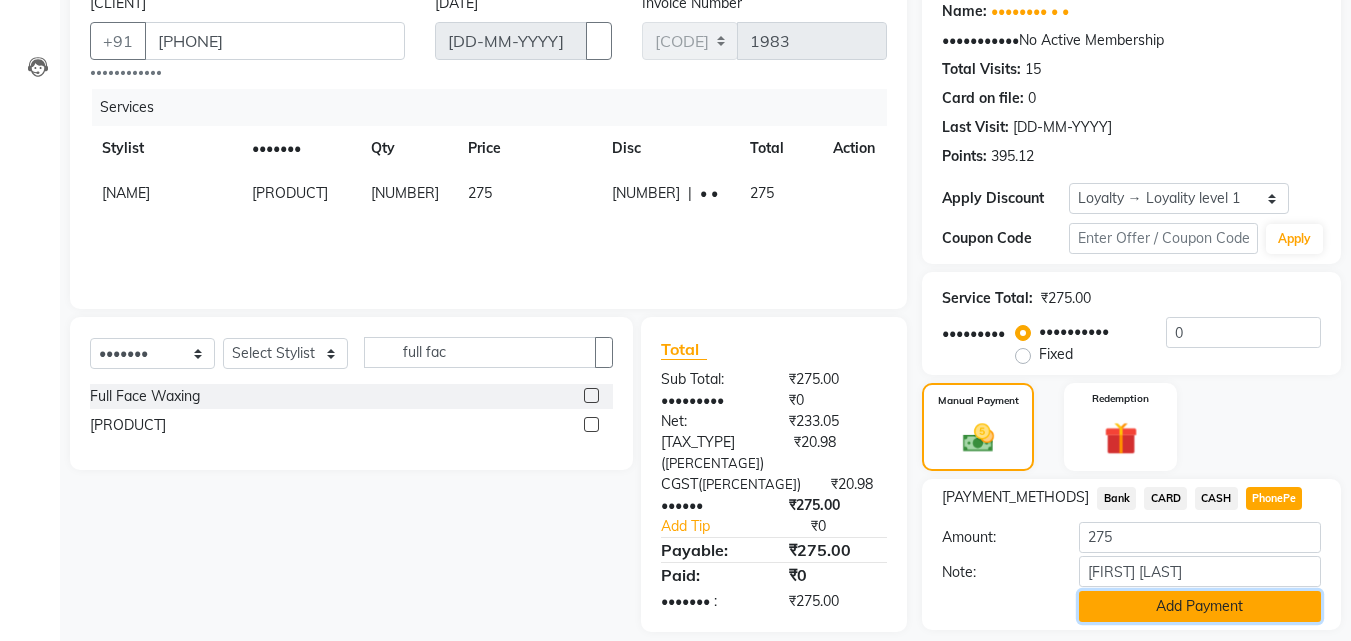 click on "Add Payment" at bounding box center (1200, 606) 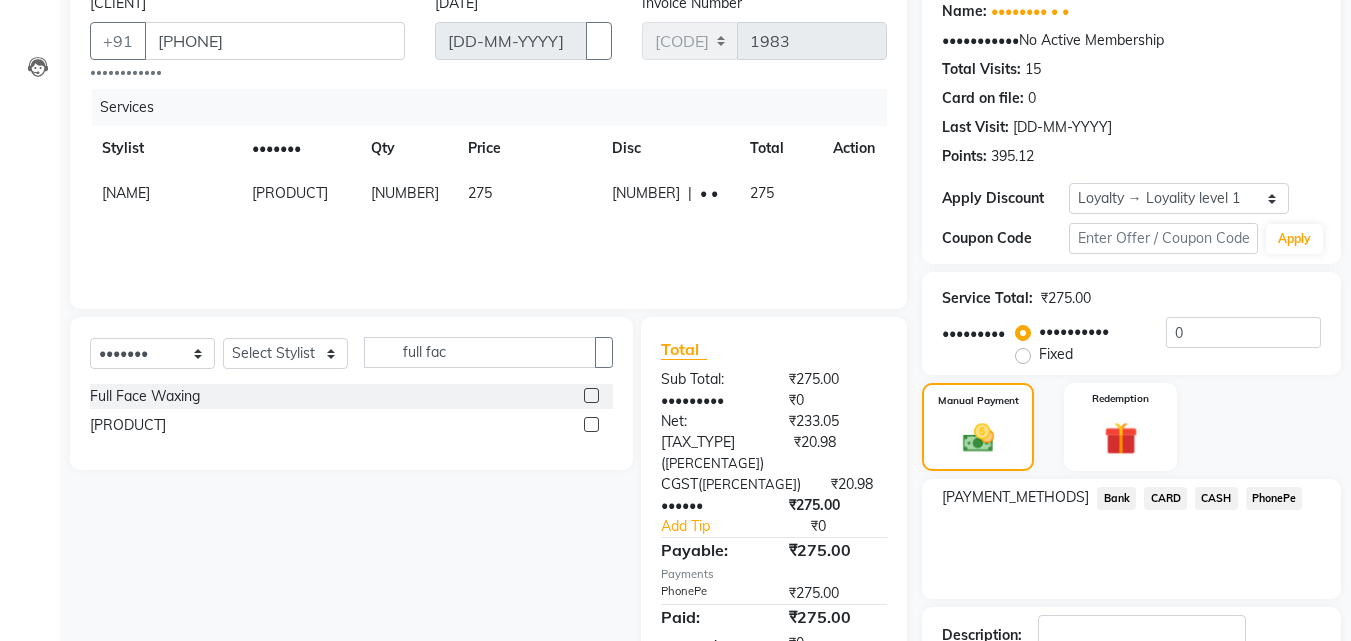 scroll, scrollTop: 327, scrollLeft: 0, axis: vertical 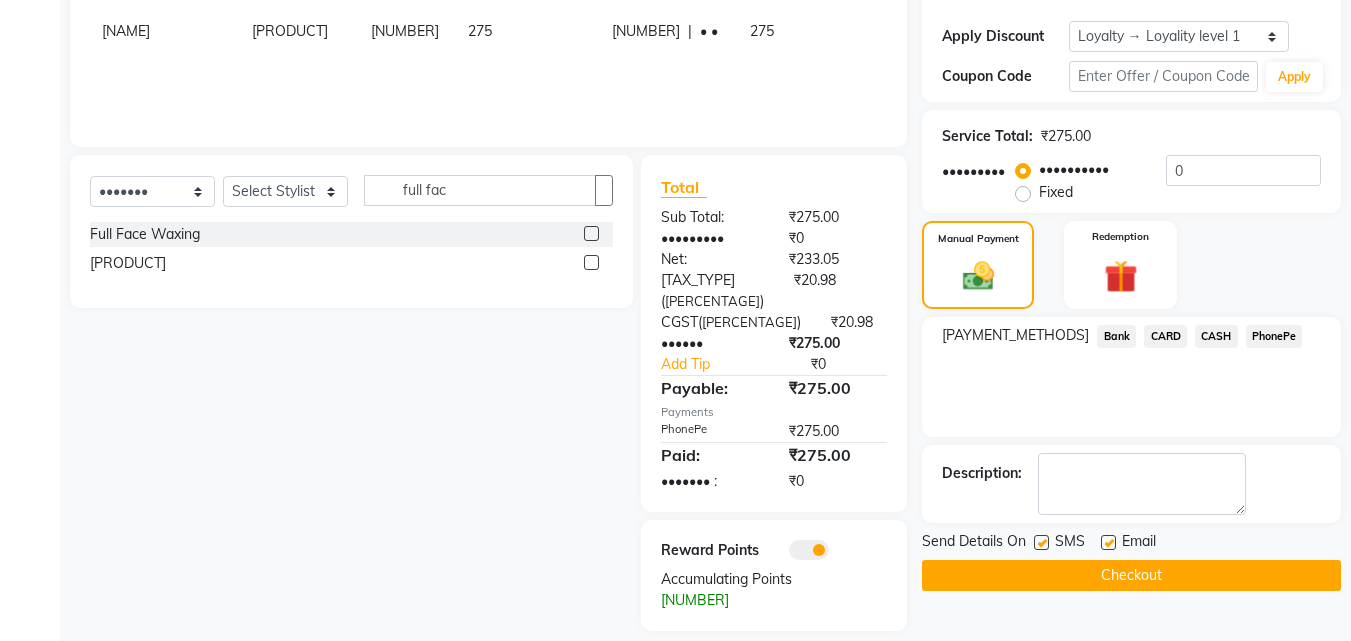 click at bounding box center [1040, 545] 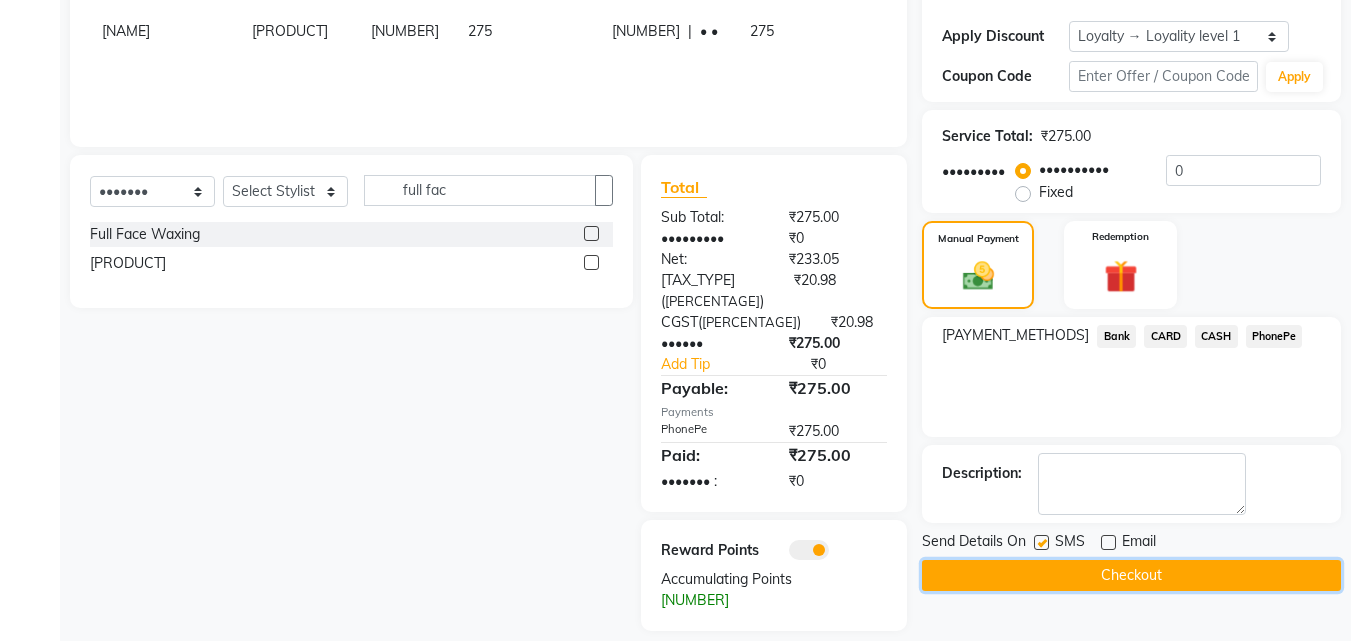 click on "Checkout" at bounding box center (1131, 575) 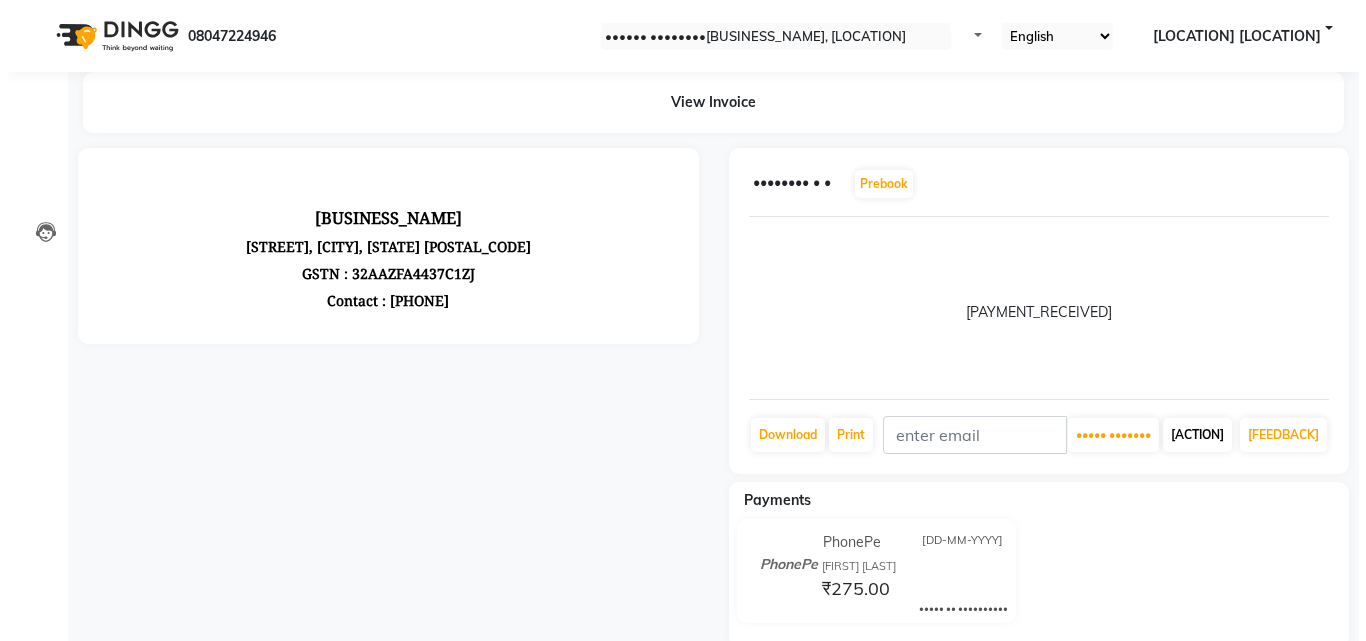 scroll, scrollTop: 0, scrollLeft: 0, axis: both 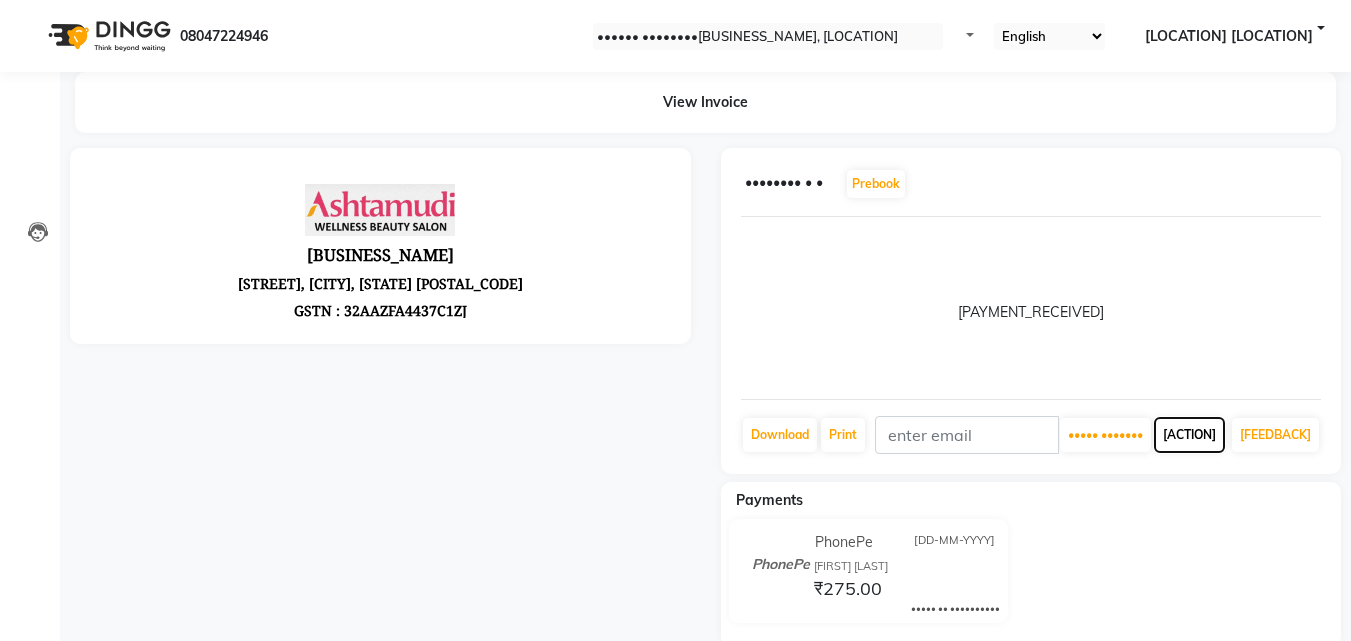 click on "[ACTION]" at bounding box center [1105, 435] 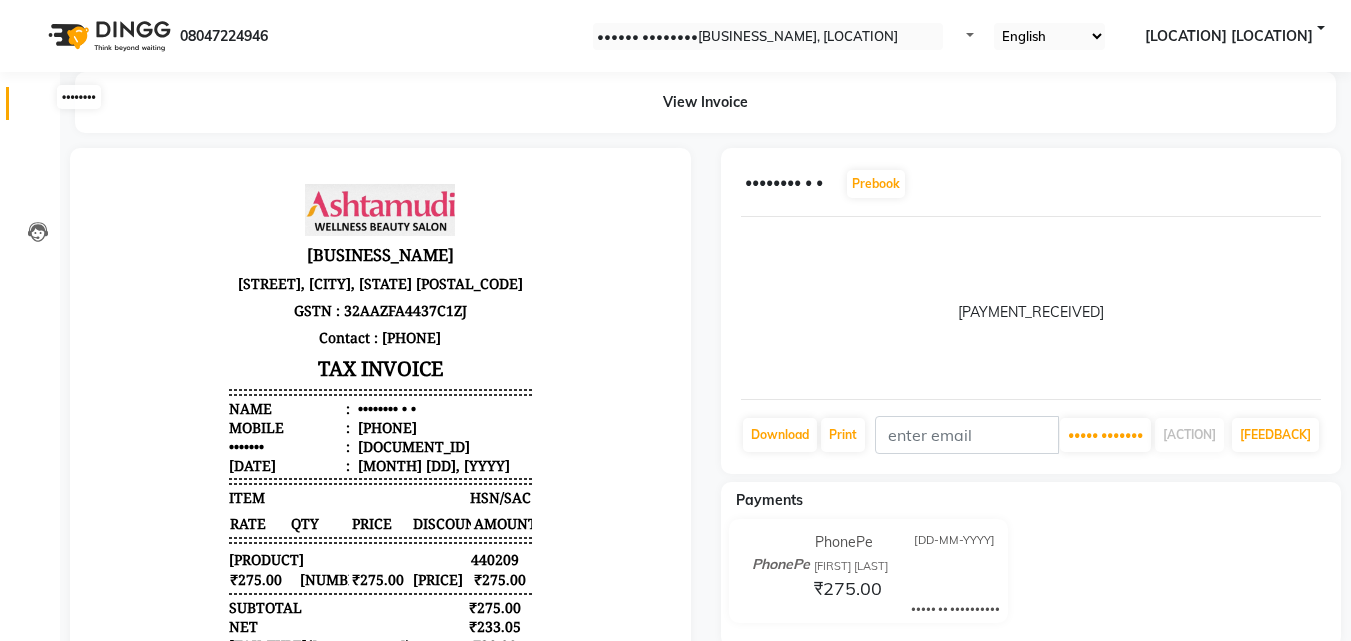 click at bounding box center (38, 108) 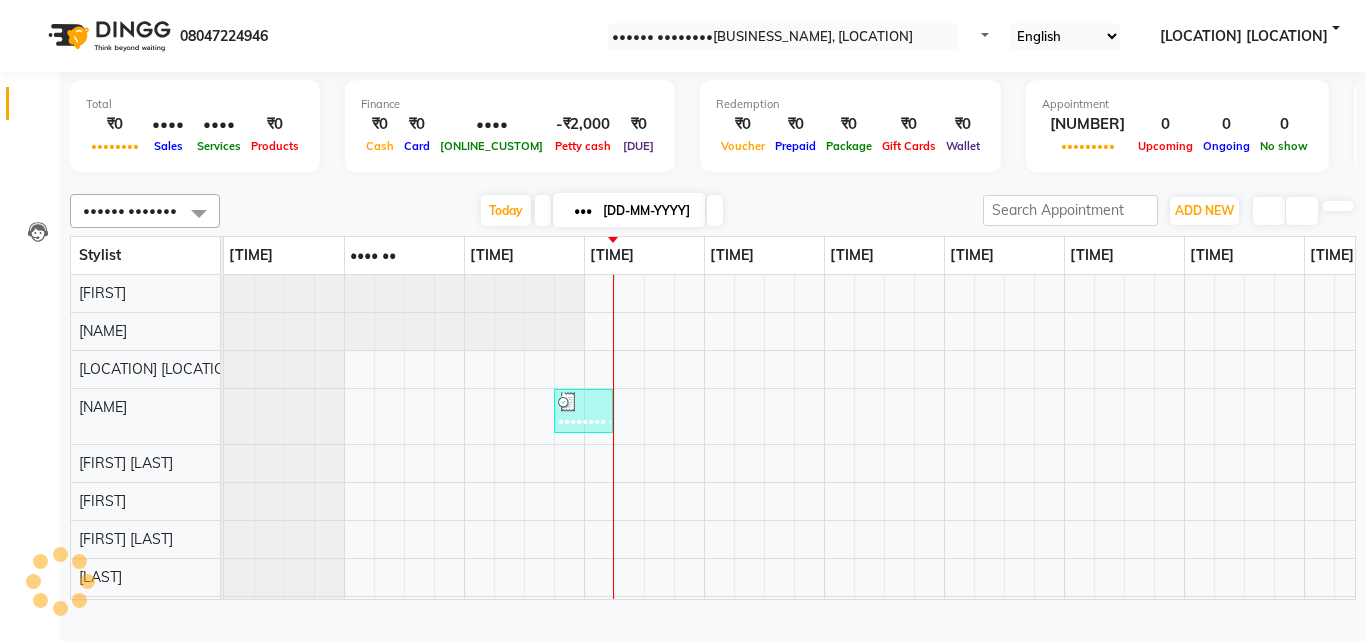 scroll, scrollTop: 0, scrollLeft: 0, axis: both 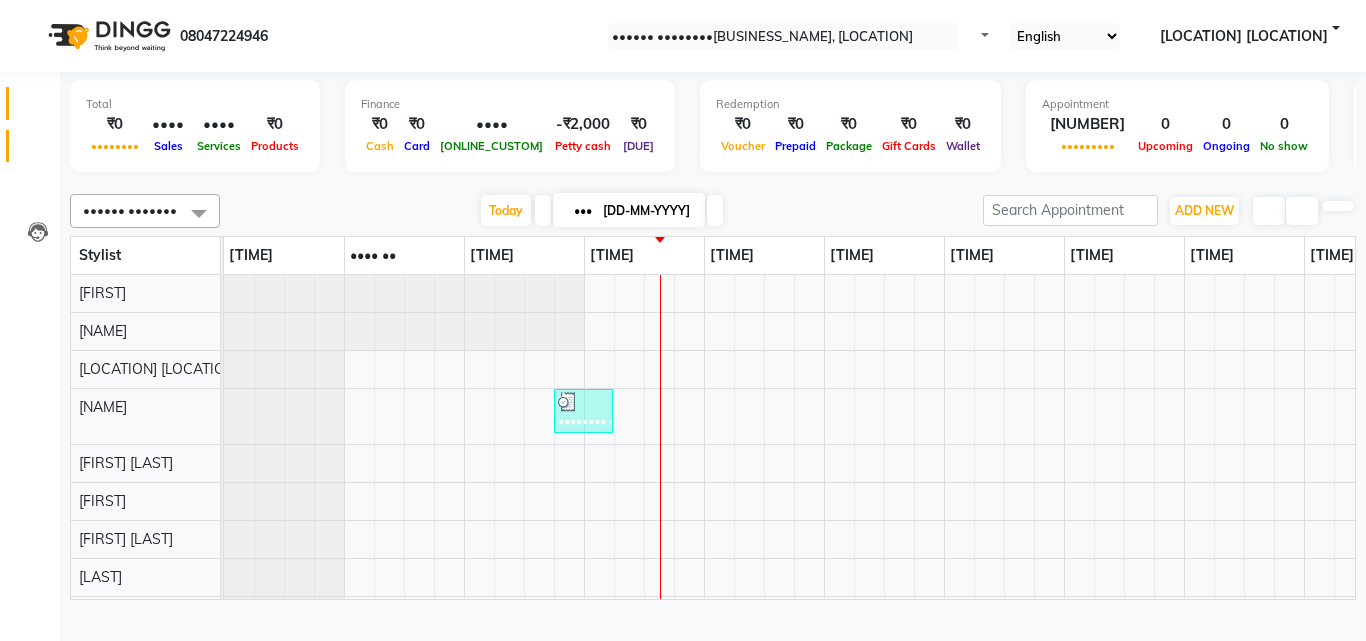 click at bounding box center (38, 151) 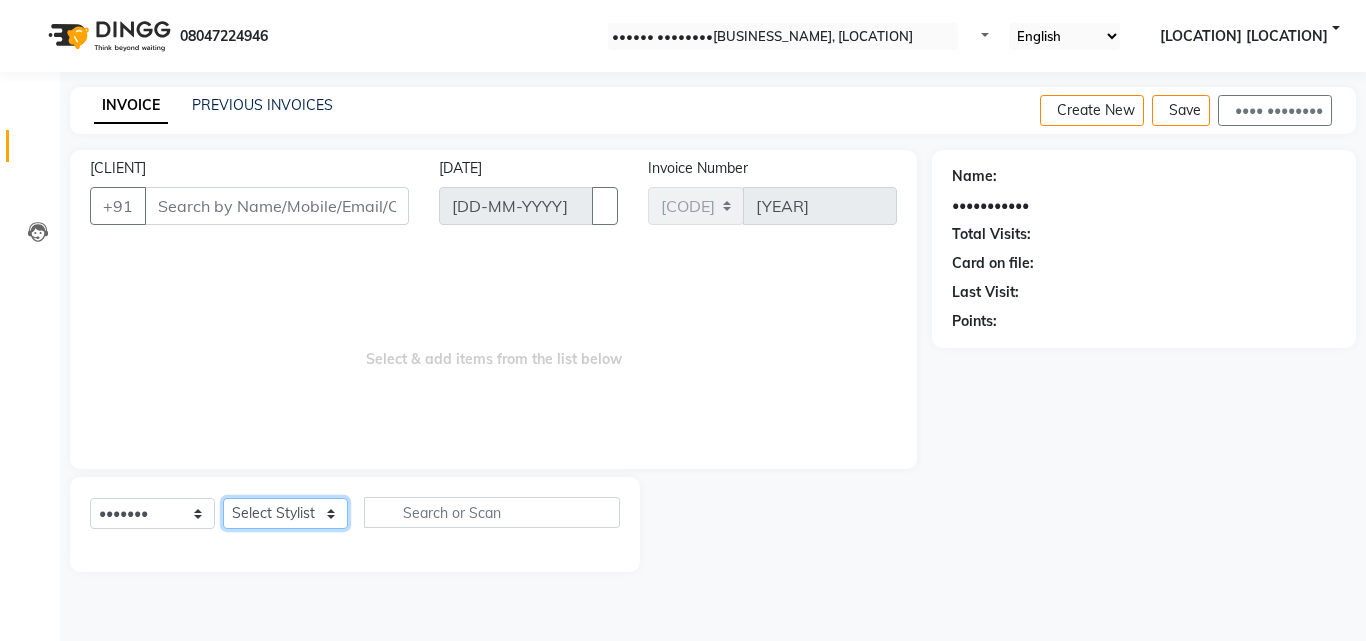 click on "Select Stylist [NAME] [NAME] [NAME] [LOCATION] [LOCATION] [NAME] [NAME] [NAME] [NAME] [NAME] [NAME] [NAME] [NAME]" at bounding box center [285, 513] 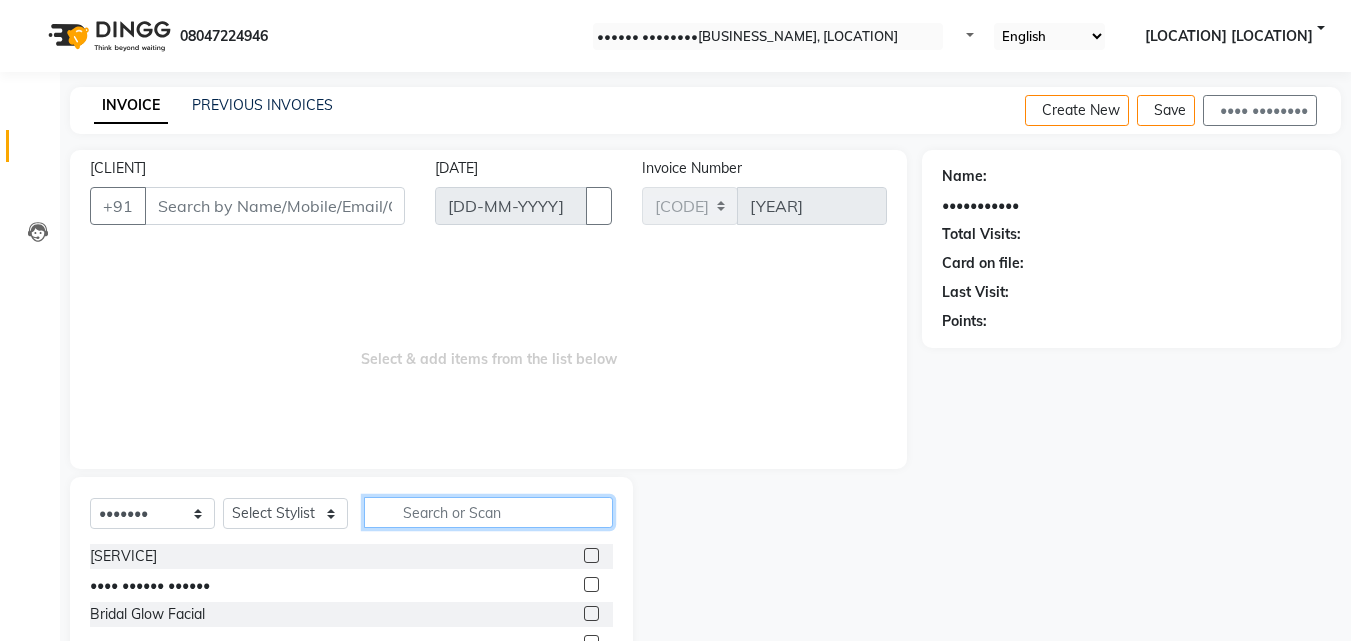 click at bounding box center (488, 512) 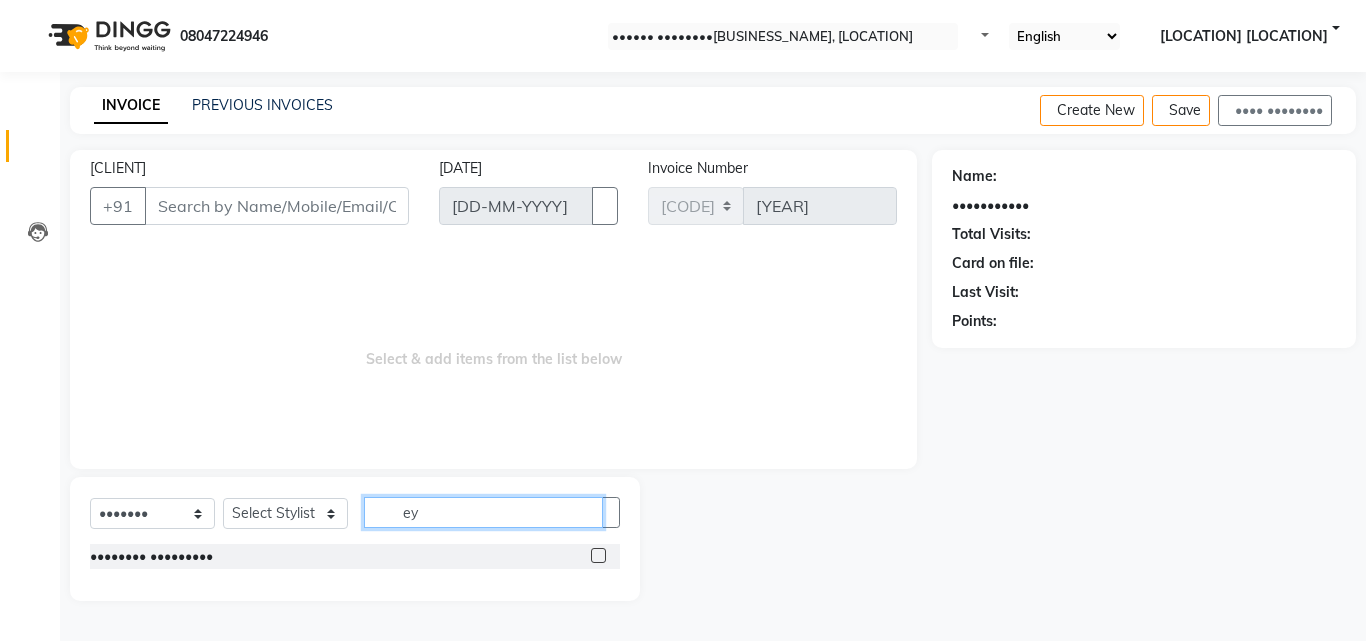 type on "ey" 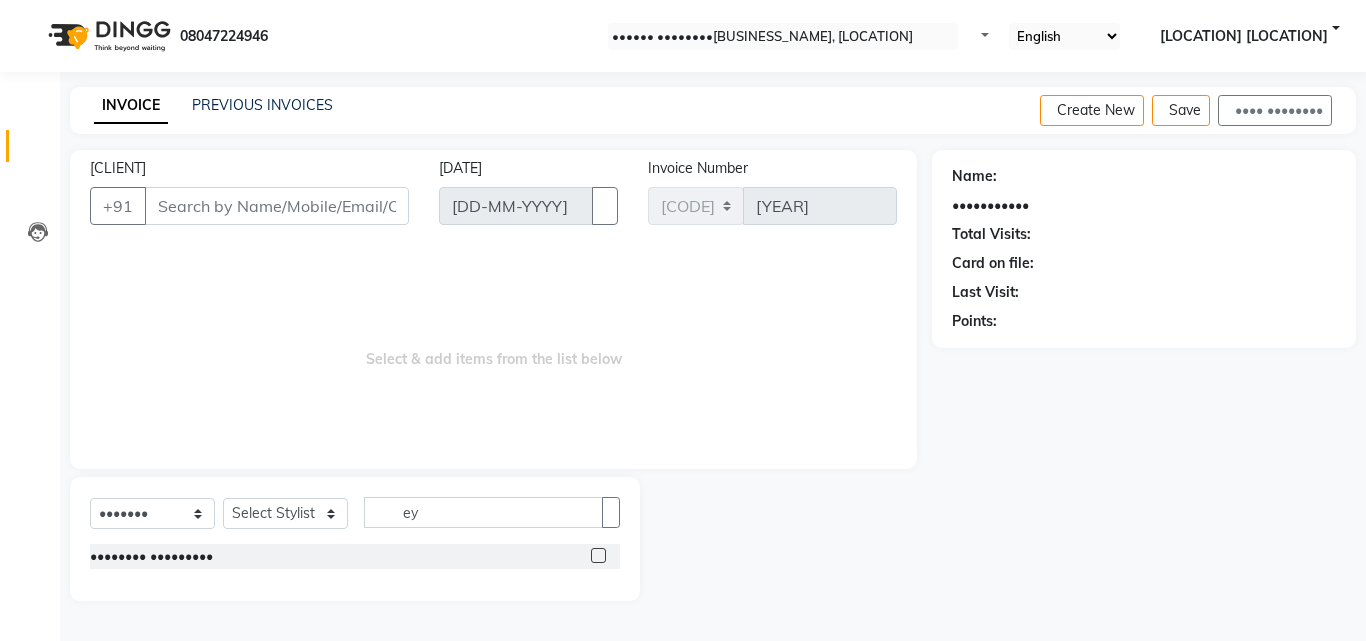 click at bounding box center (598, 555) 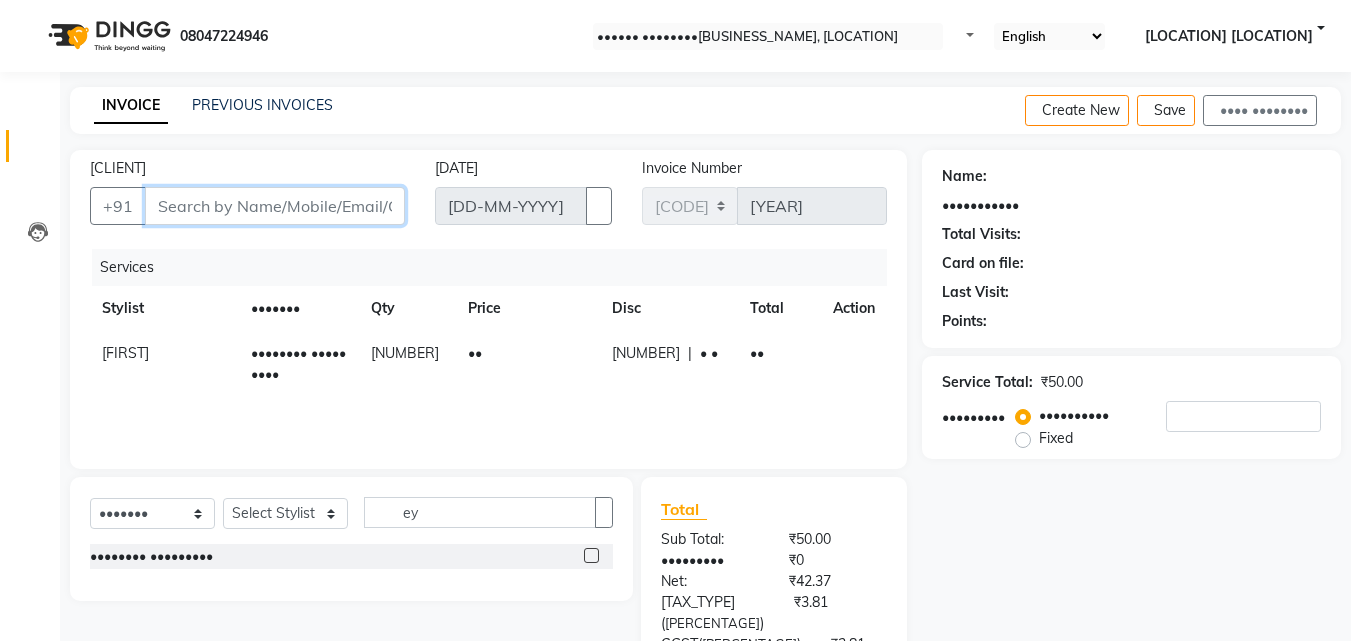 click on "[CLIENT]" at bounding box center (275, 206) 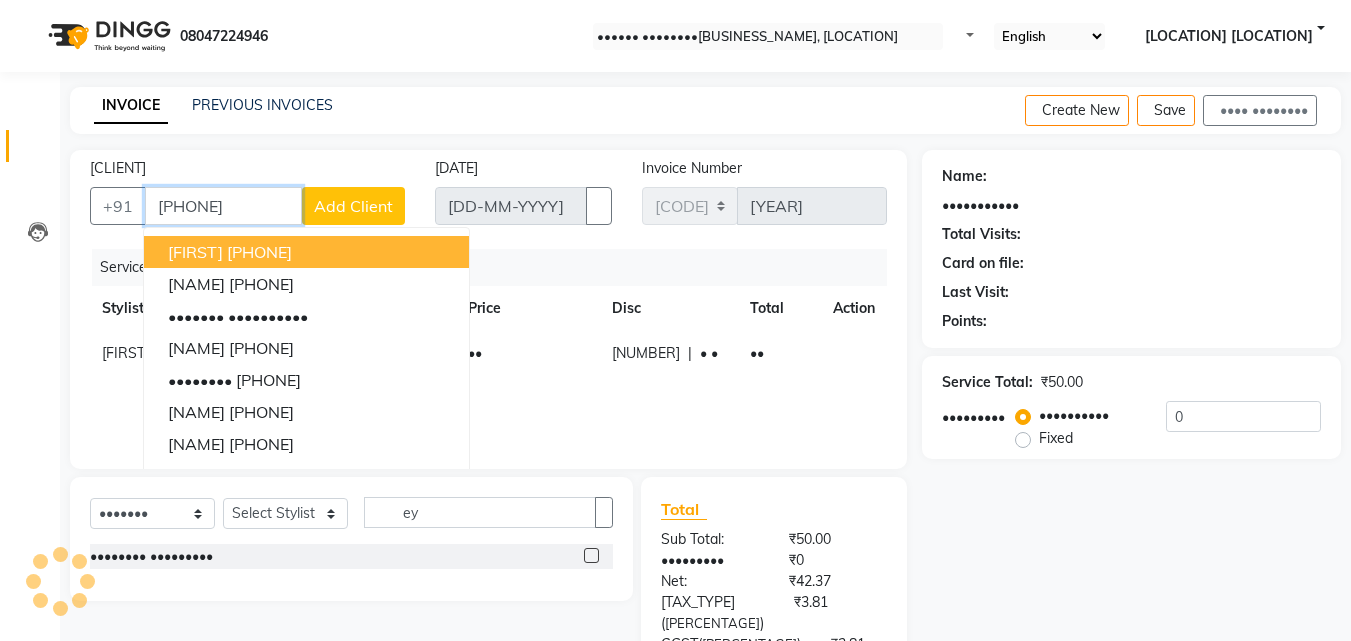 type on "[PHONE]" 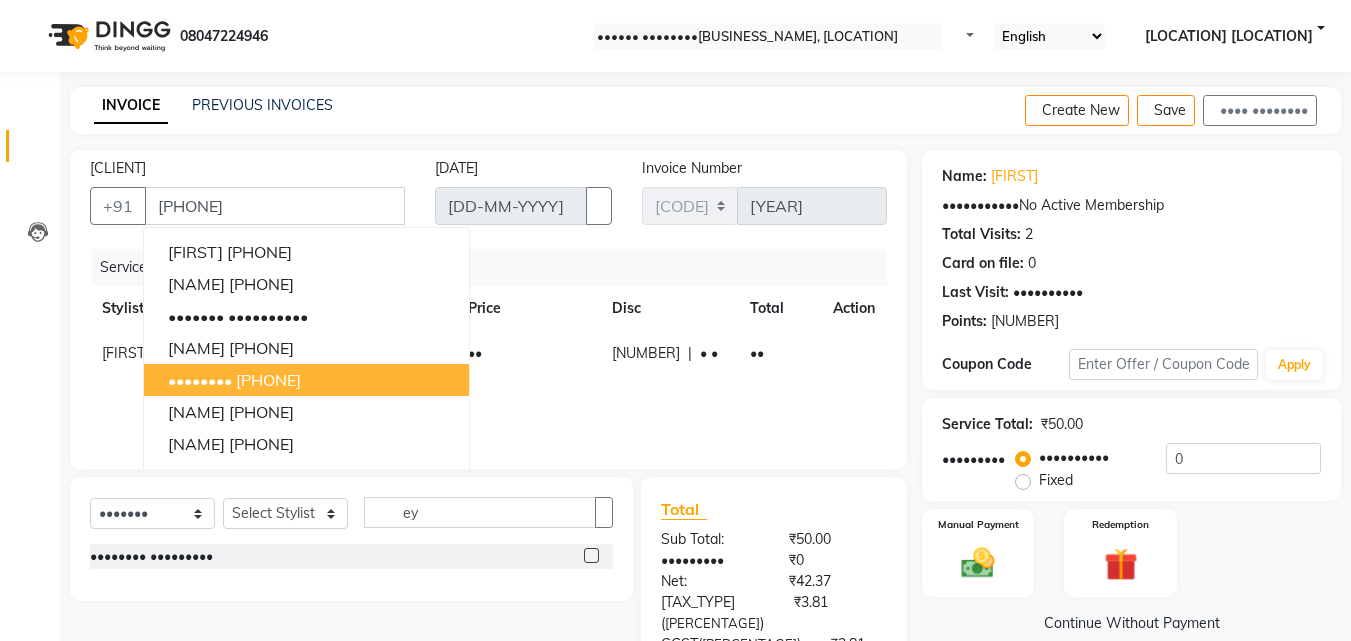click on "Services" at bounding box center [127, 267] 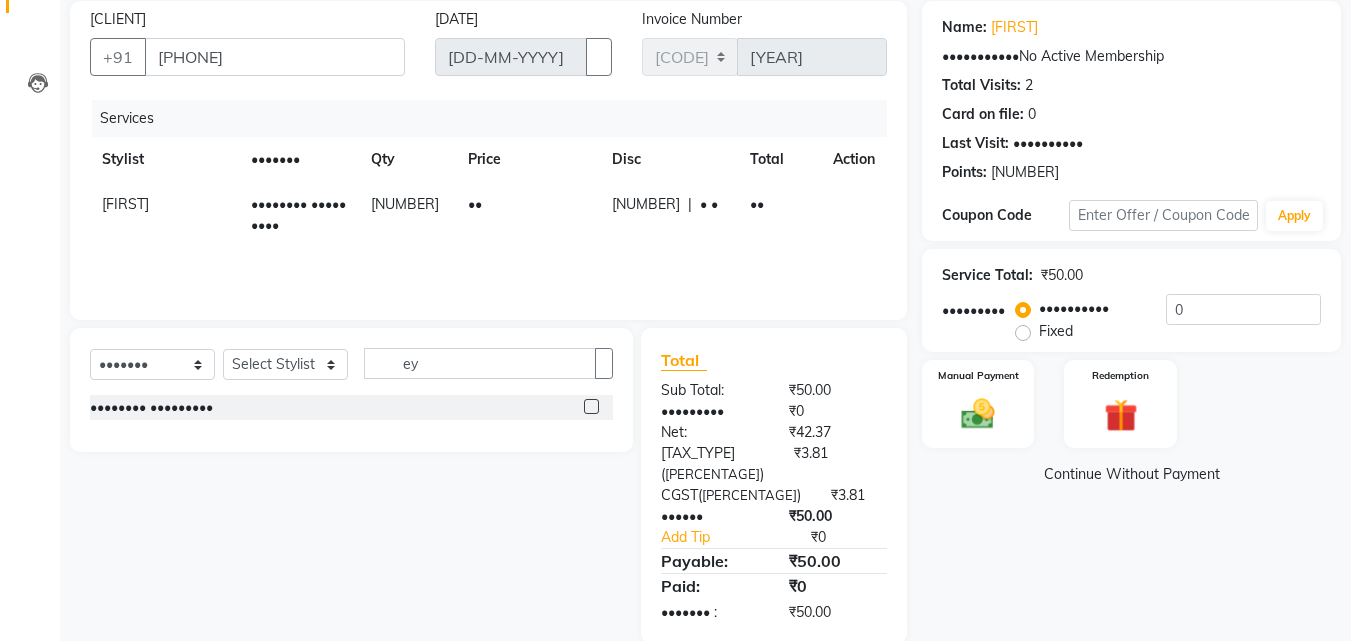 scroll, scrollTop: 159, scrollLeft: 0, axis: vertical 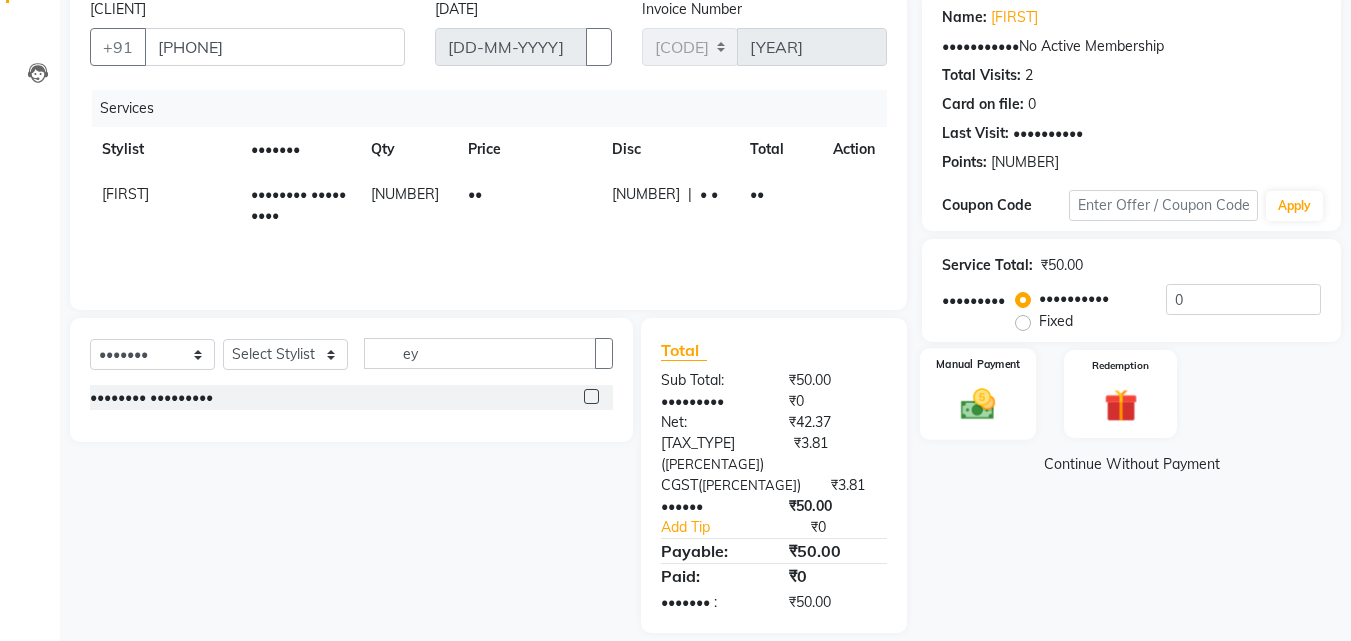 click on "Manual Payment" at bounding box center [978, 394] 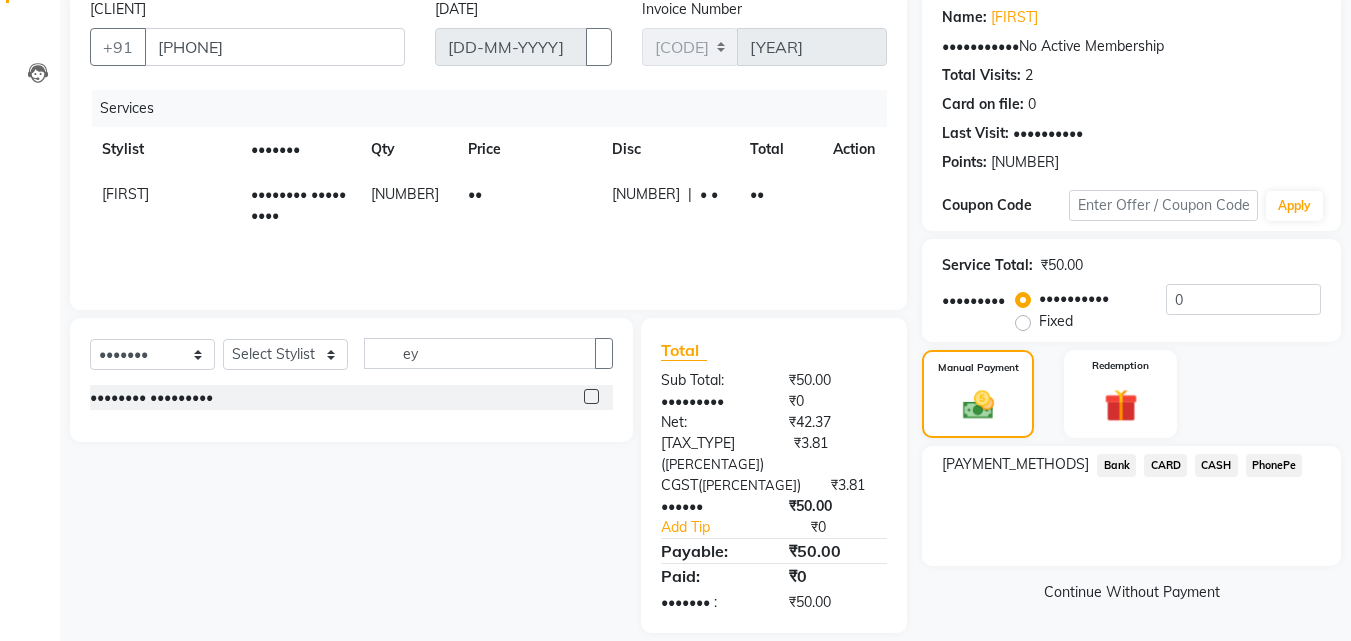drag, startPoint x: 1245, startPoint y: 470, endPoint x: 1228, endPoint y: 490, distance: 26.24881 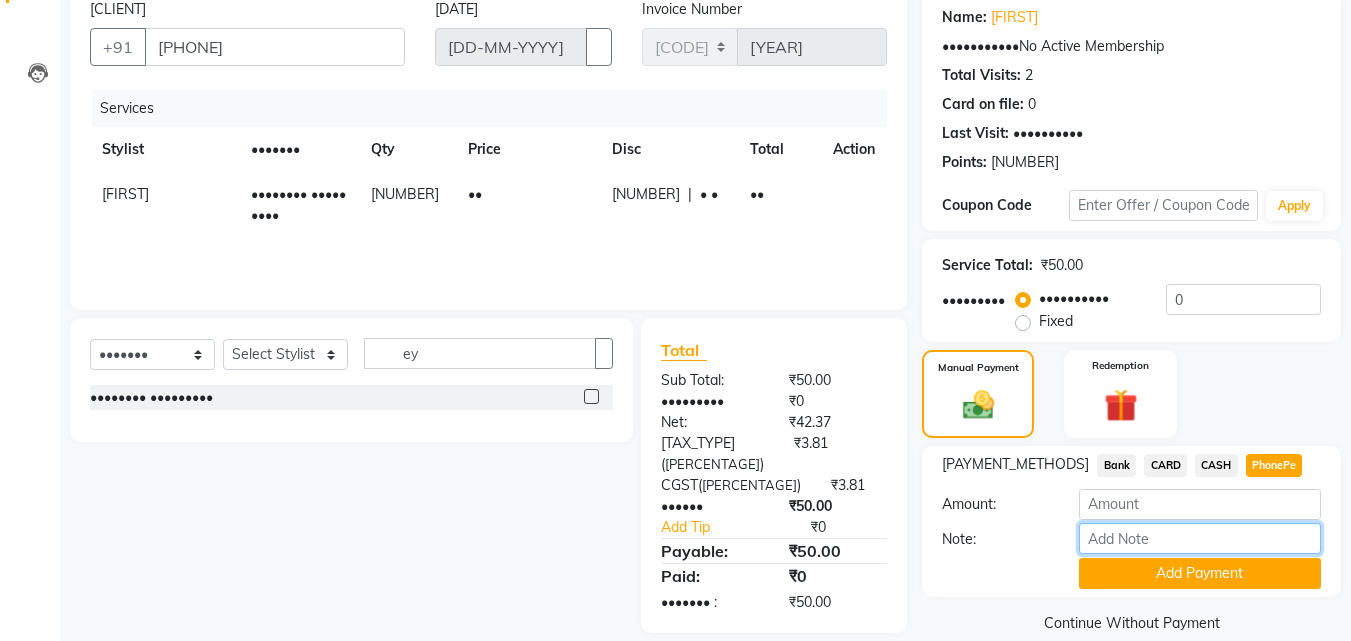 click on "Note:" at bounding box center (1200, 538) 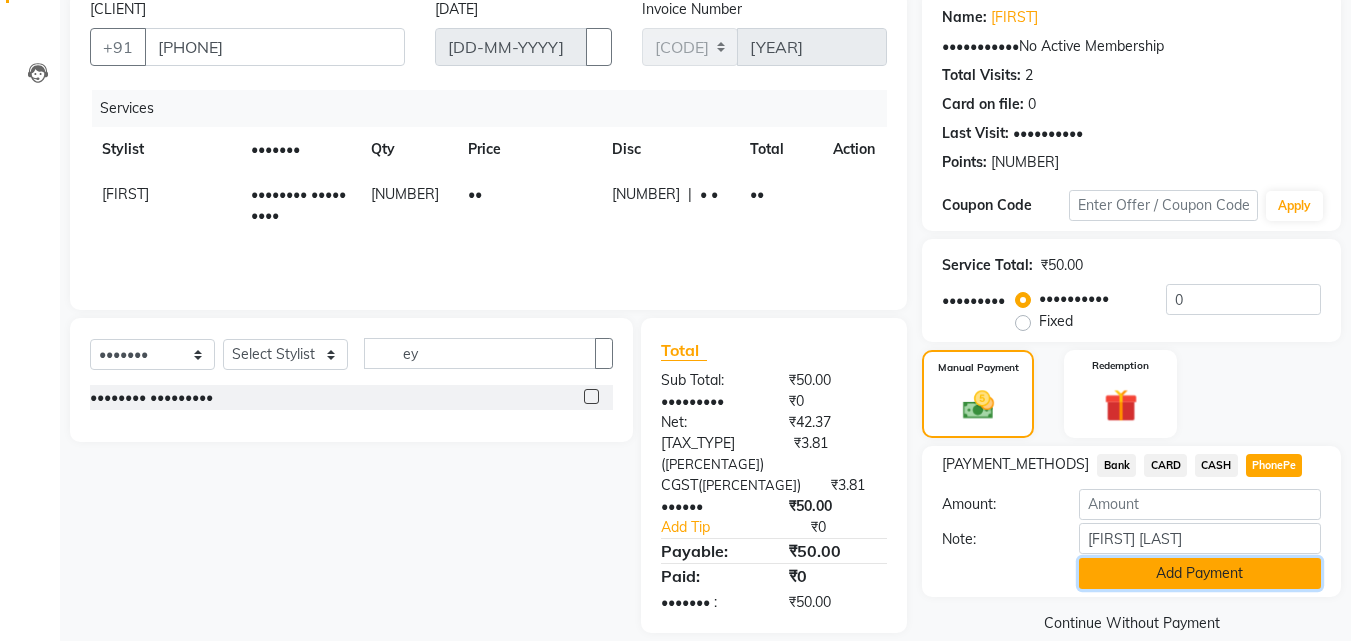 click on "Add Payment" at bounding box center (1200, 573) 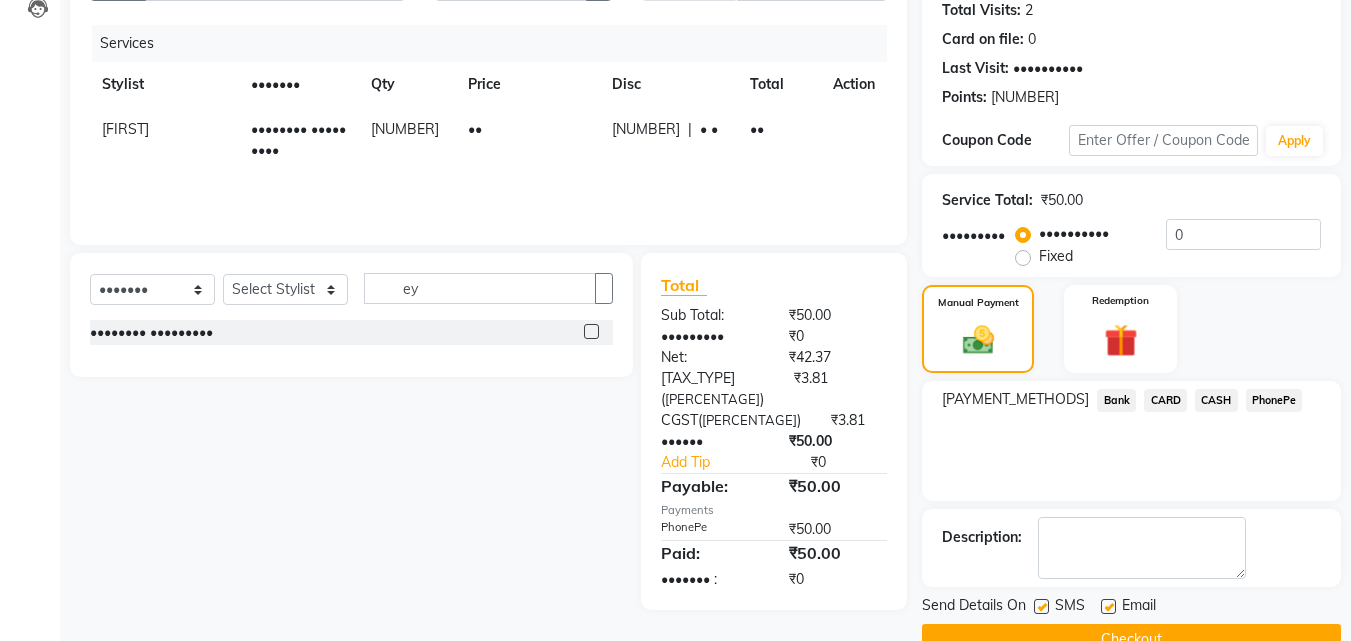 scroll, scrollTop: 275, scrollLeft: 0, axis: vertical 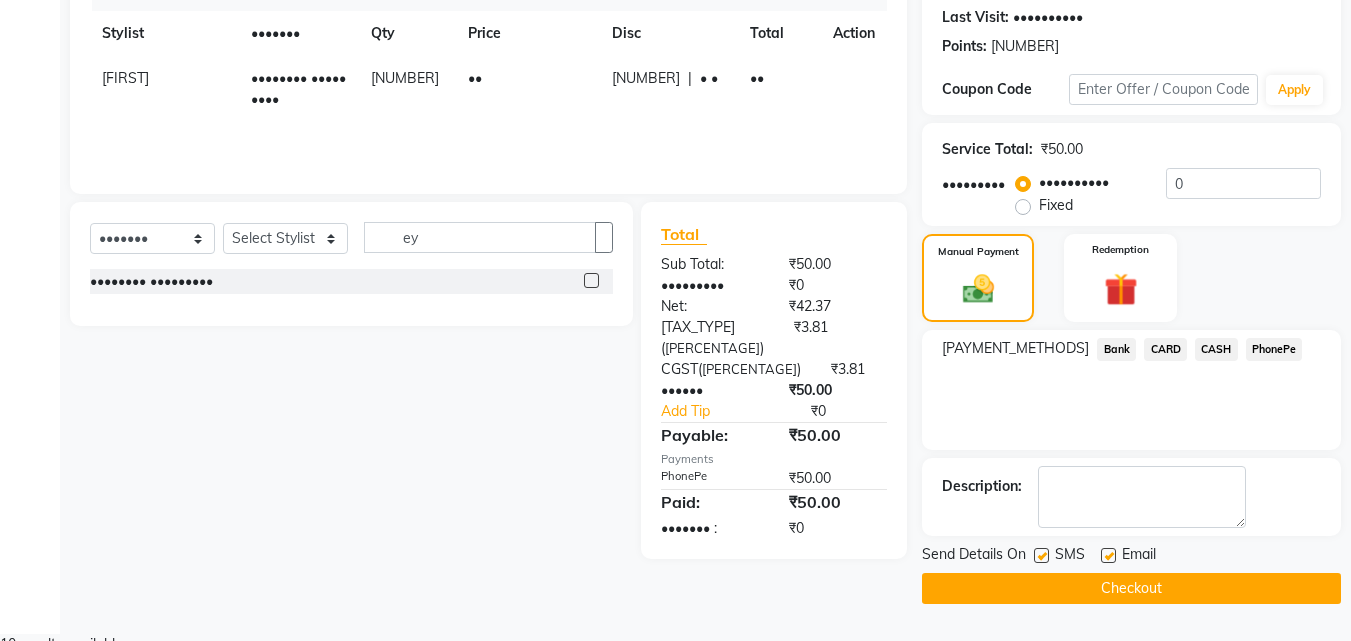 click at bounding box center (1108, 555) 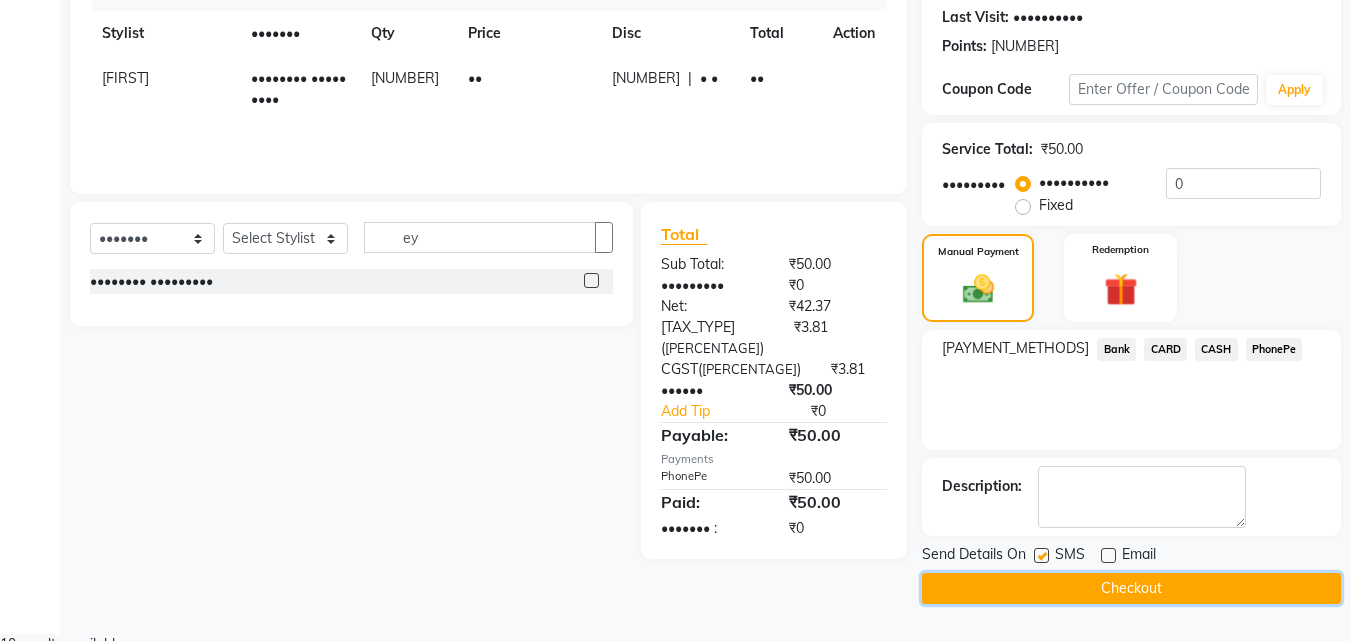 click on "Checkout" at bounding box center (1131, 588) 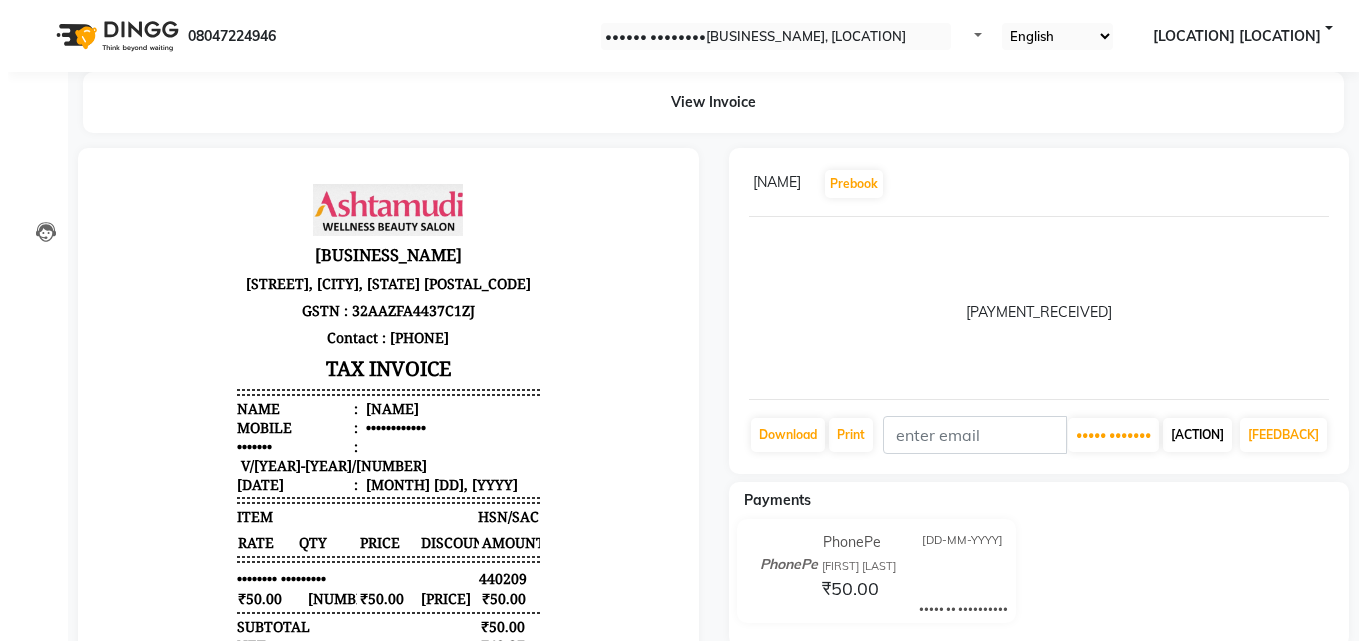 scroll, scrollTop: 0, scrollLeft: 0, axis: both 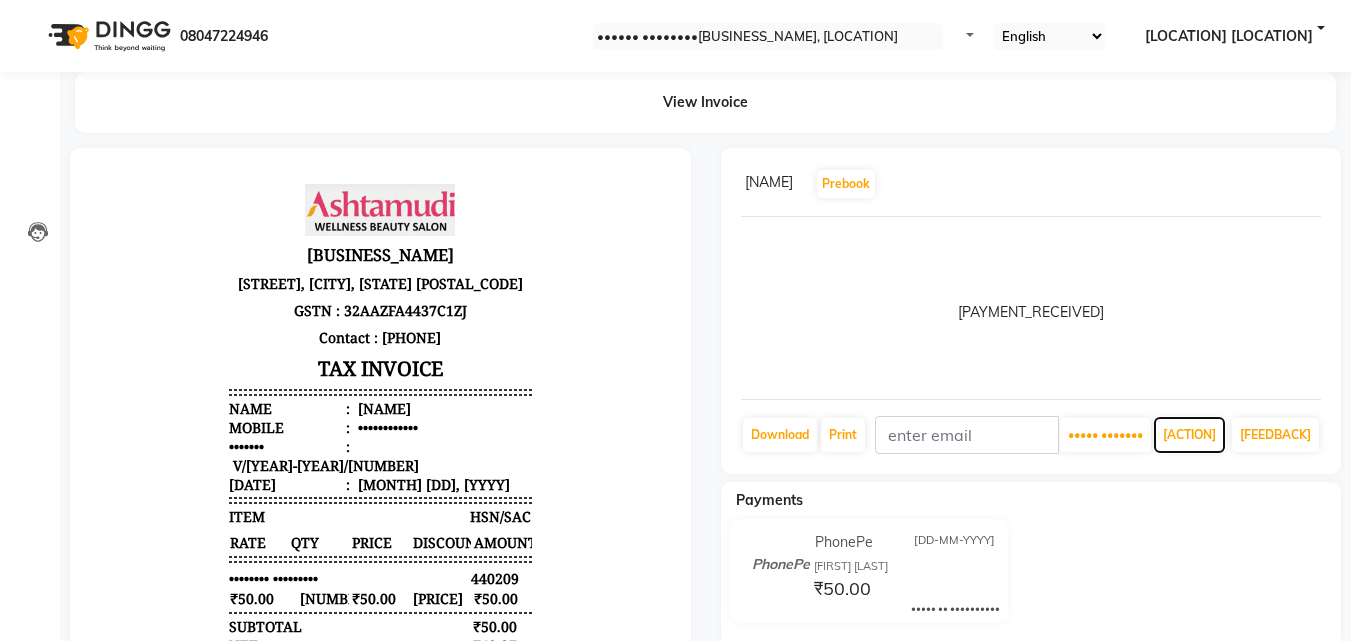 drag, startPoint x: 1184, startPoint y: 444, endPoint x: 958, endPoint y: 387, distance: 233.07724 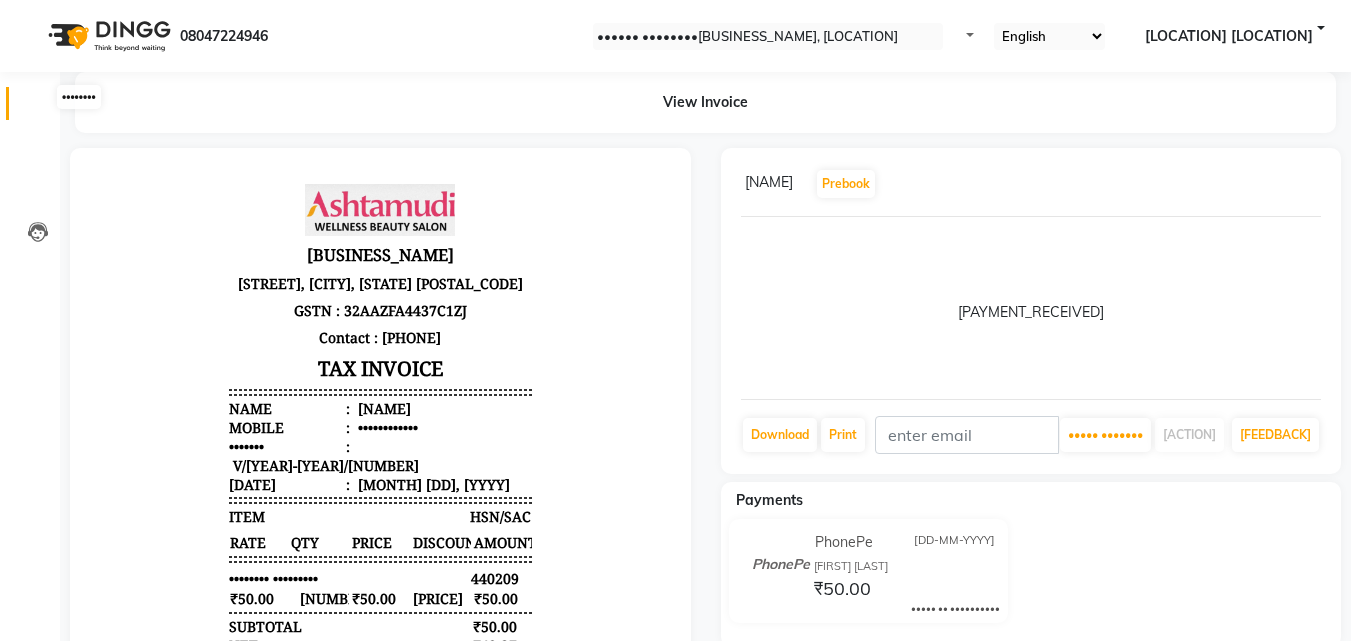 click at bounding box center (38, 108) 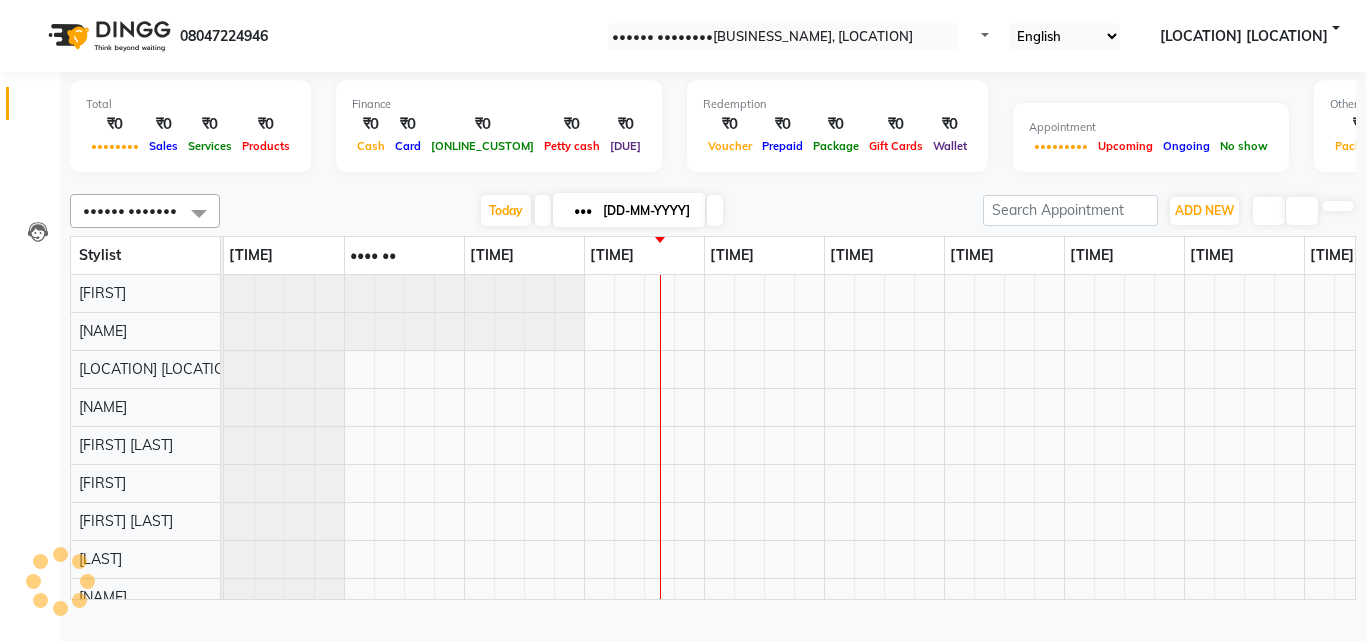 scroll, scrollTop: 0, scrollLeft: 309, axis: horizontal 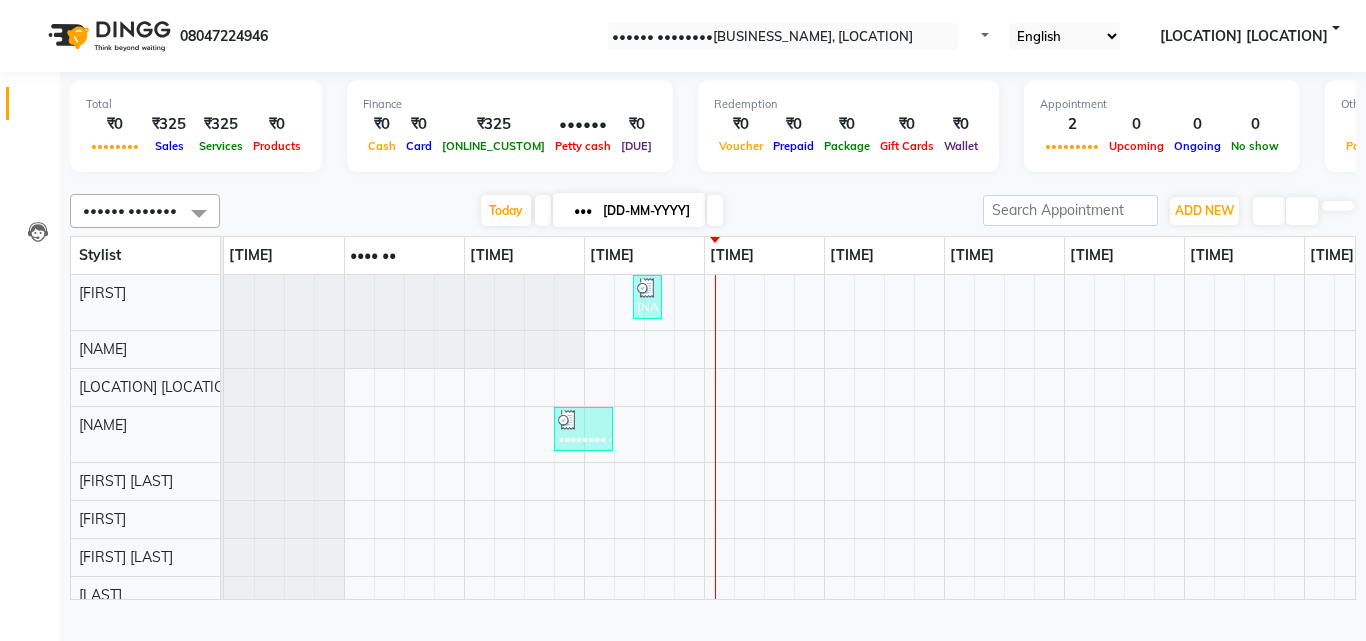 click at bounding box center [713, 182] 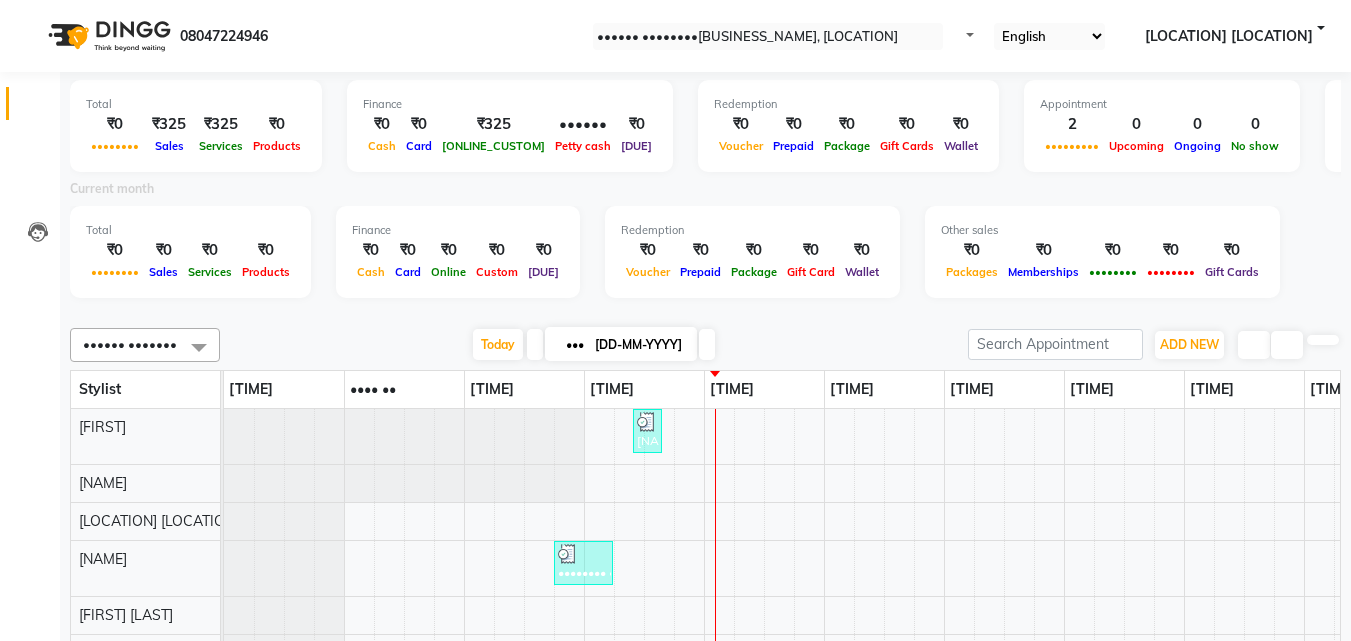 click at bounding box center [706, 312] 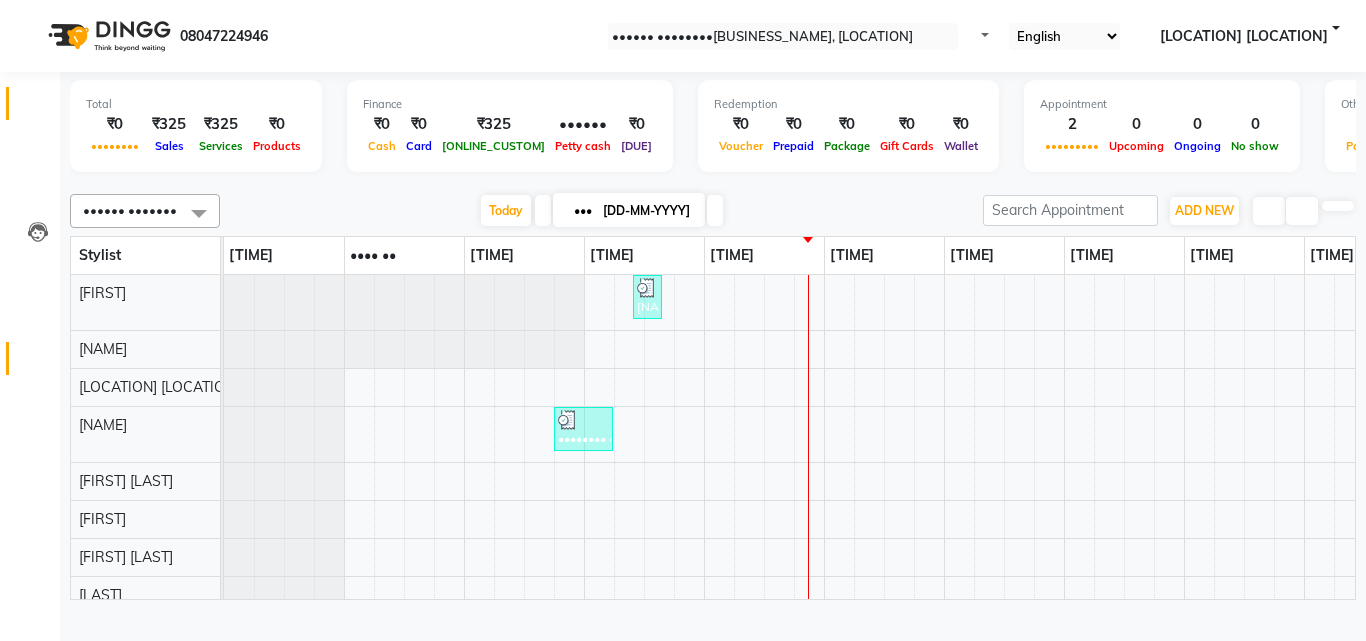 click at bounding box center (38, 363) 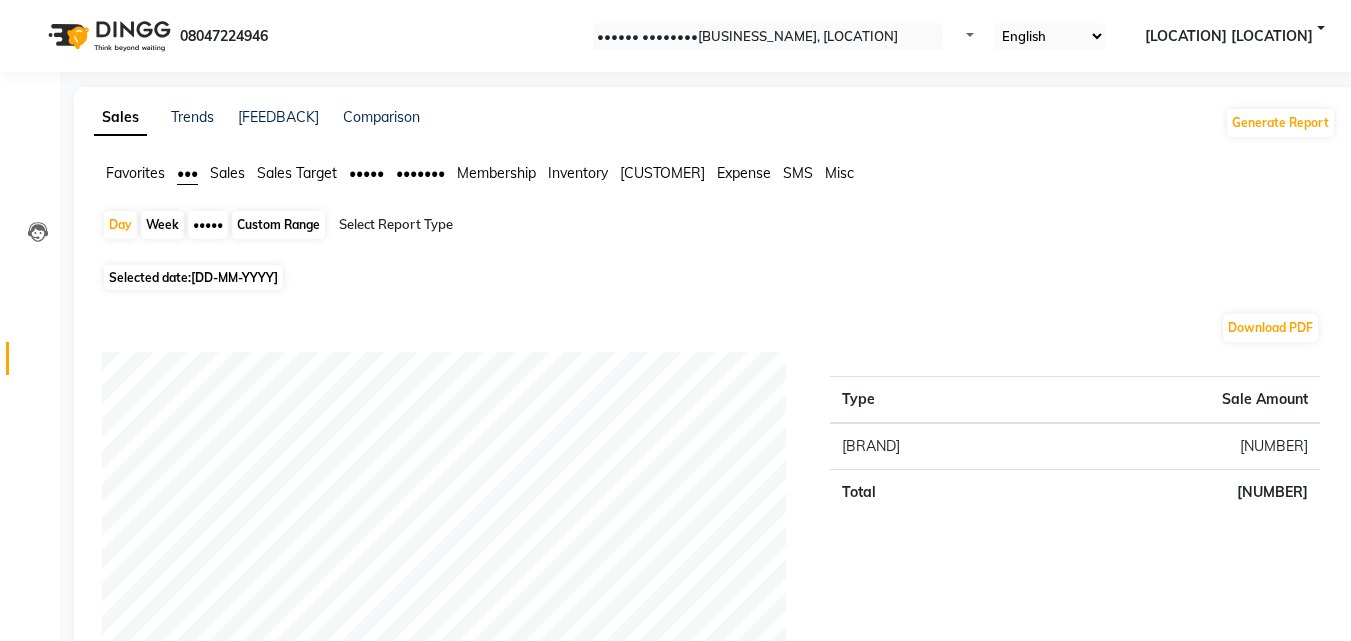 drag, startPoint x: 735, startPoint y: 170, endPoint x: 643, endPoint y: 185, distance: 93.214806 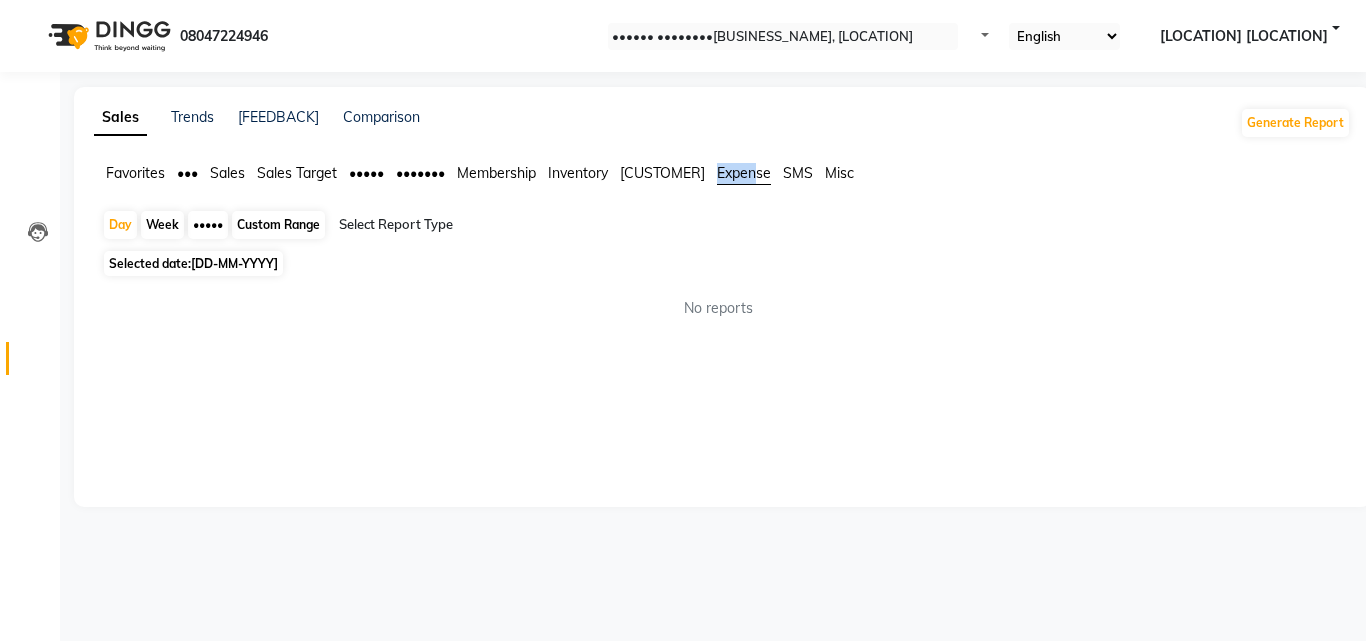 click at bounding box center [510, 225] 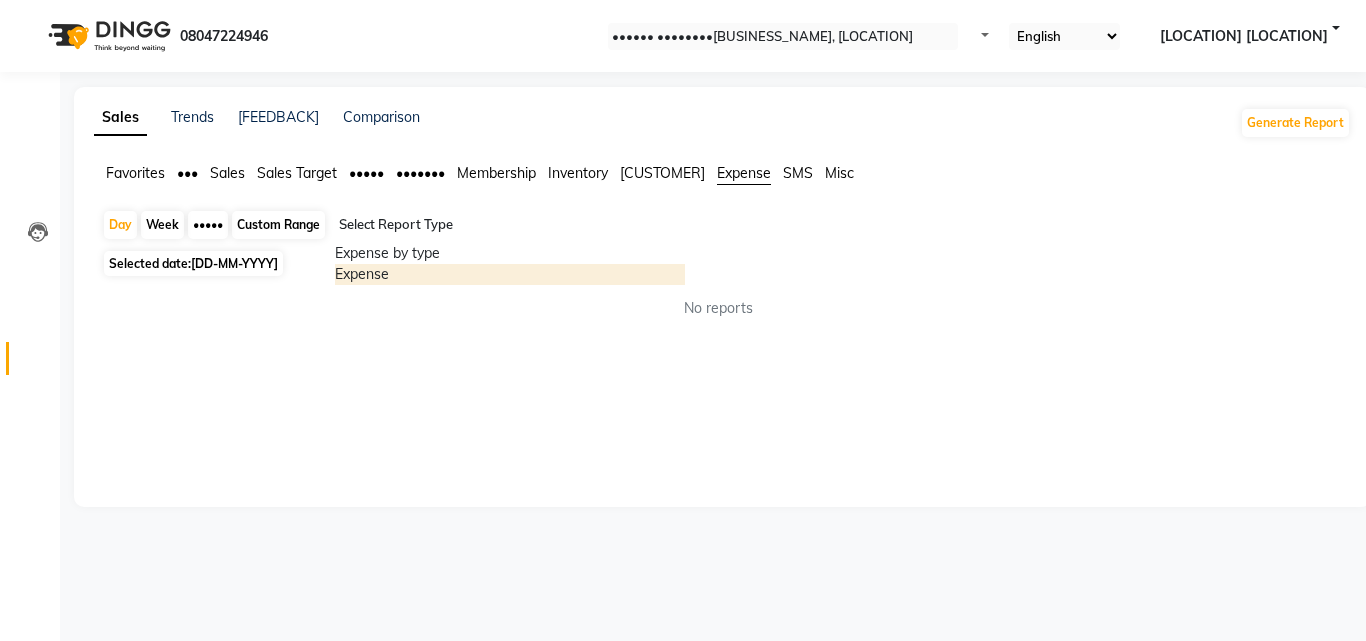 click on "Expense" at bounding box center [510, 274] 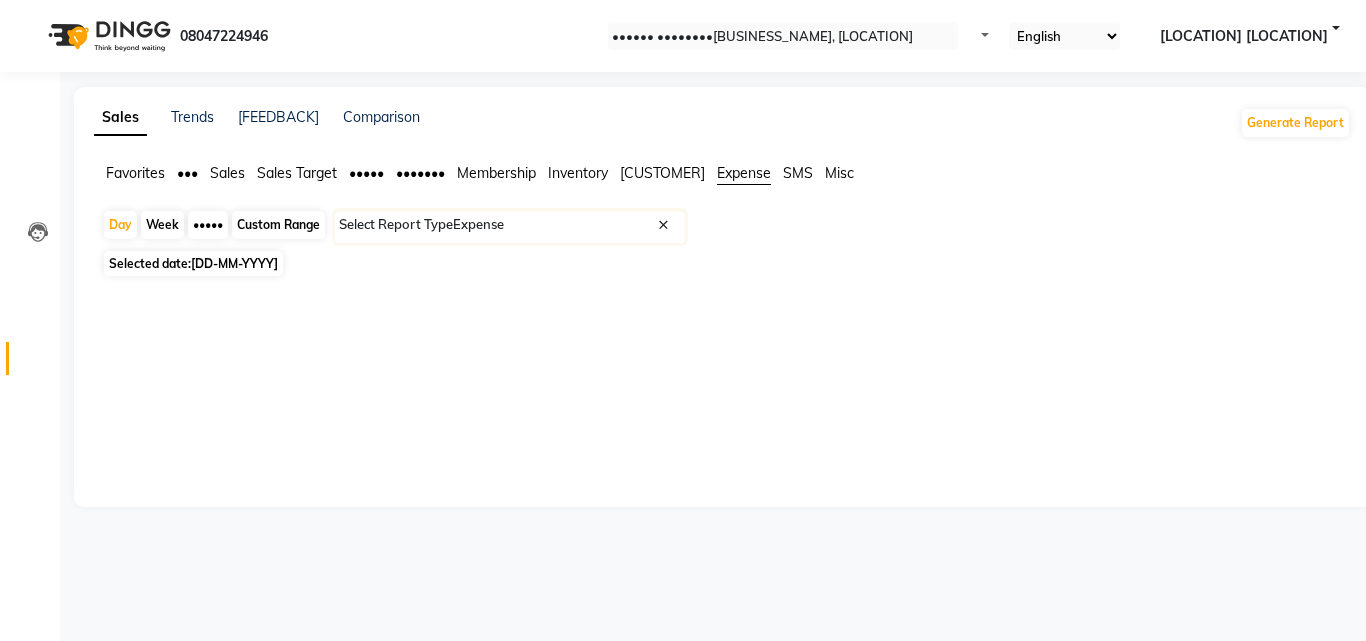 click on "[DD-MM-YYYY]" at bounding box center (234, 263) 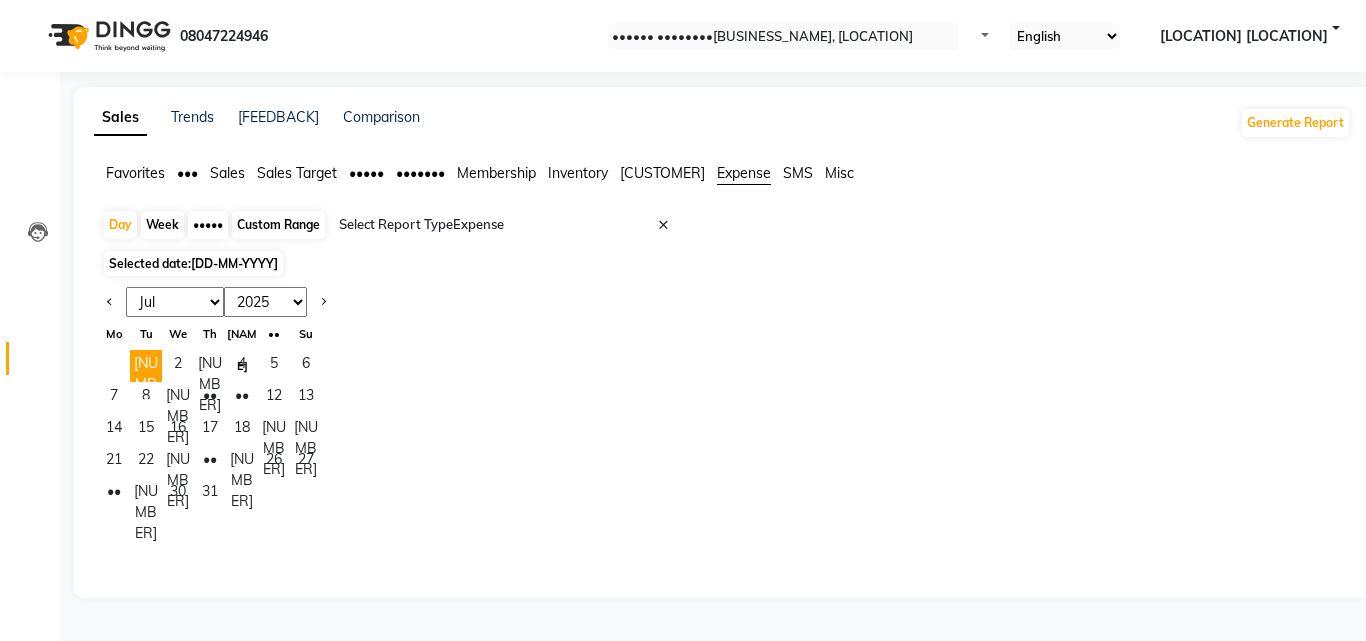 click at bounding box center (110, 302) 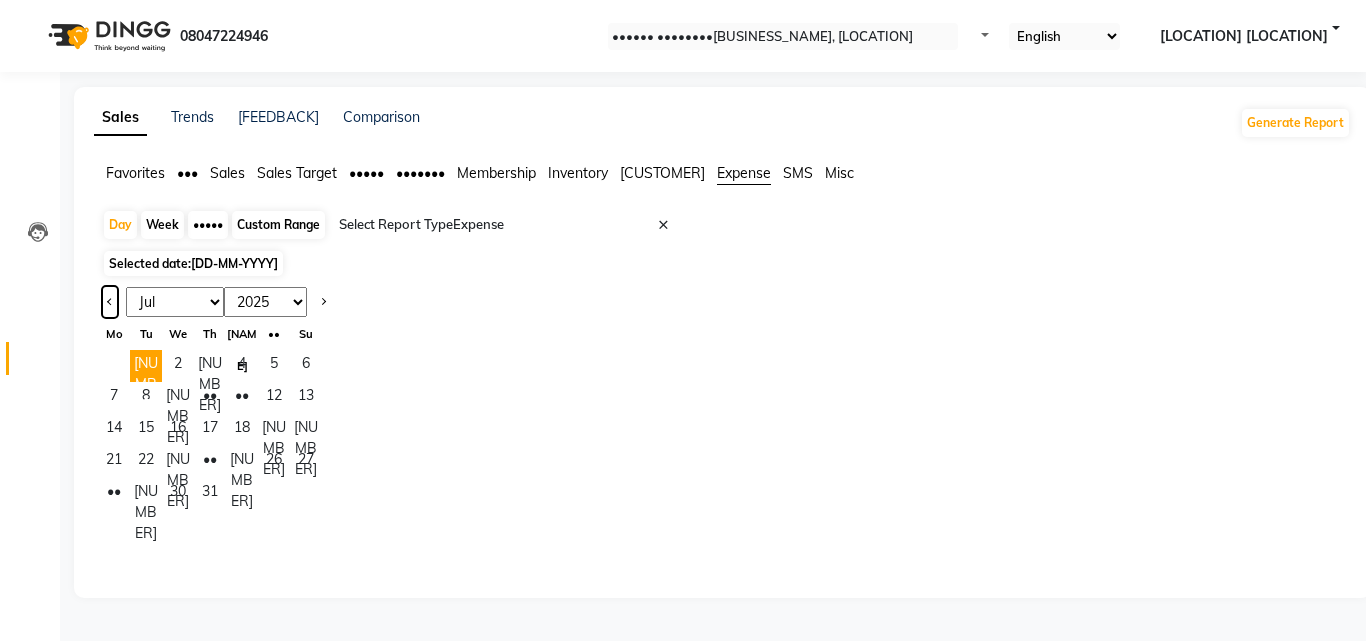 click at bounding box center (110, 302) 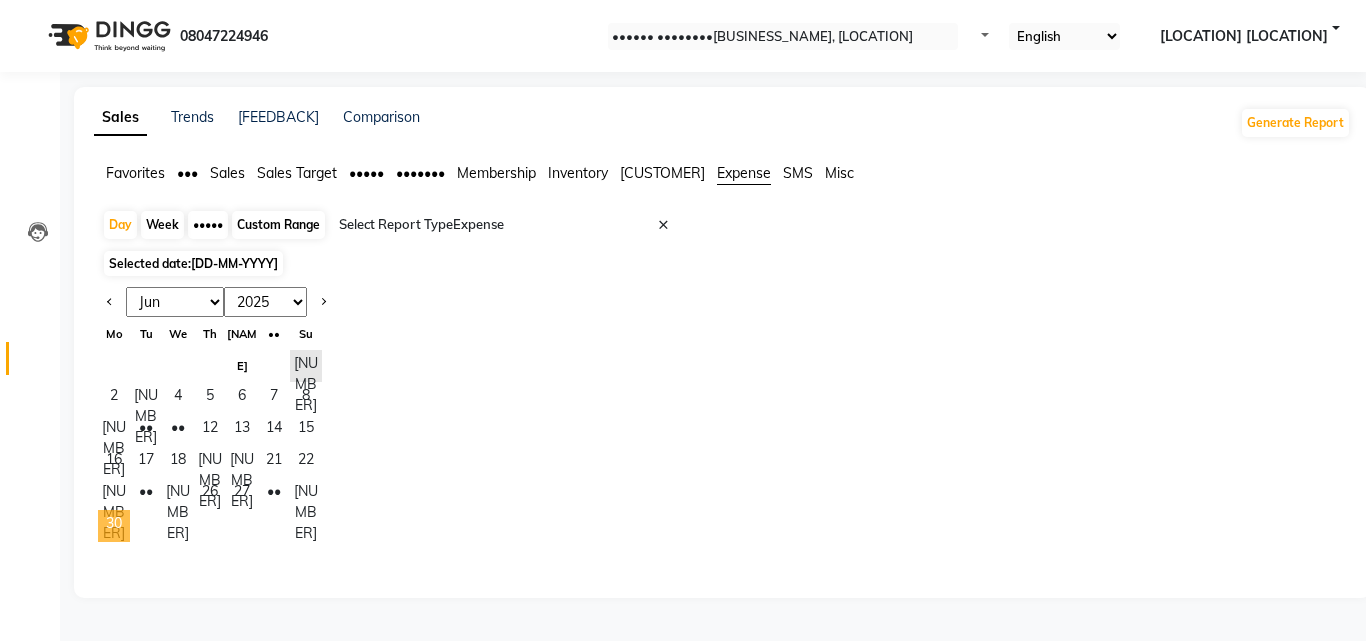 click on "30" at bounding box center (114, 526) 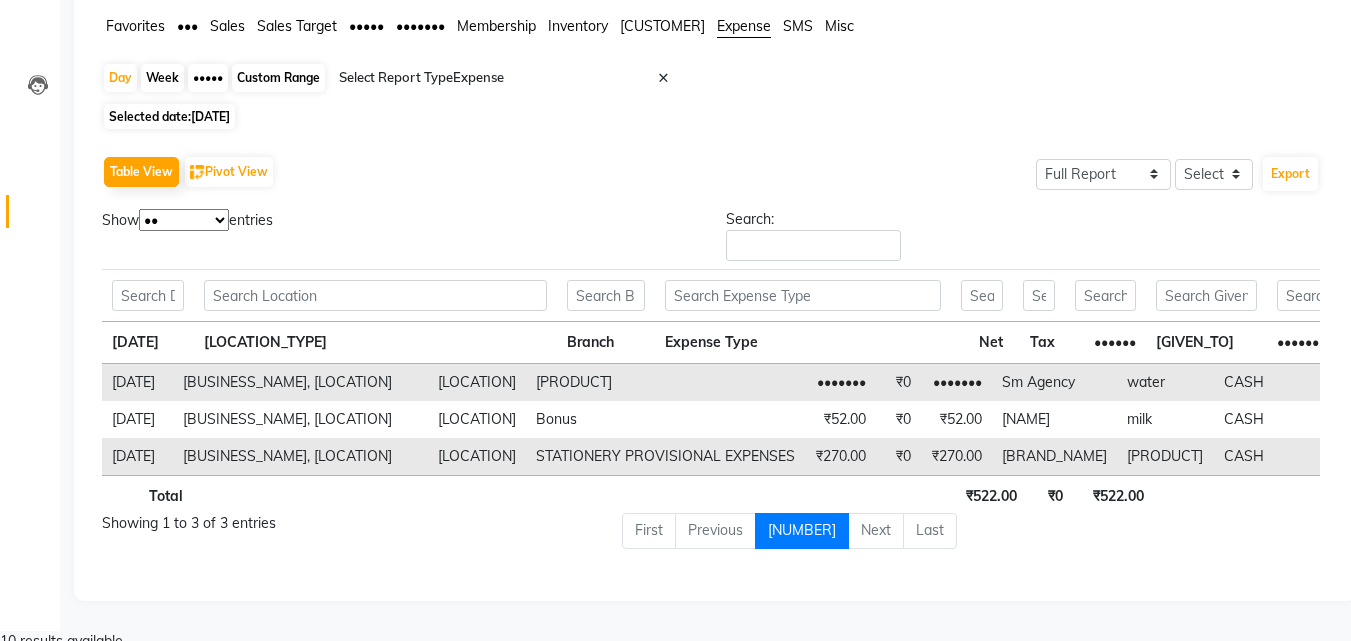 scroll, scrollTop: 148, scrollLeft: 0, axis: vertical 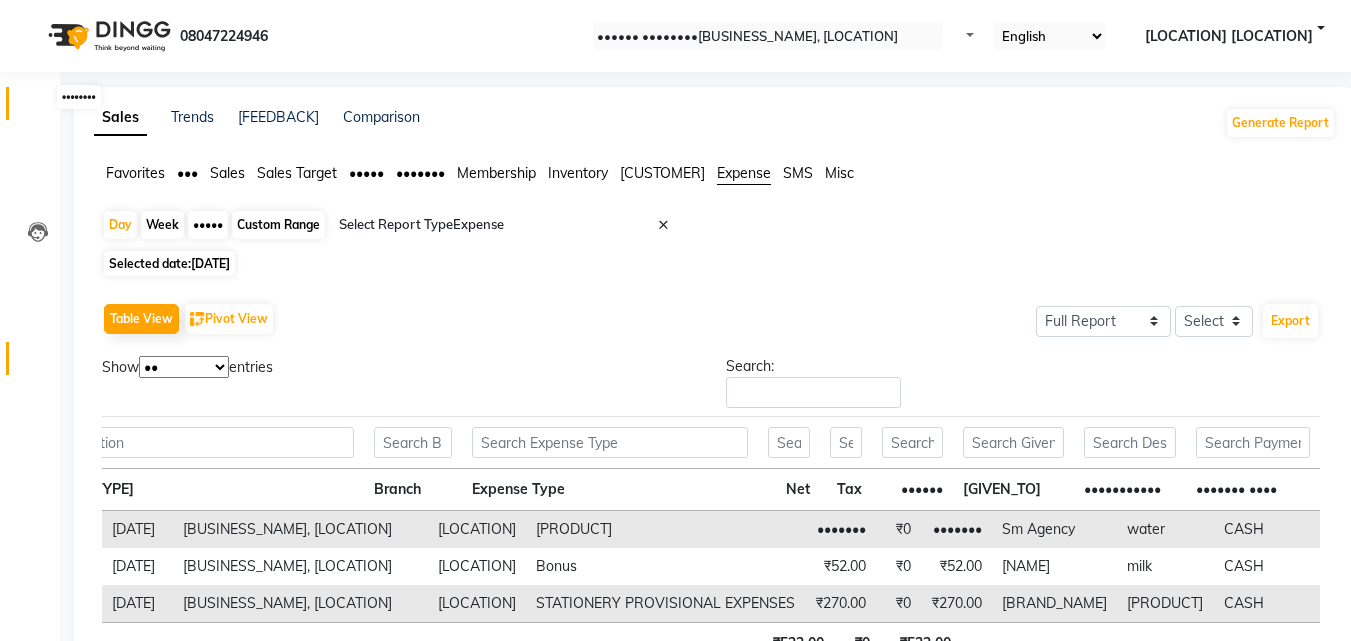 click at bounding box center (38, 108) 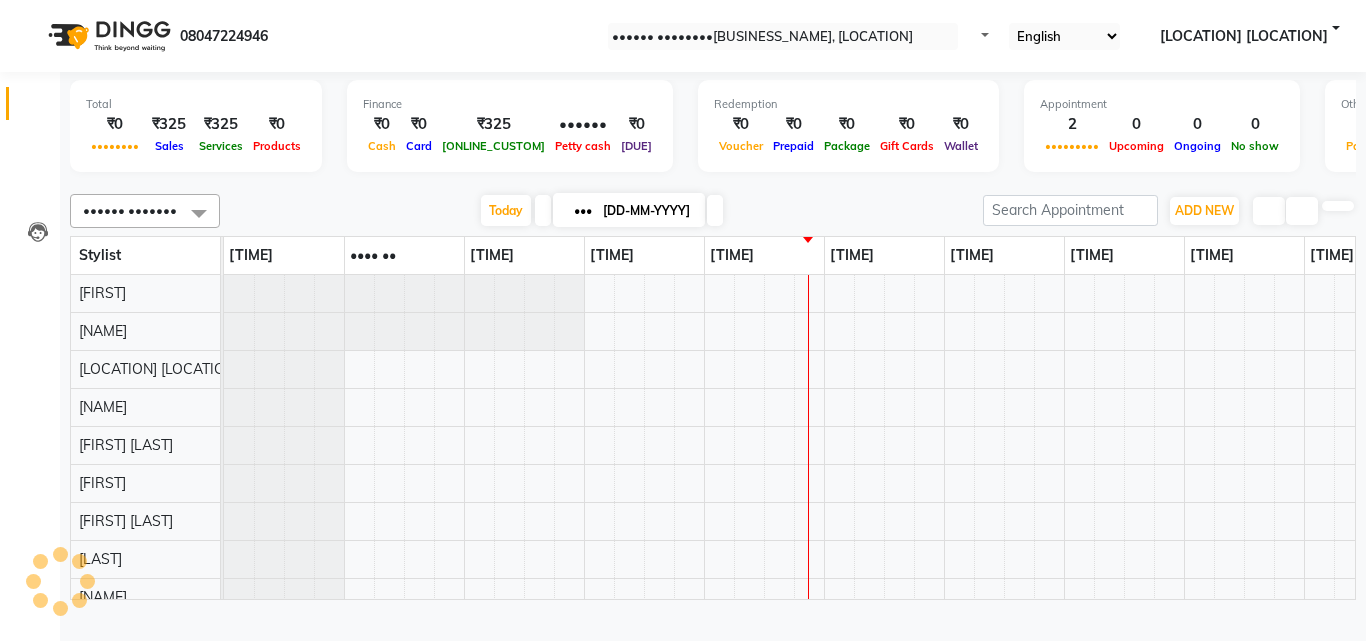 scroll, scrollTop: 0, scrollLeft: 429, axis: horizontal 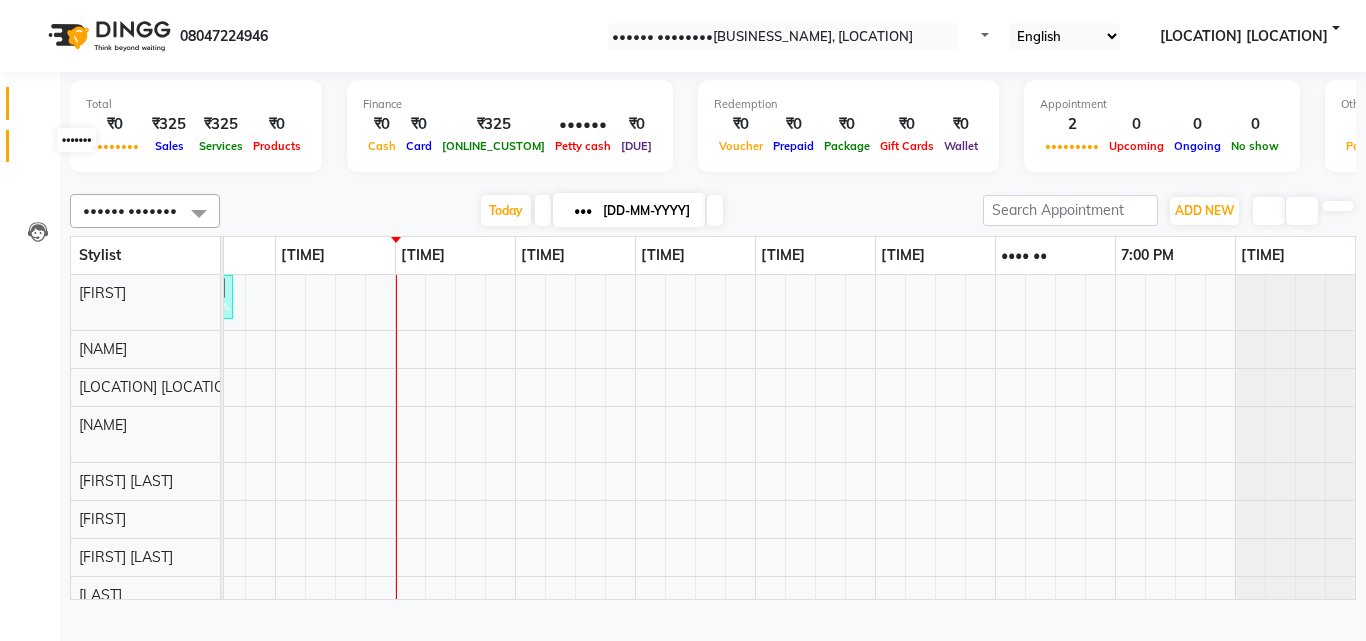click at bounding box center [38, 151] 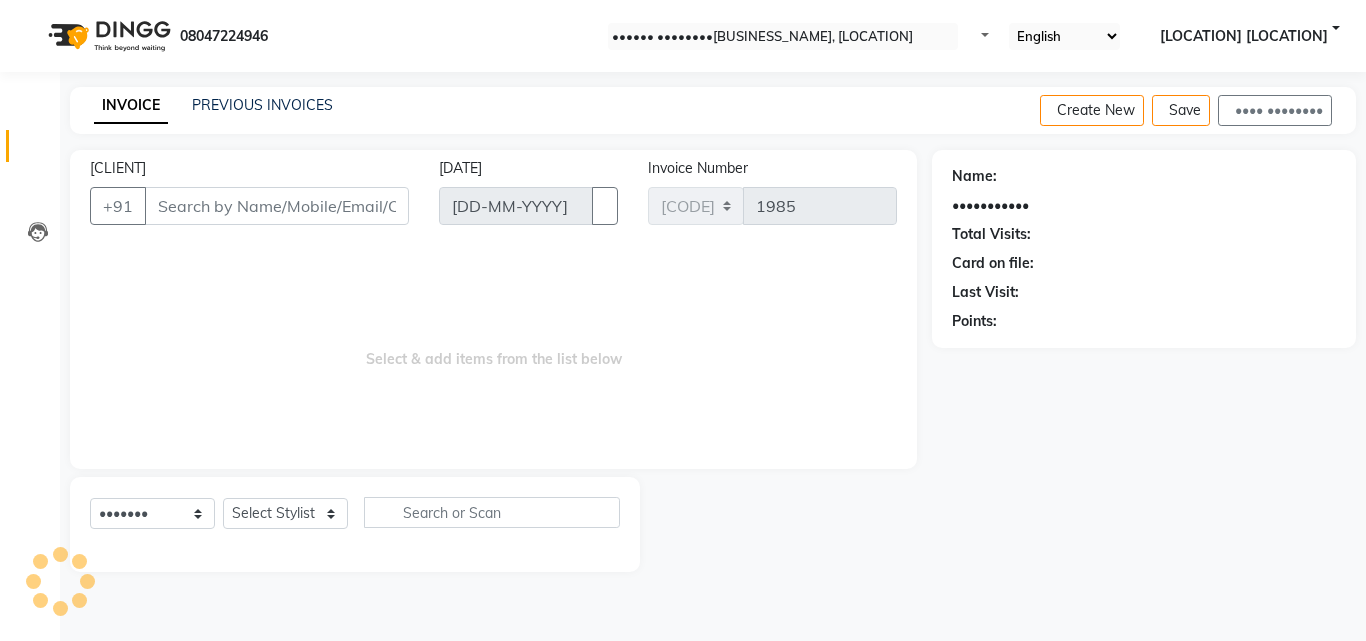 drag, startPoint x: 300, startPoint y: 211, endPoint x: 873, endPoint y: 122, distance: 579.87067 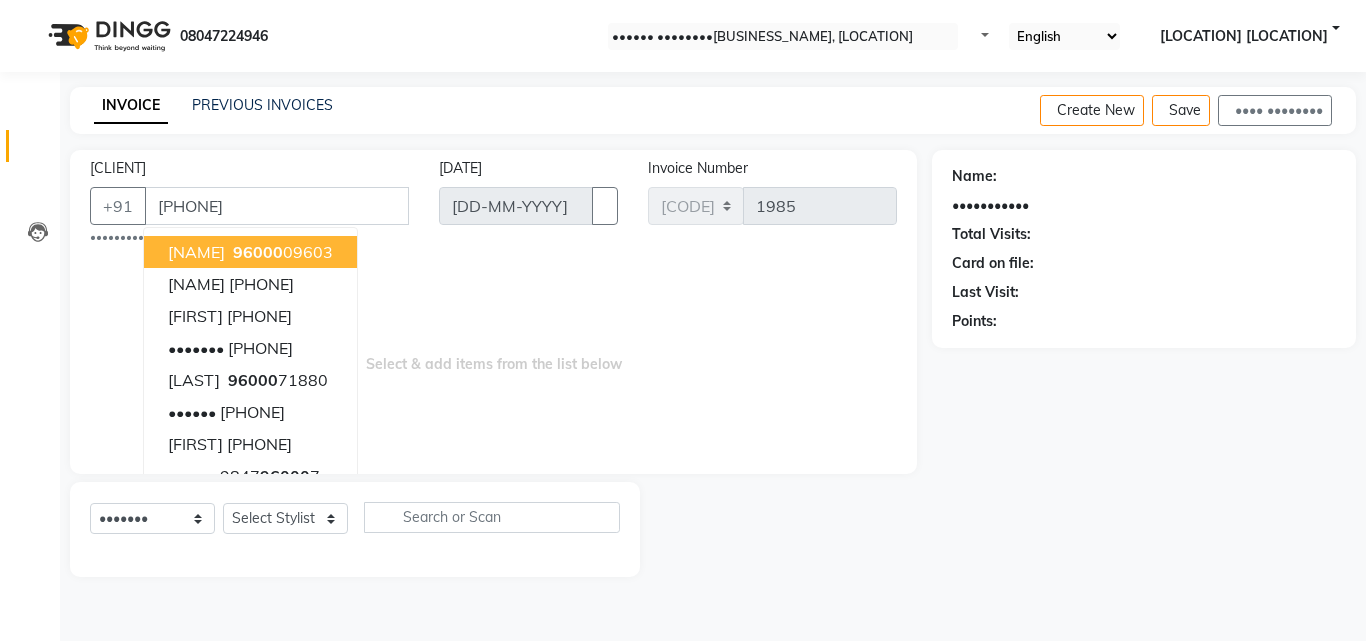 type on "[PHONE]" 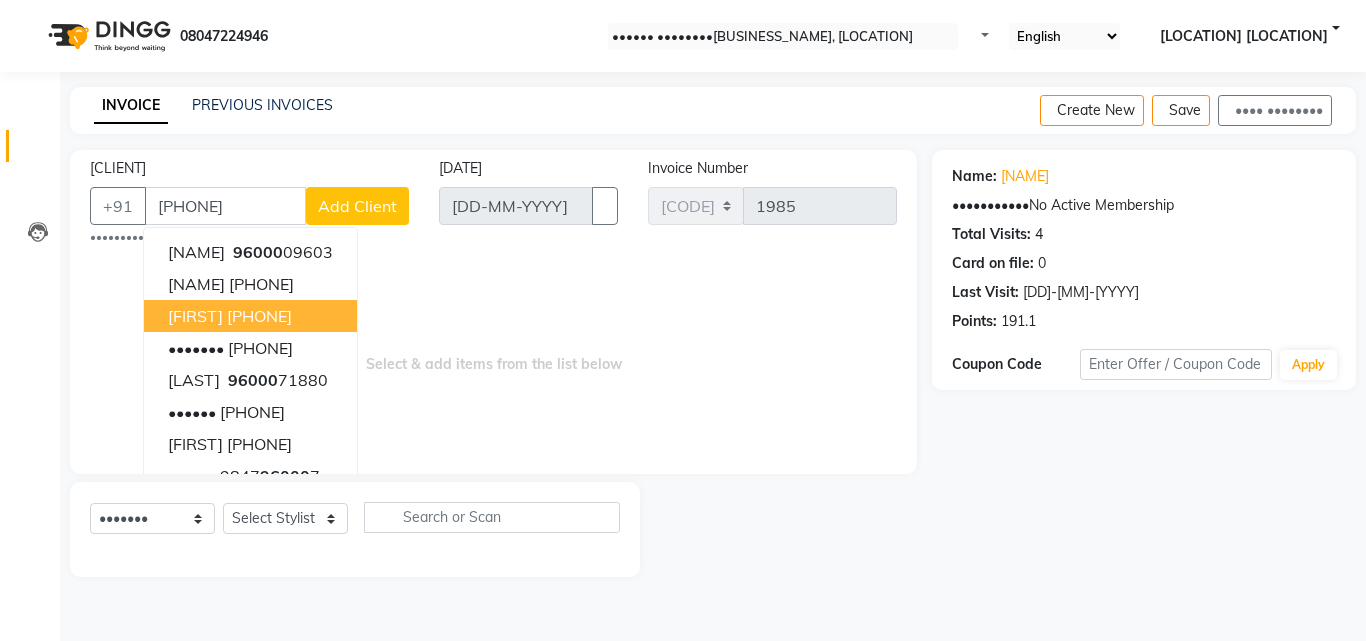 click on "•••••• ••• •••••••••• •••••••   ••••• ••••• ••••••  •••••••••• •••••••  •••••••••• •••••••  •••••••••• •••••   ••••• ••••• ••••••  •••••••••• ••••••  •••••••••• ••••••  •••• ••••• • •••••  •••••••••• ••••••  •••••••••• ••• •••••• •••••••••••• •••• •••••••••• ••••••• •••••• •••••• ••••••••• ••••  •••••• • ••• ••••• •••• ••• •••• •••••" at bounding box center [493, 312] 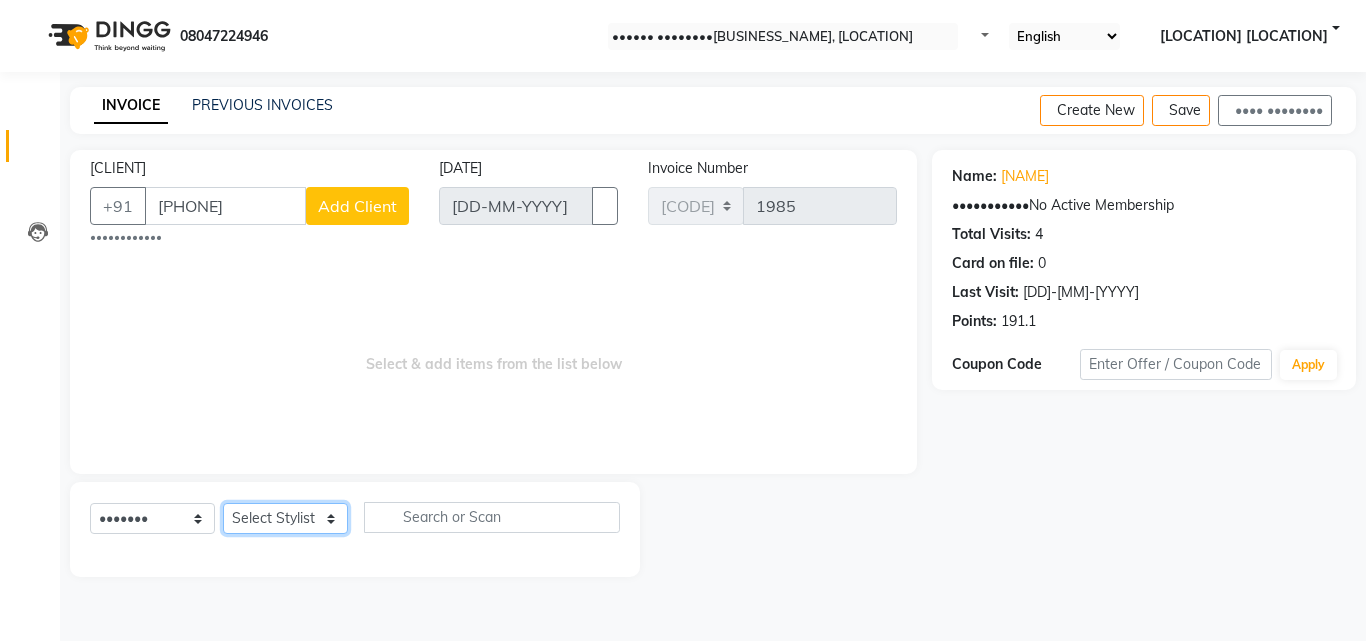 drag, startPoint x: 273, startPoint y: 507, endPoint x: 279, endPoint y: 523, distance: 17.088007 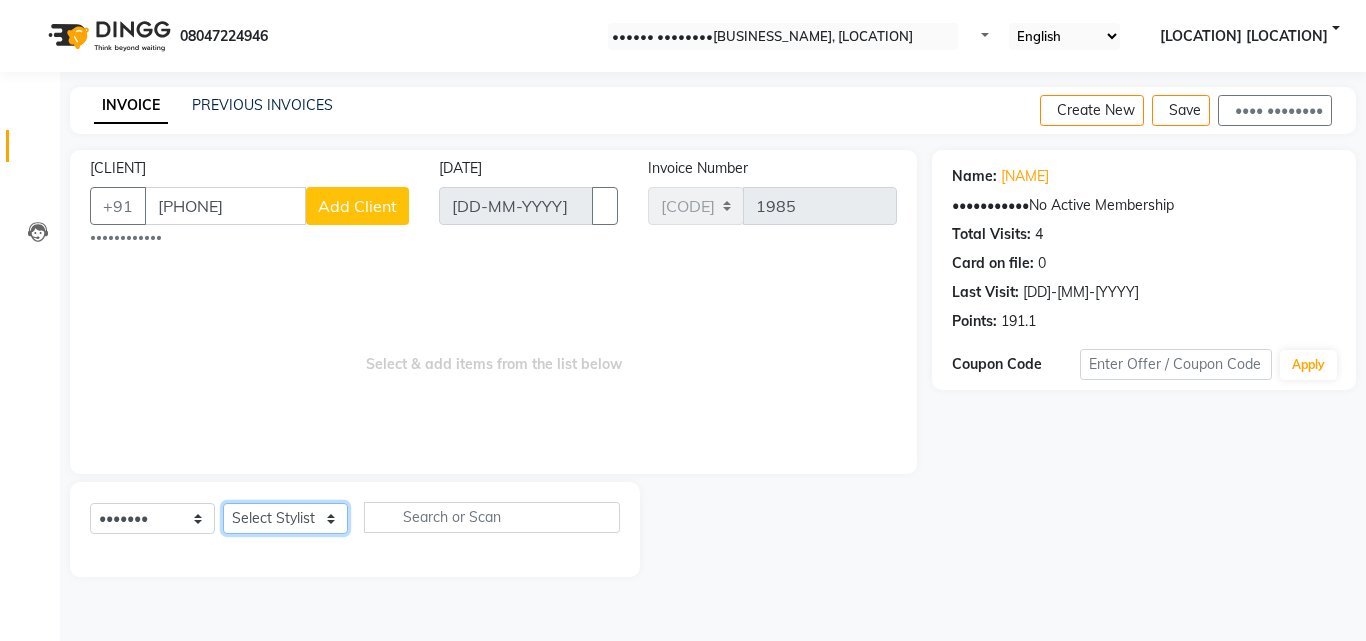 select on "27419" 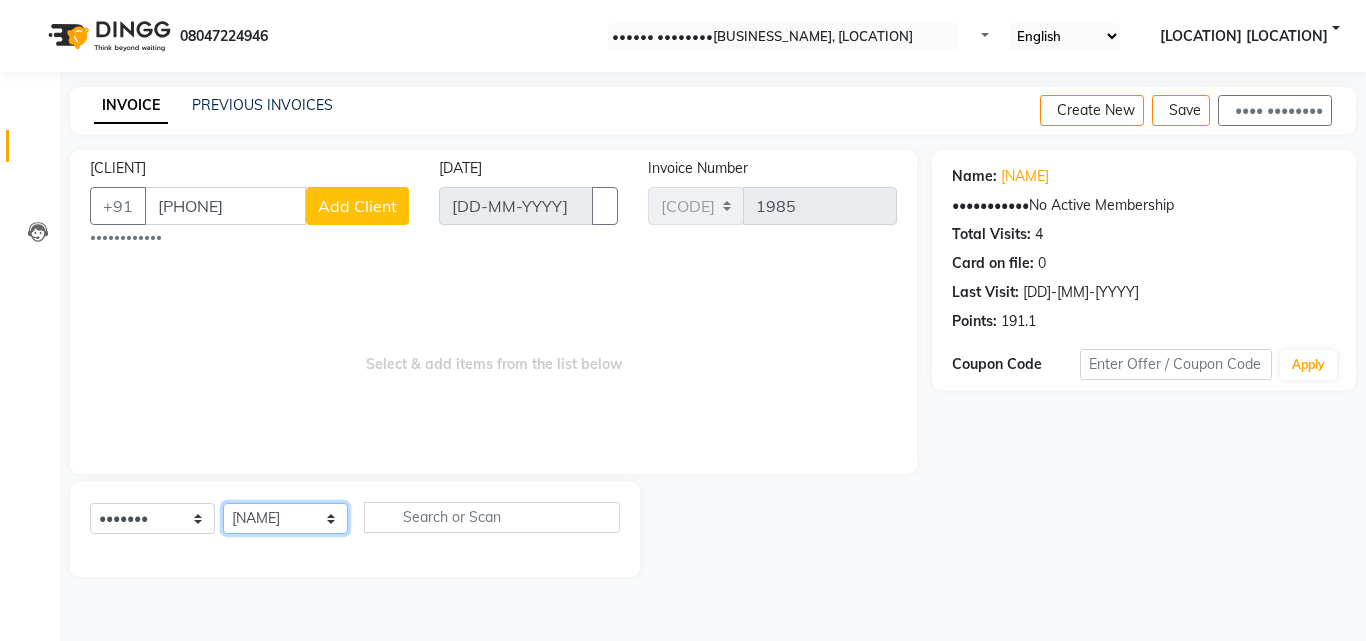 click on "Select Stylist [NAME] [NAME] [NAME] [LOCATION] [LOCATION] [NAME] [NAME] [NAME] [NAME] [NAME] [NAME] [NAME] [NAME]" at bounding box center [285, 518] 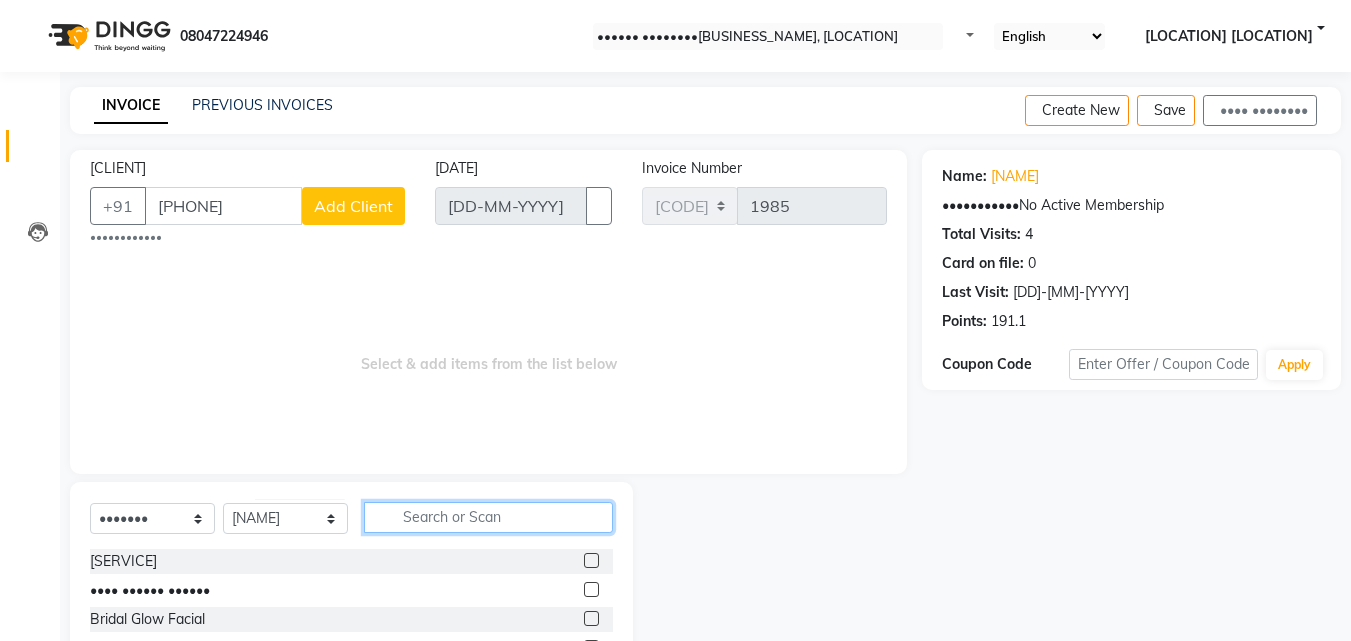 click at bounding box center [488, 517] 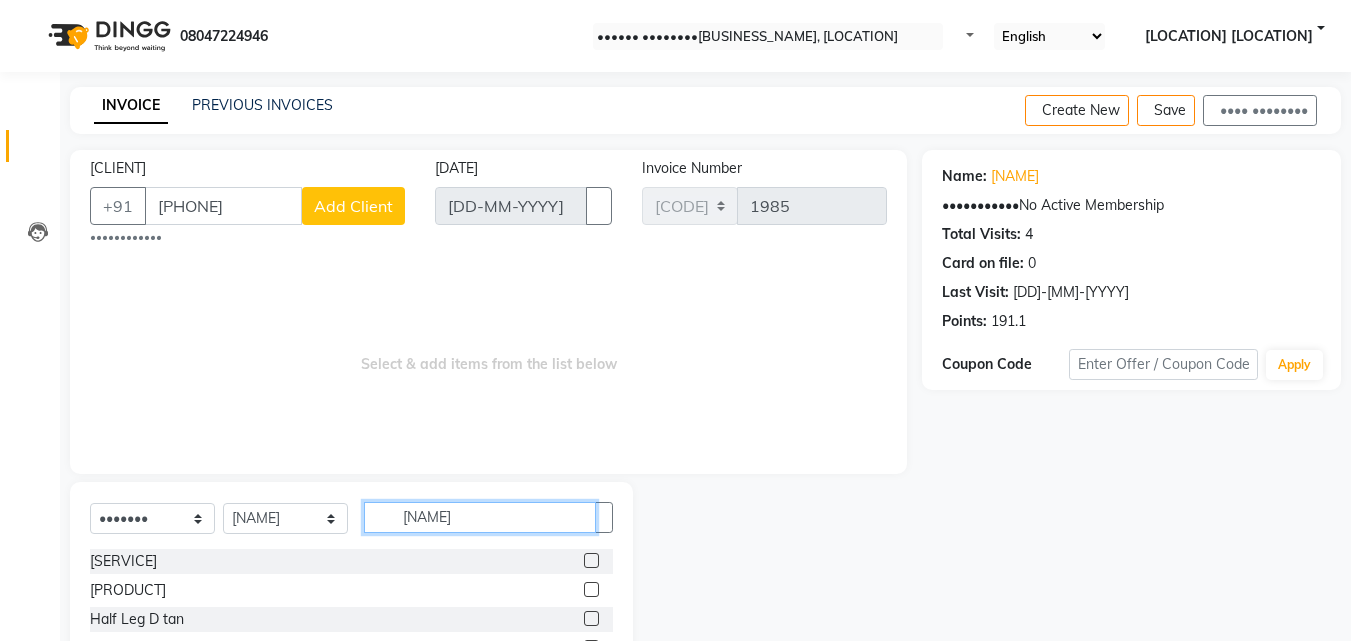 type on "[NAME]" 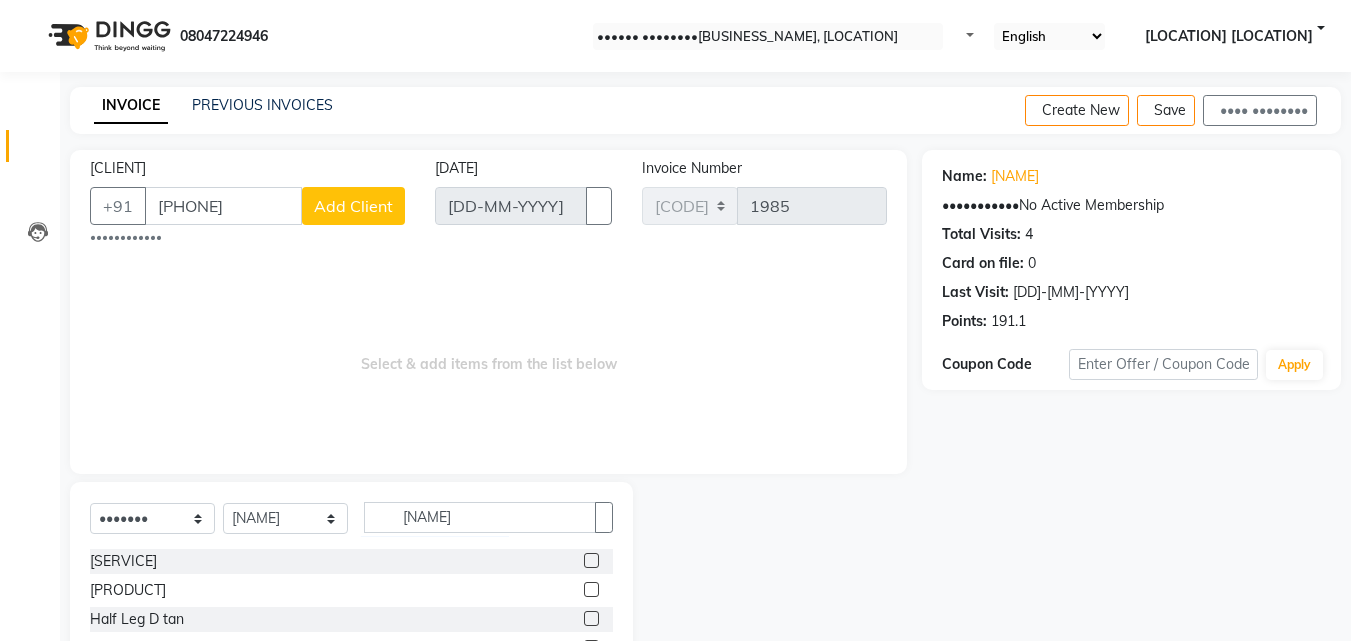 click at bounding box center [591, 560] 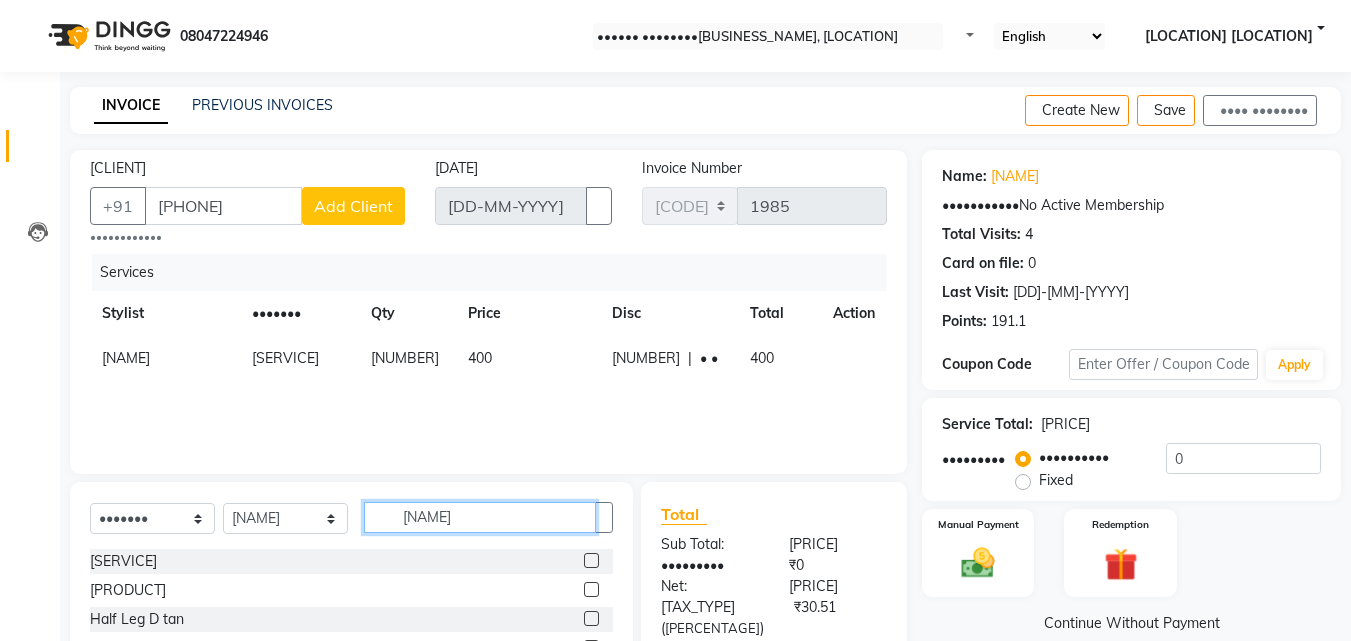drag, startPoint x: 491, startPoint y: 525, endPoint x: 279, endPoint y: 466, distance: 220.05681 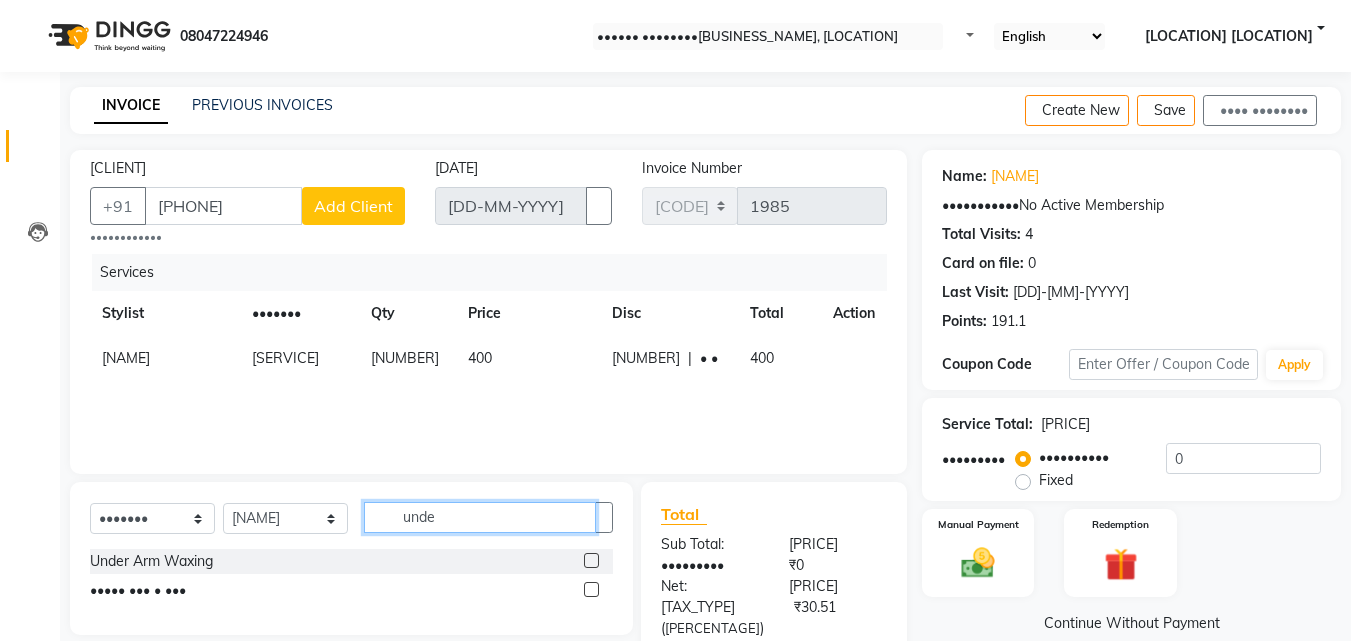 type on "unde" 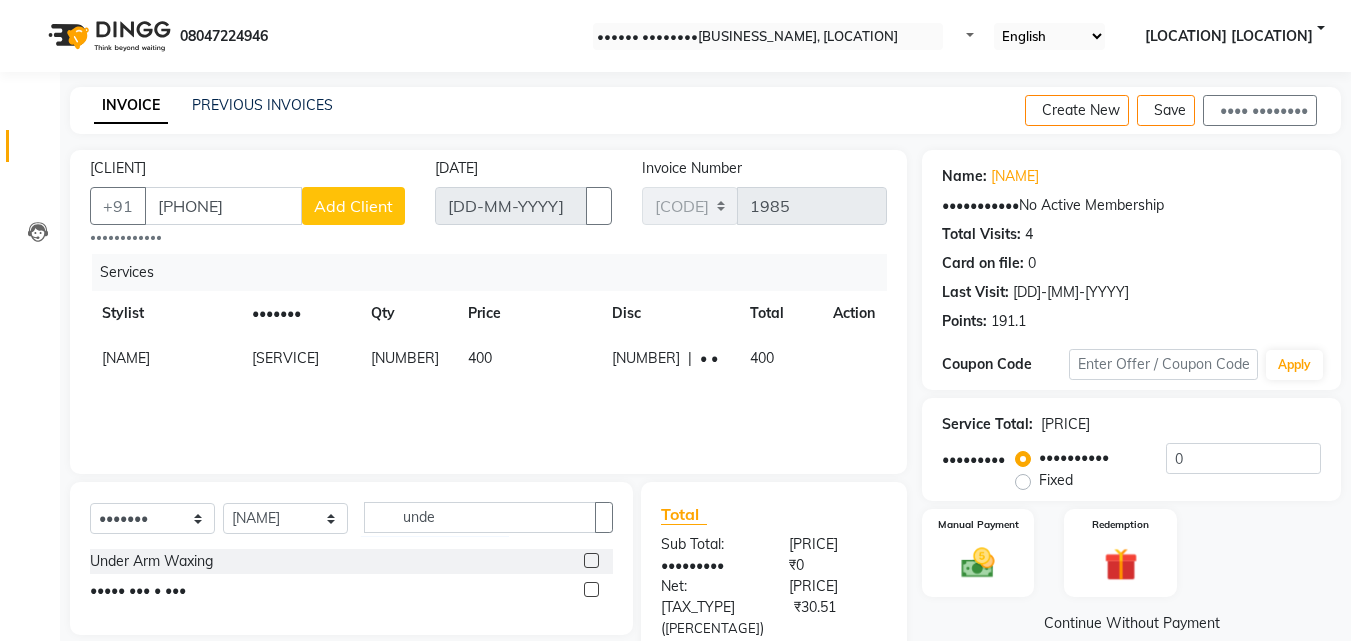 drag, startPoint x: 591, startPoint y: 561, endPoint x: 559, endPoint y: 578, distance: 36.23534 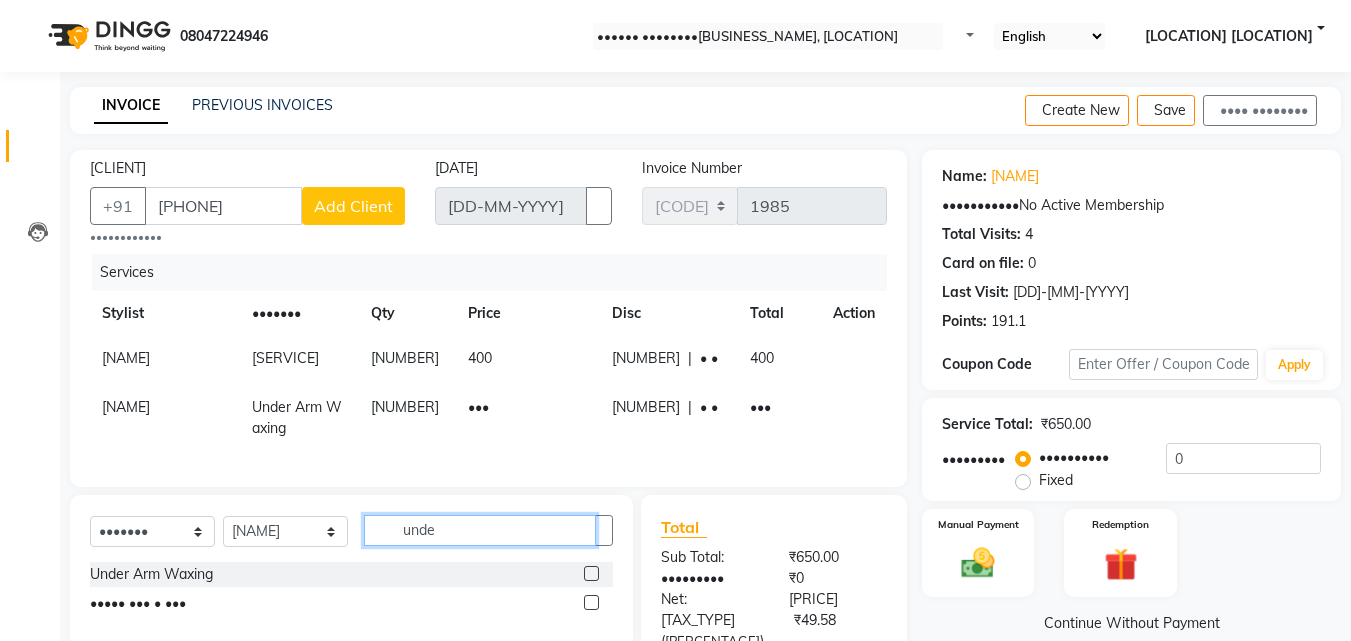 drag, startPoint x: 503, startPoint y: 568, endPoint x: 304, endPoint y: 569, distance: 199.00252 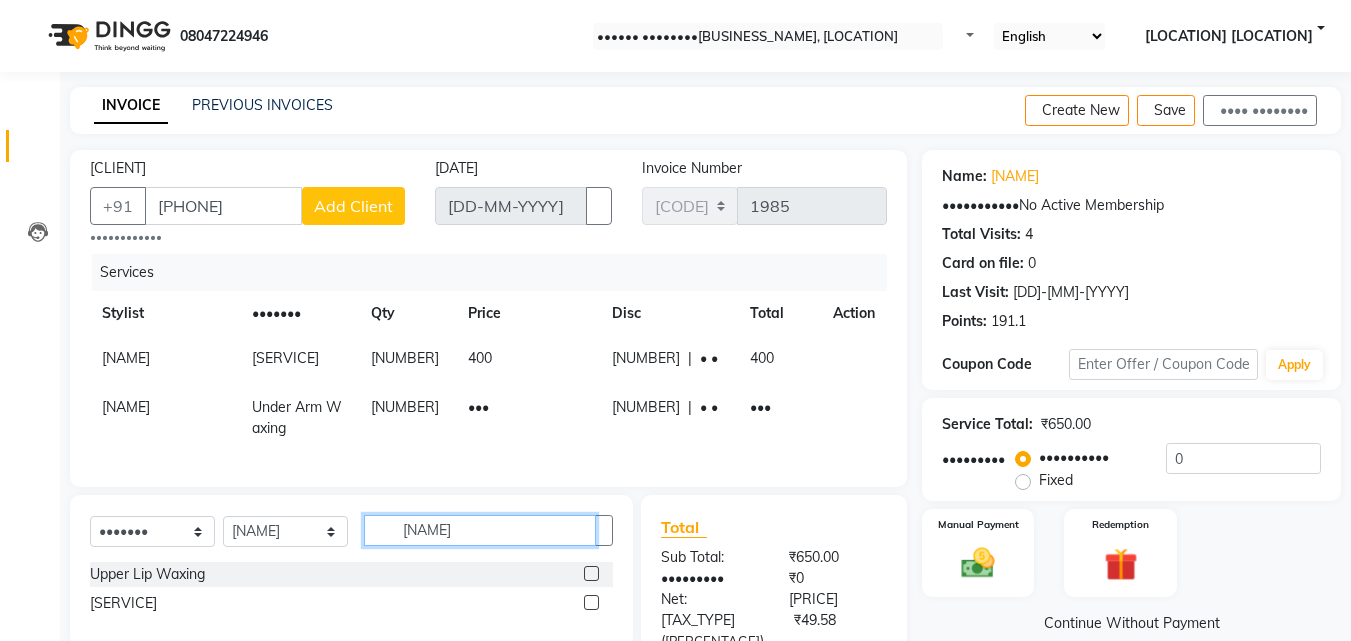 type on "[NAME]" 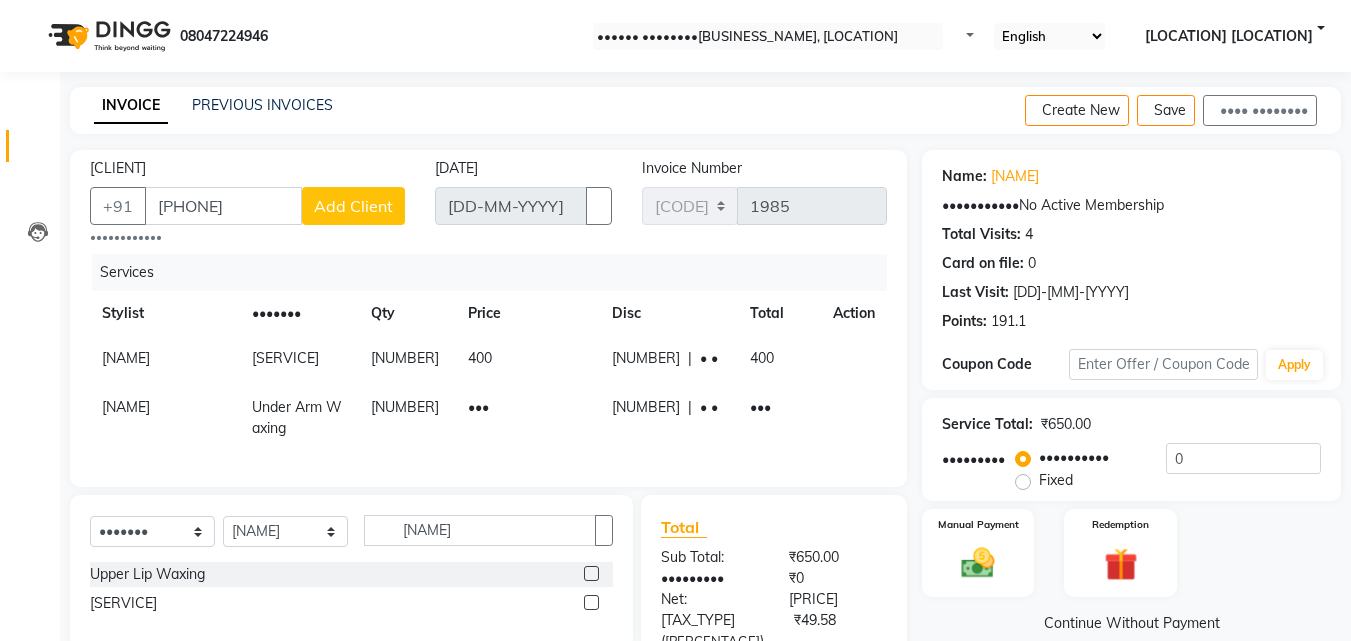 click at bounding box center [591, 573] 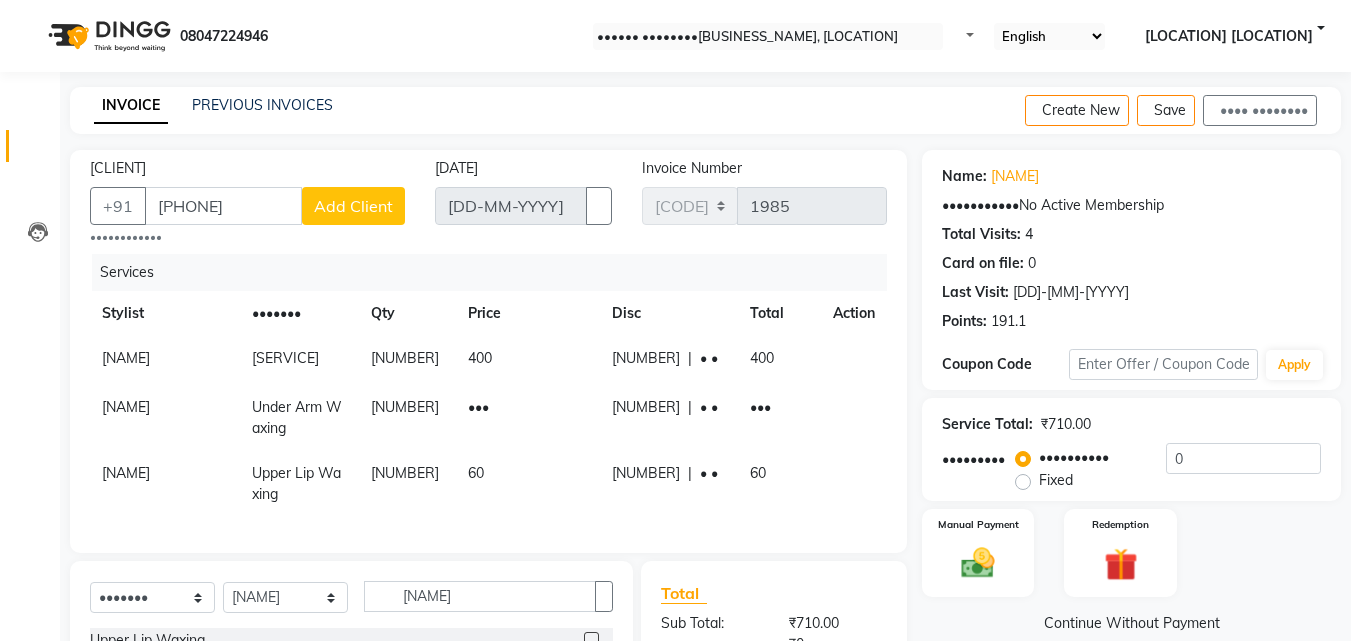 scroll, scrollTop: 276, scrollLeft: 0, axis: vertical 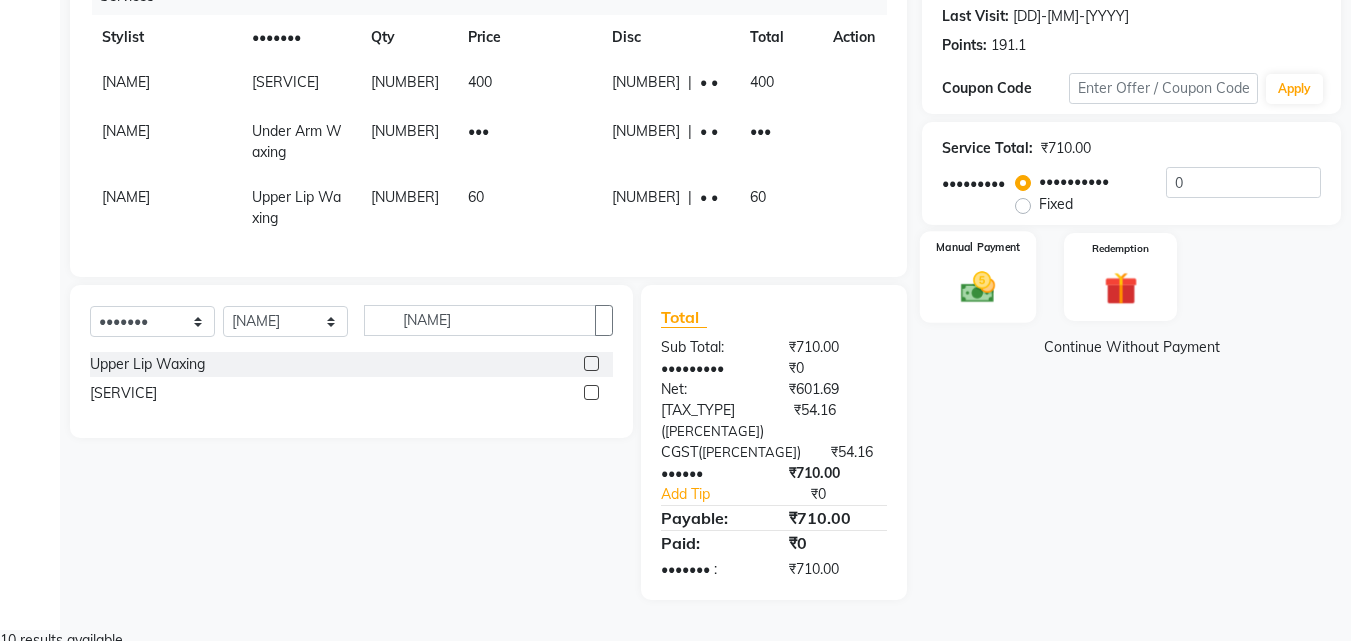 click on "Manual Payment" at bounding box center (978, 247) 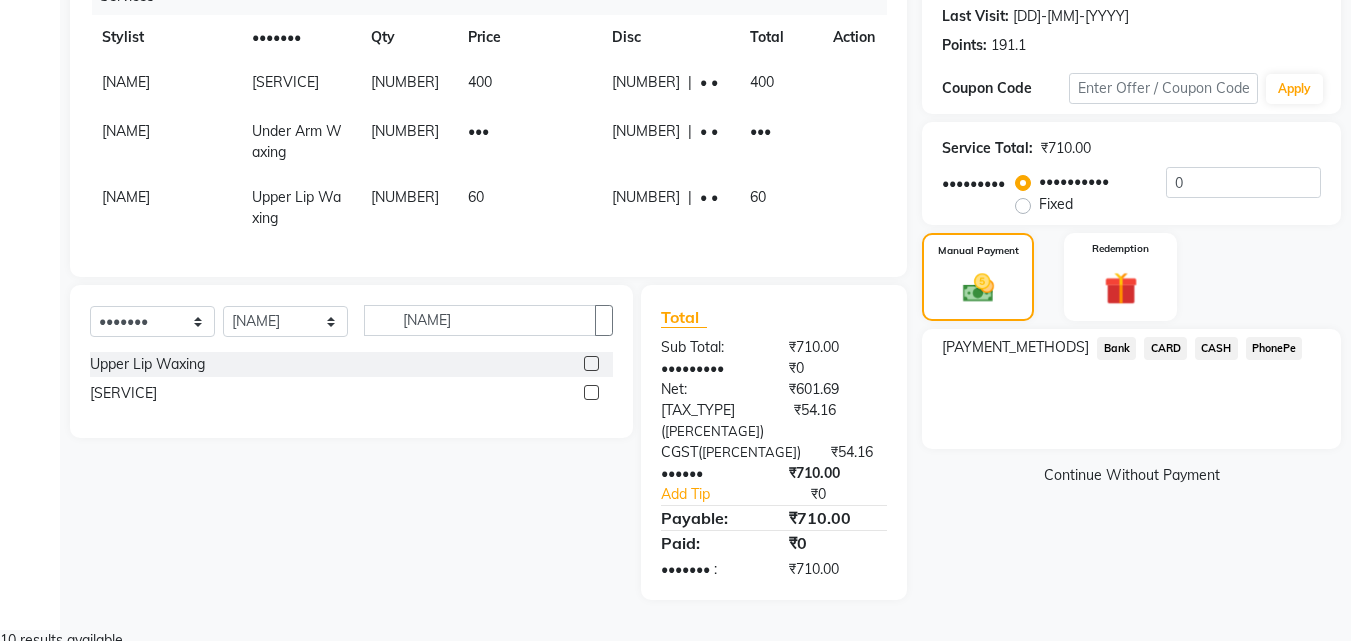 click on "PhonePe" at bounding box center [1116, 348] 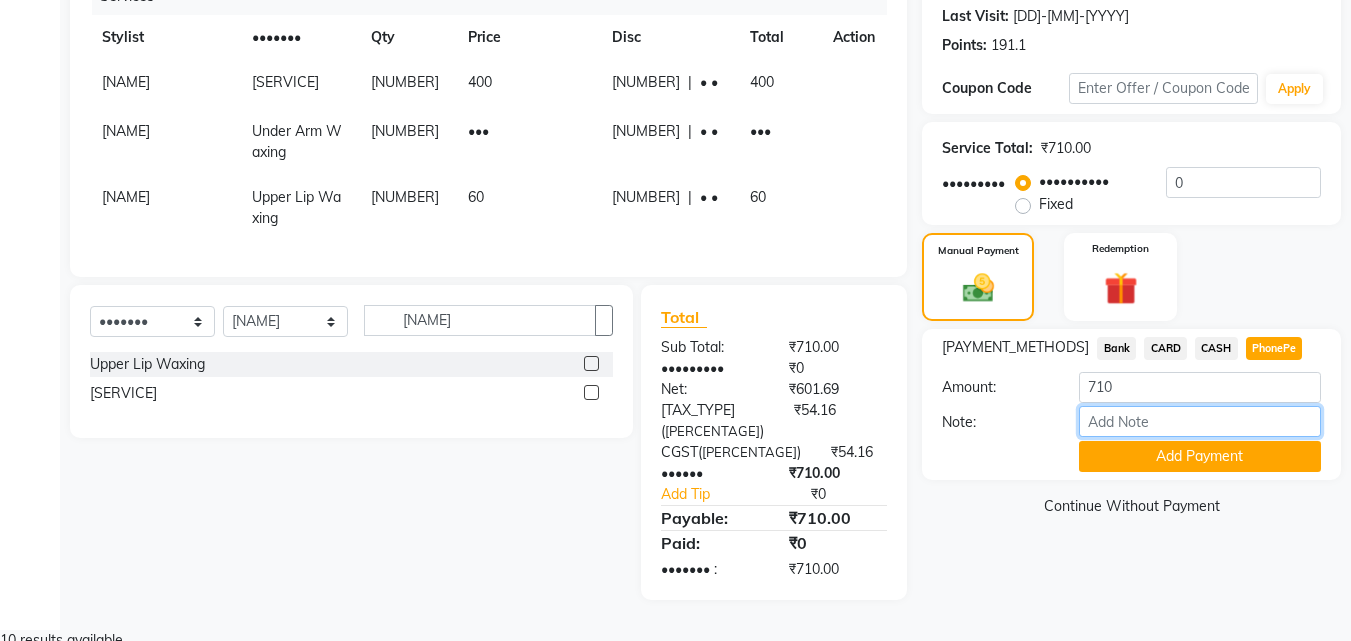 click on "Note:" at bounding box center (1200, 421) 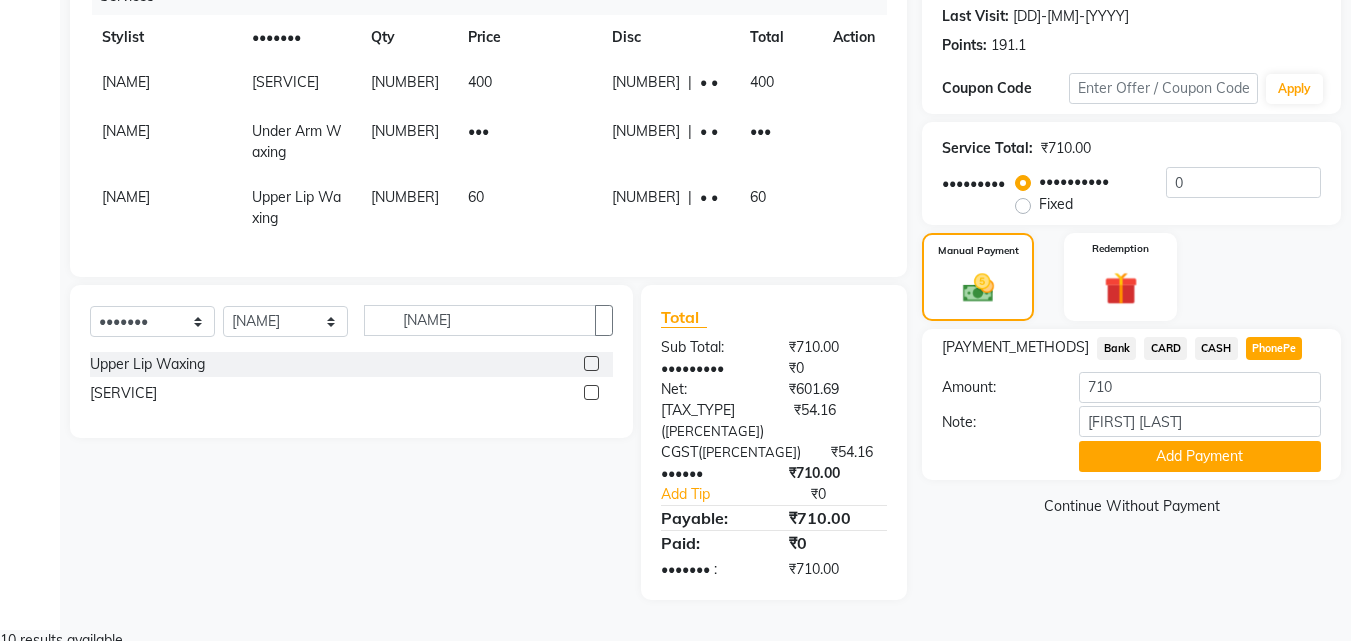 click on "CARD" at bounding box center (1116, 348) 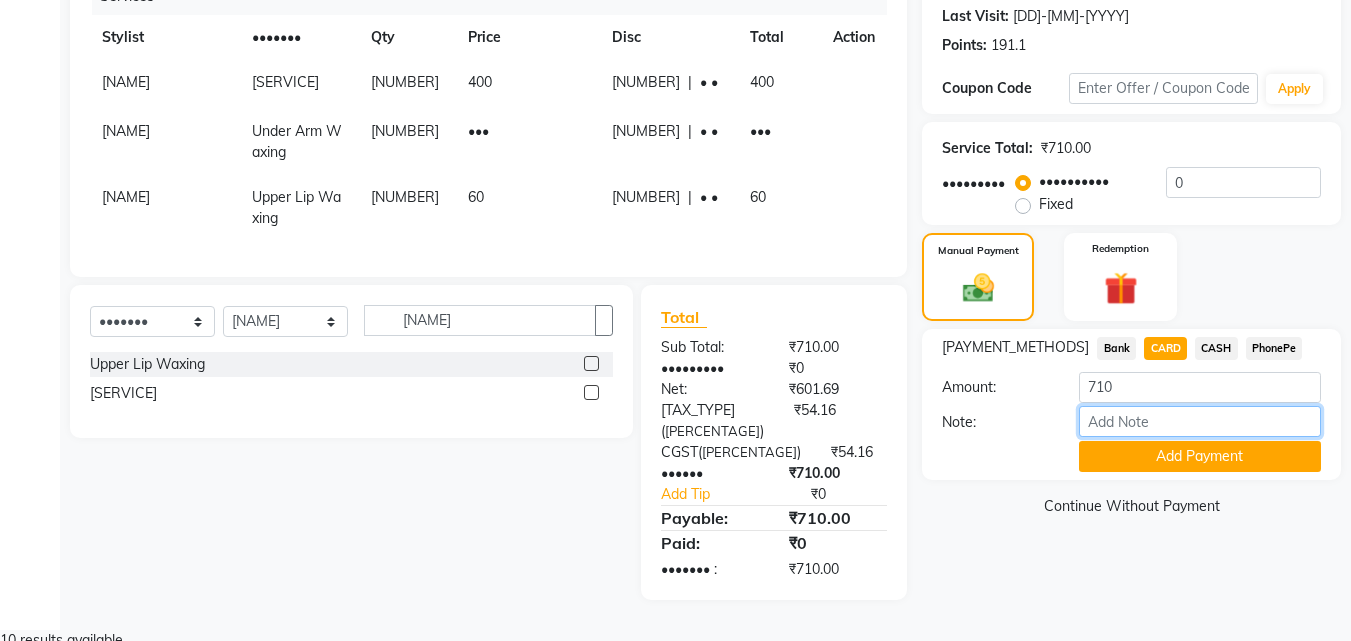 drag, startPoint x: 1159, startPoint y: 426, endPoint x: 1155, endPoint y: 412, distance: 14.56022 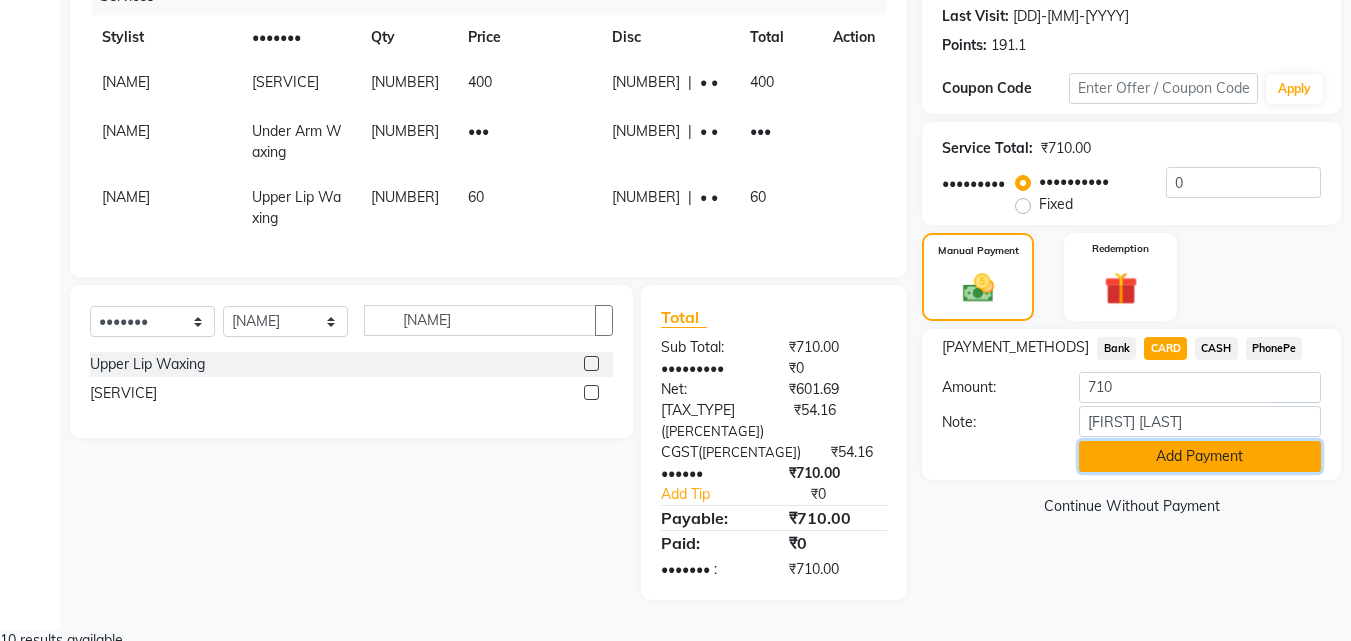 click on "Add Payment" at bounding box center (1200, 456) 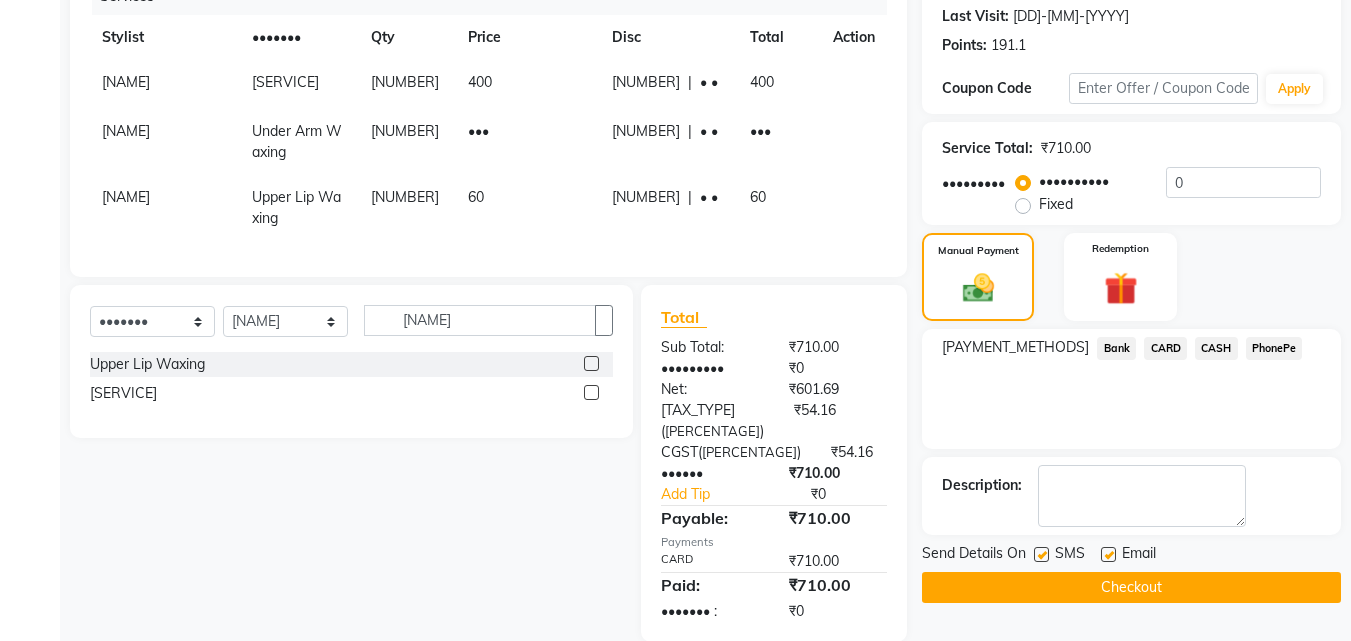 scroll, scrollTop: 318, scrollLeft: 0, axis: vertical 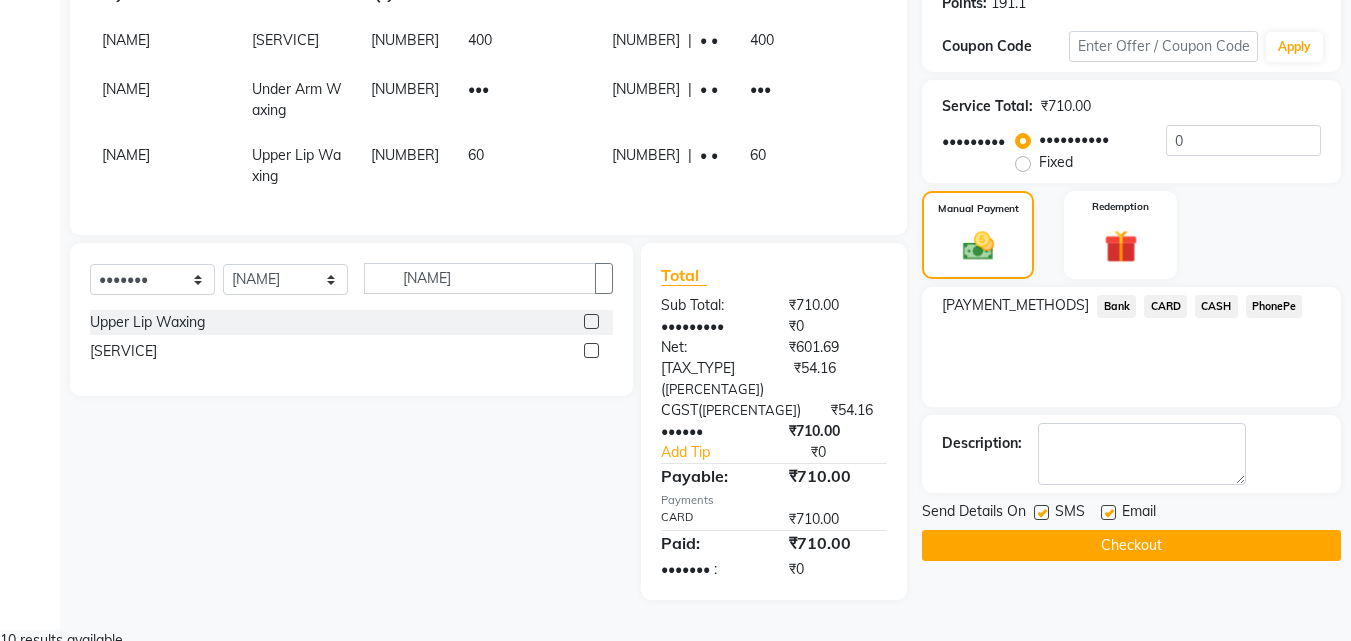 drag, startPoint x: 1103, startPoint y: 514, endPoint x: 1130, endPoint y: 537, distance: 35.468296 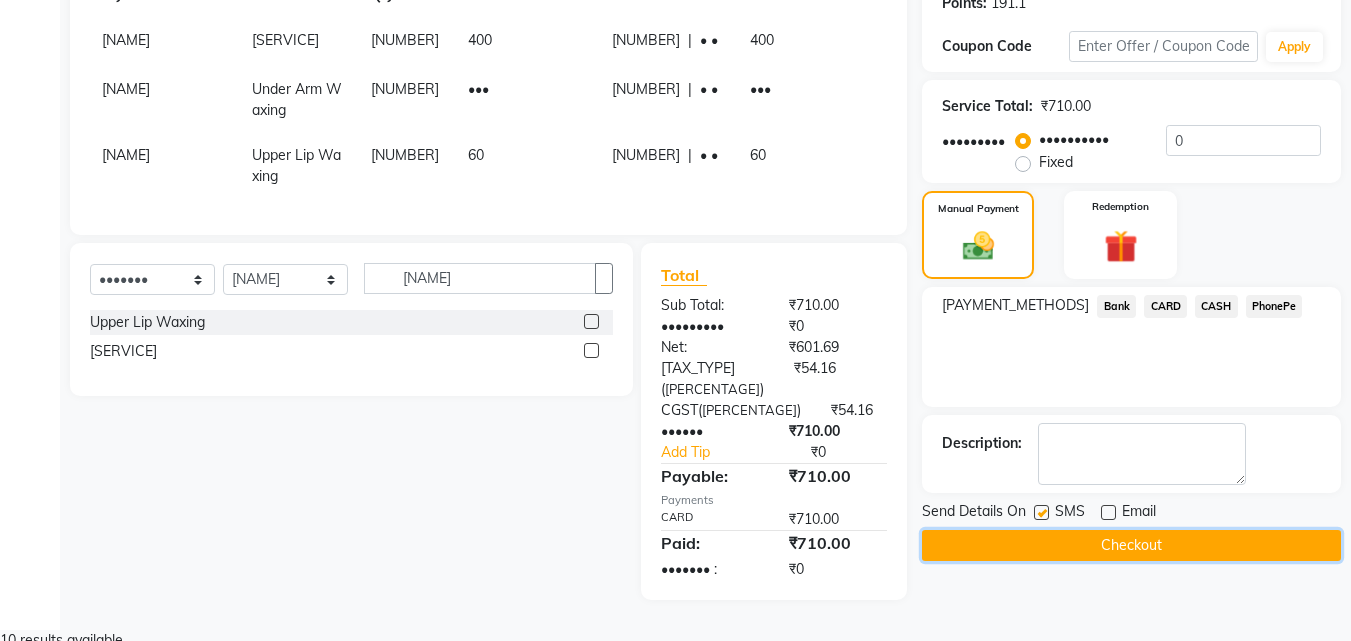 click on "Checkout" at bounding box center [1131, 545] 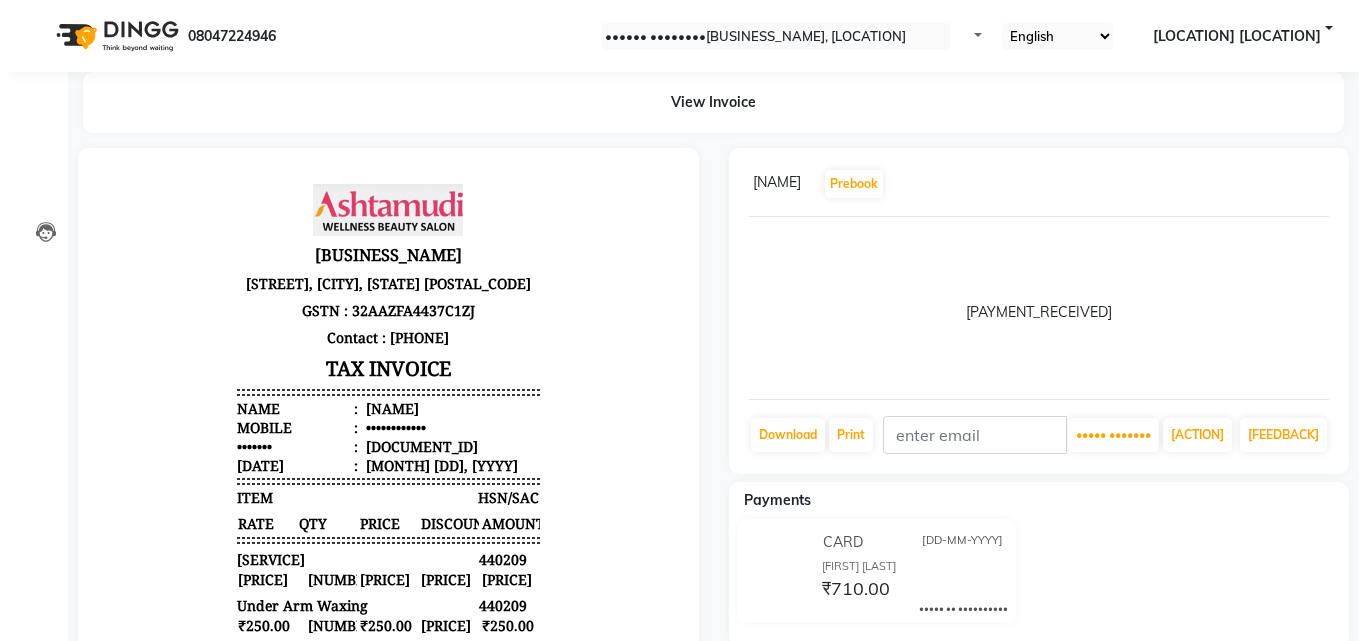scroll, scrollTop: 0, scrollLeft: 0, axis: both 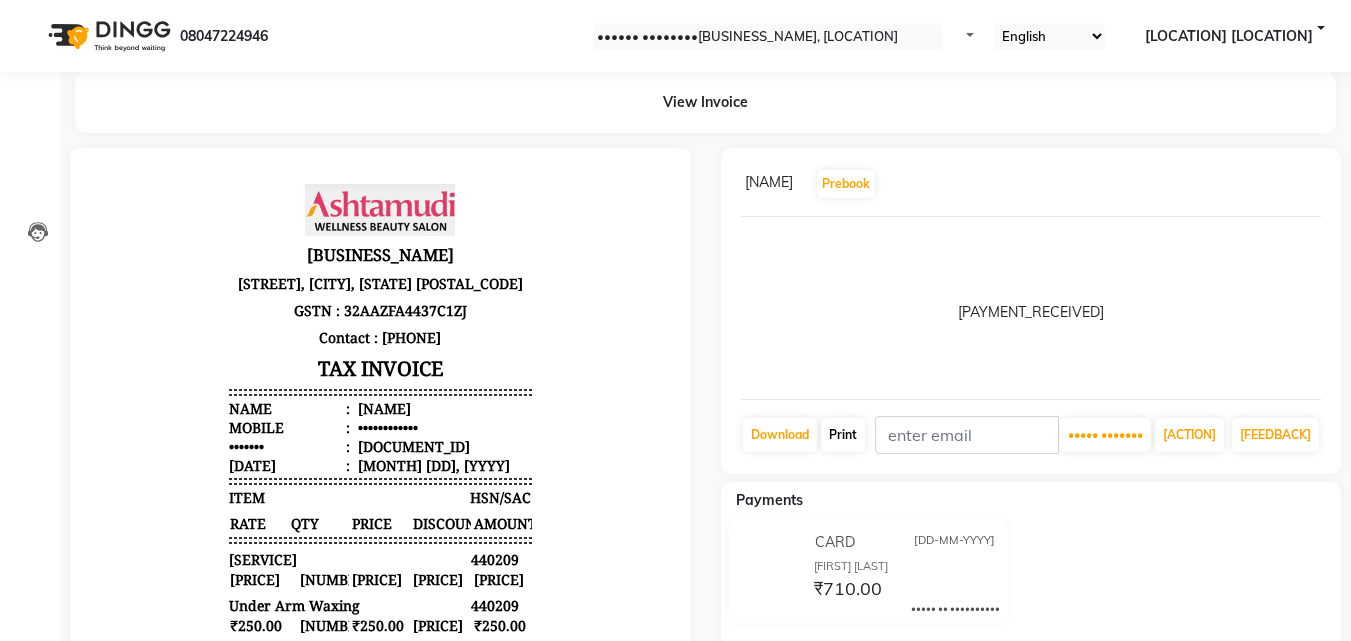 click on "Print" at bounding box center (780, 435) 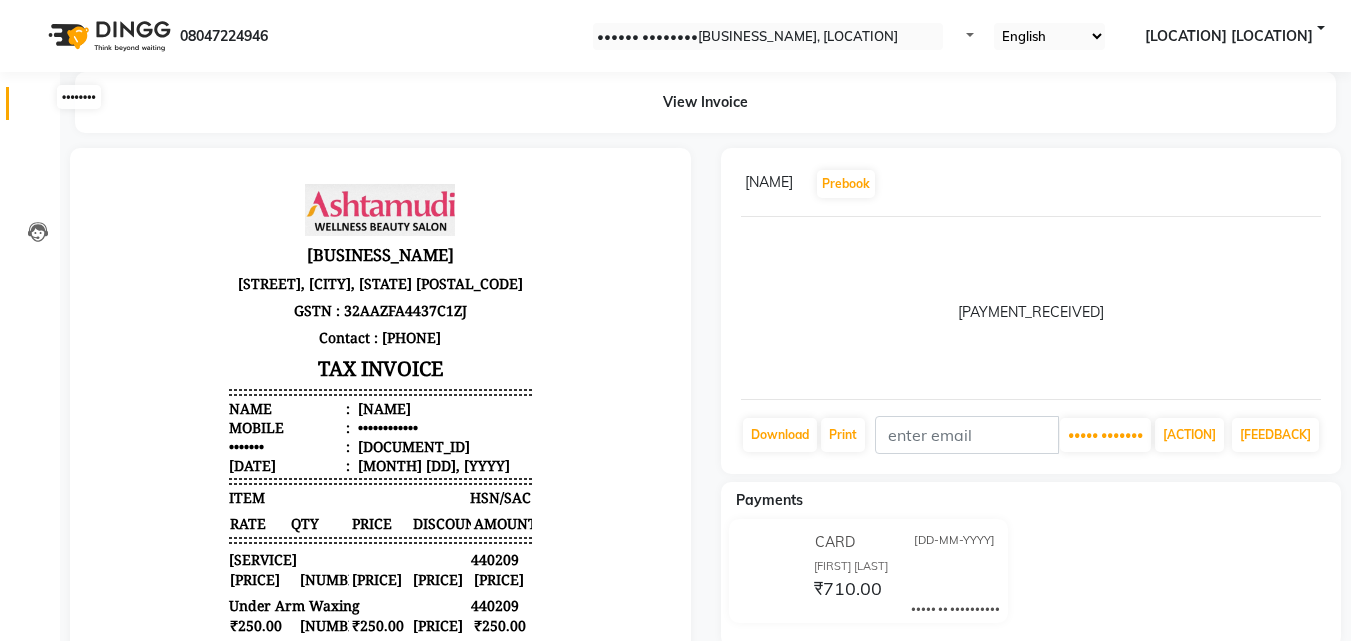 click at bounding box center (38, 108) 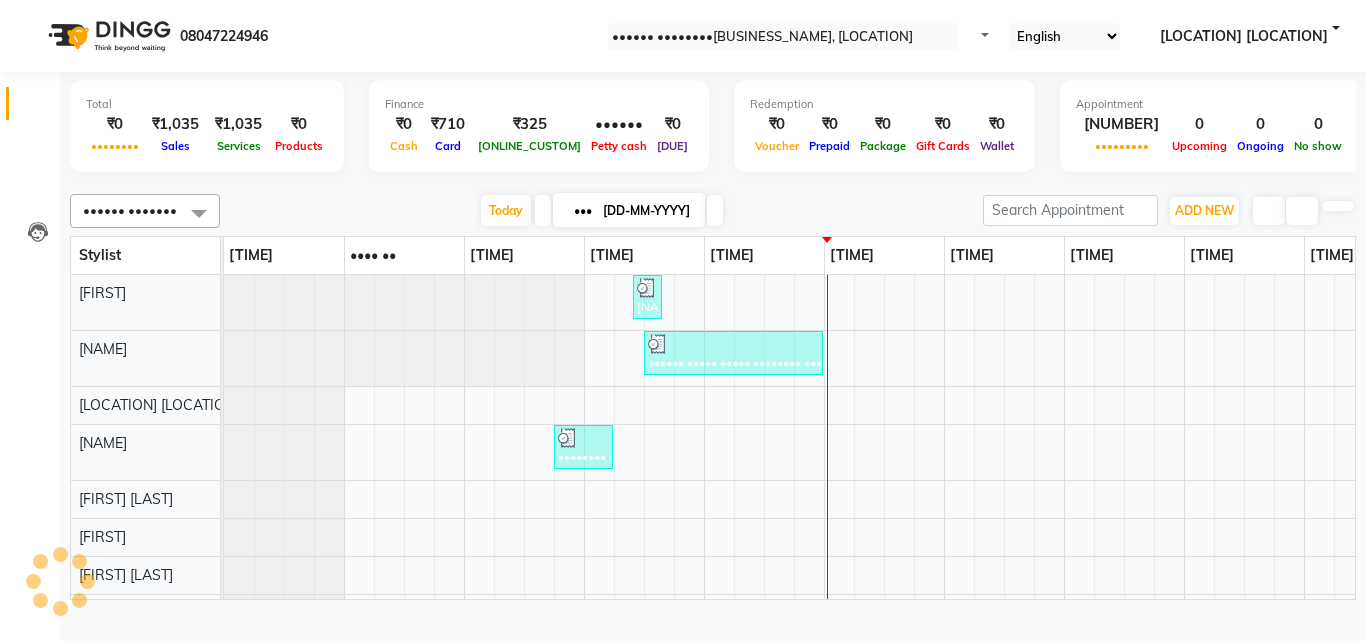 scroll, scrollTop: 0, scrollLeft: 0, axis: both 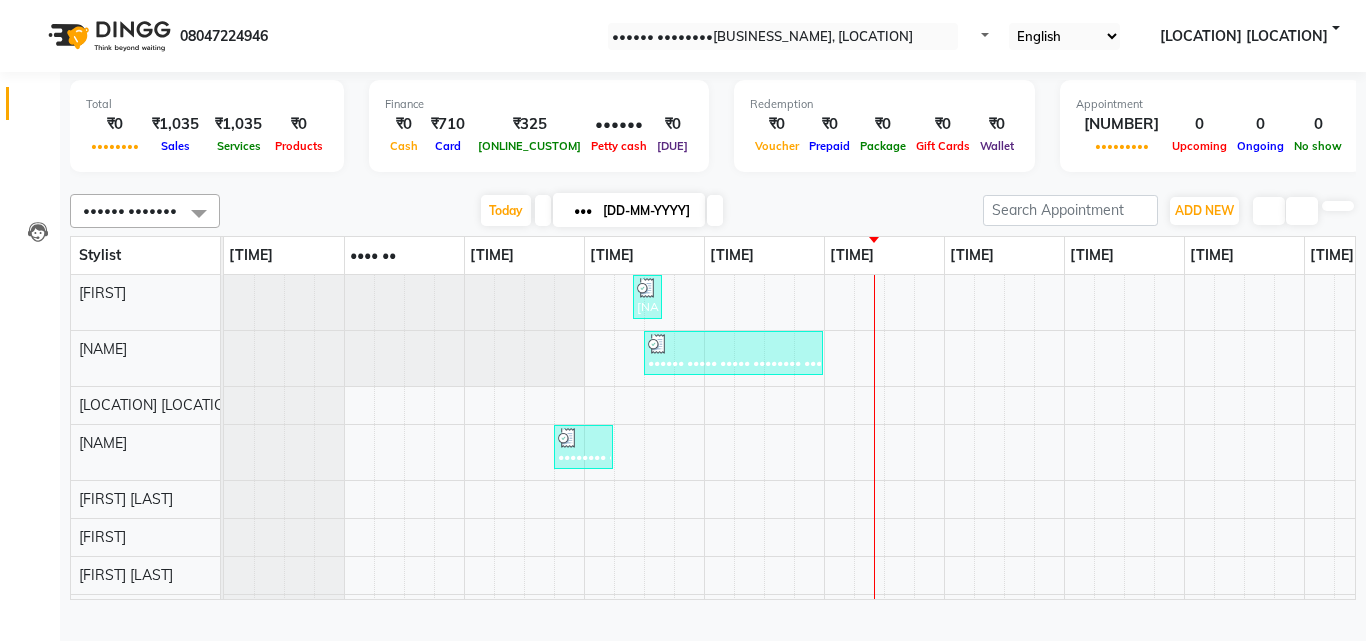click on "[FIRST], TK[NUMBER], [TIME]-[TIME], Eyebrows Threading     [FIRST], TK[NUMBER], [TIME]-[TIME], Half Arm Waxing,Under Arm Waxing,Upper Lip Waxing     [FIRST] [LAST], TK[NUMBER], [TIME]-[TIME], Full Face Threading" at bounding box center (1004, 529) 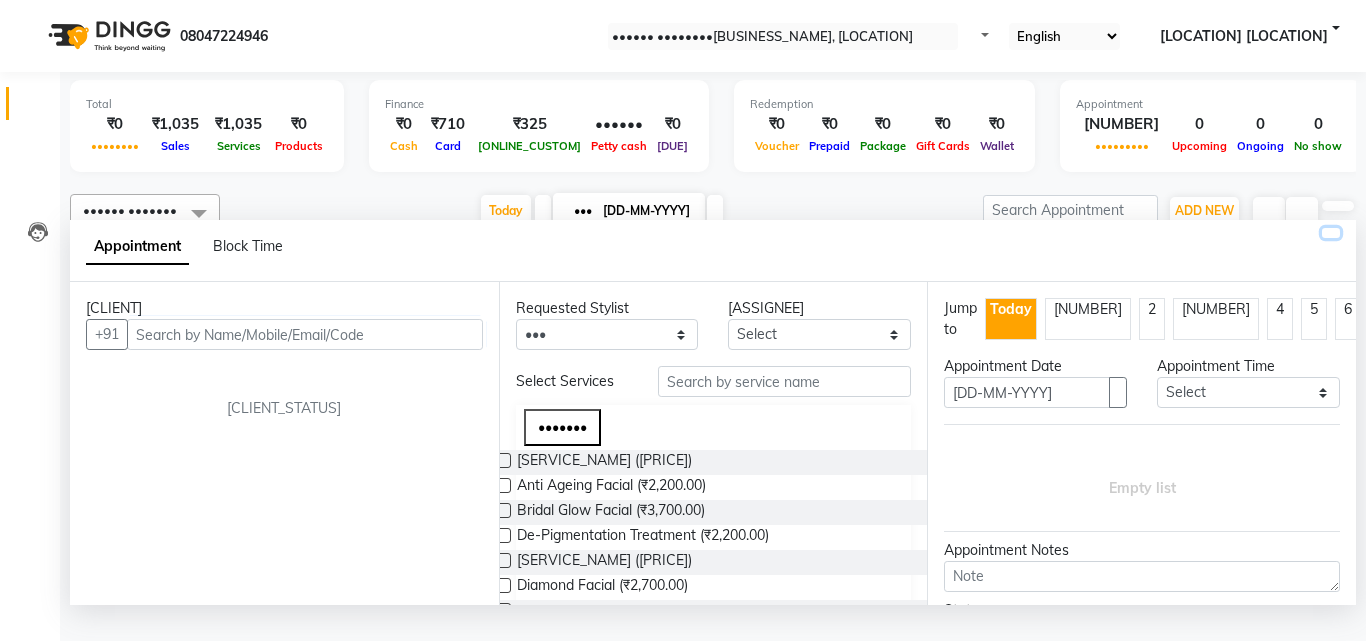 click at bounding box center [1331, 233] 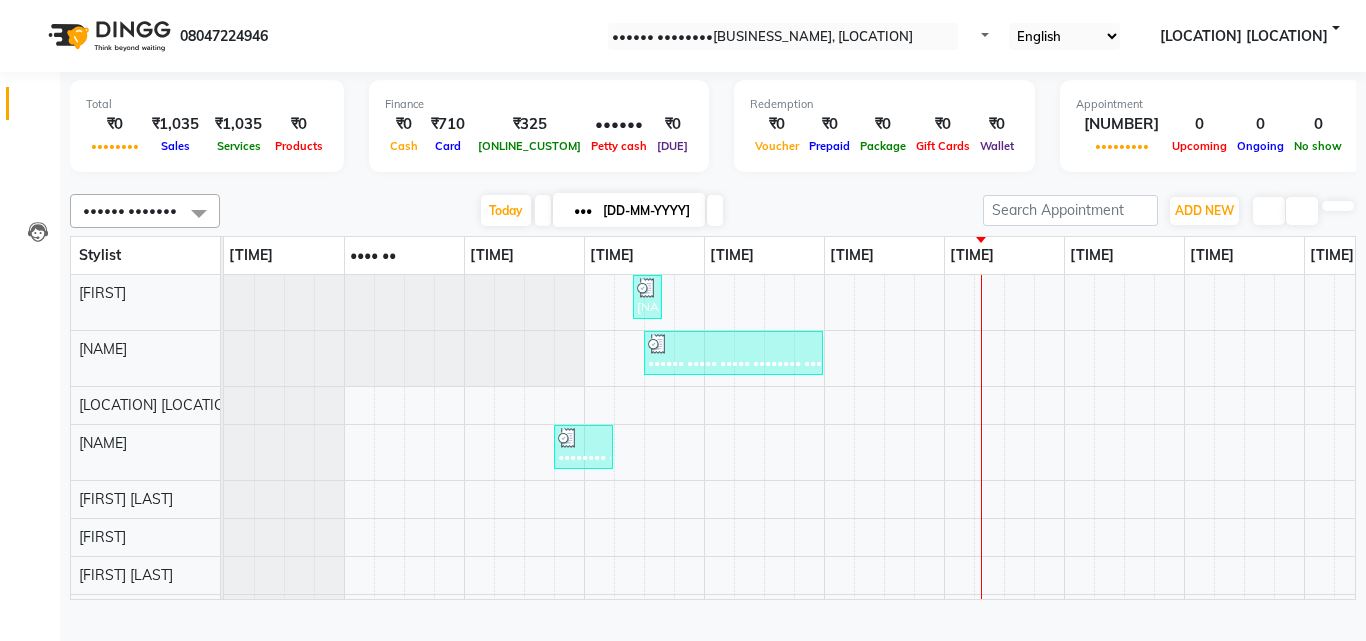 click on "Today  [DAY] [DATE]" at bounding box center (601, 211) 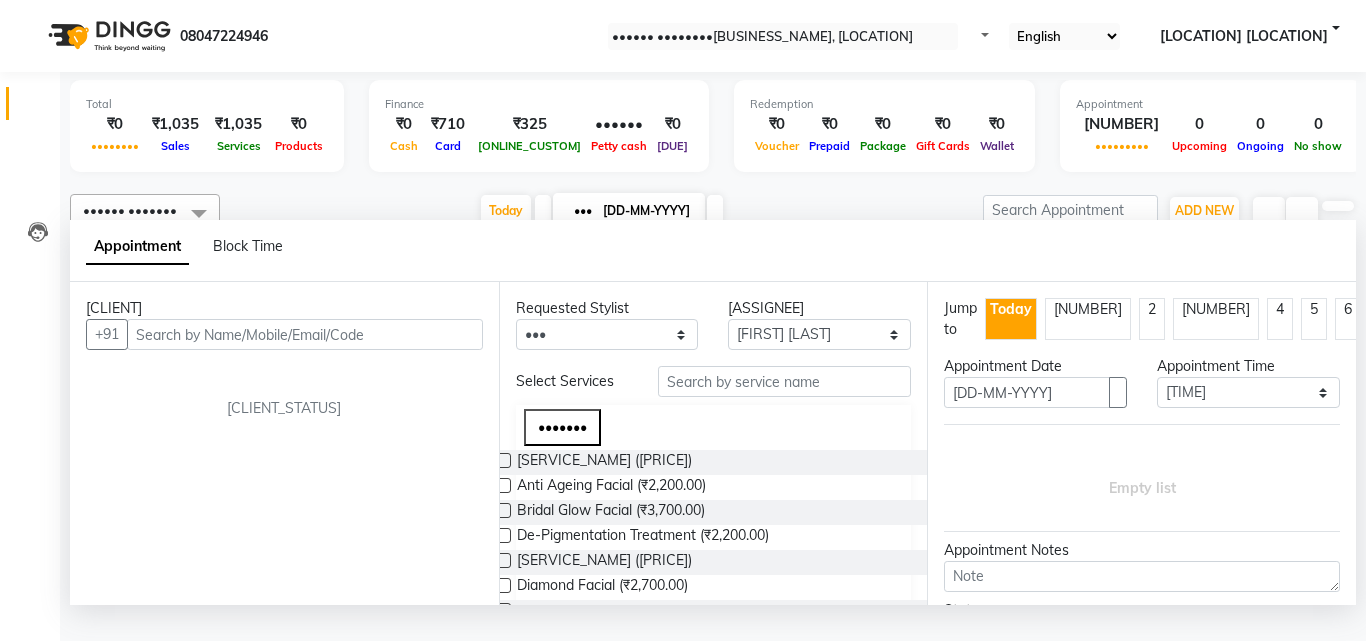 click at bounding box center [305, 334] 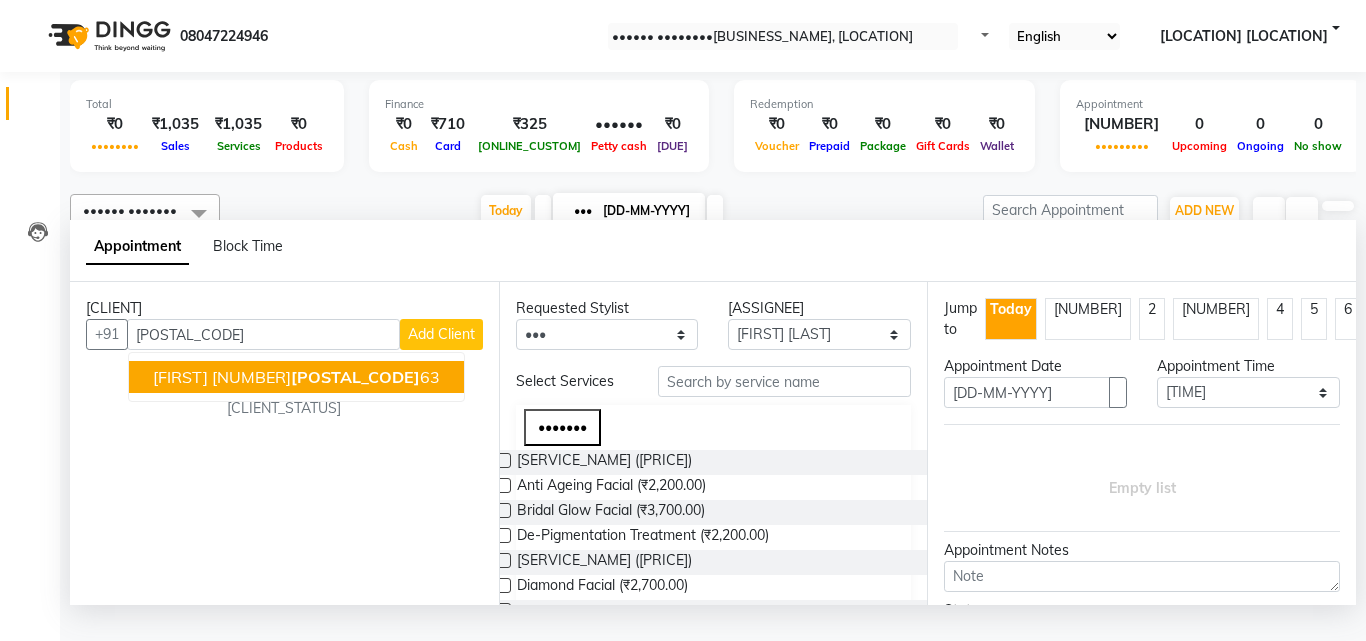 click on "[POSTAL_CODE]" at bounding box center (263, 334) 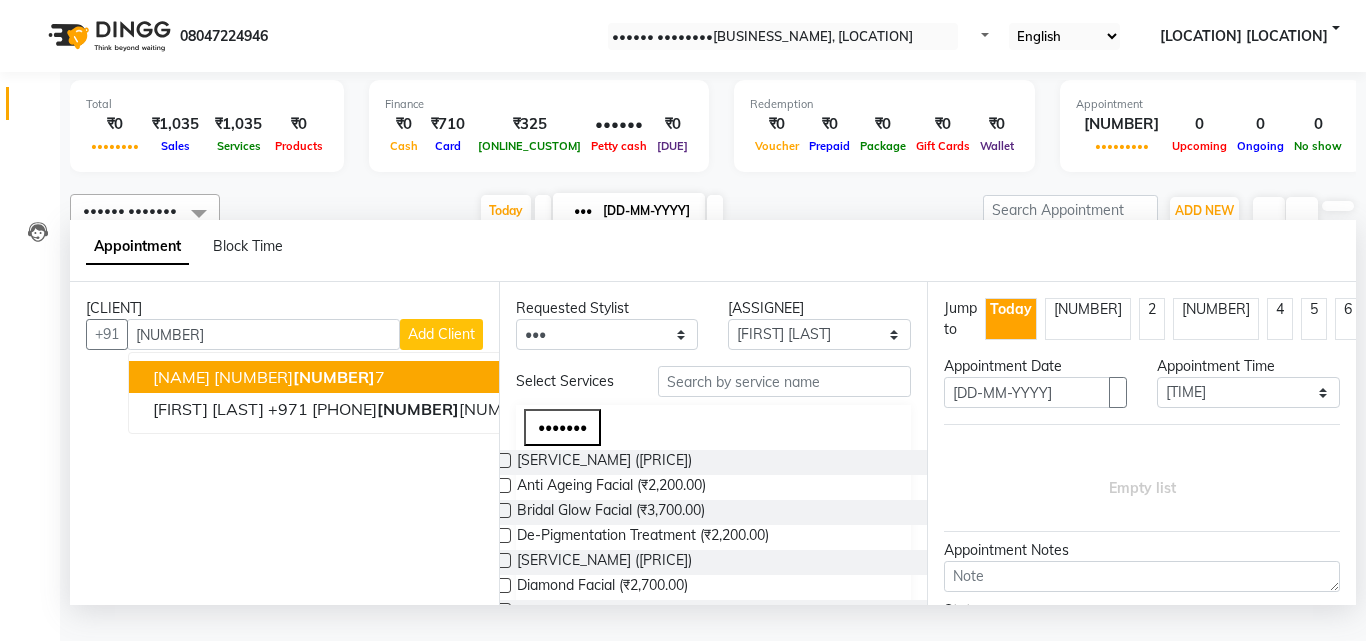 click on "[NUMBER]" at bounding box center (263, 334) 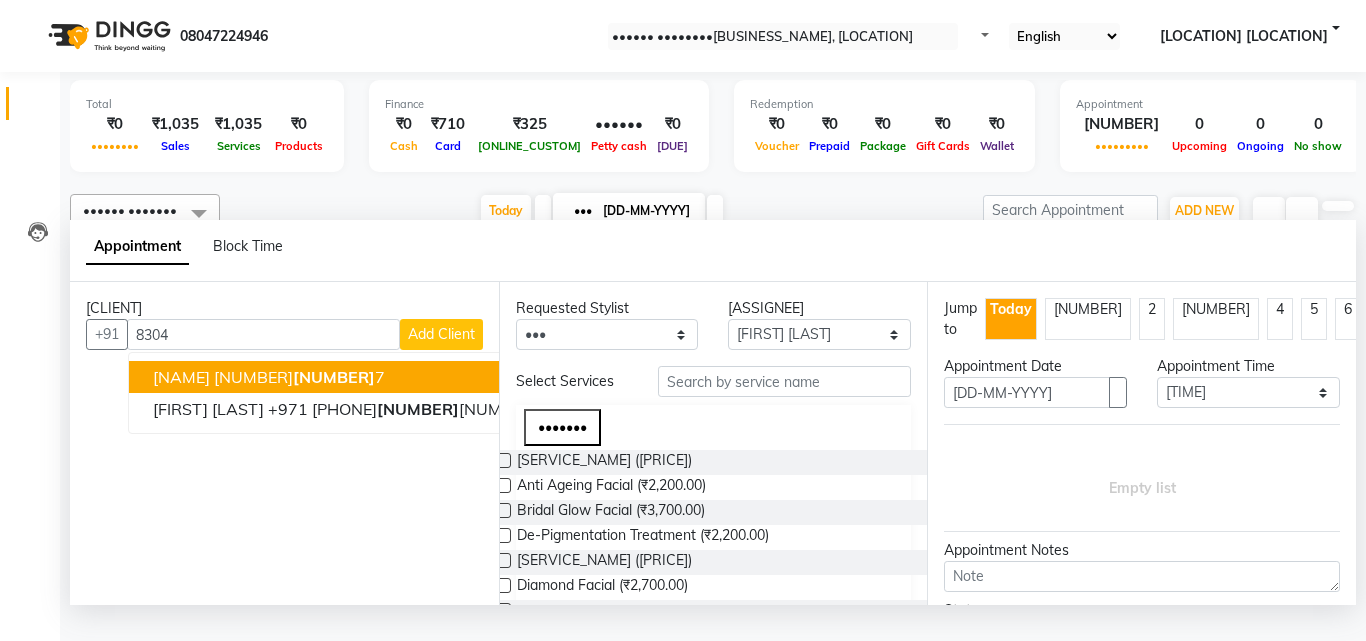 click on "8304" at bounding box center [263, 334] 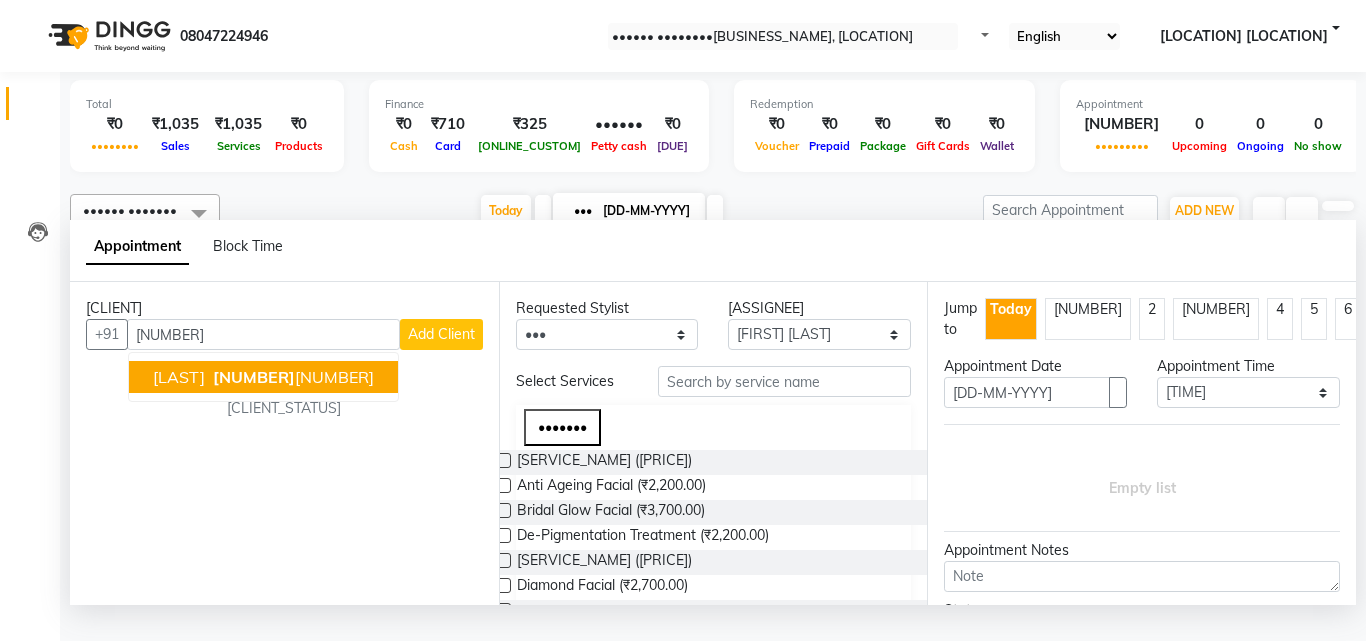 click on "[NUMBER]" at bounding box center (291, 377) 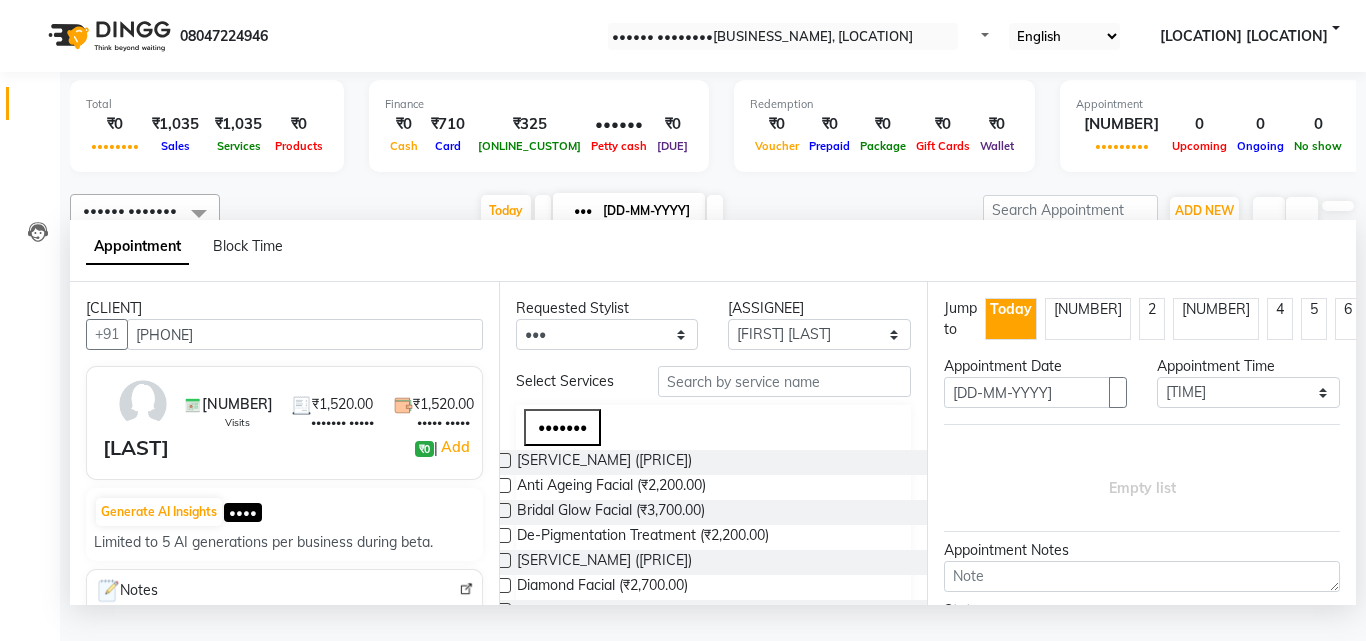 type on "[PHONE]" 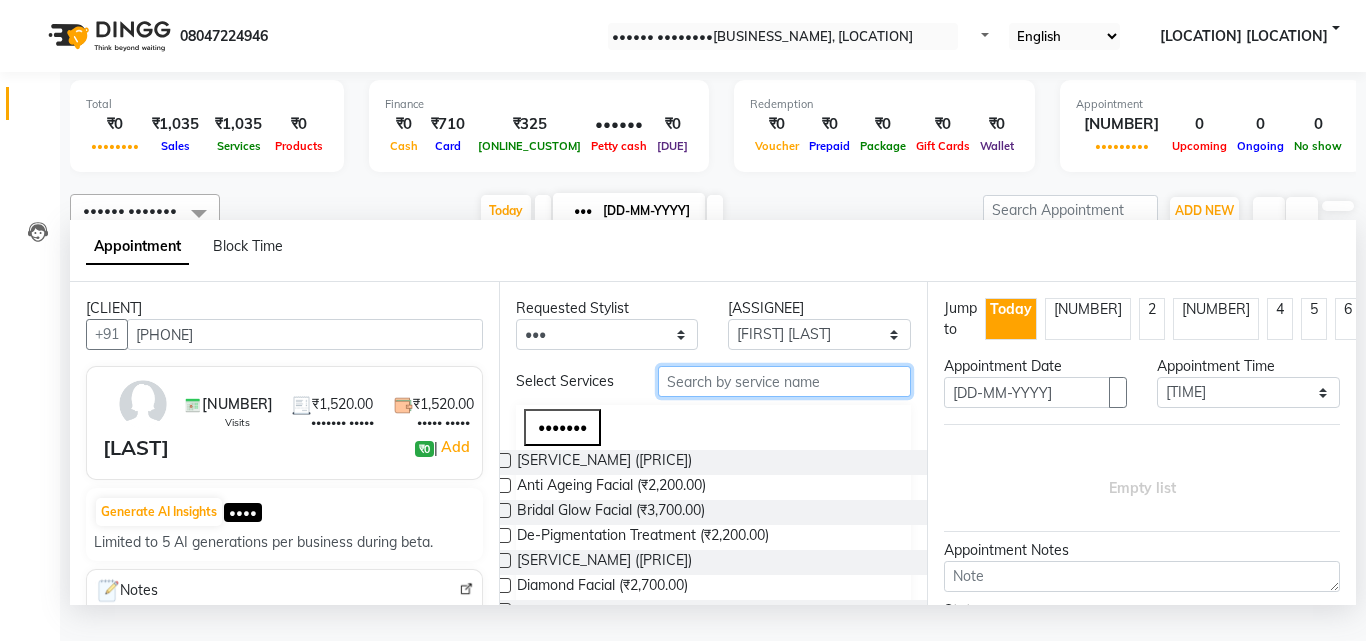 click at bounding box center [785, 381] 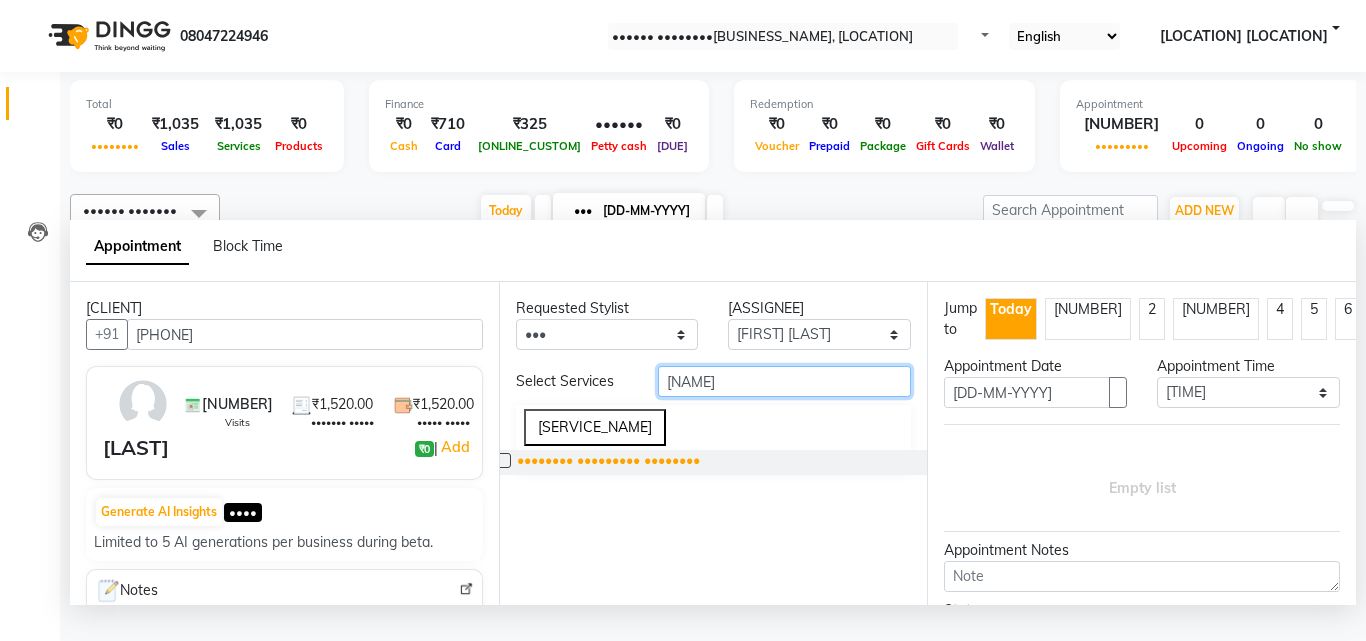 type on "[NAME]" 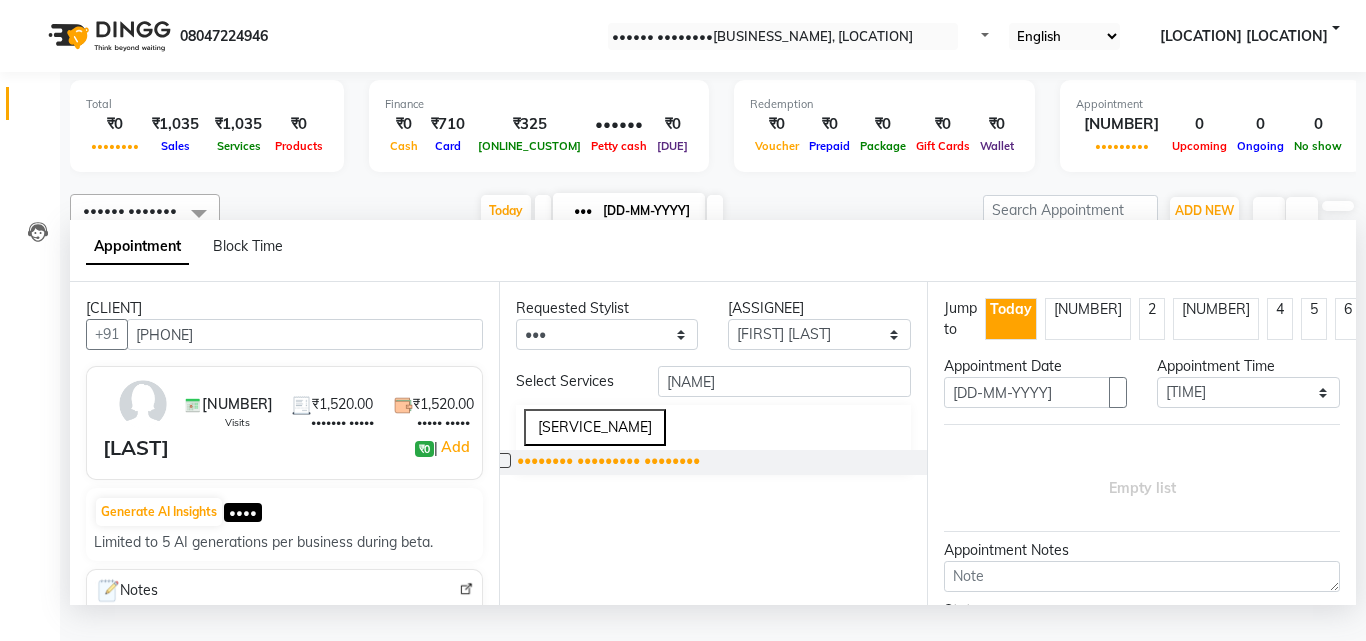 click on "•••••••• ••••••••• ••••••••" at bounding box center (608, 462) 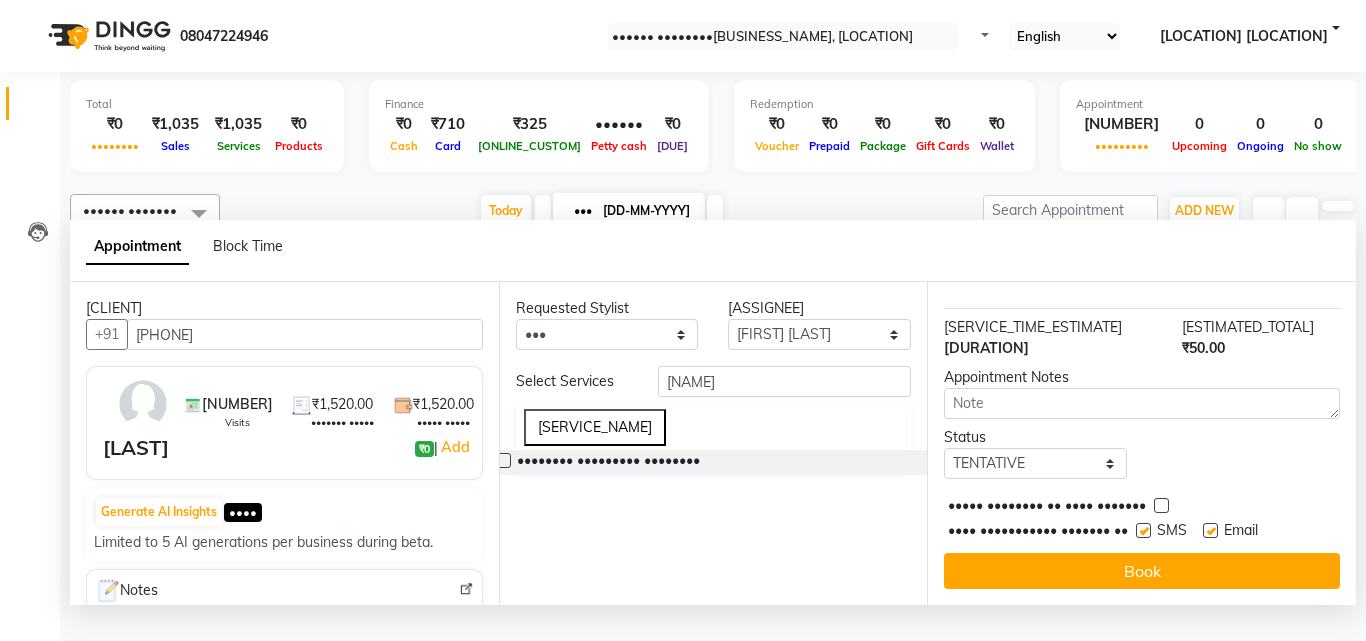 scroll, scrollTop: 242, scrollLeft: 0, axis: vertical 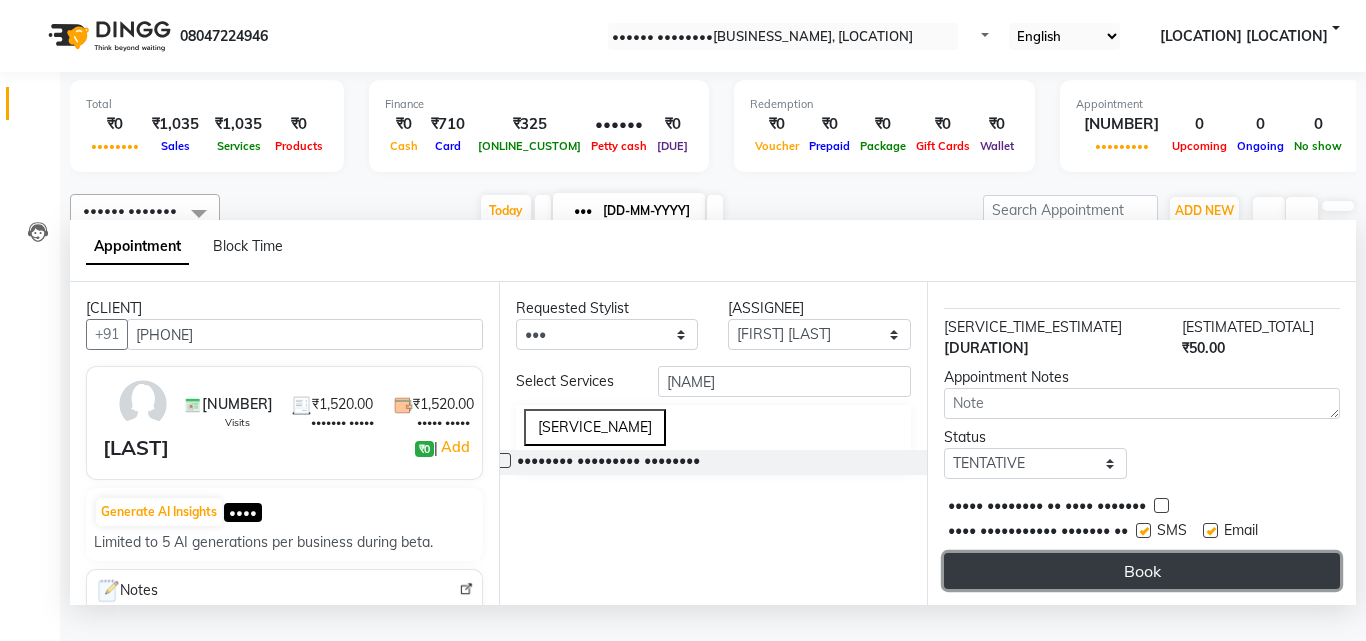 click on "Book" at bounding box center [1142, 571] 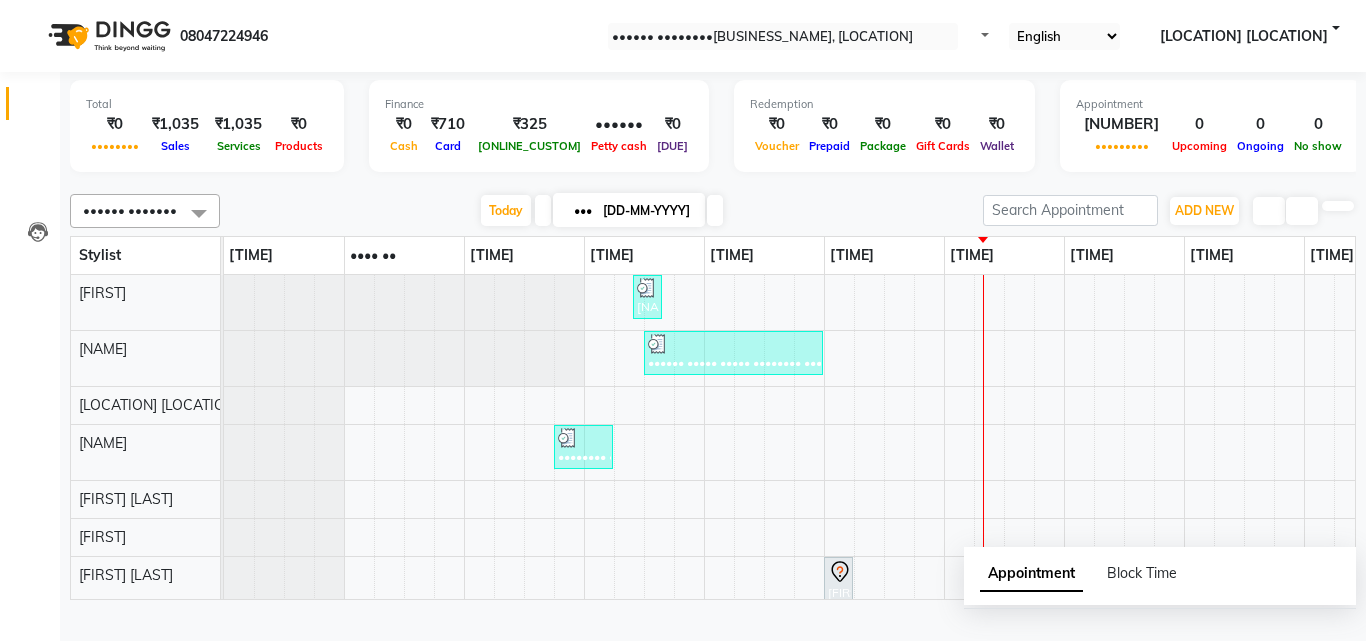 scroll, scrollTop: 61, scrollLeft: 0, axis: vertical 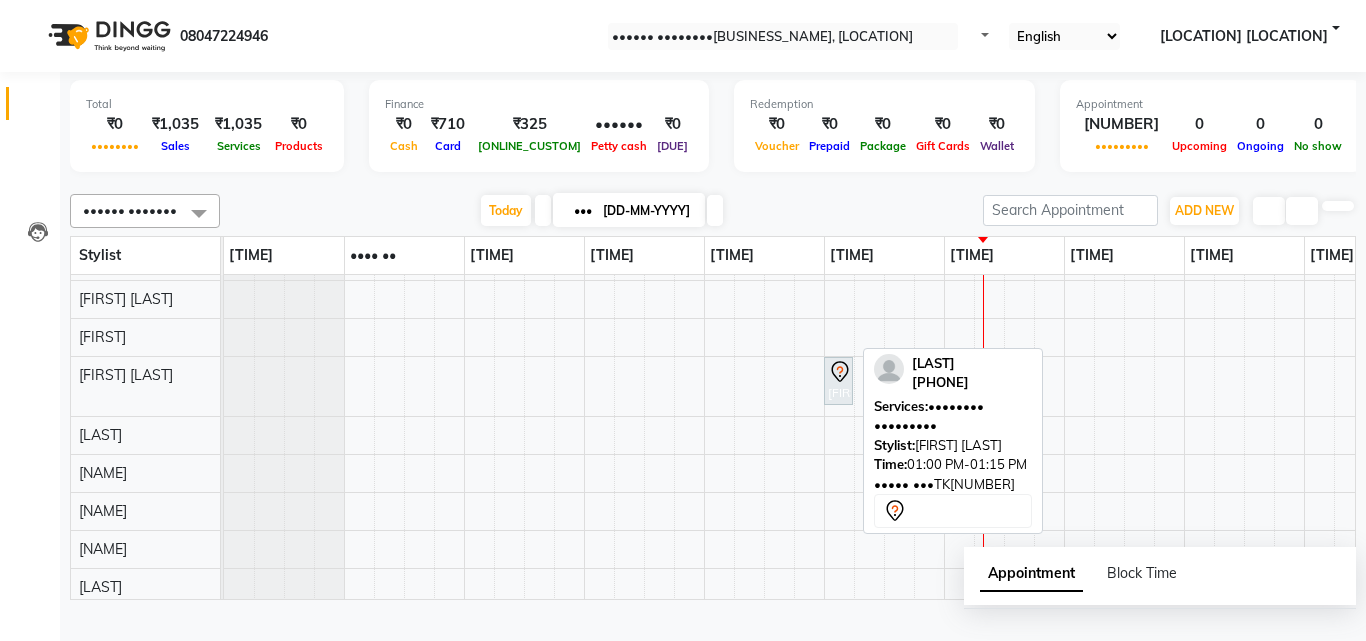 click at bounding box center [840, 370] 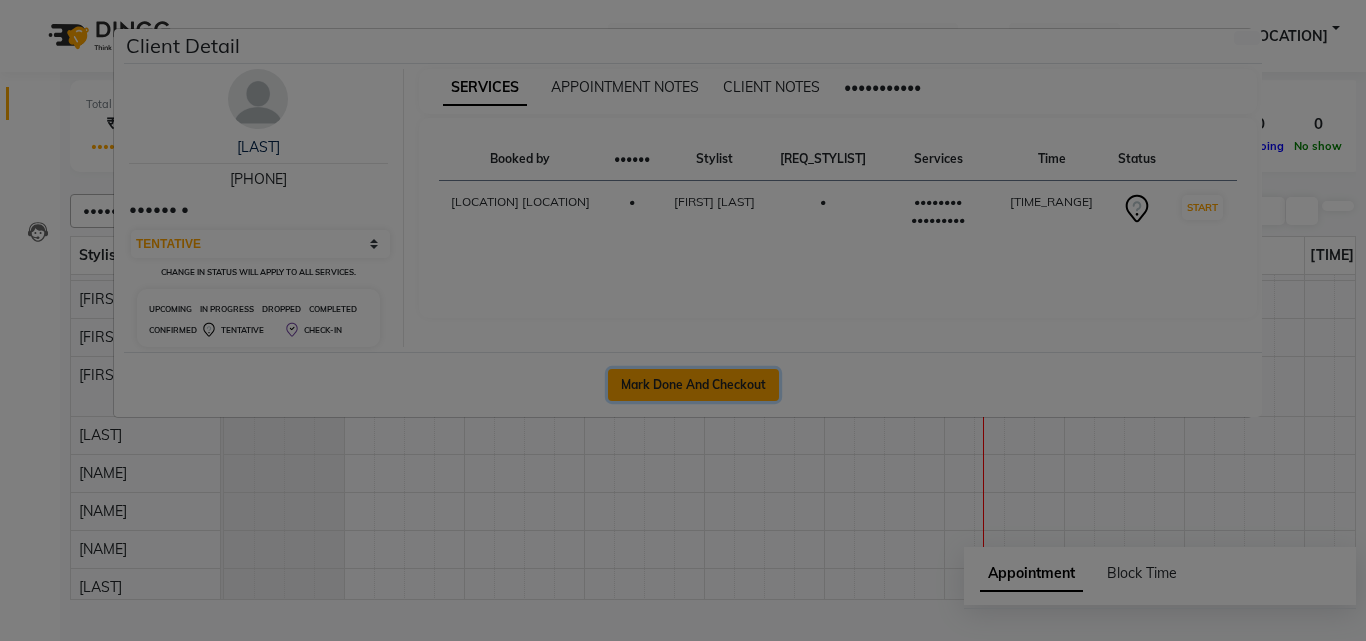drag, startPoint x: 720, startPoint y: 500, endPoint x: 722, endPoint y: 487, distance: 13.152946 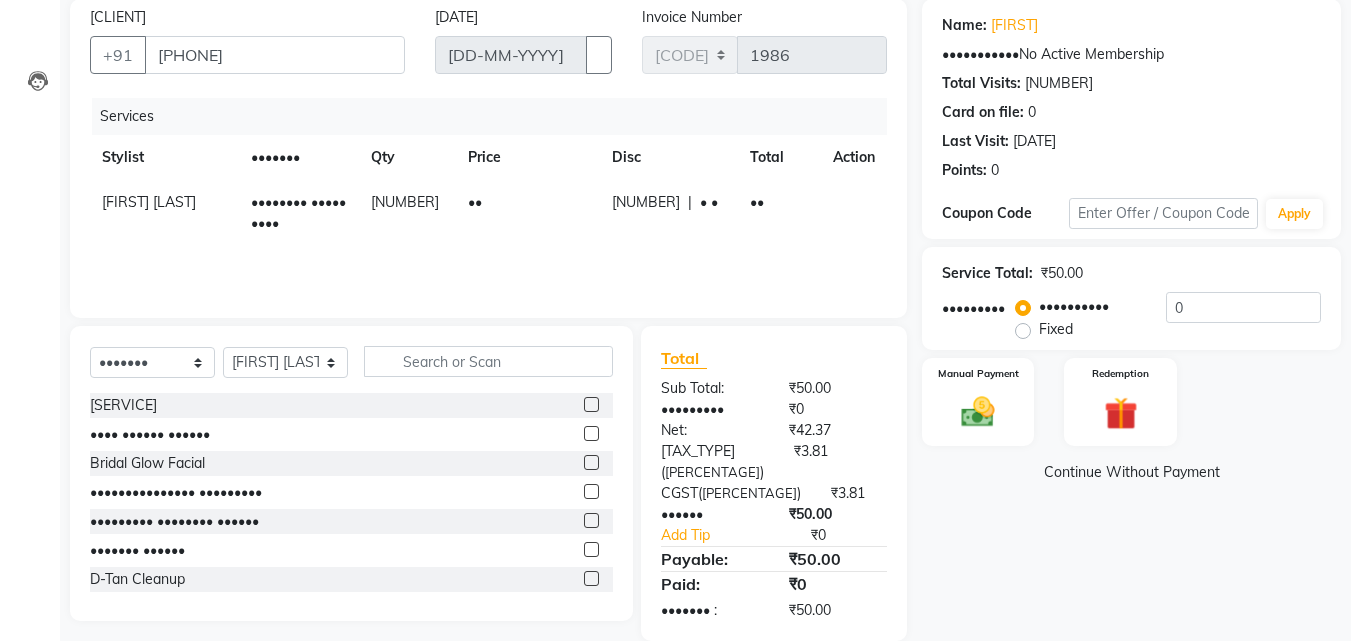 scroll, scrollTop: 160, scrollLeft: 0, axis: vertical 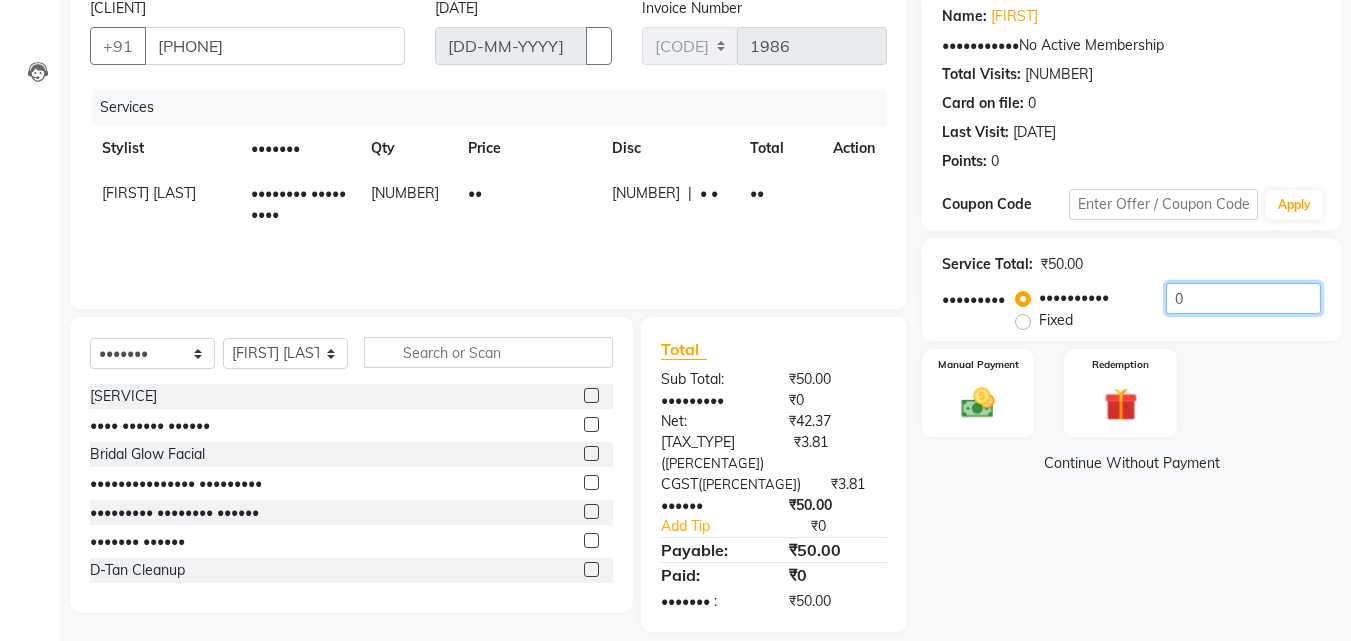 click on "0" at bounding box center (1243, 298) 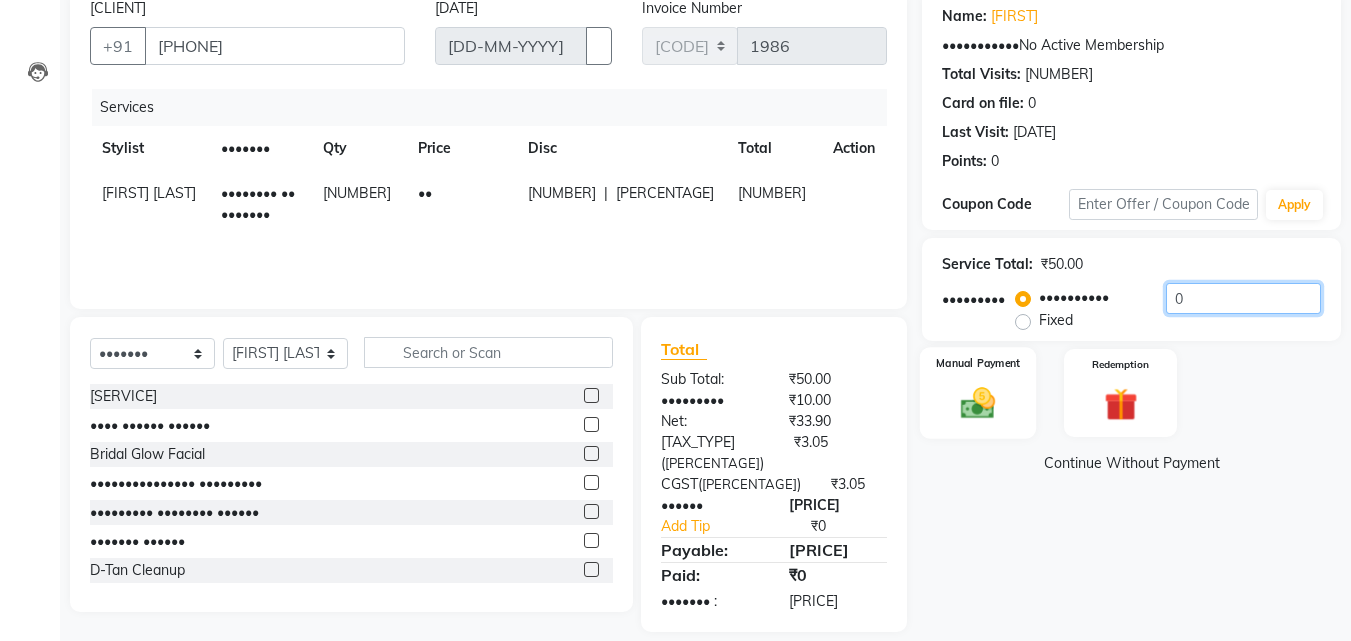type on "[NUMBER]" 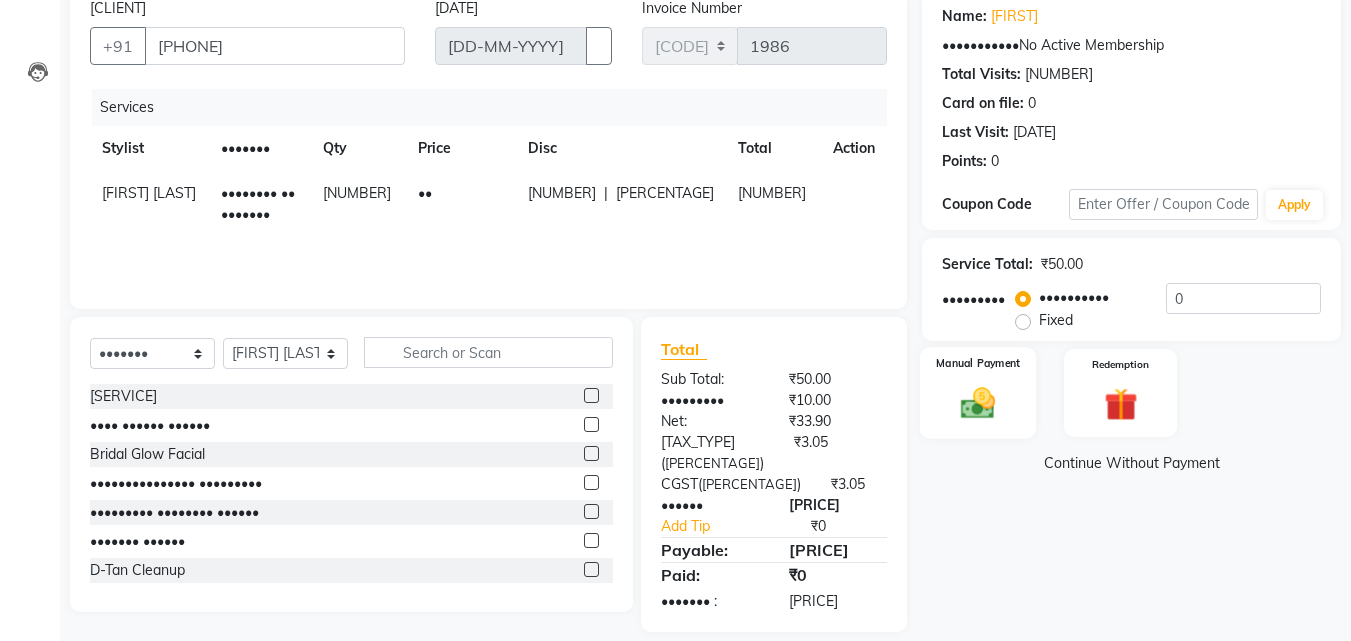click at bounding box center (978, 403) 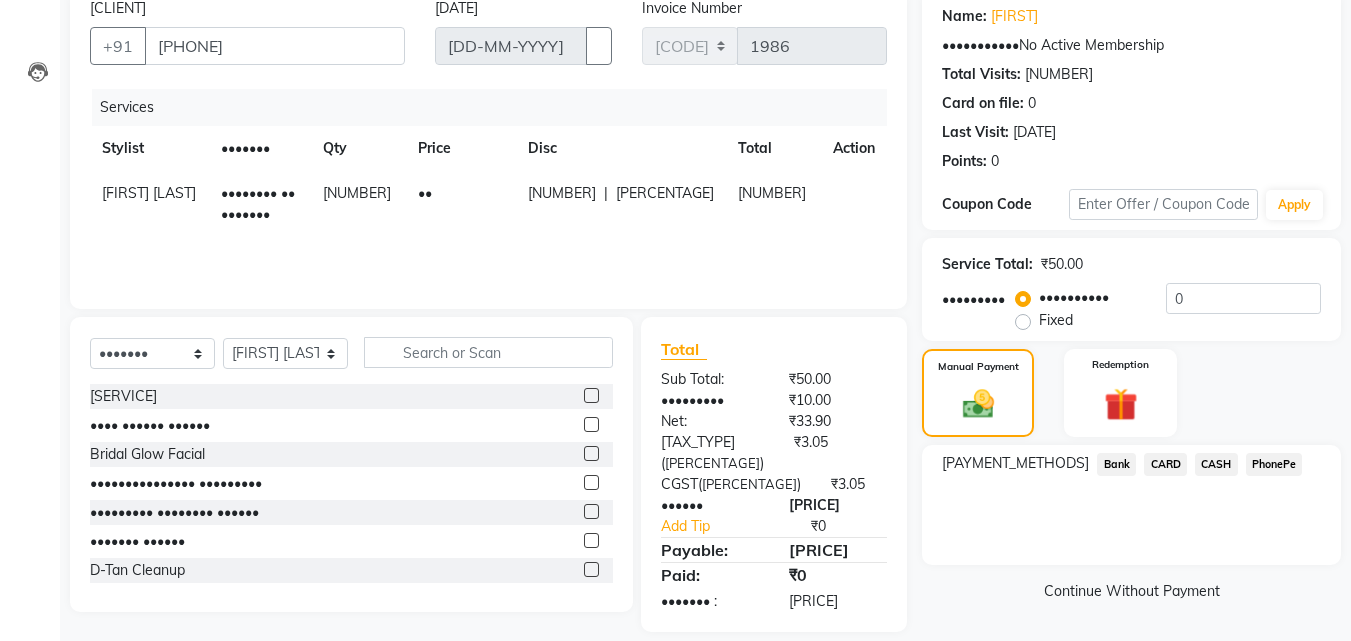 click on "PhonePe" at bounding box center [1116, 464] 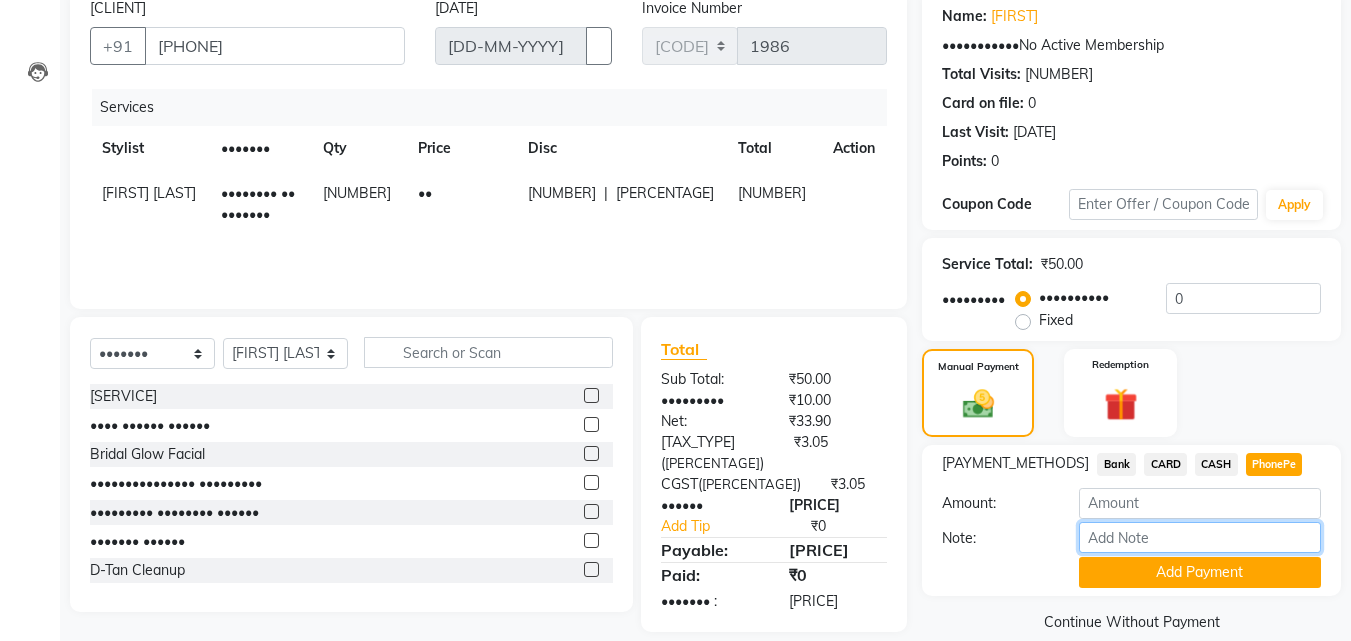click on "Note:" at bounding box center (1200, 537) 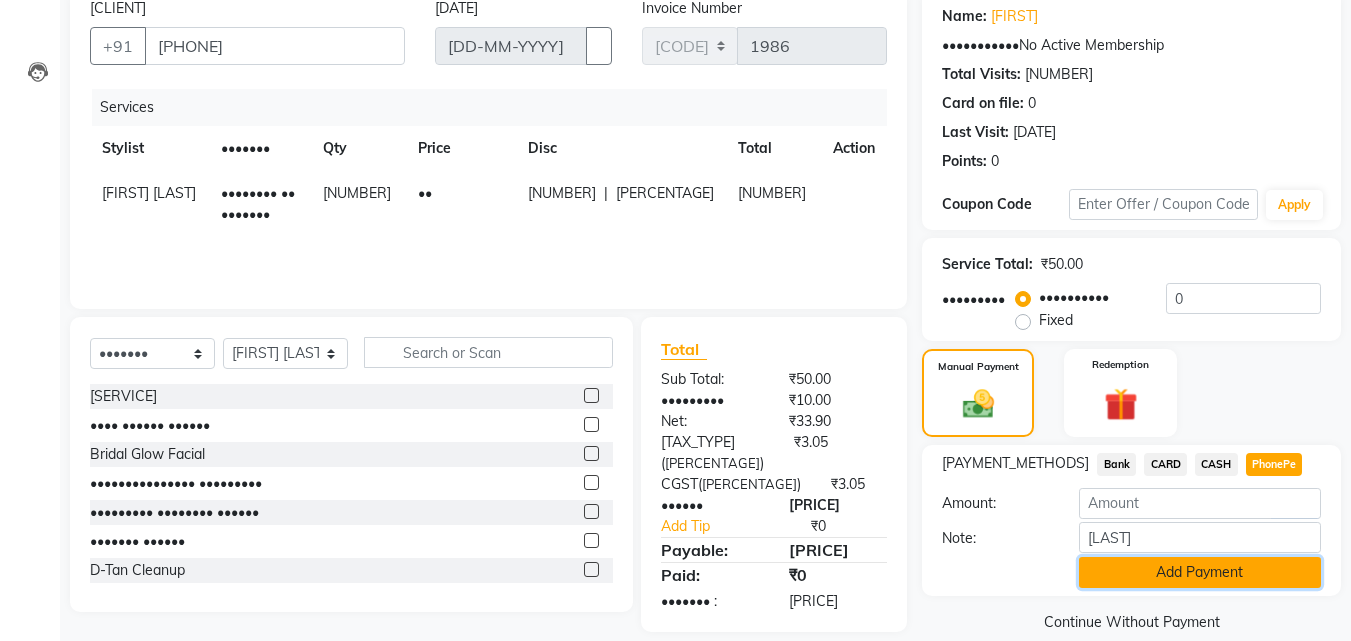 click on "Add Payment" at bounding box center (1200, 572) 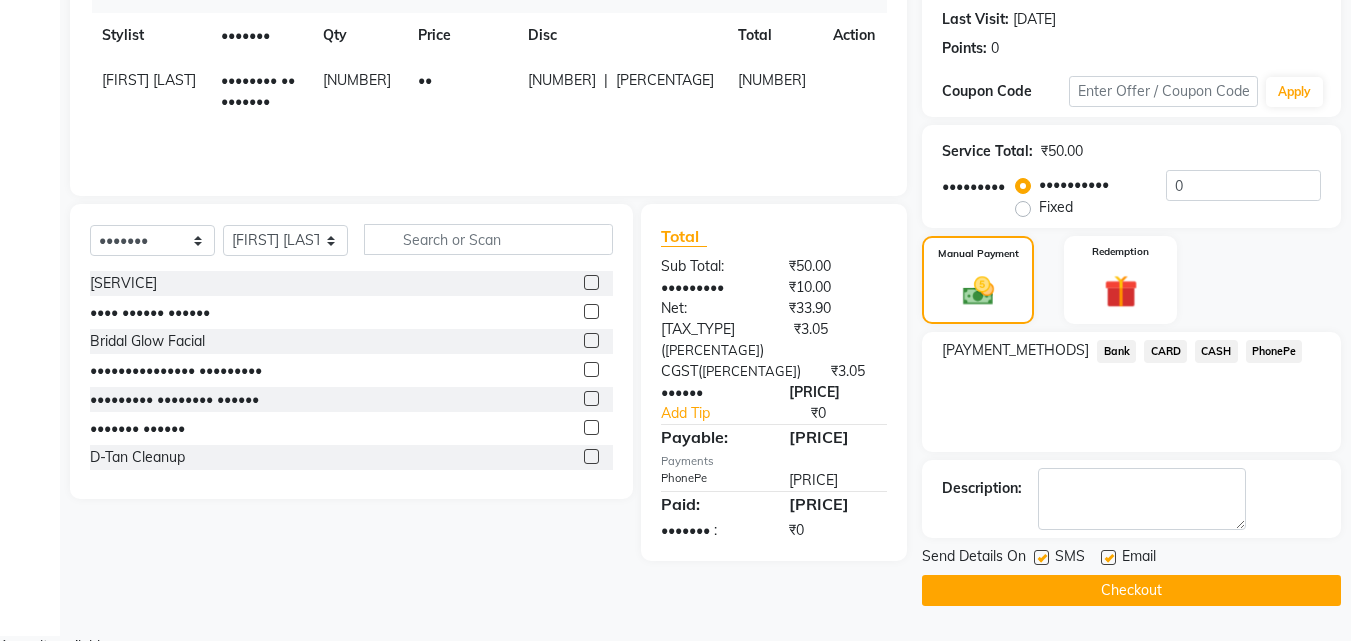 scroll, scrollTop: 275, scrollLeft: 0, axis: vertical 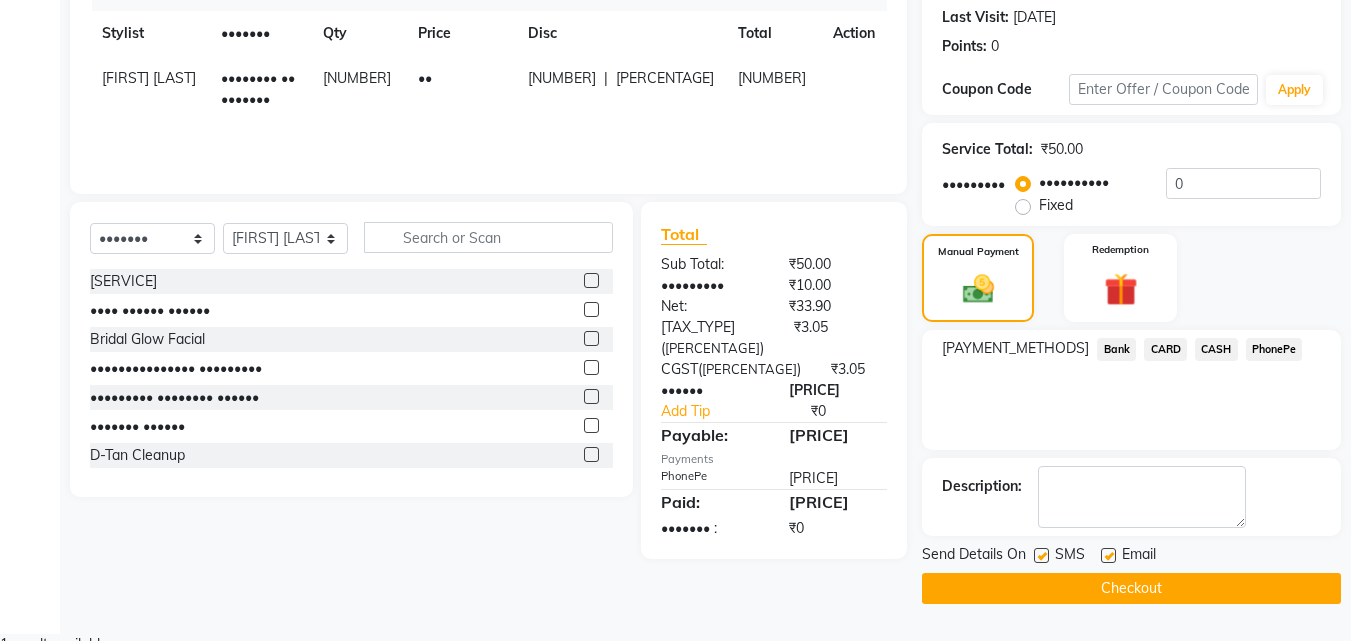 click at bounding box center [1108, 555] 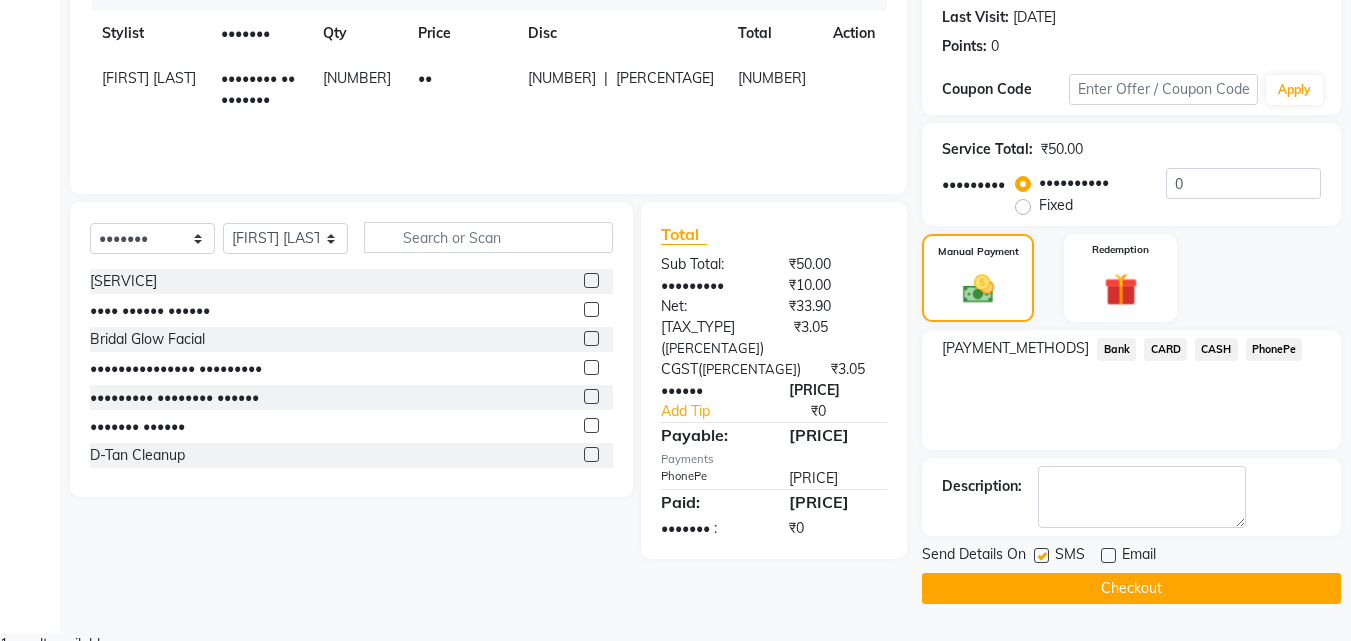 click on "SMS" at bounding box center (1067, 556) 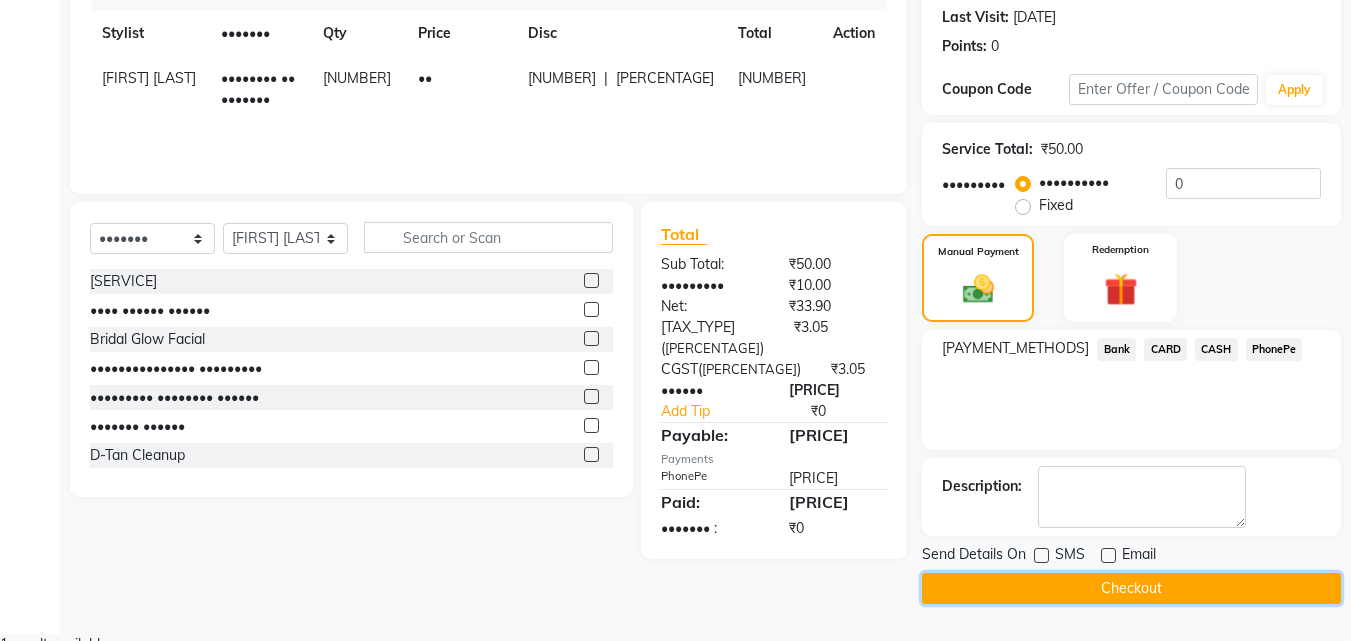 click on "Checkout" at bounding box center [1131, 588] 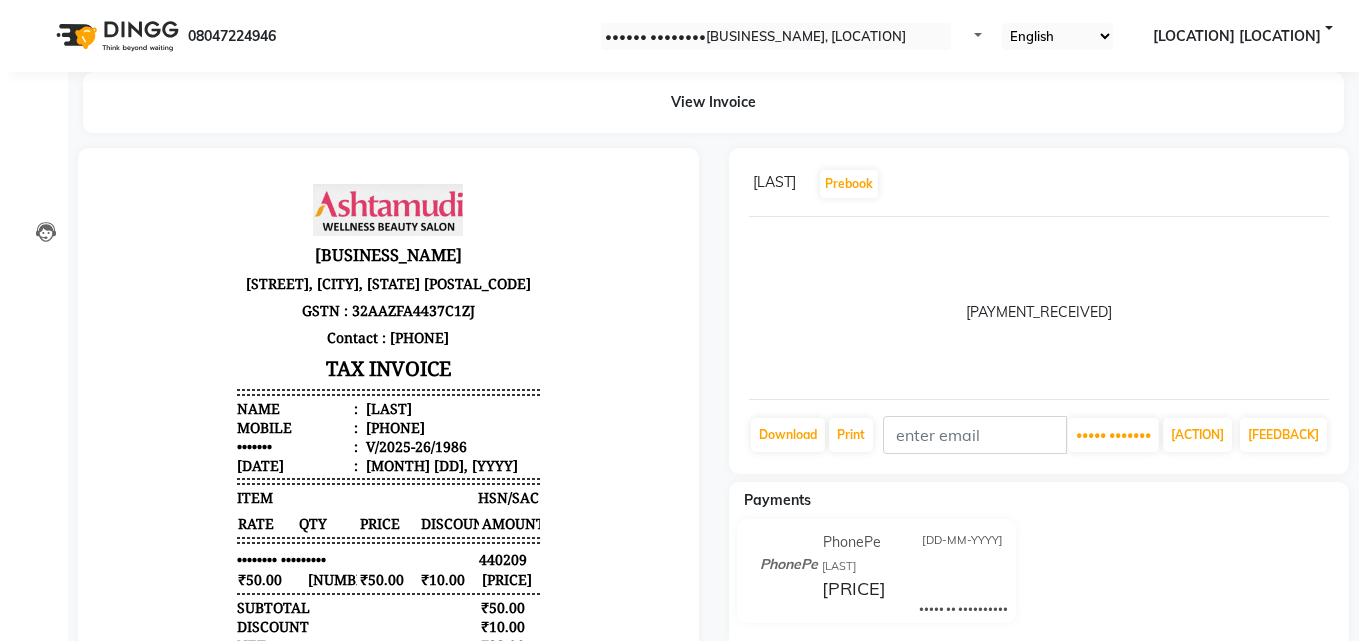 scroll, scrollTop: 0, scrollLeft: 0, axis: both 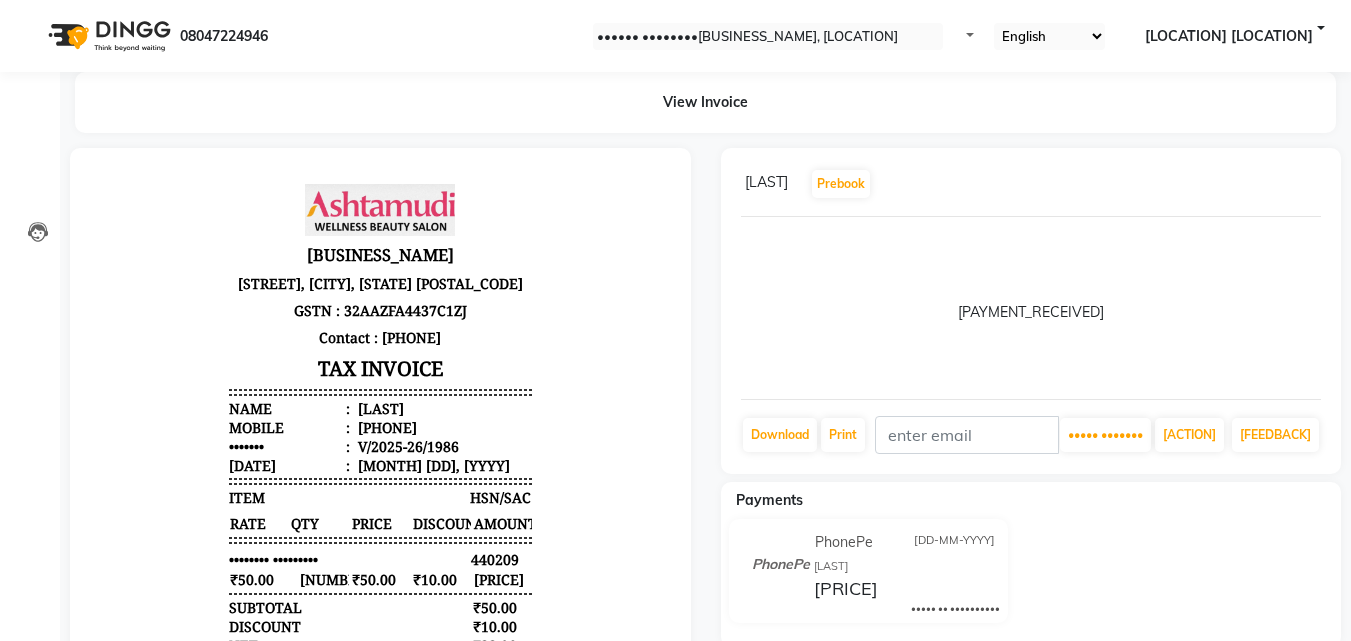 click on "••••••••" at bounding box center [30, 103] 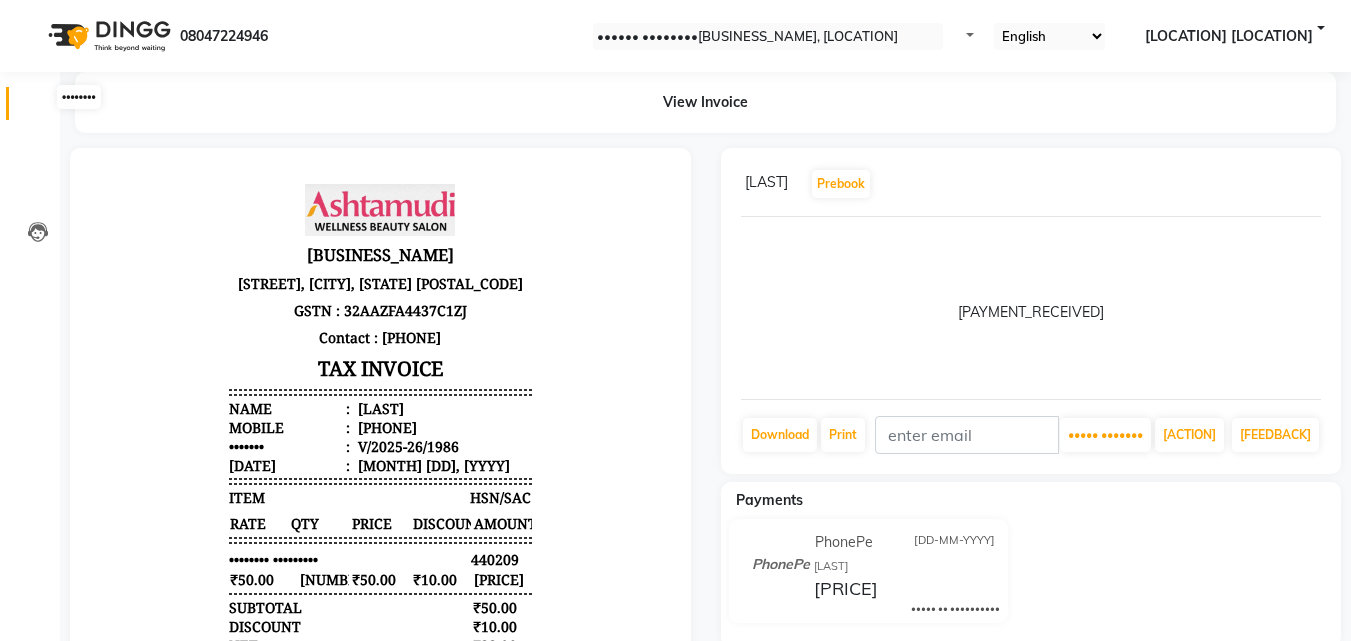 click at bounding box center (38, 108) 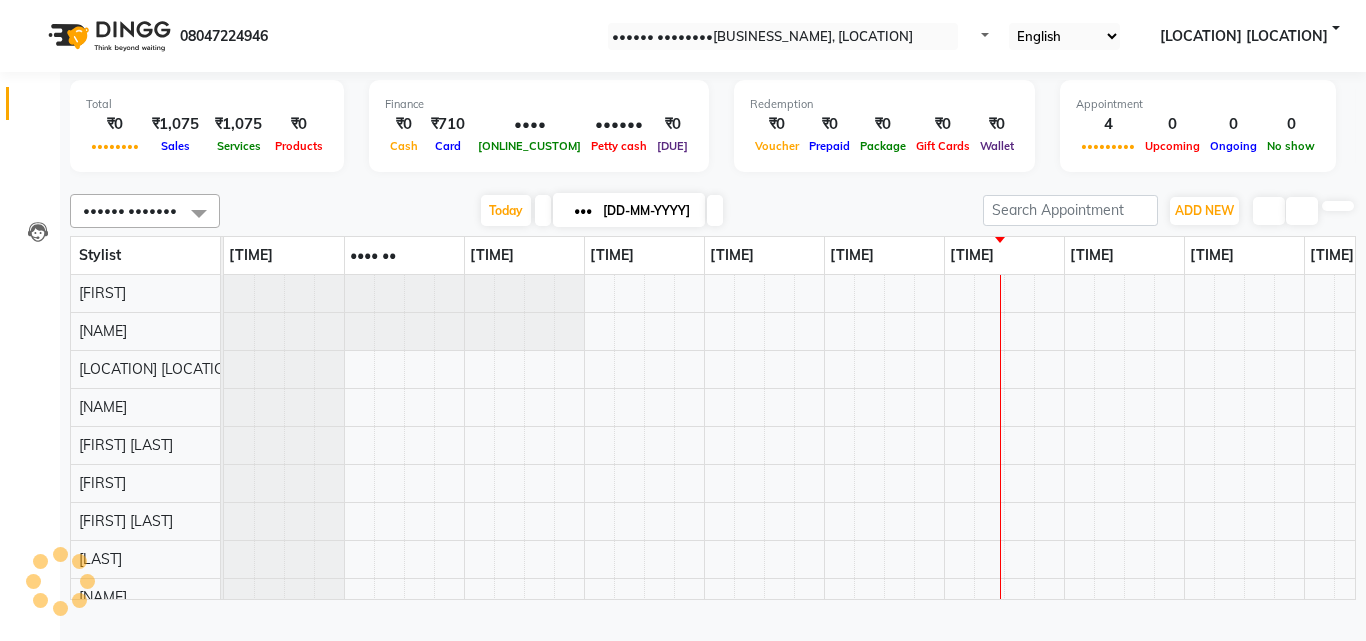 scroll, scrollTop: 0, scrollLeft: 429, axis: horizontal 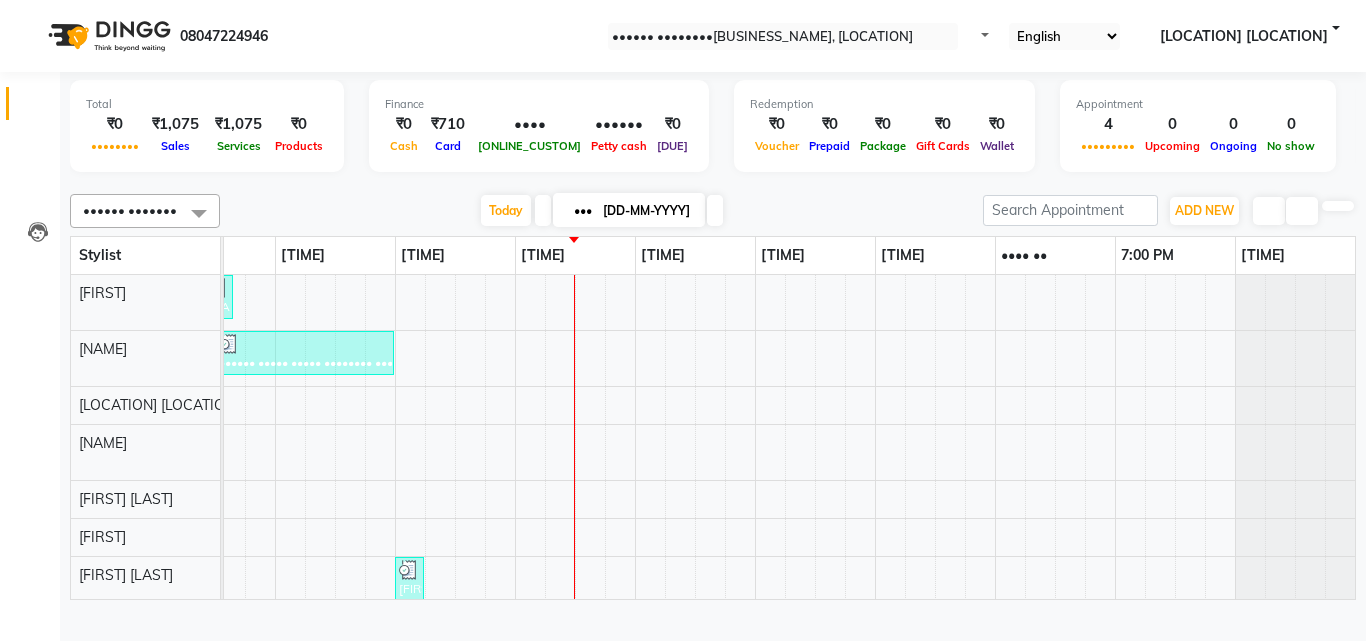 click at bounding box center [713, 182] 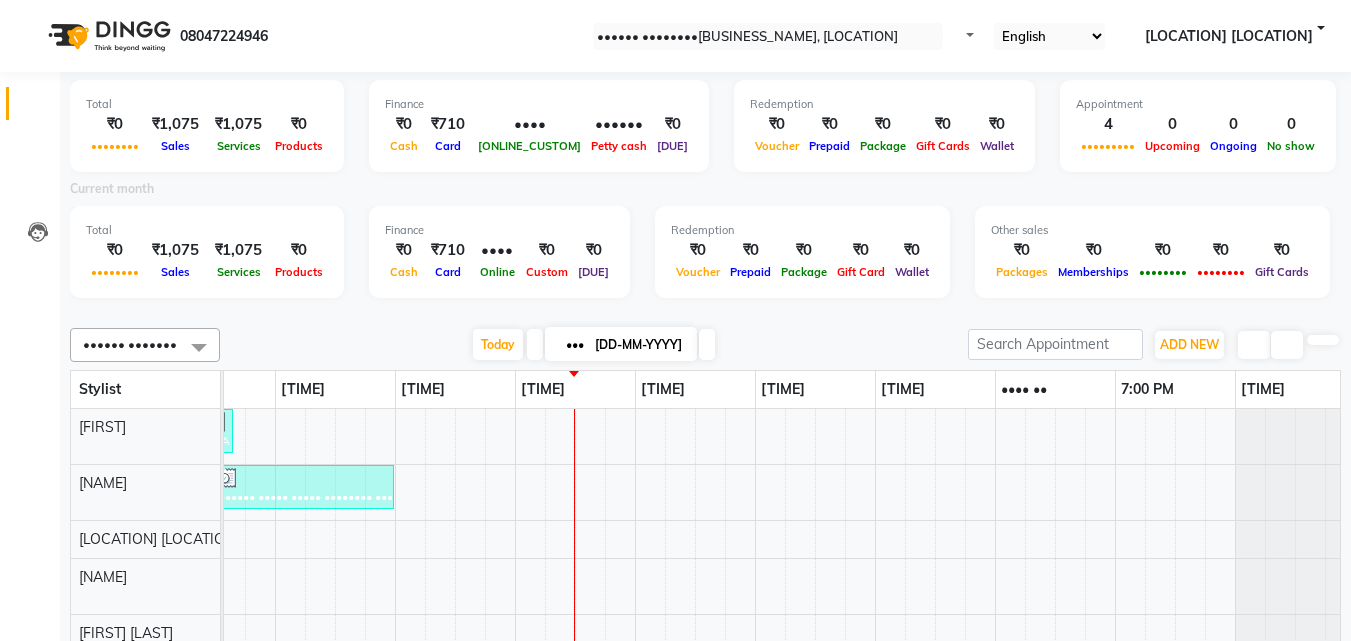 click at bounding box center [706, 312] 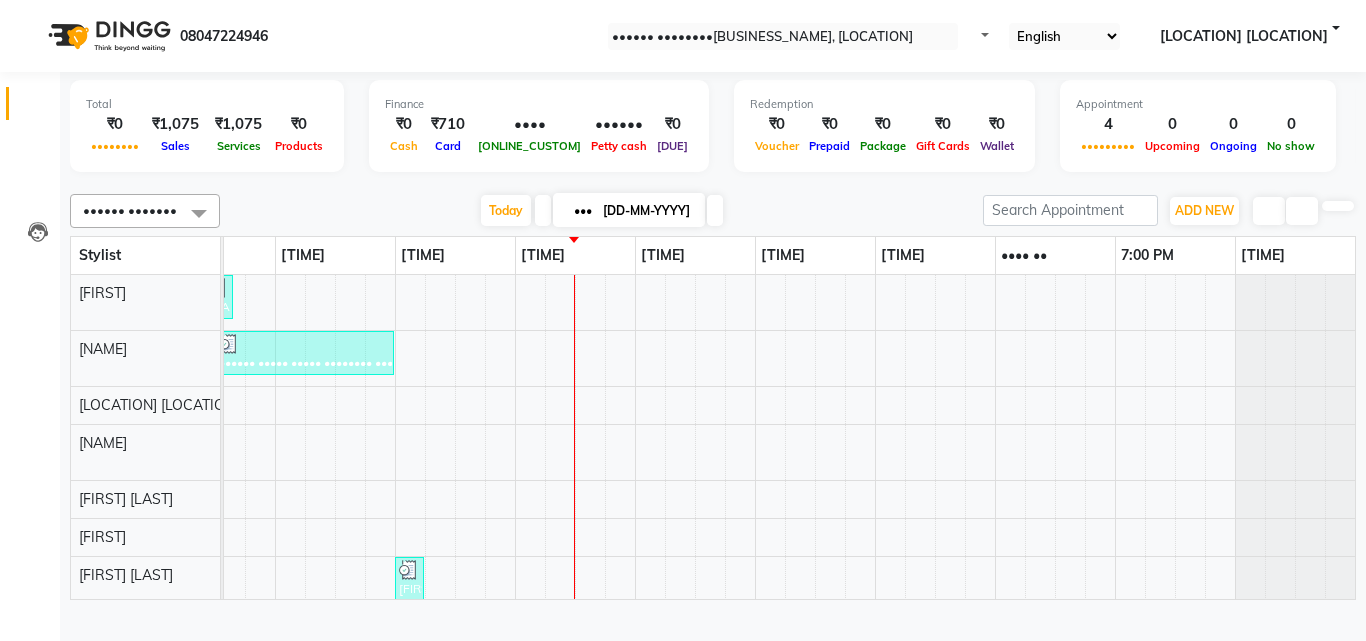 scroll, scrollTop: 0, scrollLeft: 368, axis: horizontal 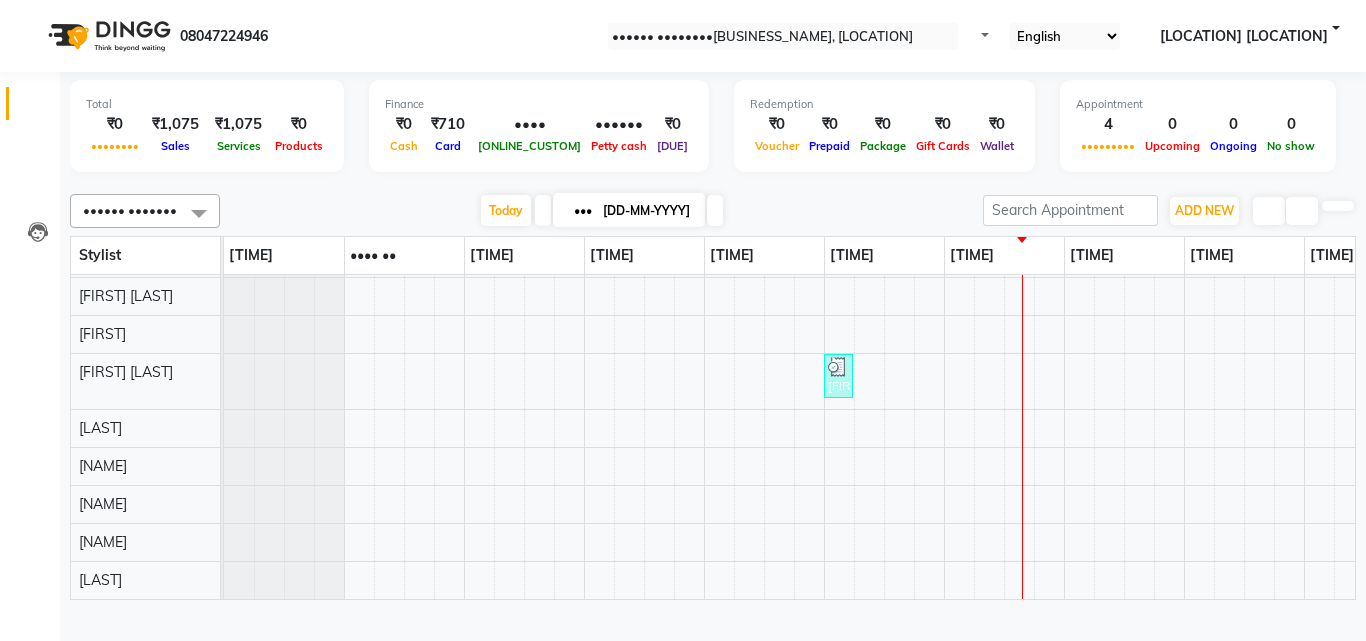 click on "[FIRST], [LOCATION], [TIME]-[TIME], [SERVICE_NAME]     [FIRST], [LOCATION], [TIME]-[TIME], [SERVICE_NAME],[SERVICE_NAME],[SERVICE_NAME]     [FIRST] [LAST], [LOCATION], [TIME]-[TIME], [SERVICE_NAME]     [FIRST], [LOCATION], [TIME]-[TIME], [SERVICE_NAME]" at bounding box center (1004, 335) 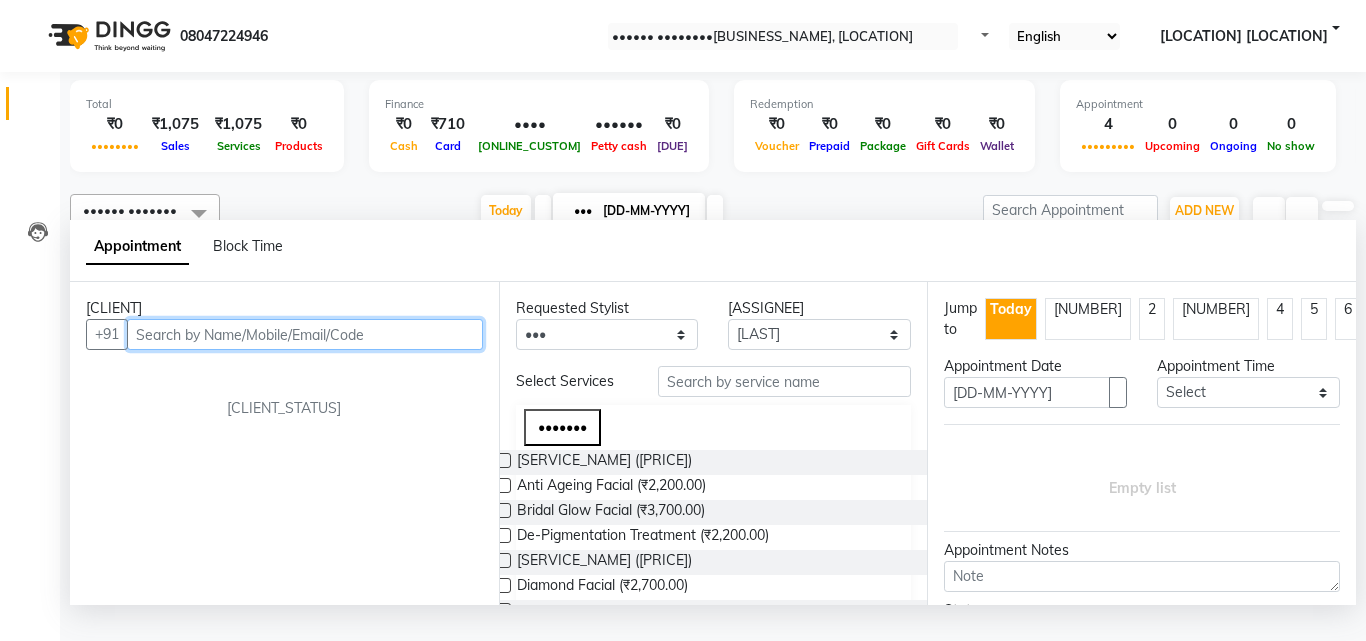 click at bounding box center (305, 334) 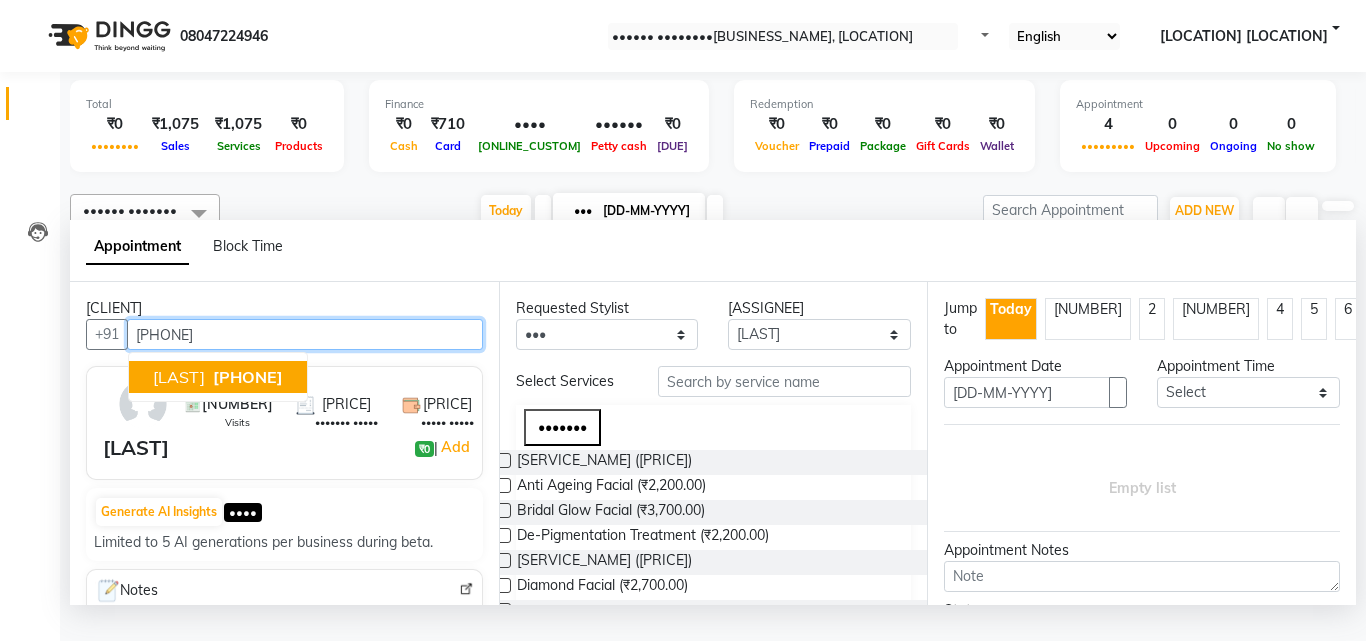 click on "[PHONE]" at bounding box center [248, 377] 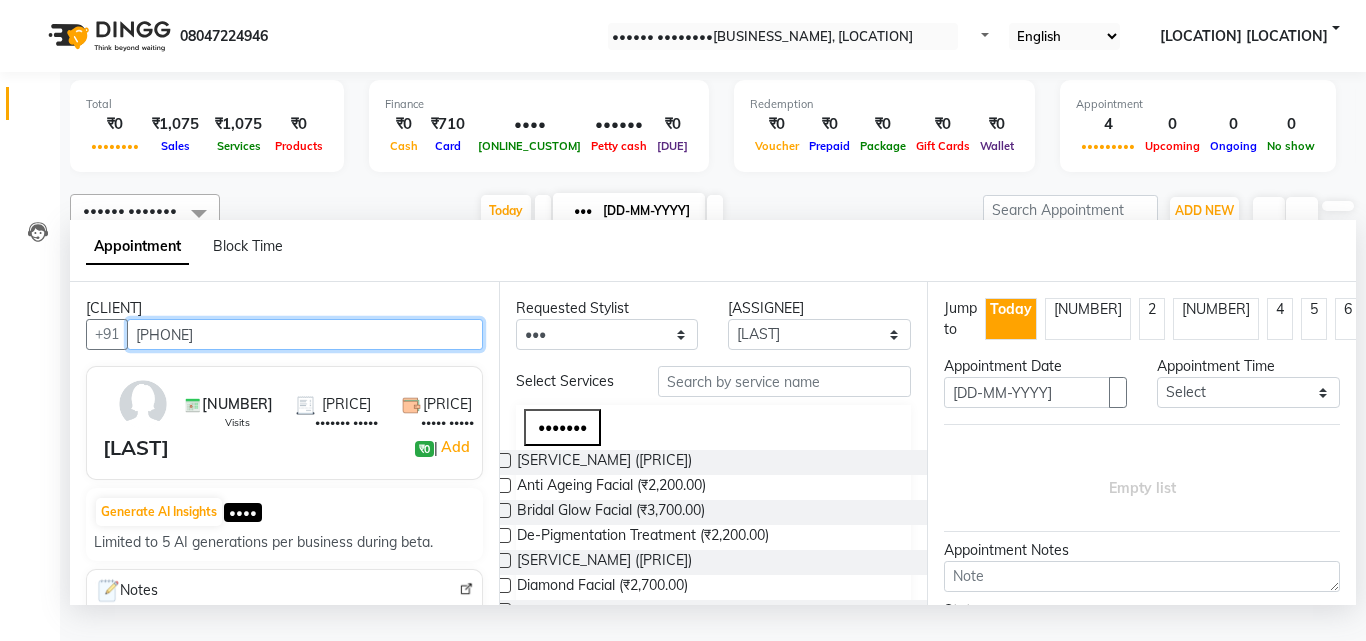 type on "[PHONE]" 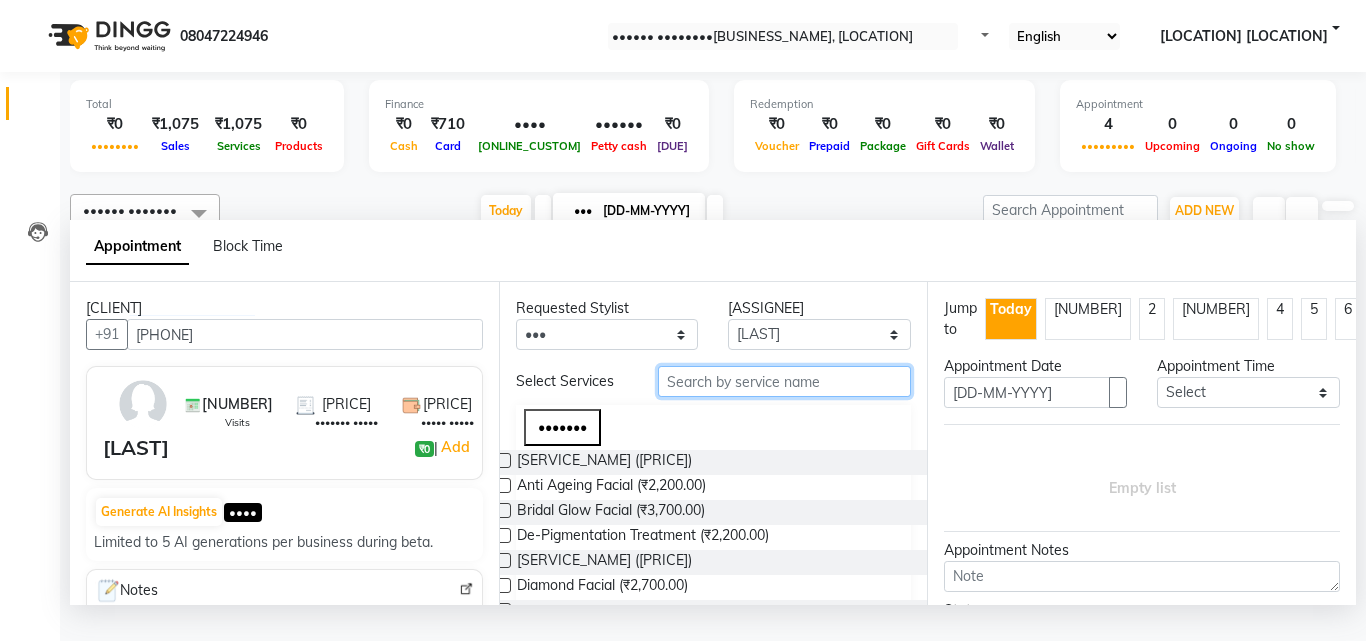 click at bounding box center (785, 381) 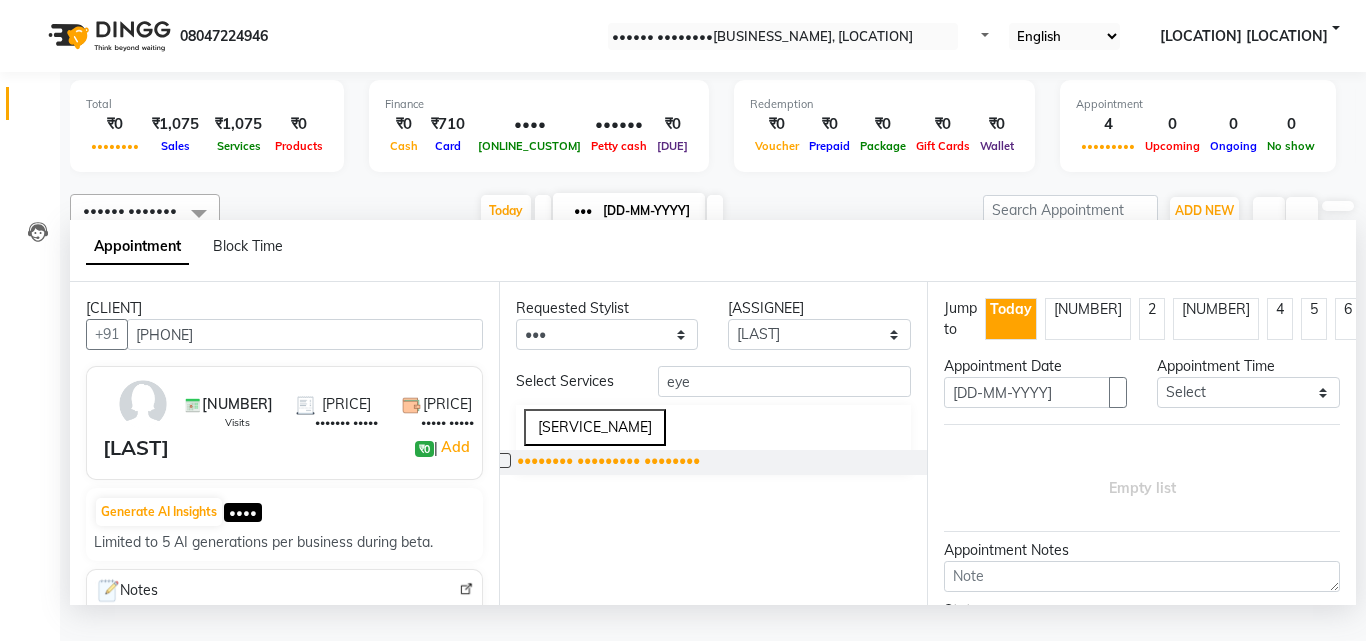 drag, startPoint x: 525, startPoint y: 493, endPoint x: 543, endPoint y: 493, distance: 18 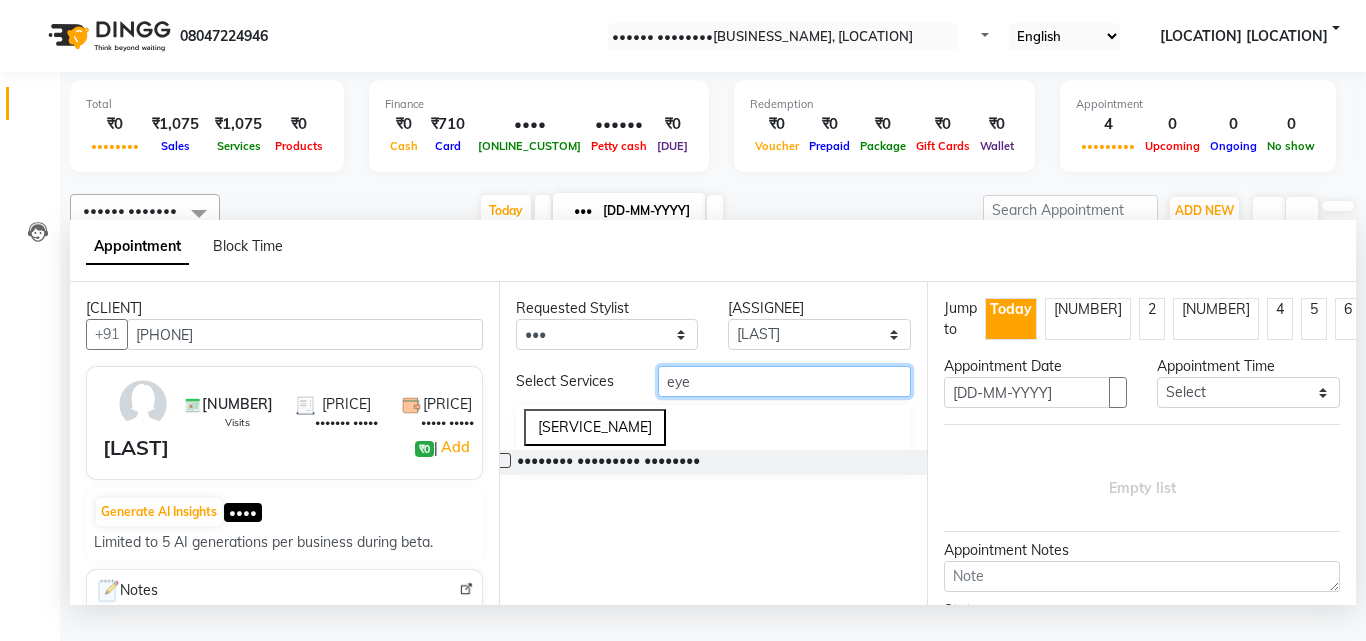 click on "eye" at bounding box center (785, 381) 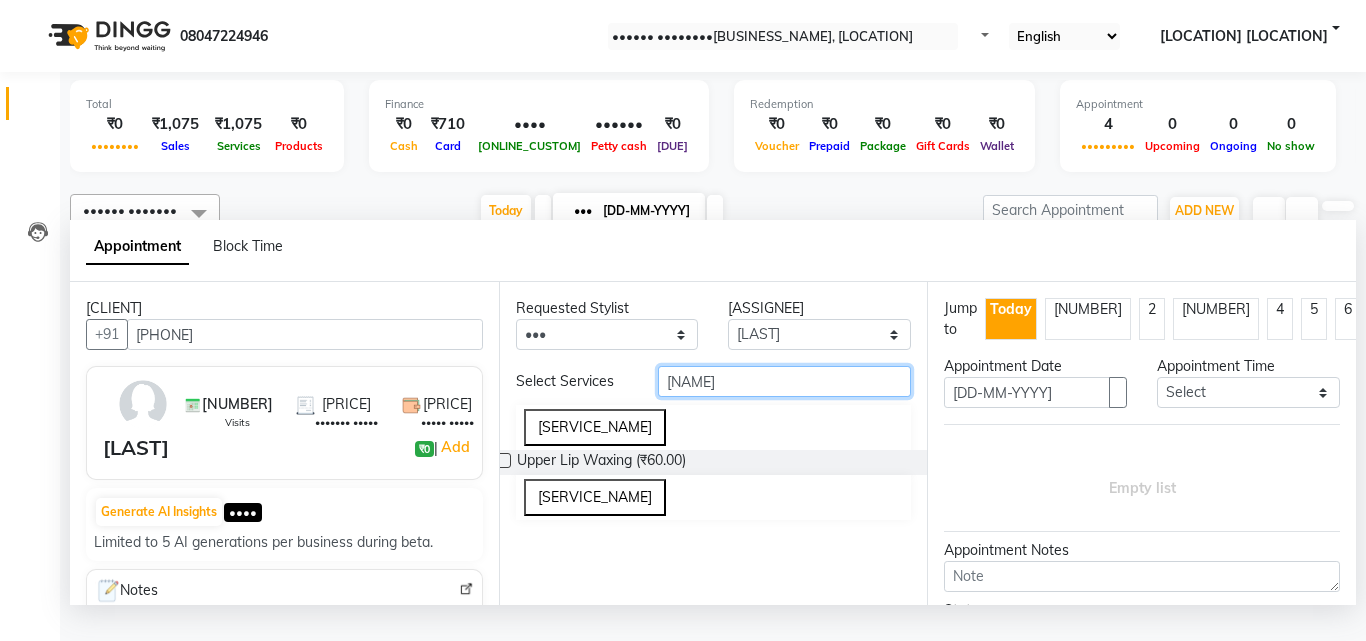 type on "[NAME]" 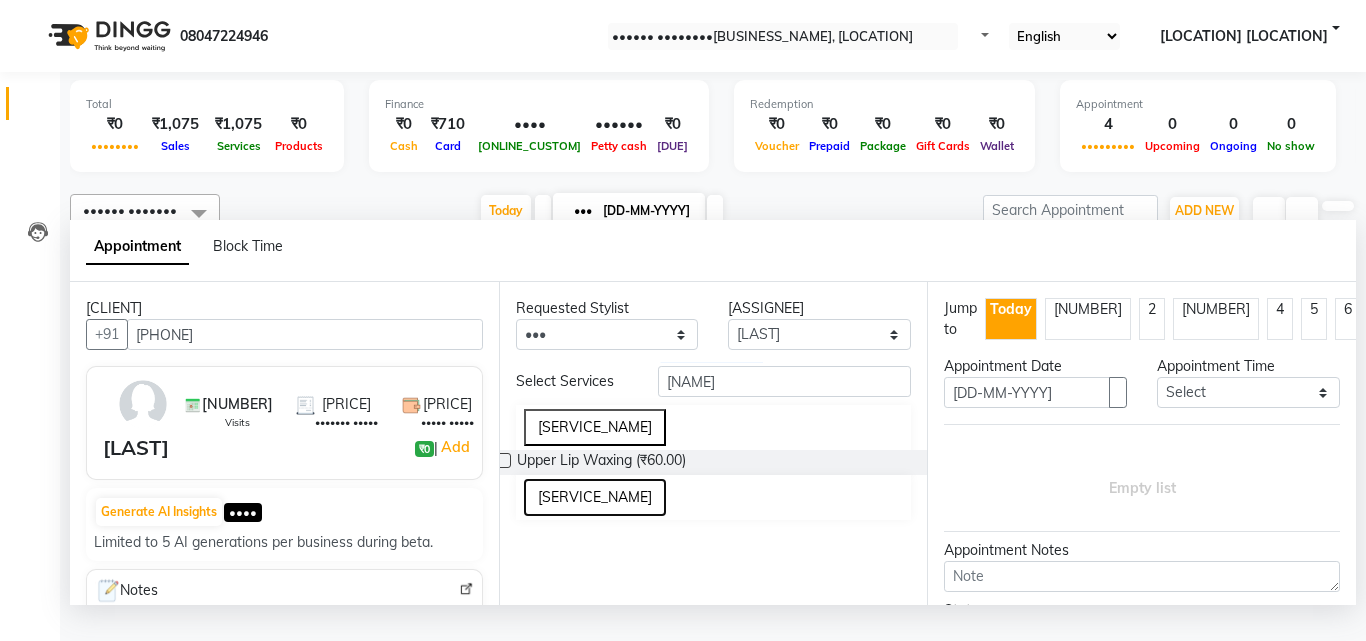 click on "[SERVICE_NAME]" at bounding box center (595, 497) 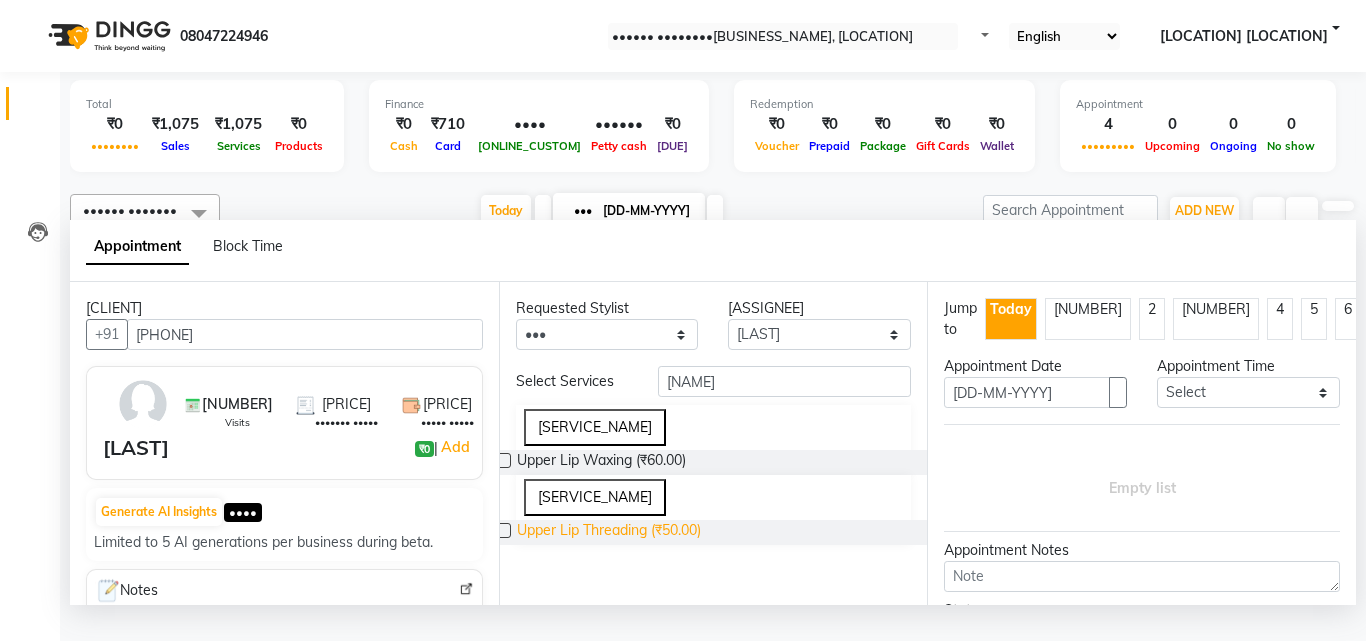 drag, startPoint x: 517, startPoint y: 594, endPoint x: 537, endPoint y: 590, distance: 20.396078 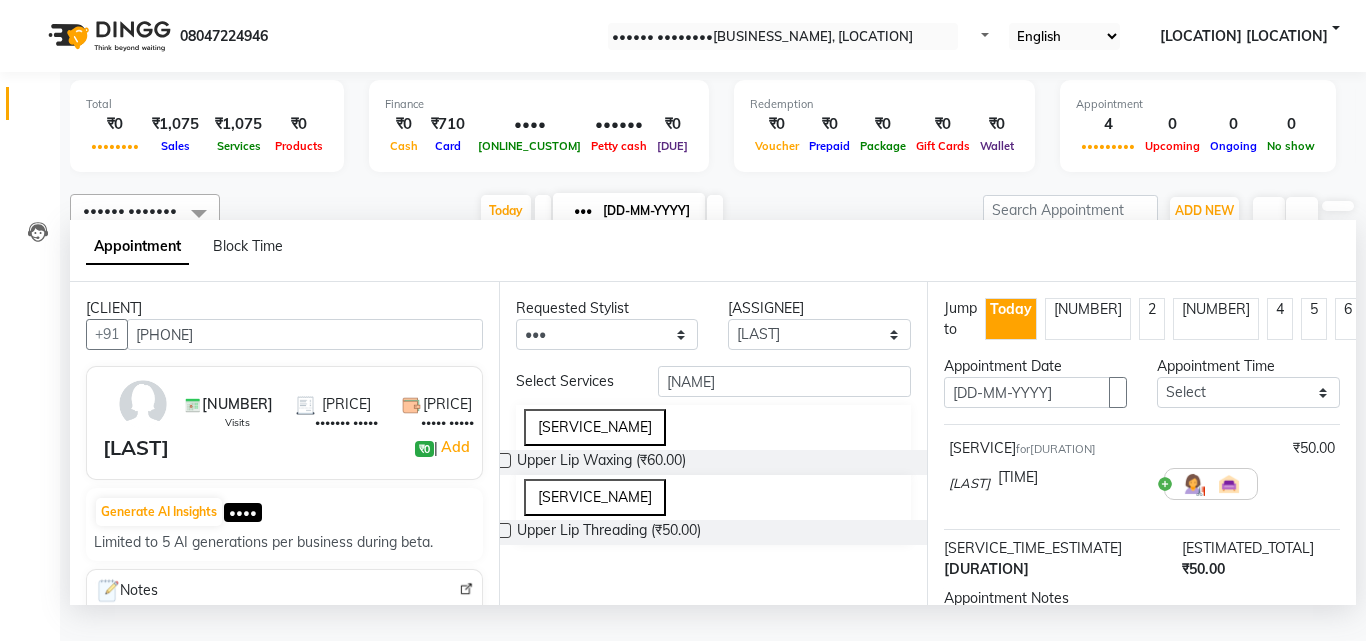 scroll, scrollTop: 239, scrollLeft: 0, axis: vertical 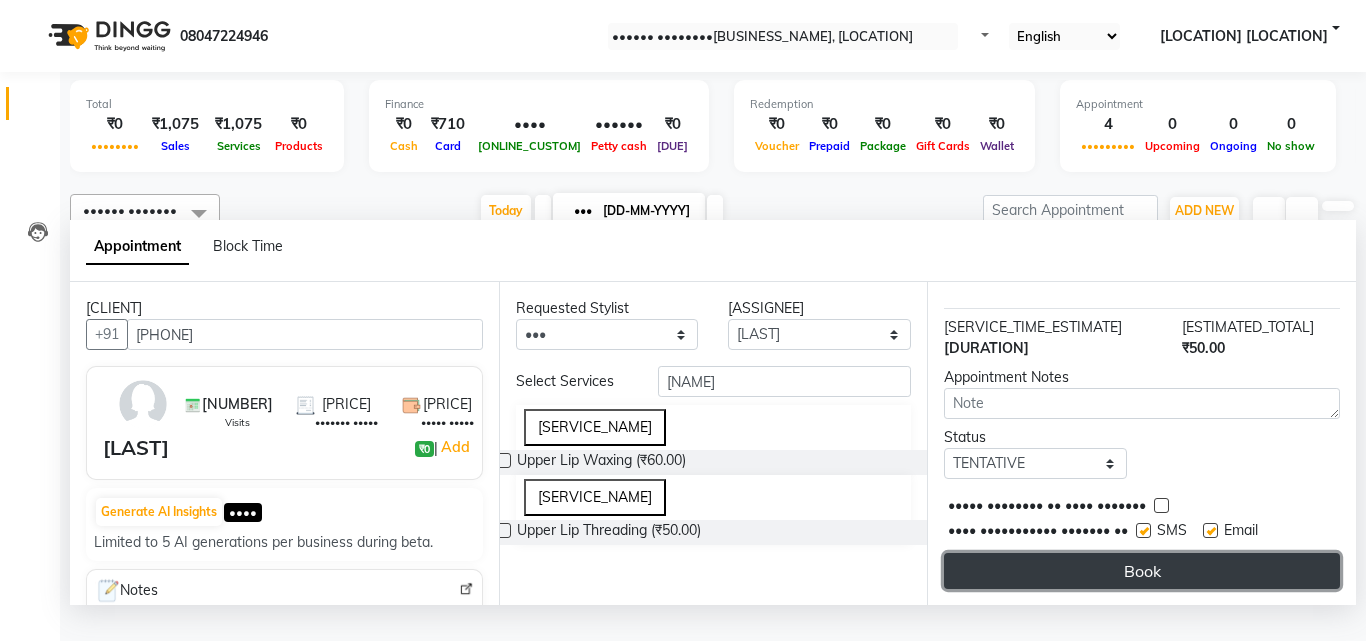 click on "Book" at bounding box center (1142, 571) 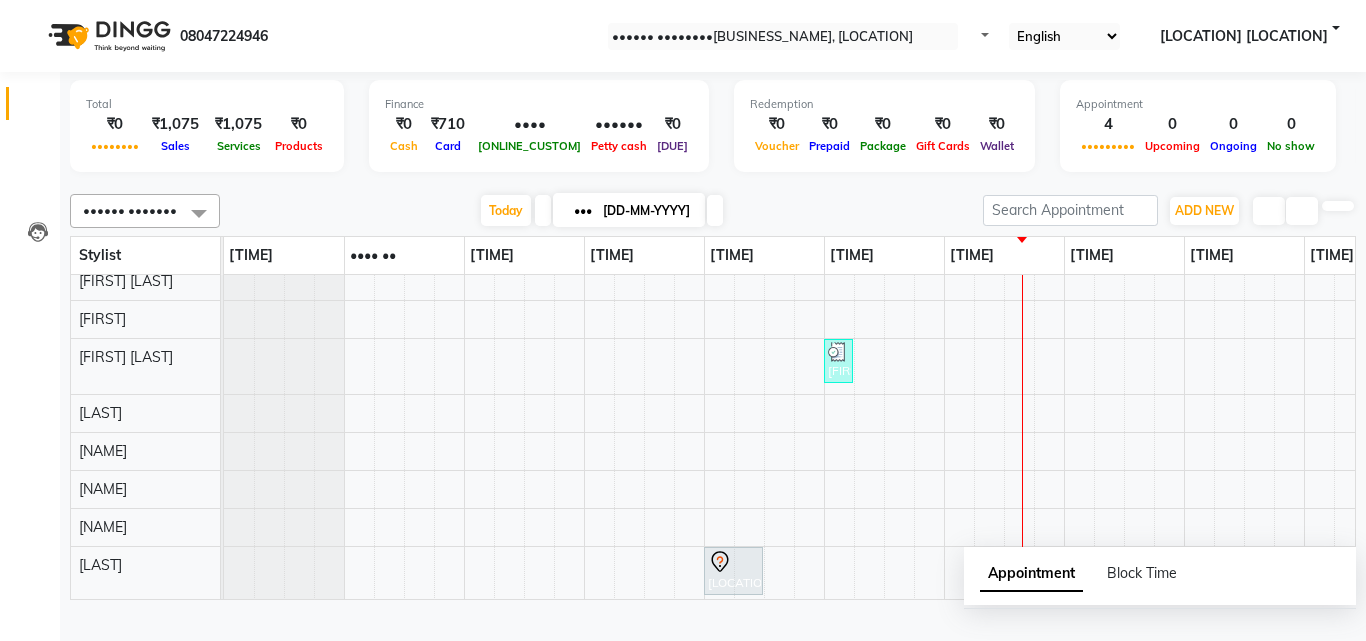 scroll, scrollTop: 234, scrollLeft: 0, axis: vertical 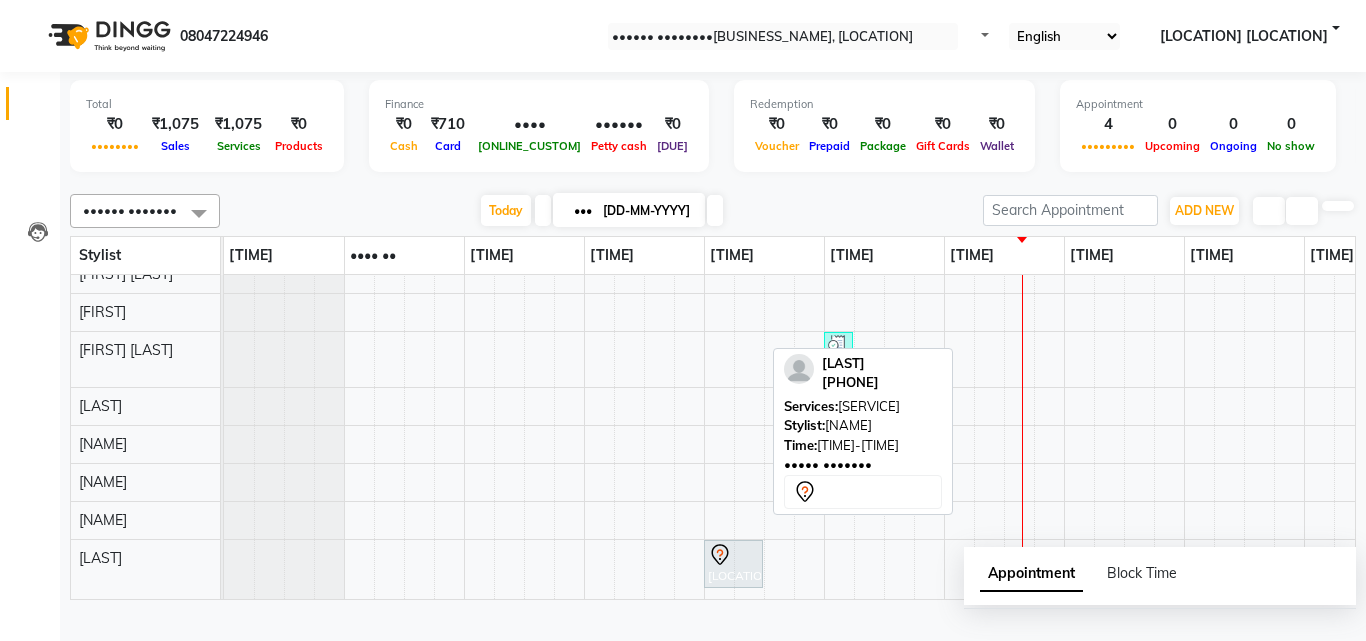 click at bounding box center (733, 555) 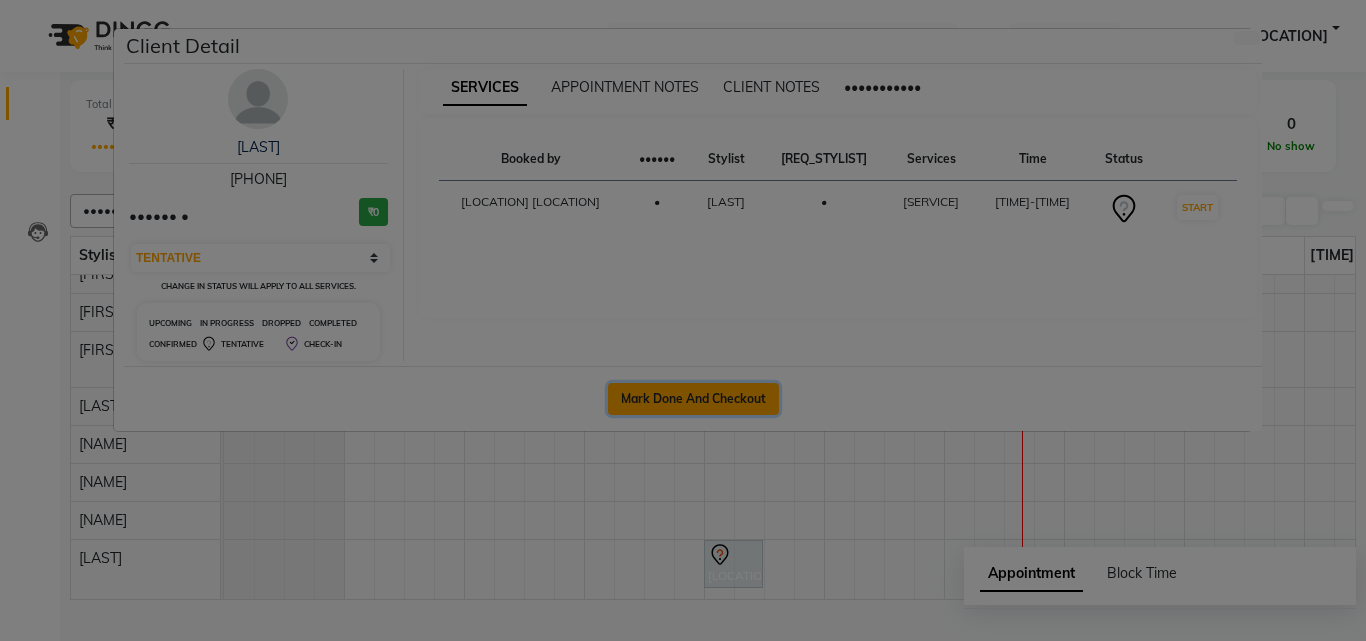 click on "Mark Done And Checkout" at bounding box center [693, 399] 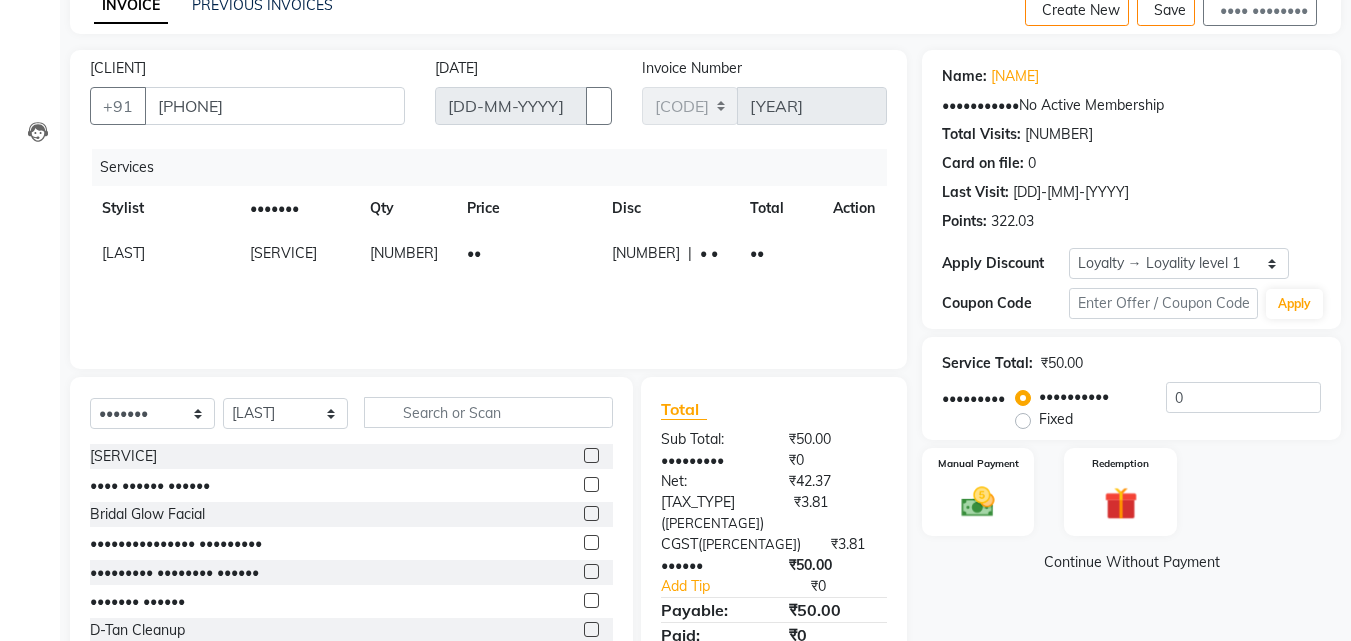 scroll, scrollTop: 0, scrollLeft: 0, axis: both 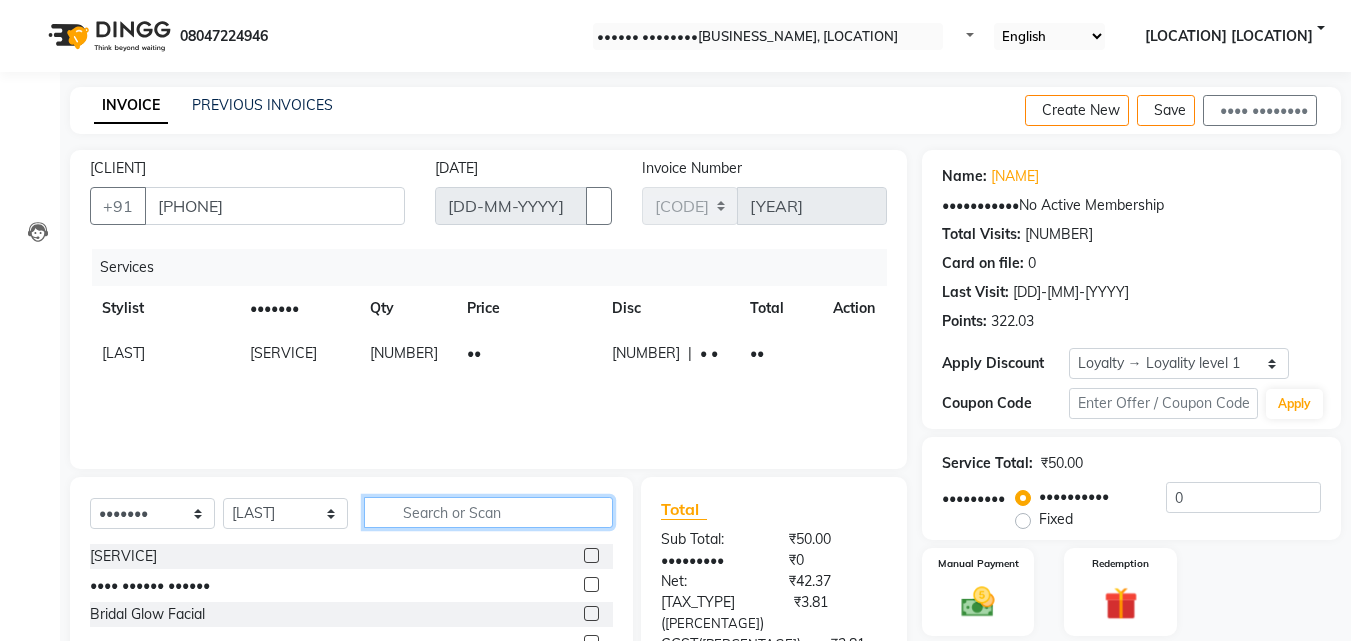 click at bounding box center [488, 512] 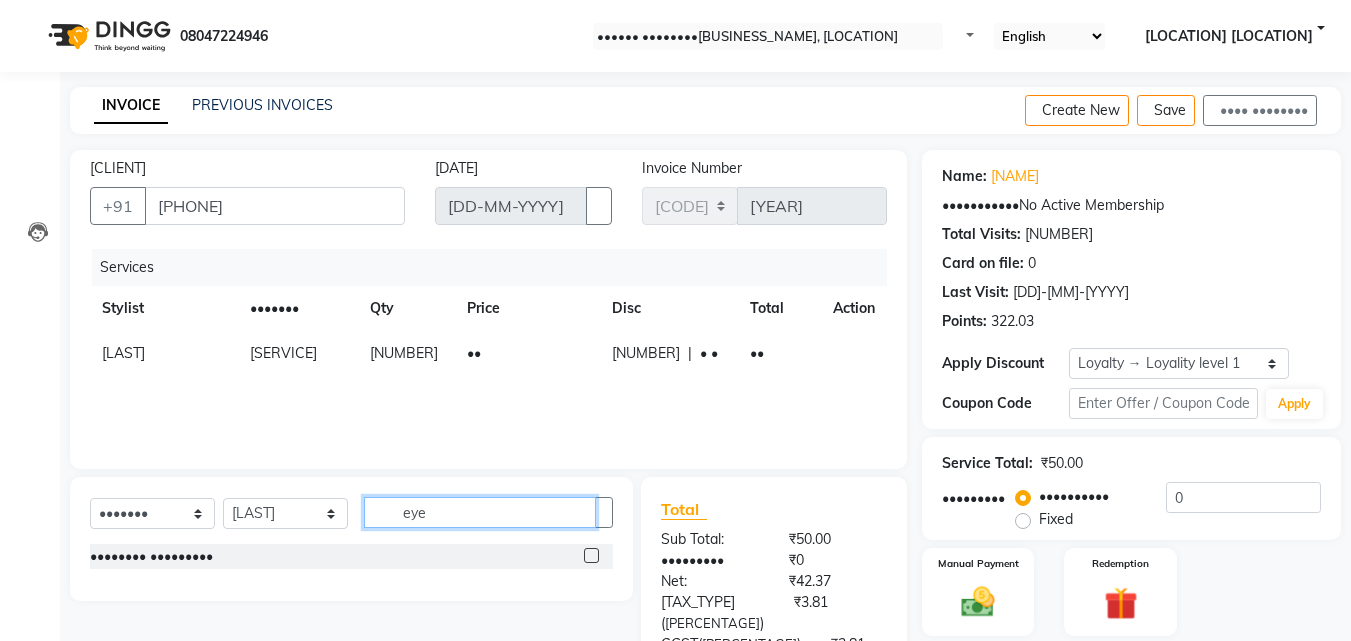 type on "eye" 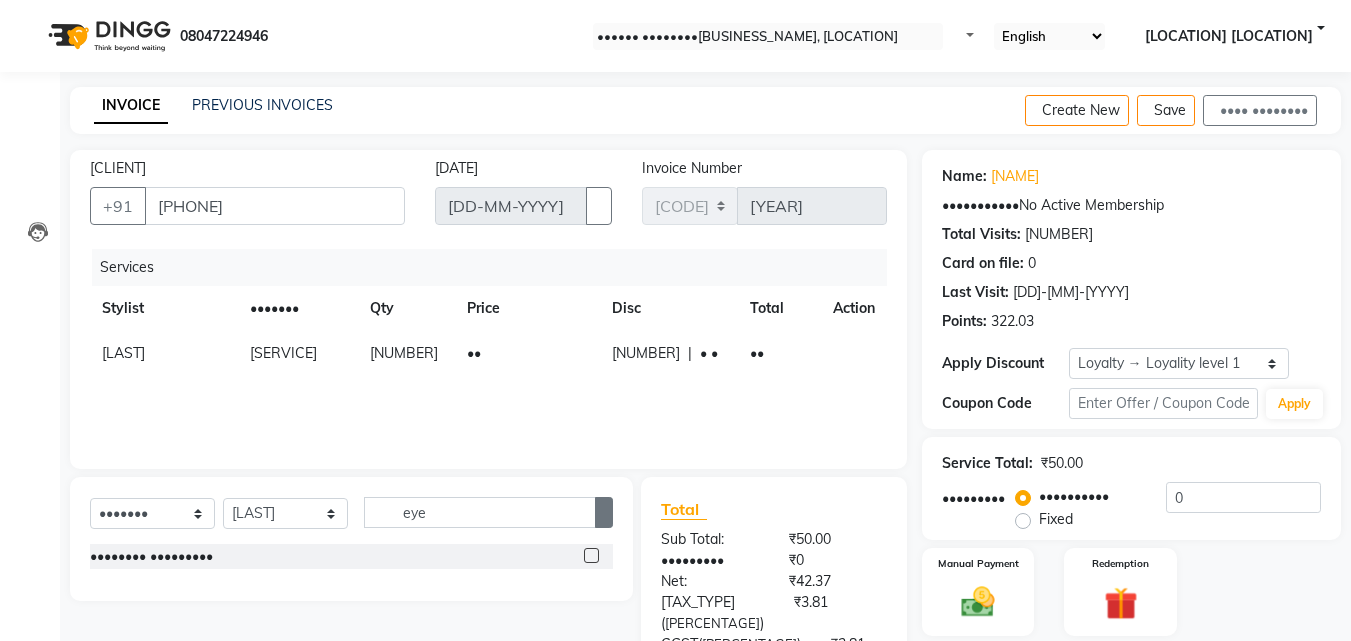 click at bounding box center (591, 555) 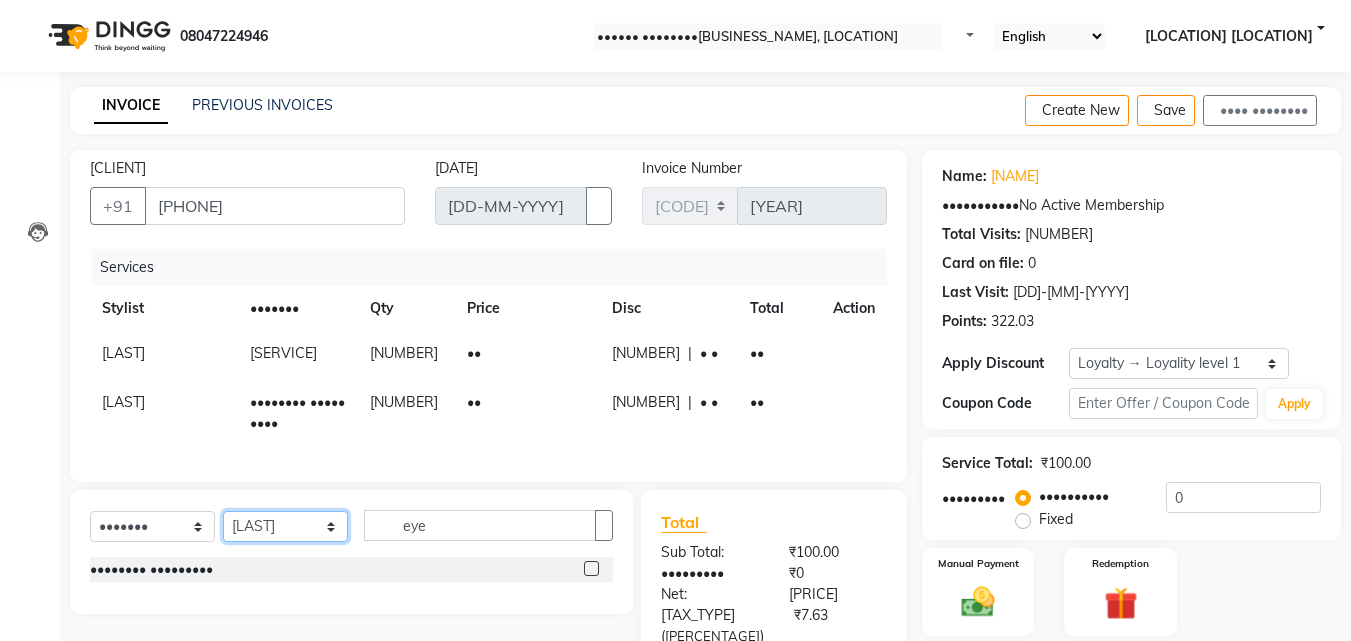 click on "Select Stylist [NAME] [NAME] [NAME] [LOCATION] [LOCATION] [NAME] [NAME] [NAME] [NAME] [NAME] [NAME] [NAME] [NAME]" at bounding box center (285, 526) 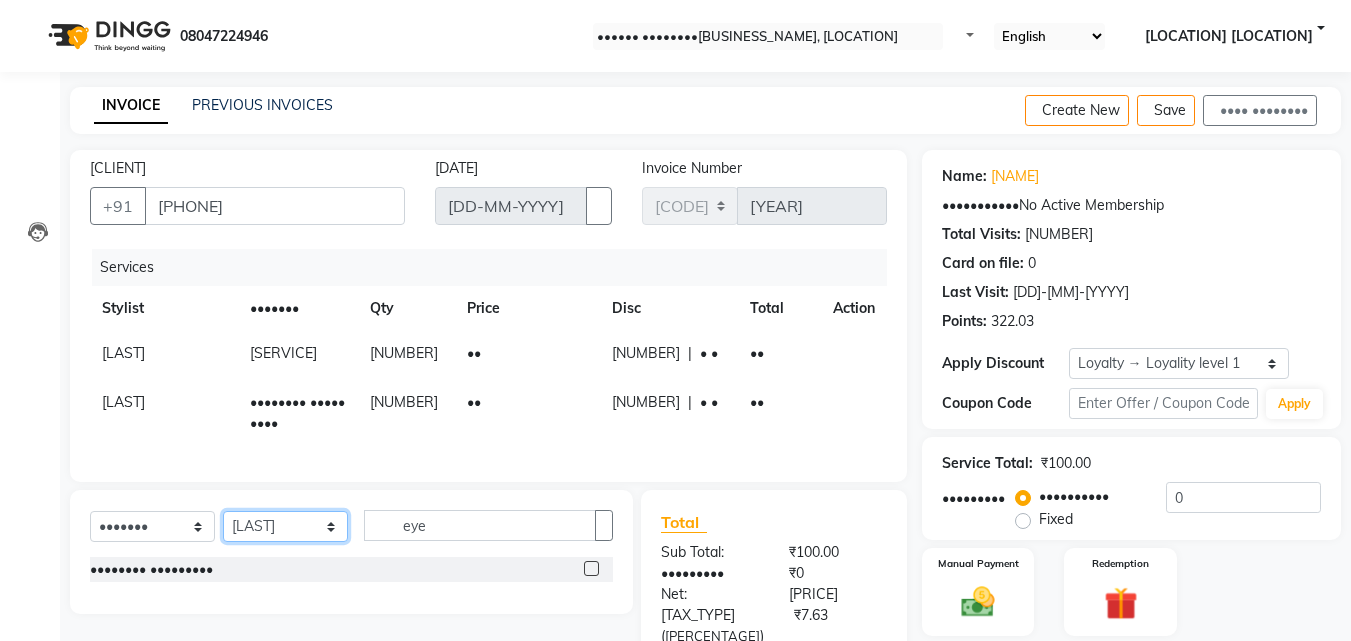 select on "•••••" 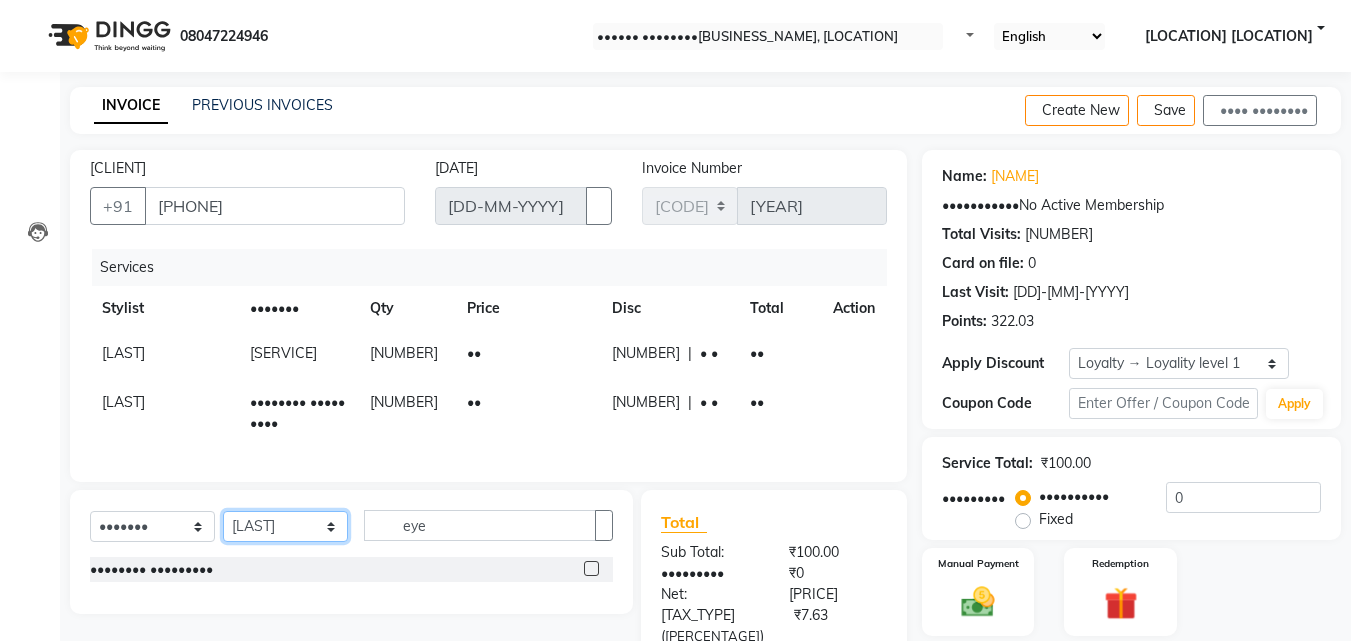 click on "Select Stylist [NAME] [NAME] [NAME] [LOCATION] [LOCATION] [NAME] [NAME] [NAME] [NAME] [NAME] [NAME] [NAME] [NAME]" at bounding box center (285, 526) 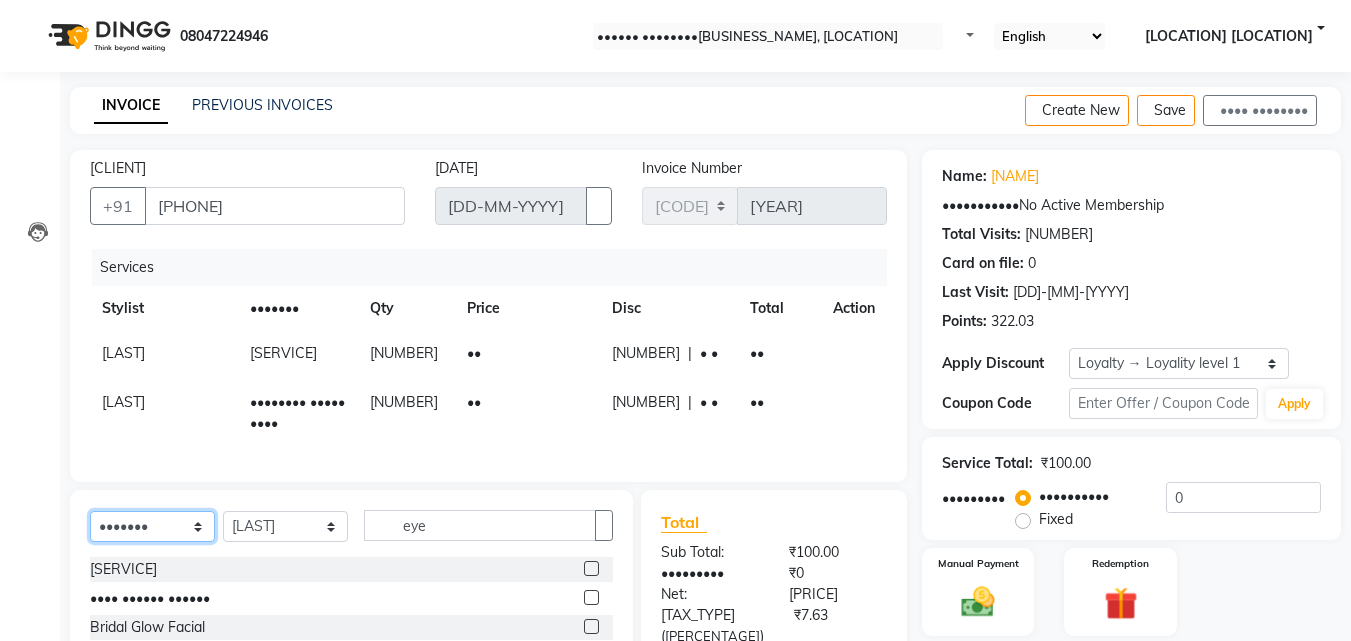 click on "Select Service Product Membership Package Voucher Prepaid Gift Card" at bounding box center (152, 526) 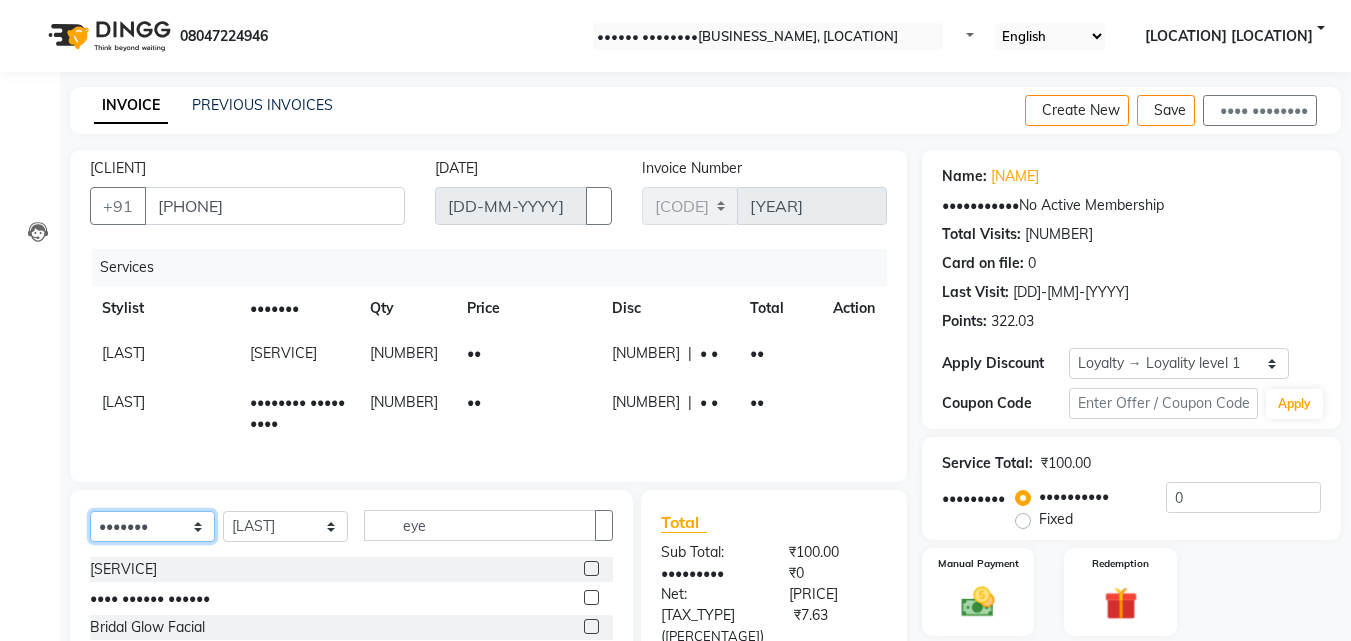 select on "product" 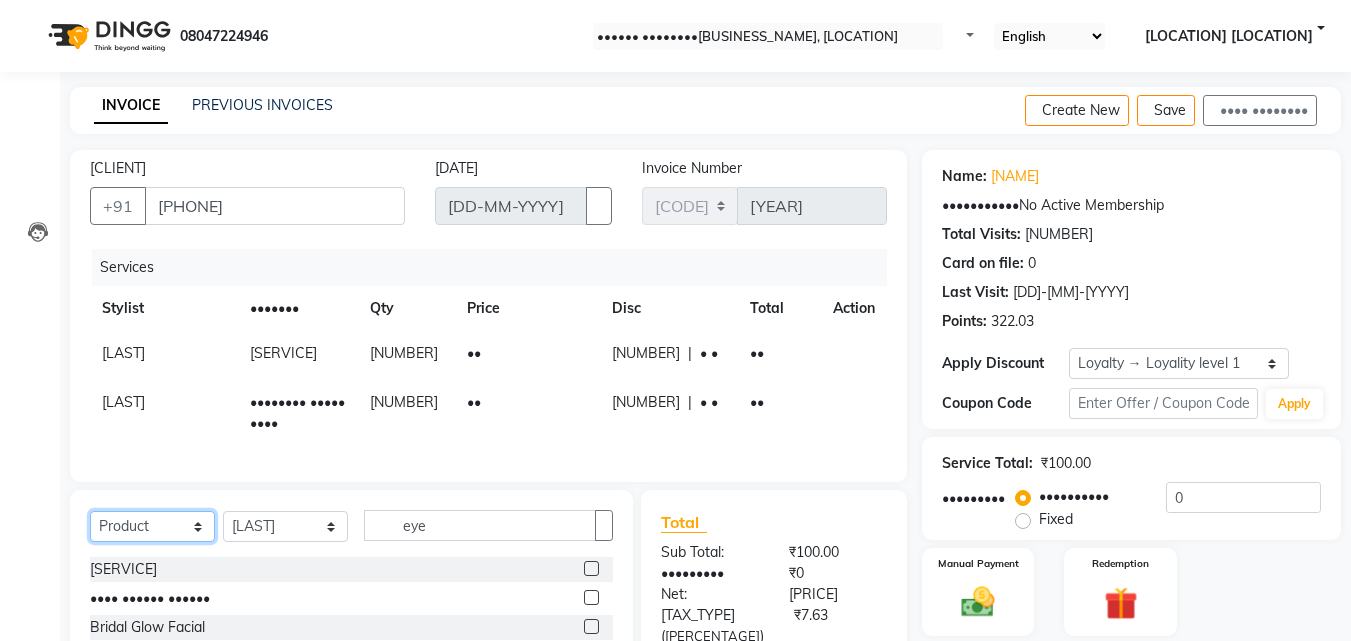 click on "Select Service Product Membership Package Voucher Prepaid Gift Card" at bounding box center [152, 526] 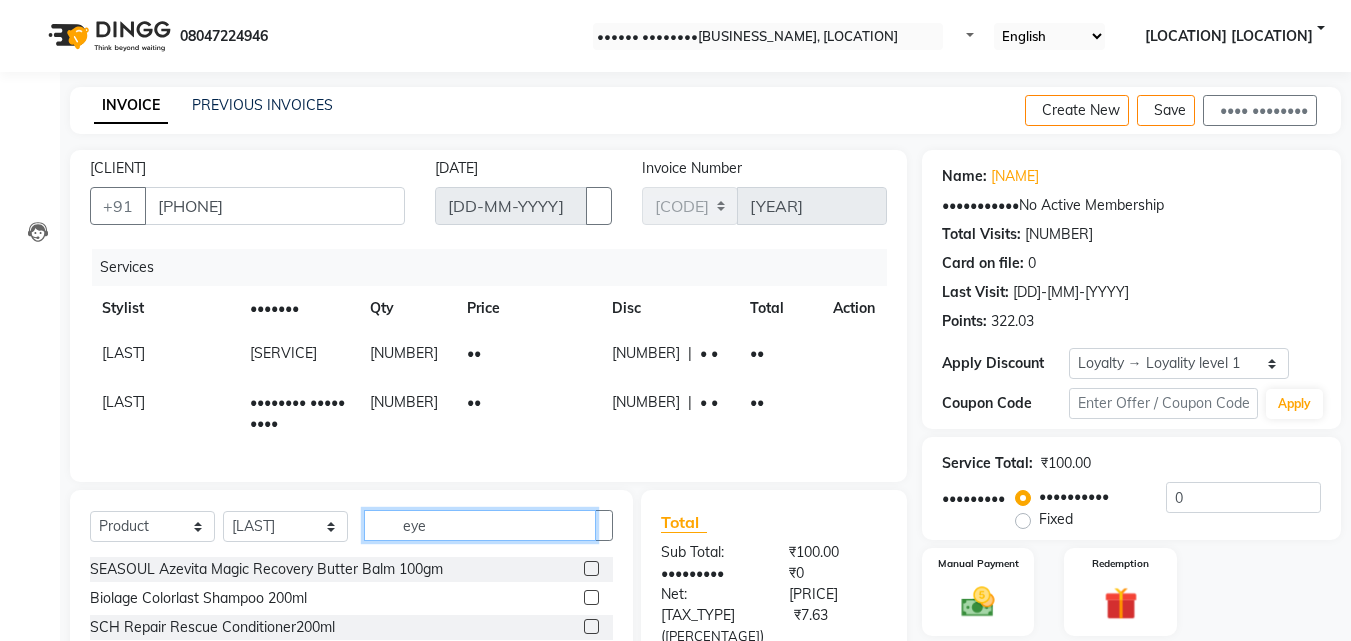 click on "eye" at bounding box center (480, 525) 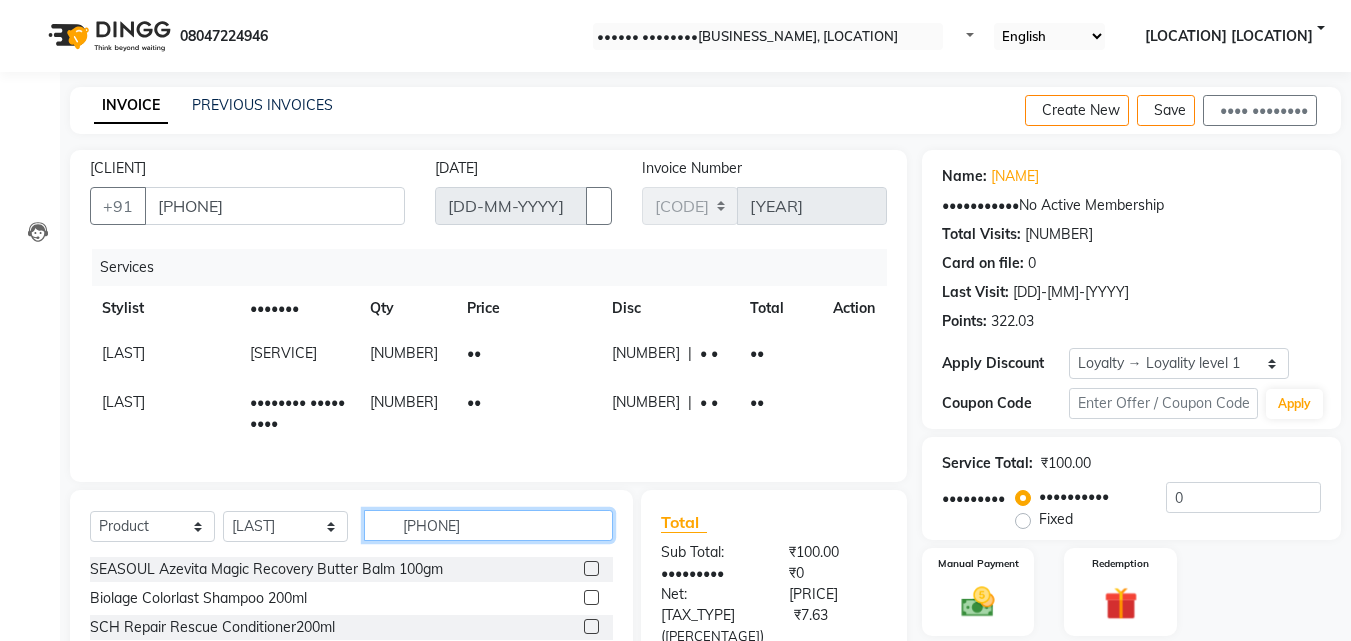 type on "[PHONE]" 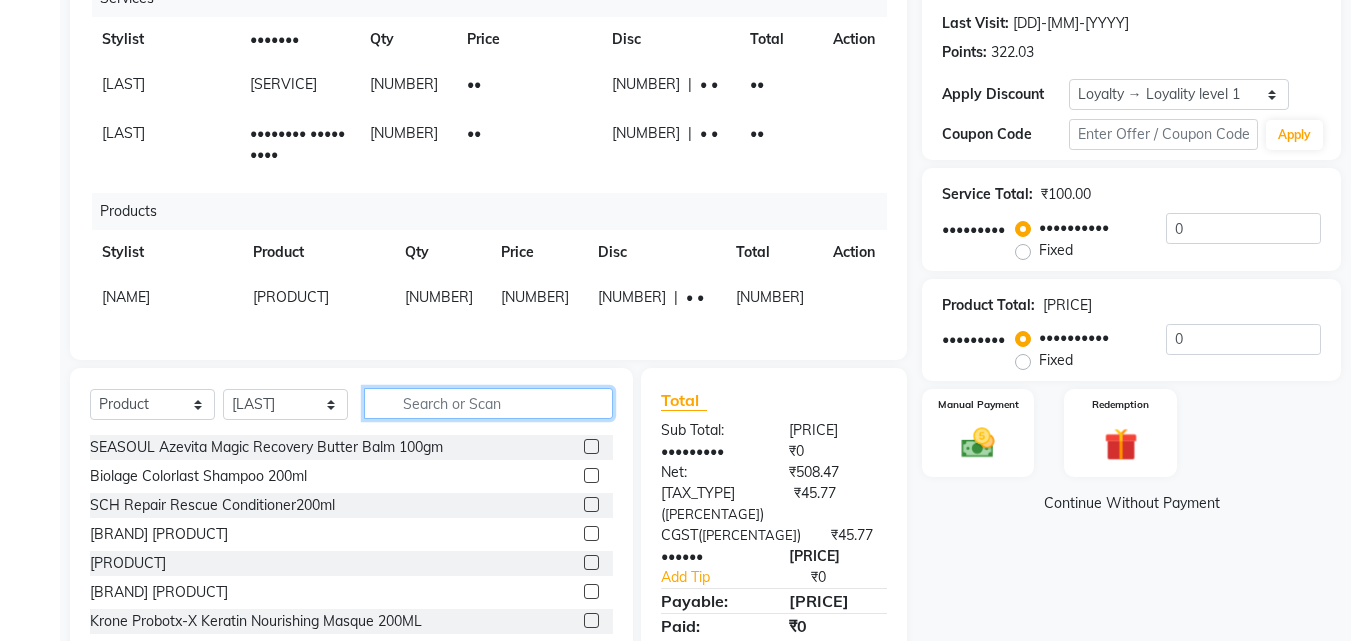 scroll, scrollTop: 369, scrollLeft: 0, axis: vertical 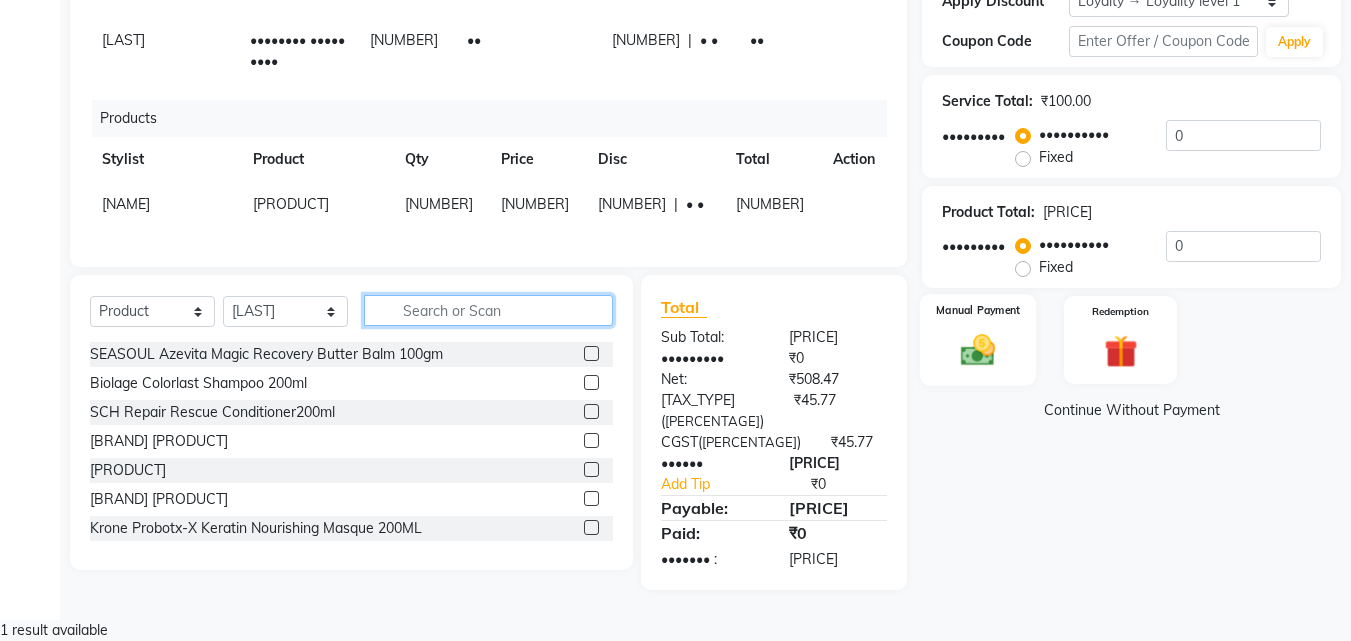 type 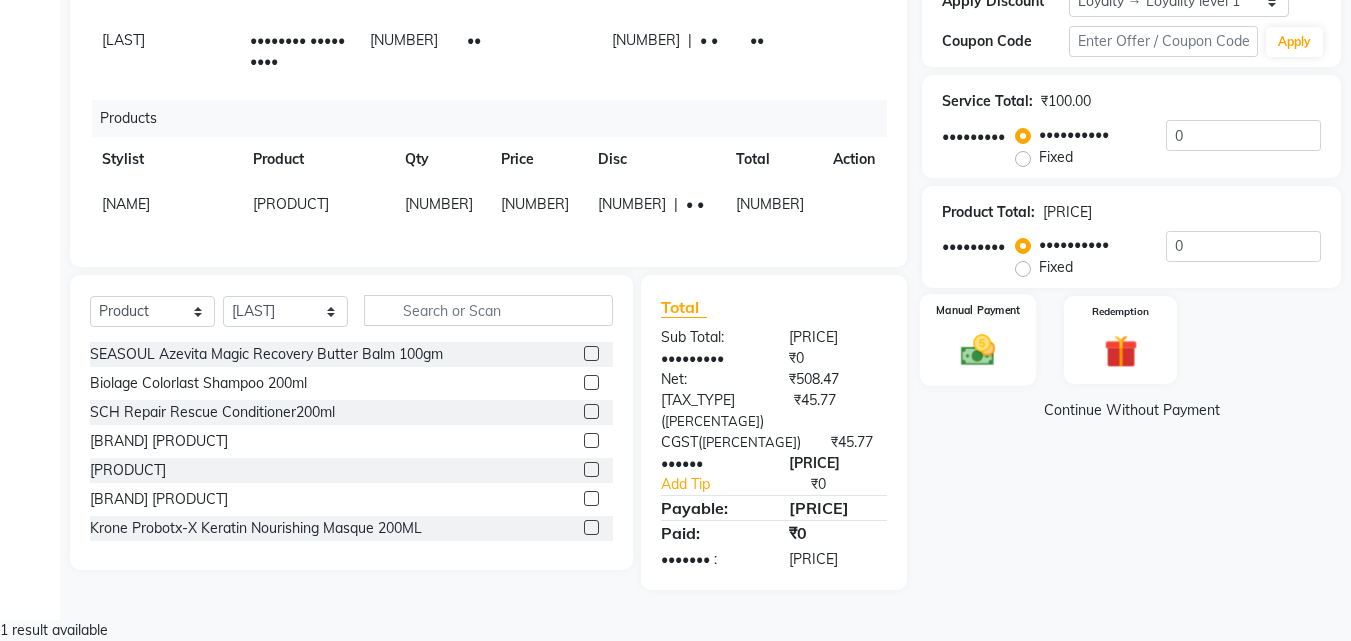 click at bounding box center [978, 351] 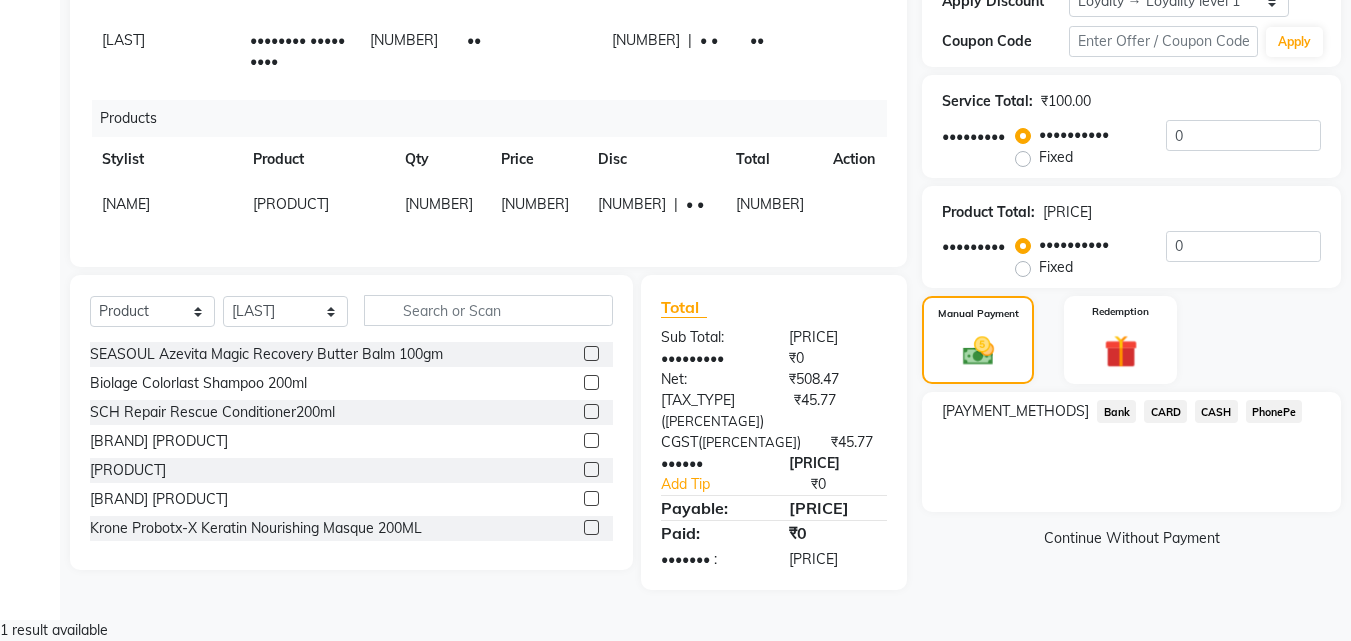 click on "PhonePe" at bounding box center (1116, 411) 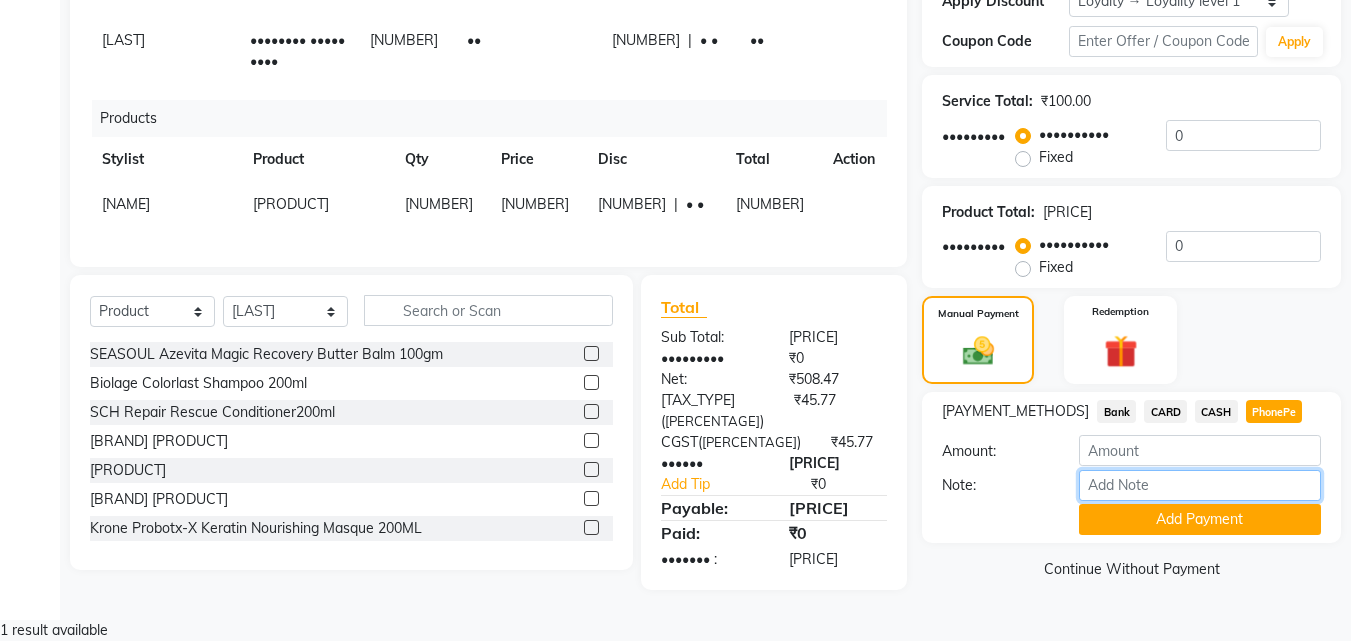 click on "Note:" at bounding box center (1200, 485) 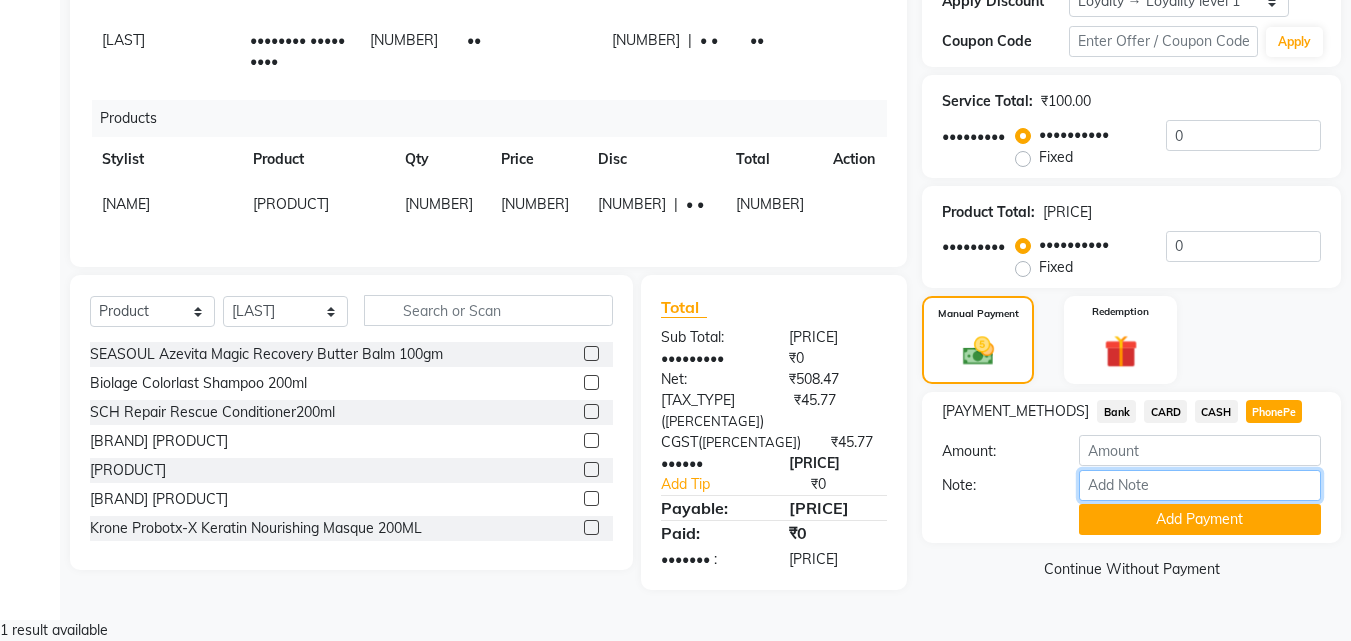 type on "[FIRST]" 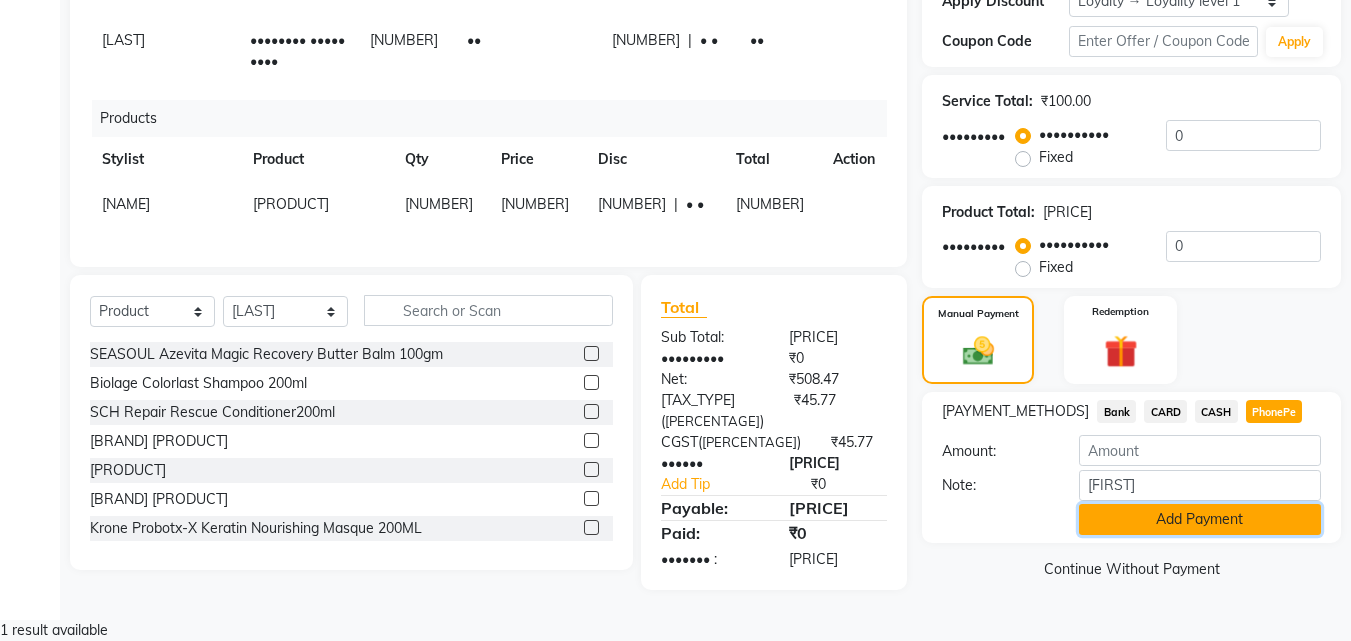 click on "Add Payment" at bounding box center (1200, 519) 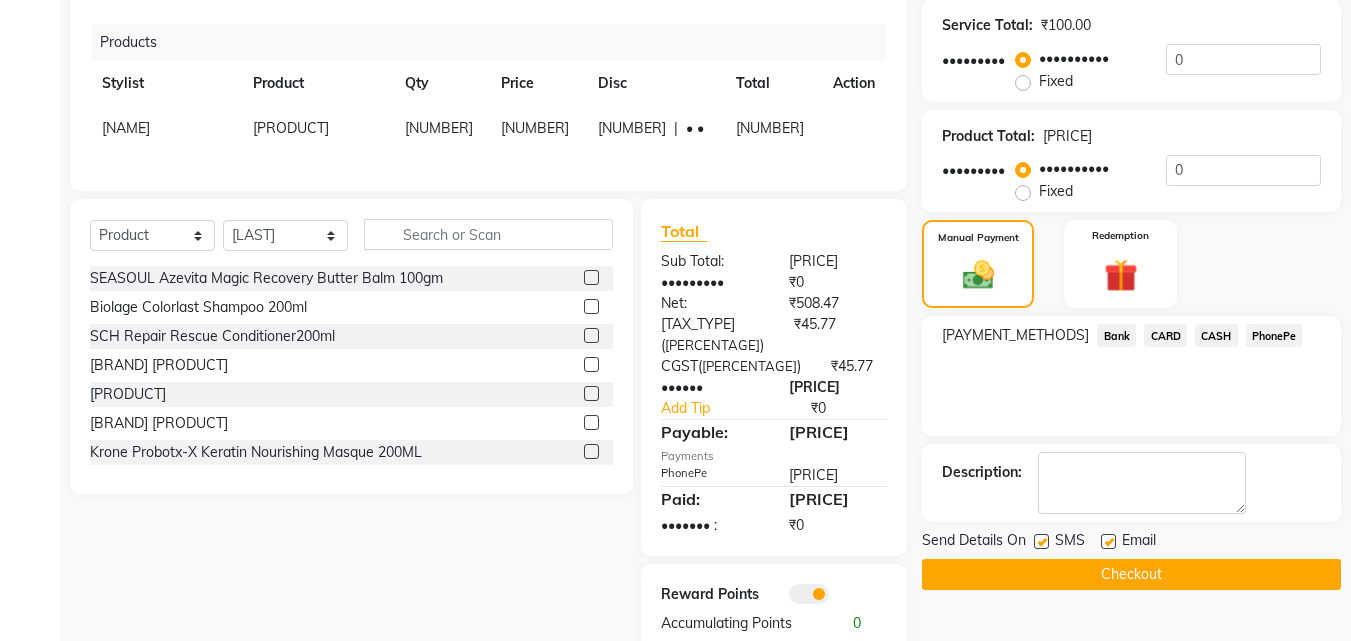 scroll, scrollTop: 509, scrollLeft: 0, axis: vertical 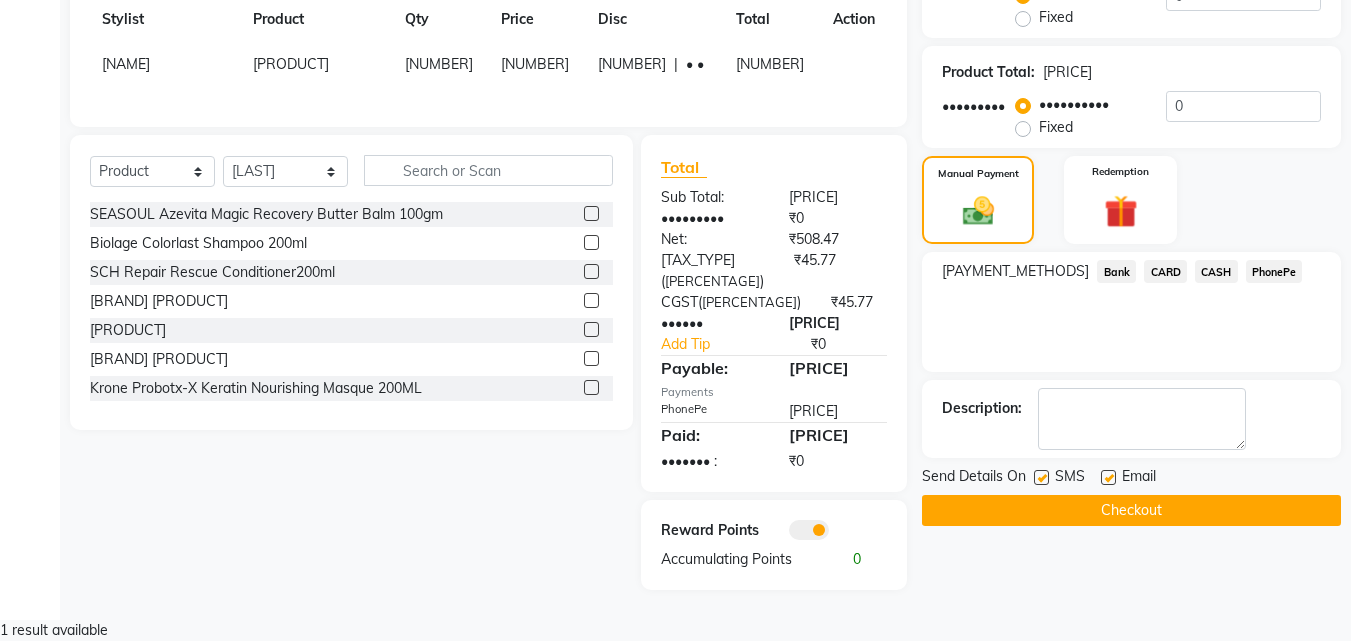 drag, startPoint x: 1037, startPoint y: 482, endPoint x: 1088, endPoint y: 475, distance: 51.47815 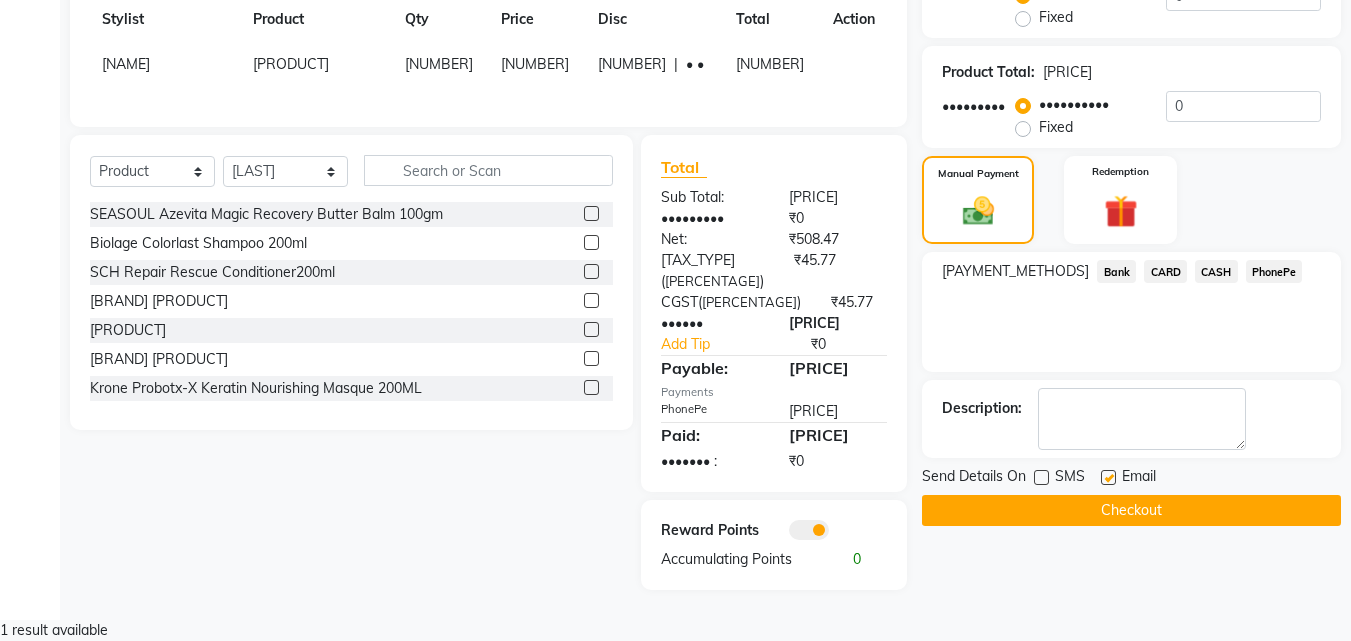 click at bounding box center [1108, 477] 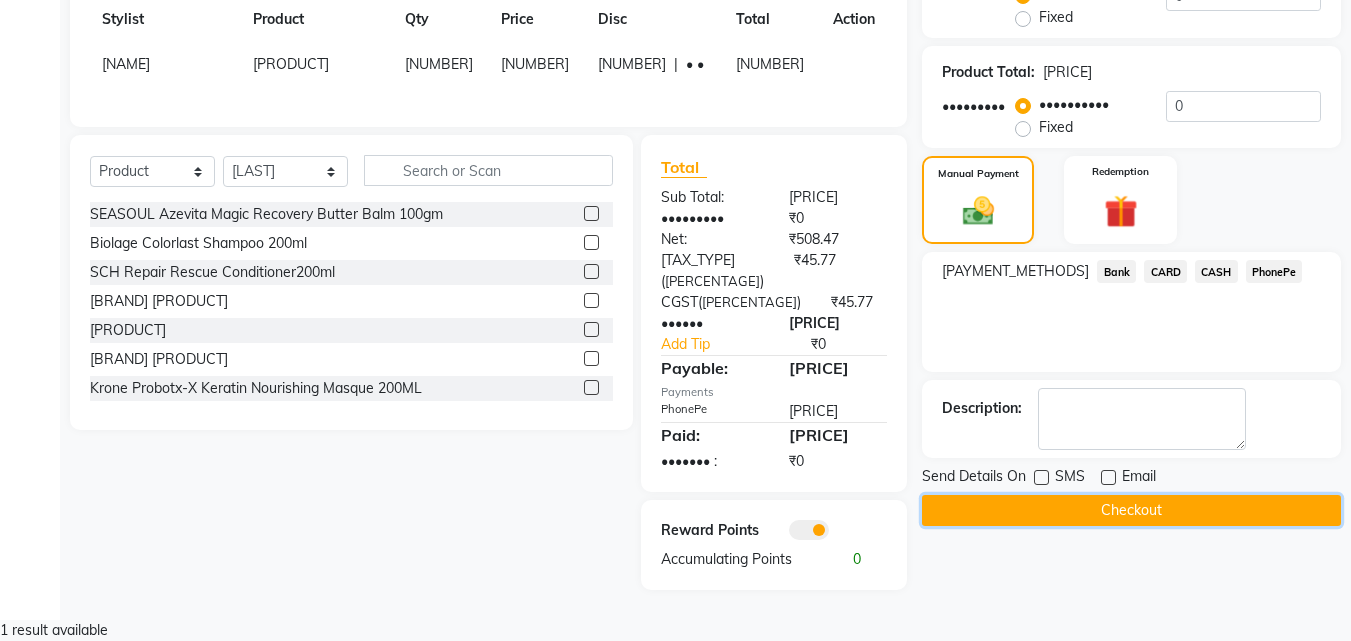 click on "Checkout" at bounding box center [1131, 510] 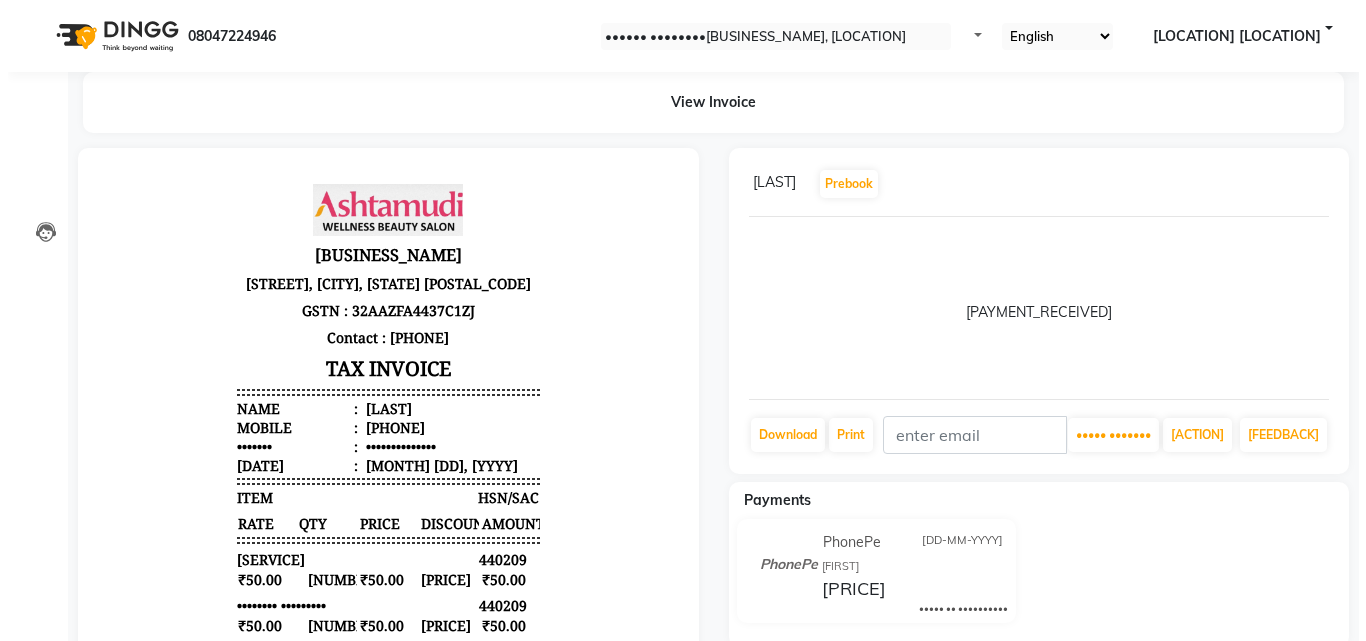 scroll, scrollTop: 0, scrollLeft: 0, axis: both 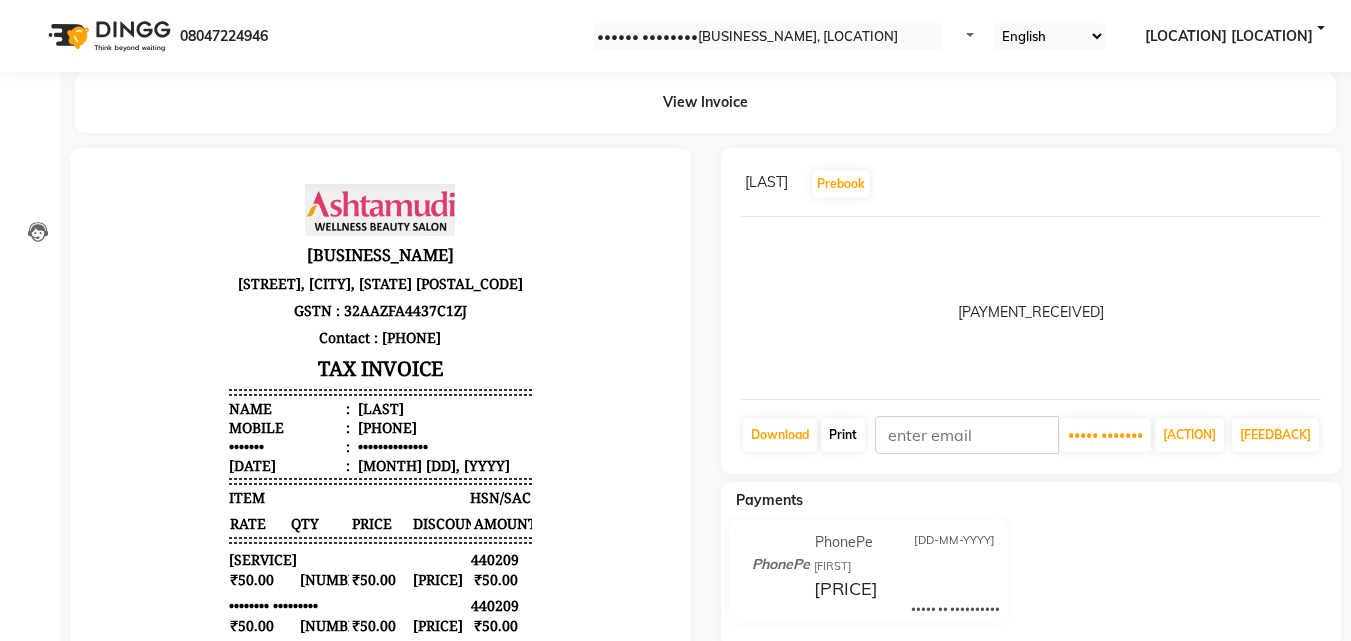 click on "Print" at bounding box center (780, 435) 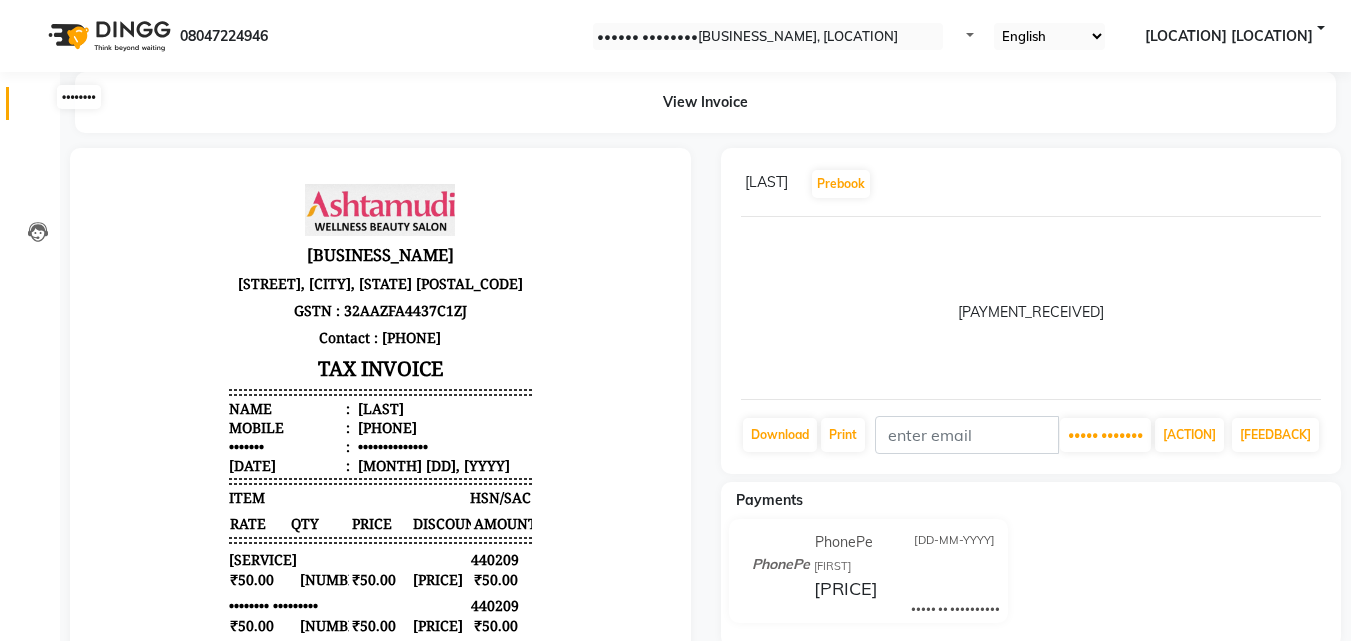 click at bounding box center (38, 108) 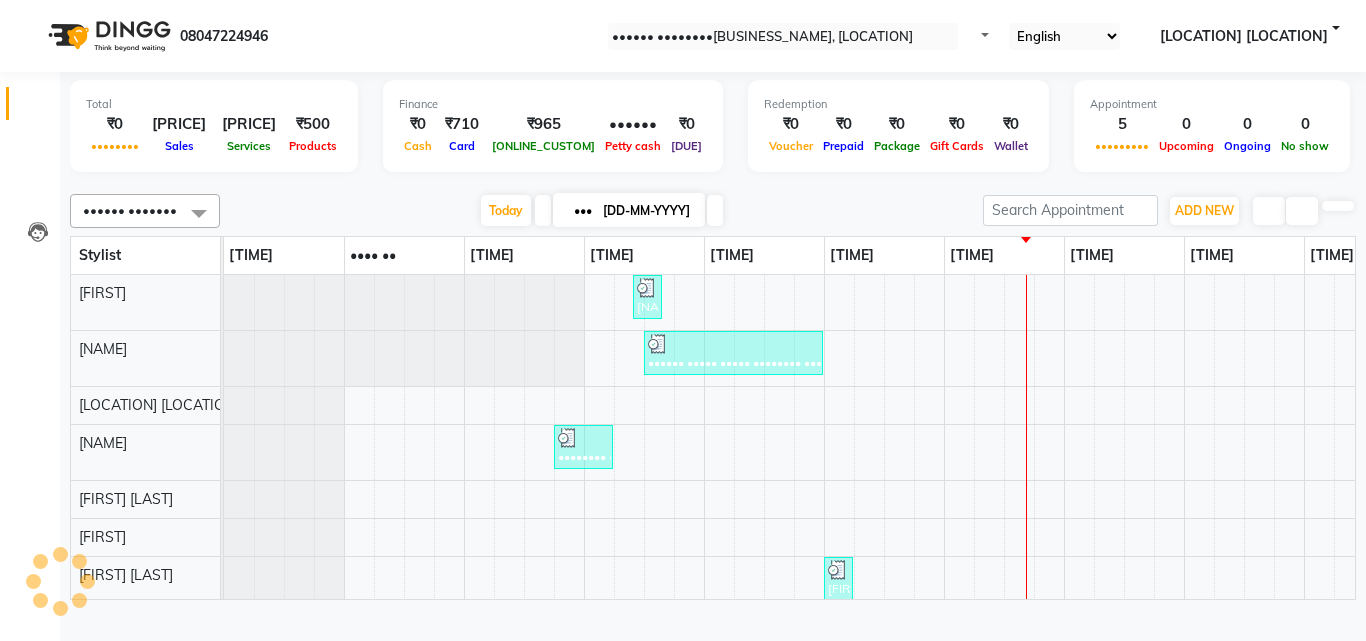 scroll, scrollTop: 0, scrollLeft: 0, axis: both 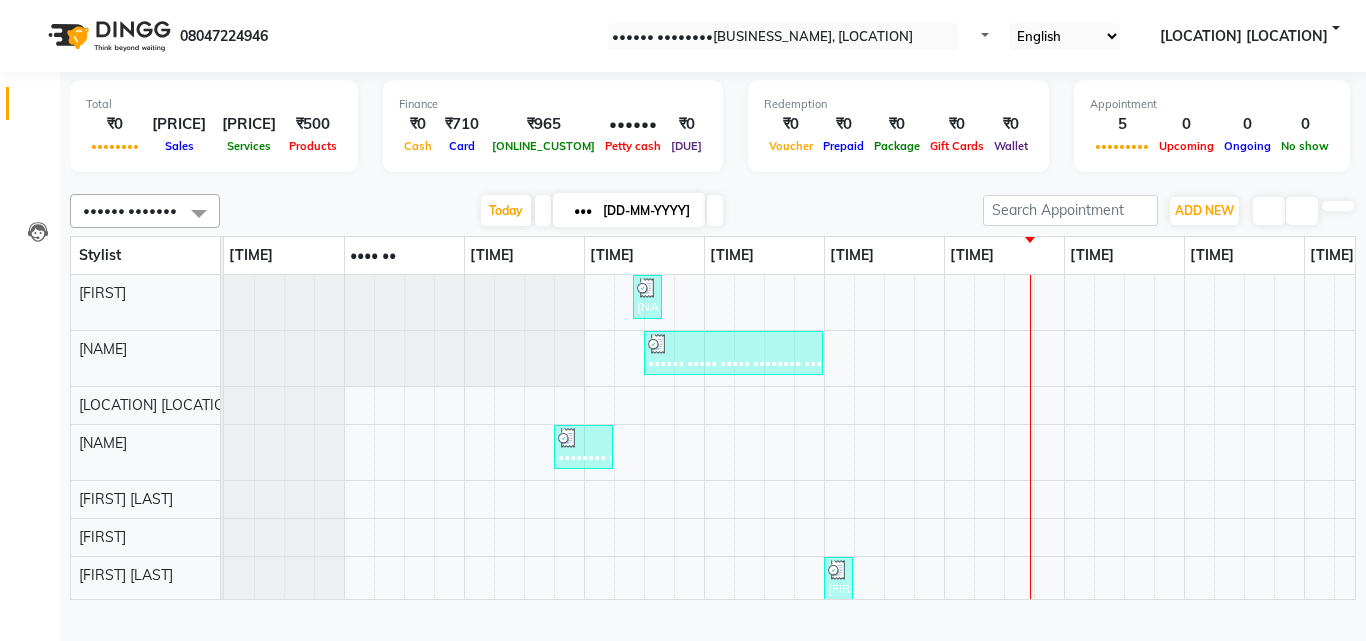 click at bounding box center [713, 182] 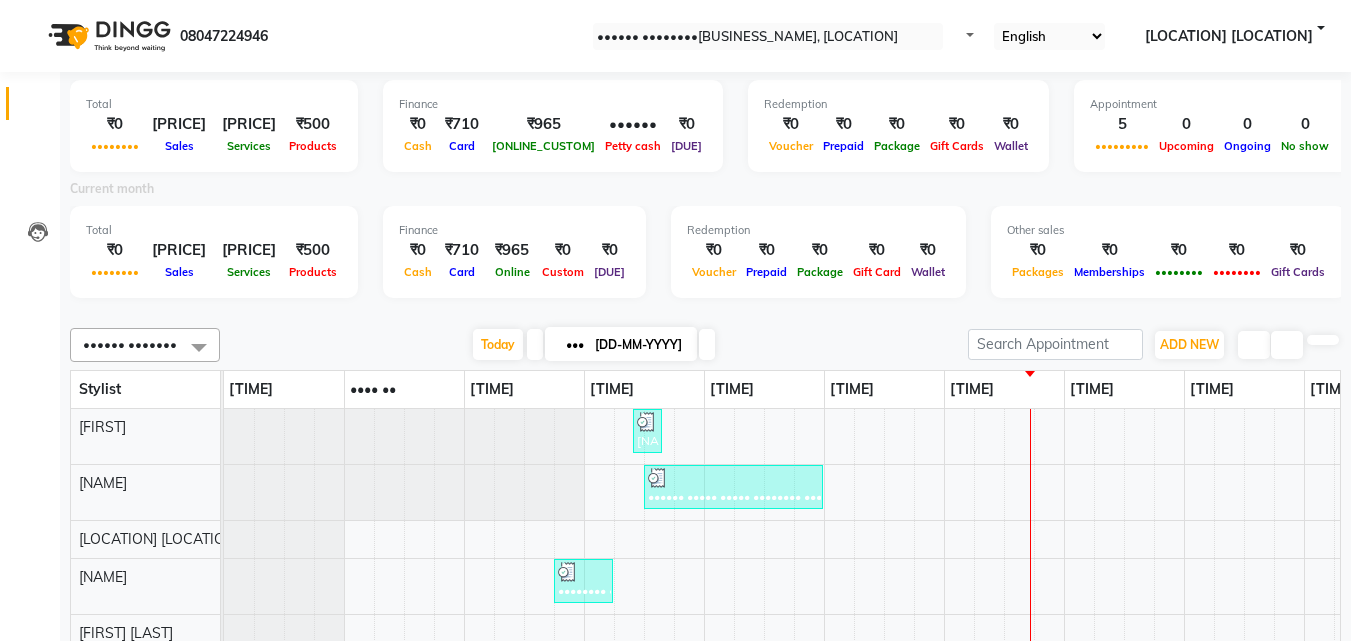 click at bounding box center (706, 312) 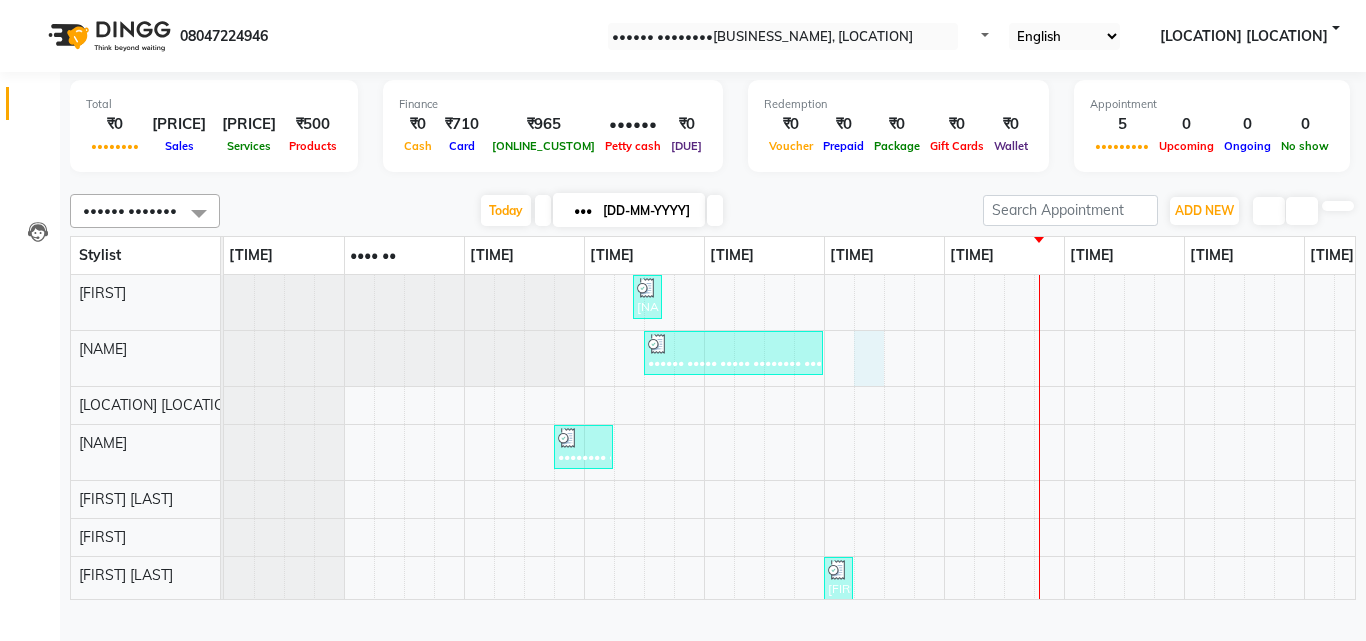 click on "[NAME], [CODE], [TIME_RANGE], [PRODUCT]     [NAME], [CODE], [TIME_RANGE], [PRODUCT], [PRODUCT], [PRODUCT]     [NAME], [CODE], [TIME_RANGE], [PRODUCT]     [NAME], [CODE], [TIME_RANGE], [PRODUCT]     [NAME], [CODE], [TIME_RANGE], [PRODUCT], [PRODUCT]" at bounding box center [1004, 547] 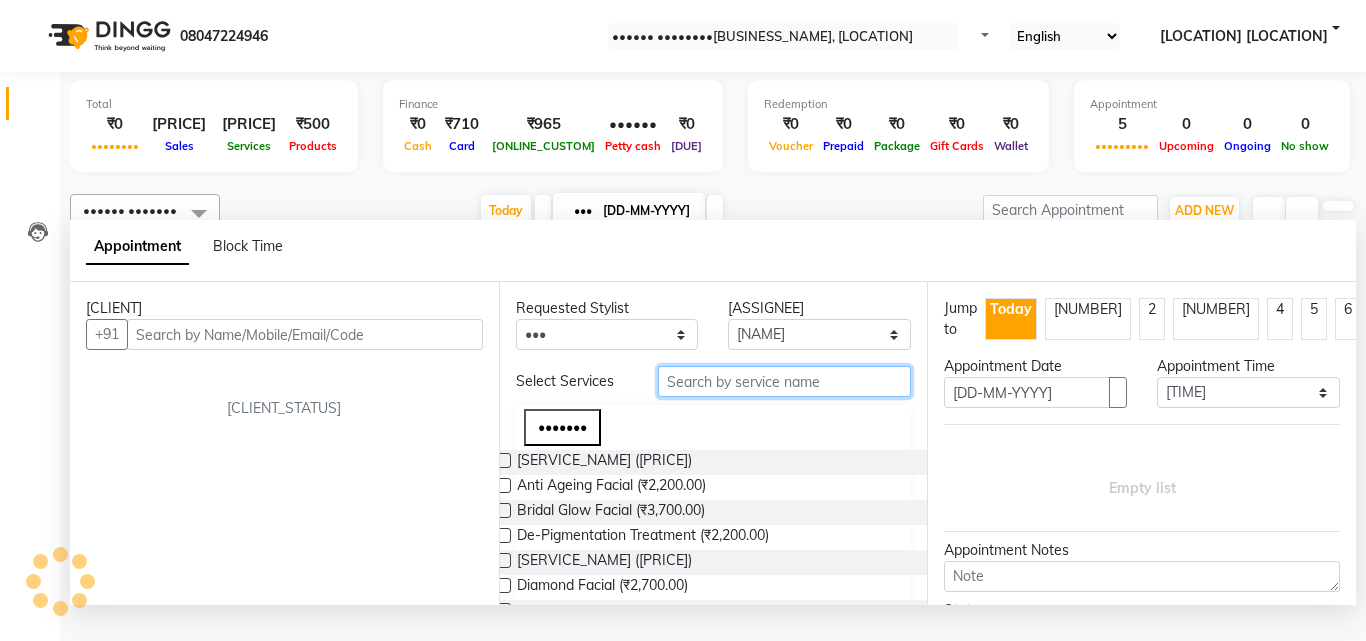 drag, startPoint x: 844, startPoint y: 401, endPoint x: 805, endPoint y: 431, distance: 49.20366 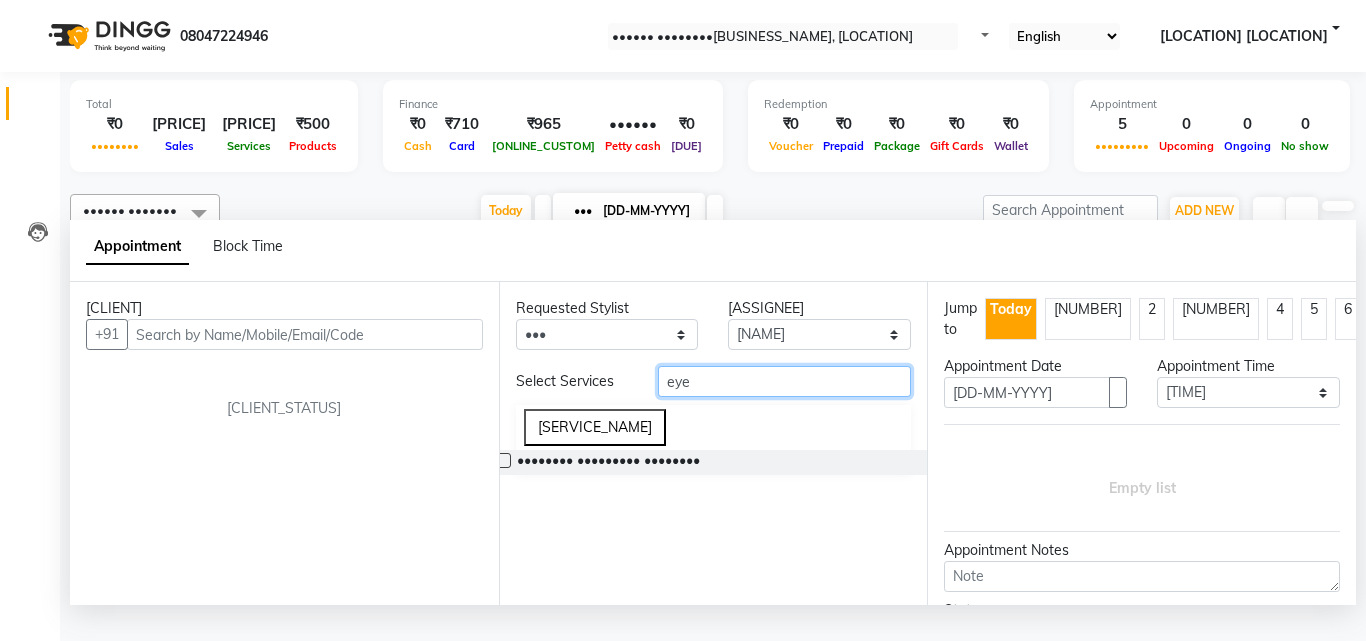 type on "eye" 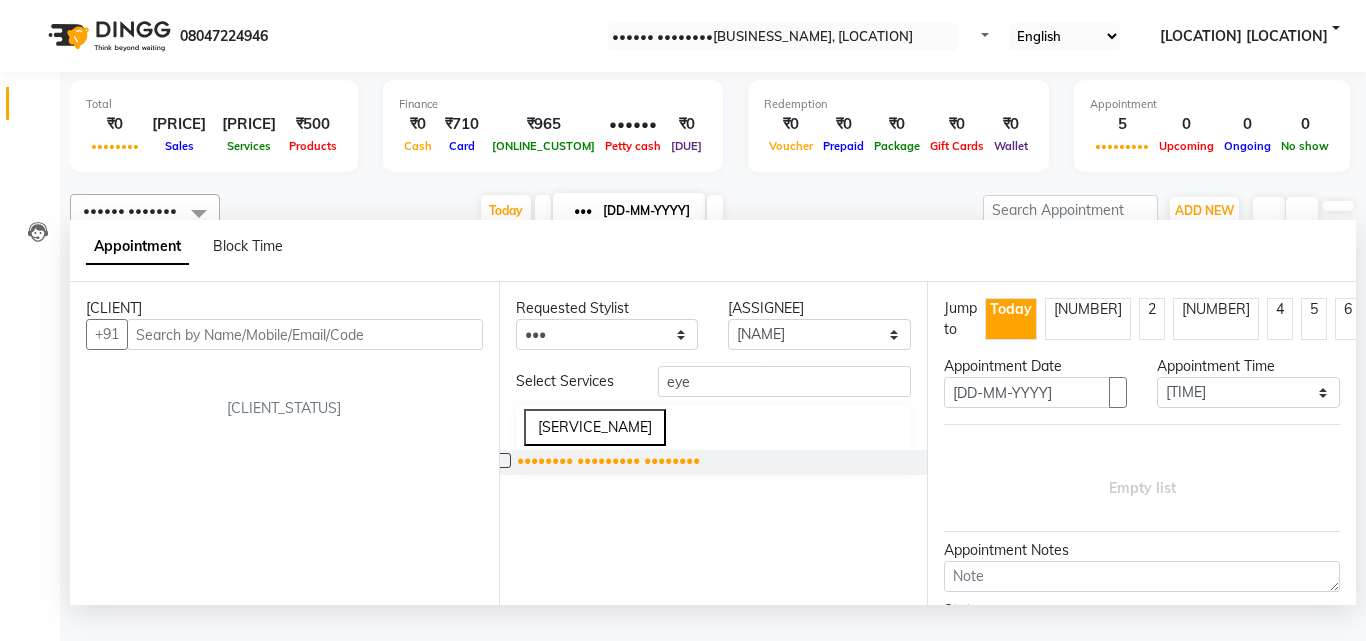 drag, startPoint x: 521, startPoint y: 496, endPoint x: 548, endPoint y: 490, distance: 27.658634 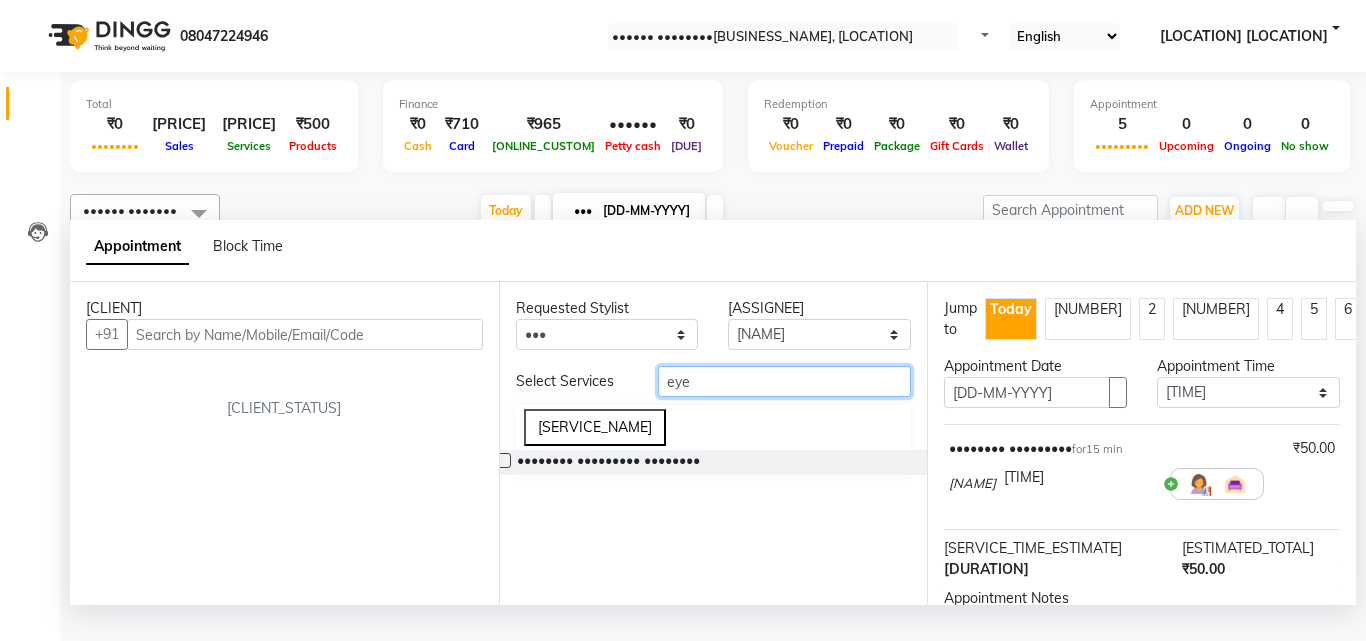 click on "eye" at bounding box center (785, 381) 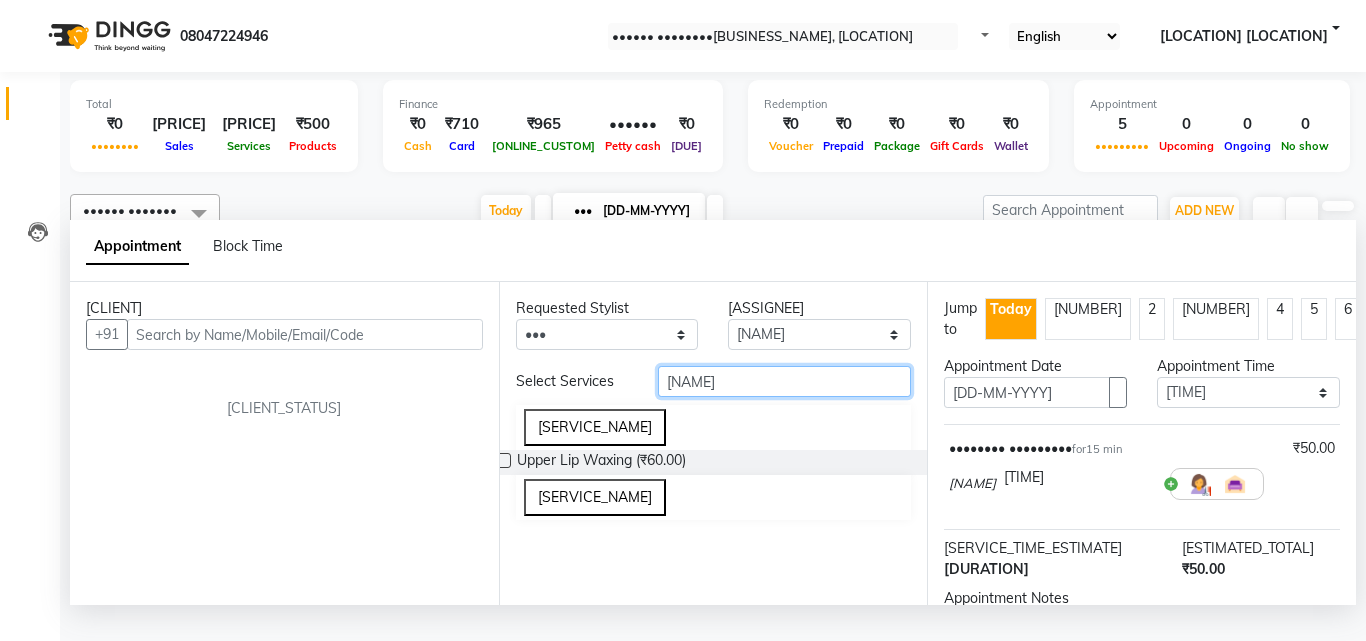 type on "[NAME]" 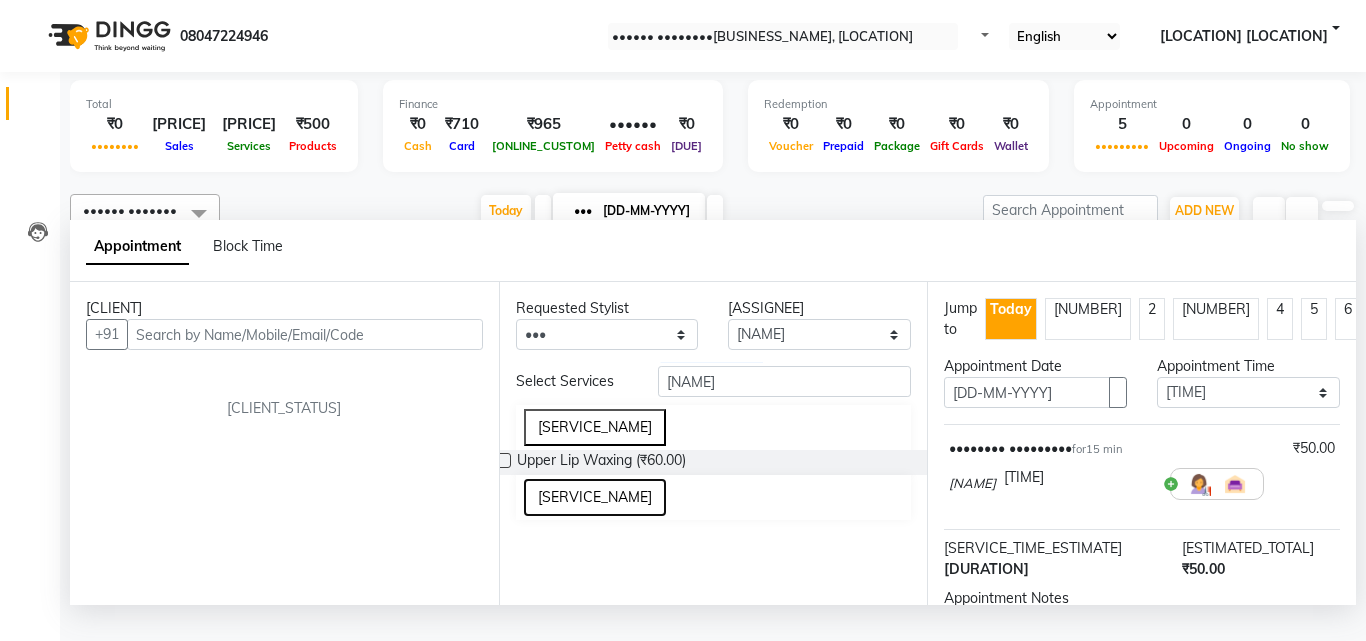 drag, startPoint x: 611, startPoint y: 545, endPoint x: 690, endPoint y: 534, distance: 79.762146 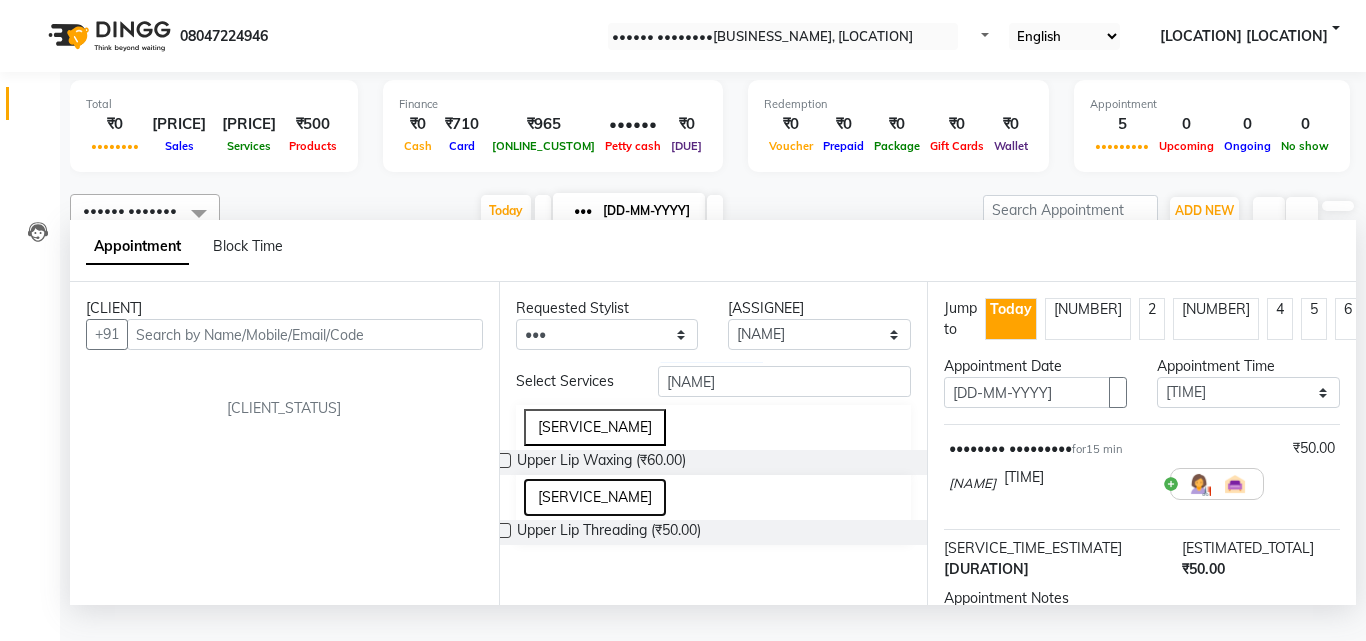 scroll, scrollTop: 16, scrollLeft: 0, axis: vertical 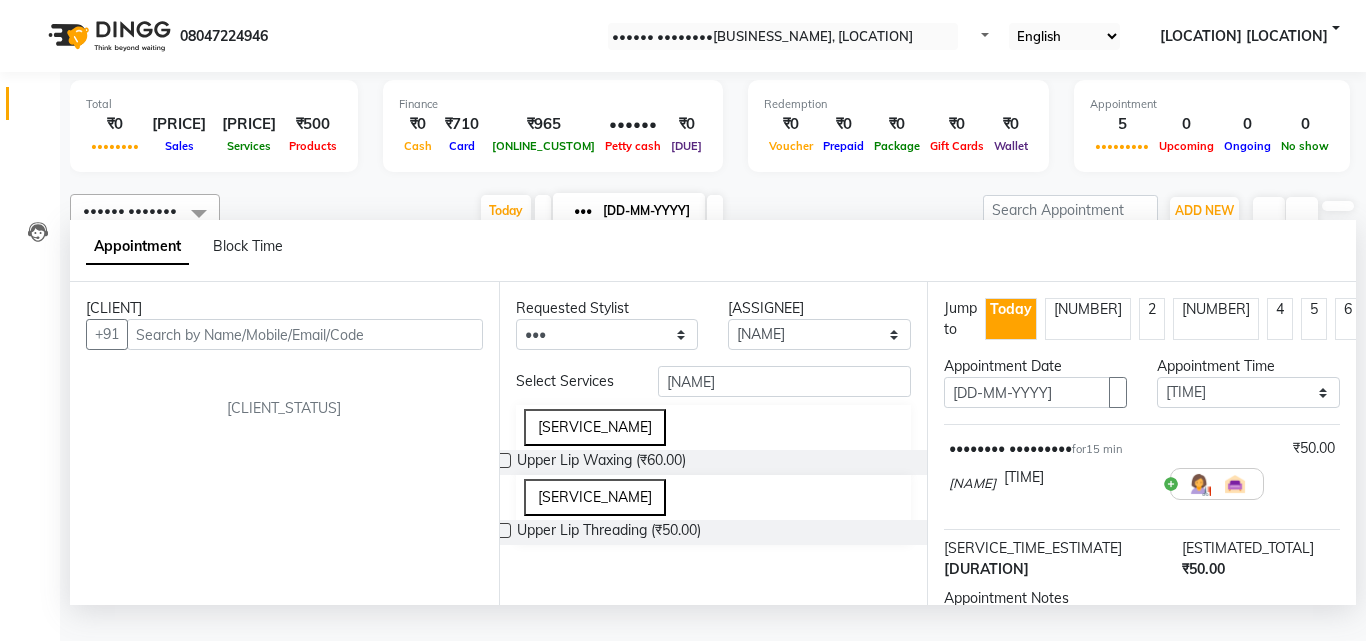 click at bounding box center (503, 530) 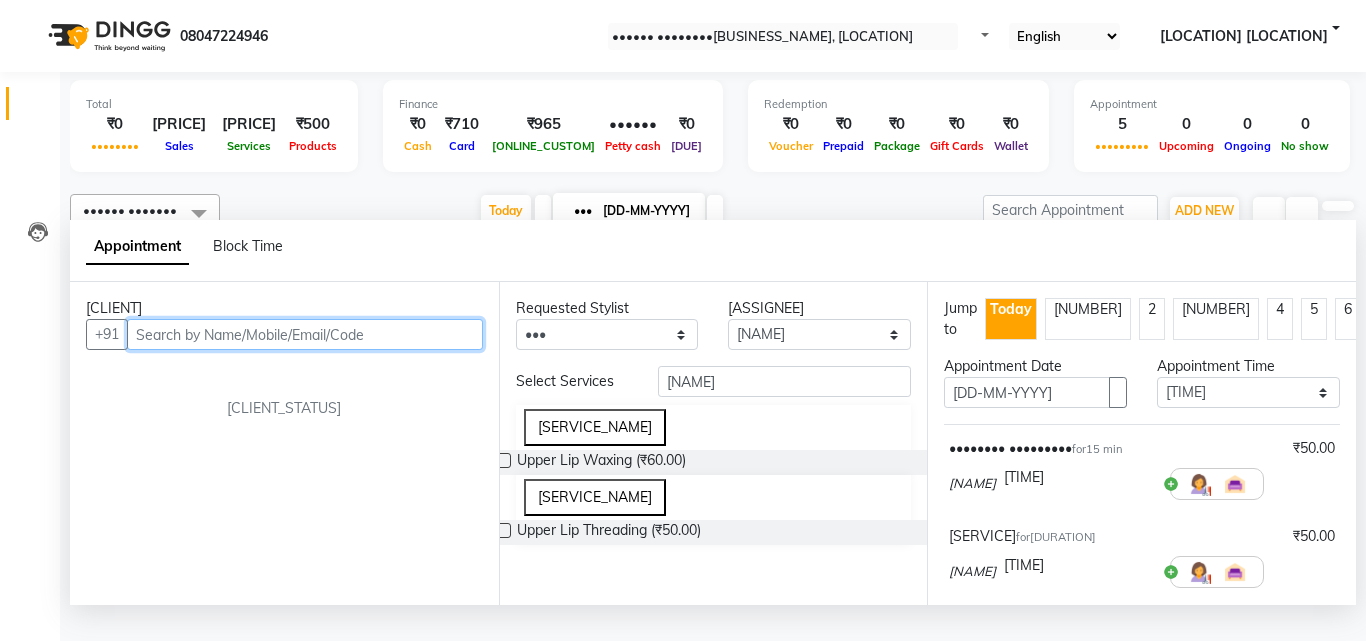 click at bounding box center [305, 334] 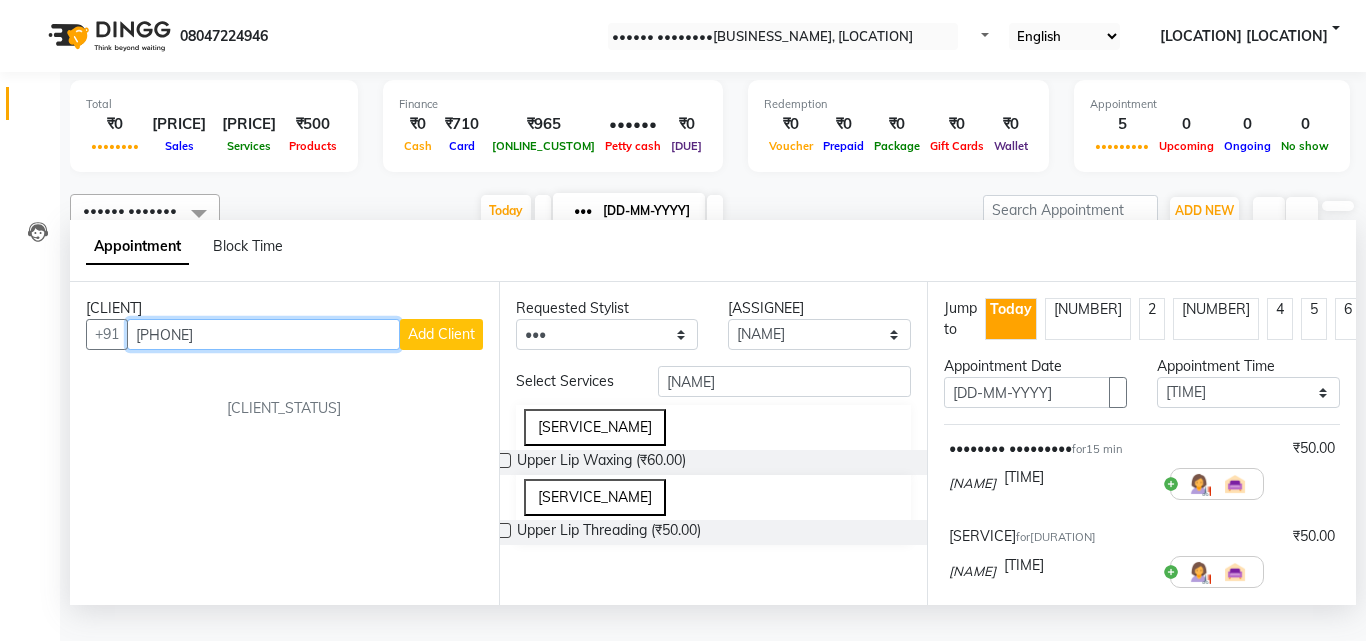 type on "[PHONE]" 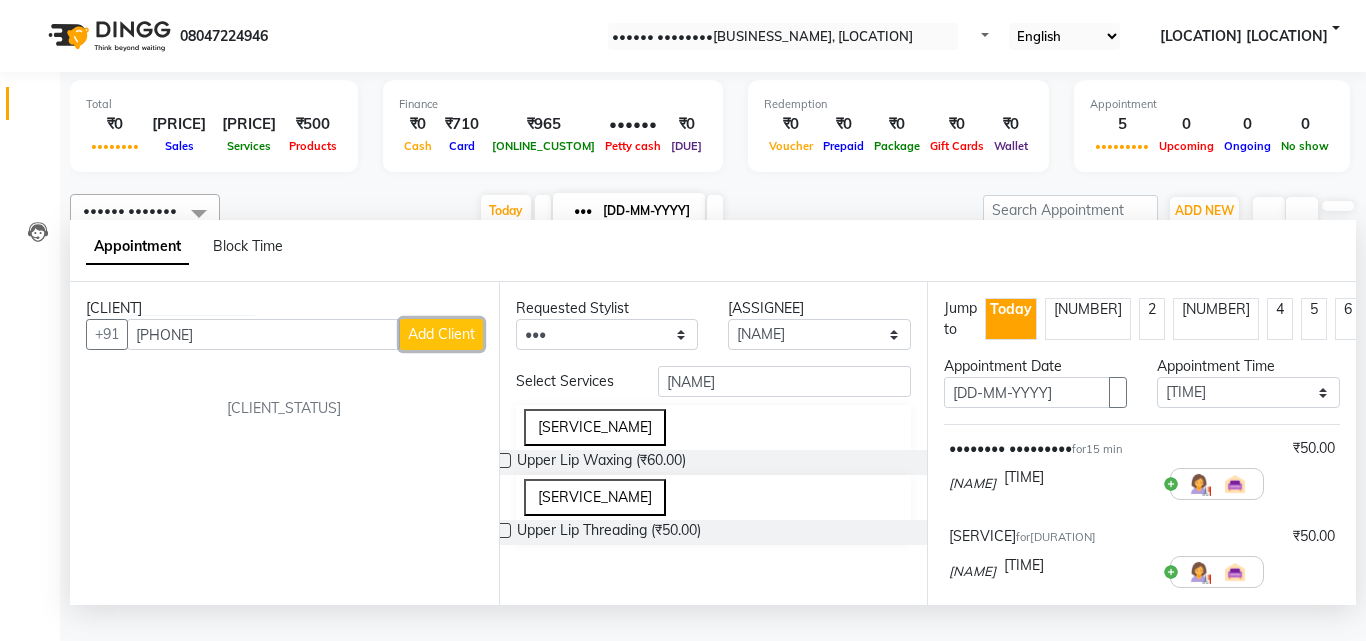 click on "Add Client" at bounding box center (441, 334) 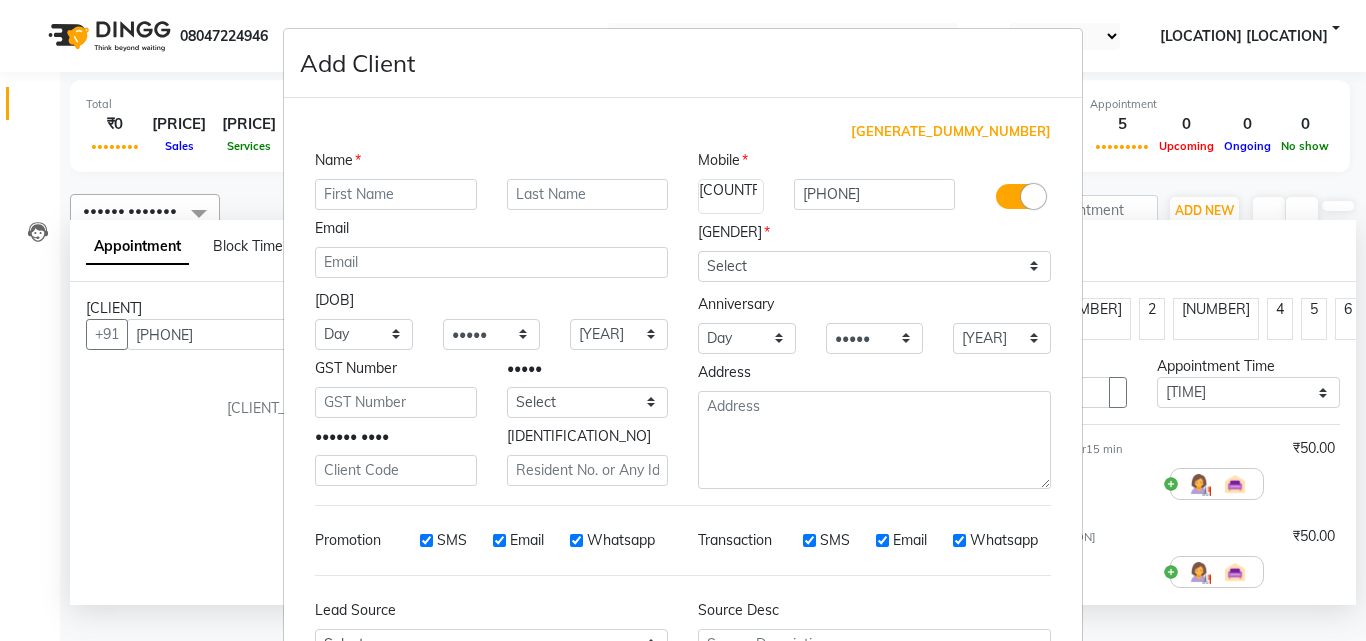 click at bounding box center [396, 194] 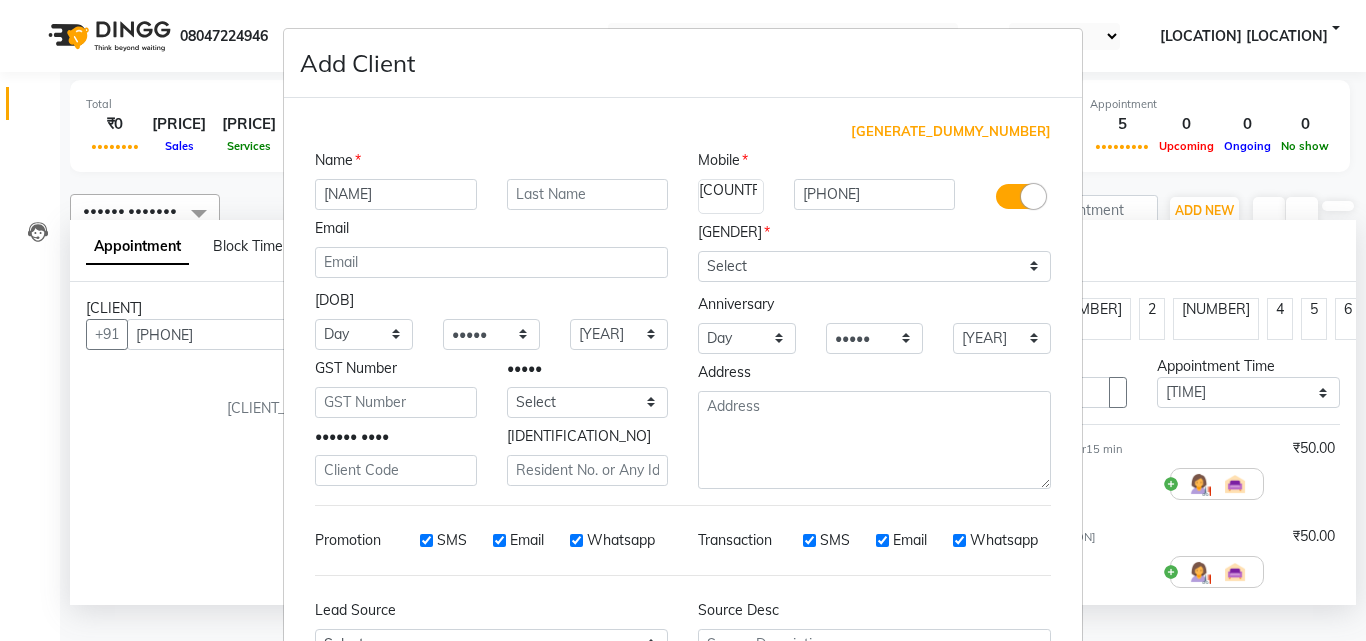 type on "[NAME]" 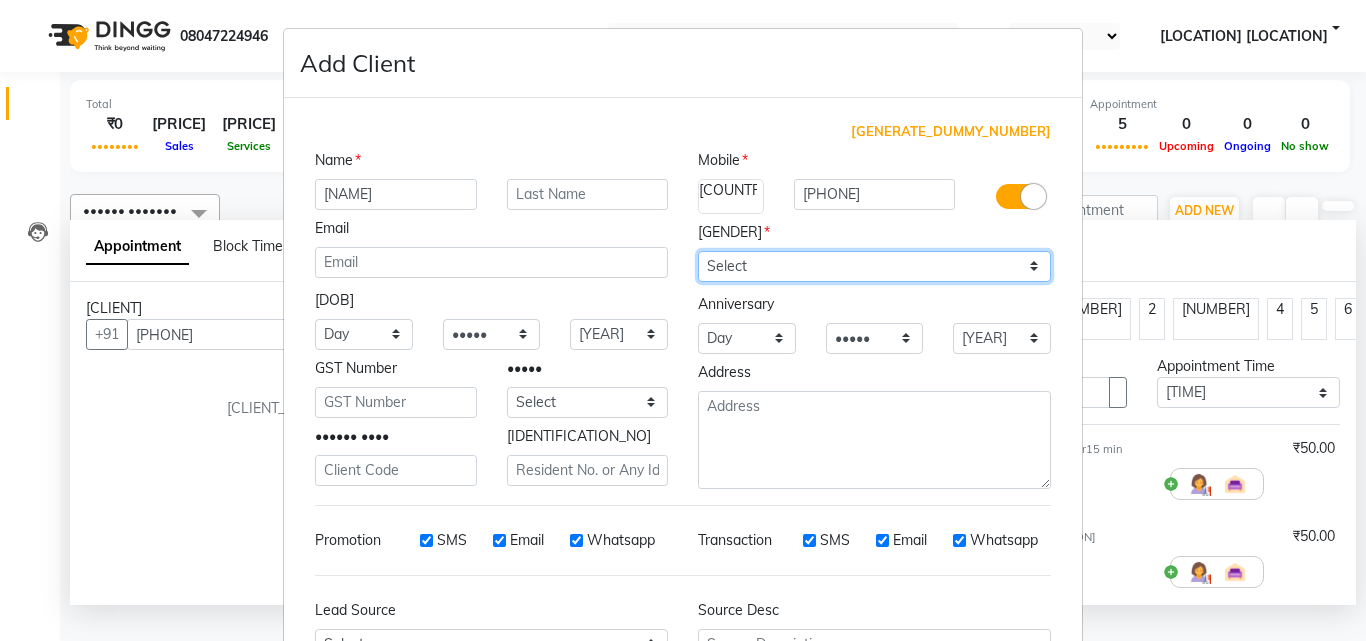 drag, startPoint x: 758, startPoint y: 260, endPoint x: 769, endPoint y: 258, distance: 11.18034 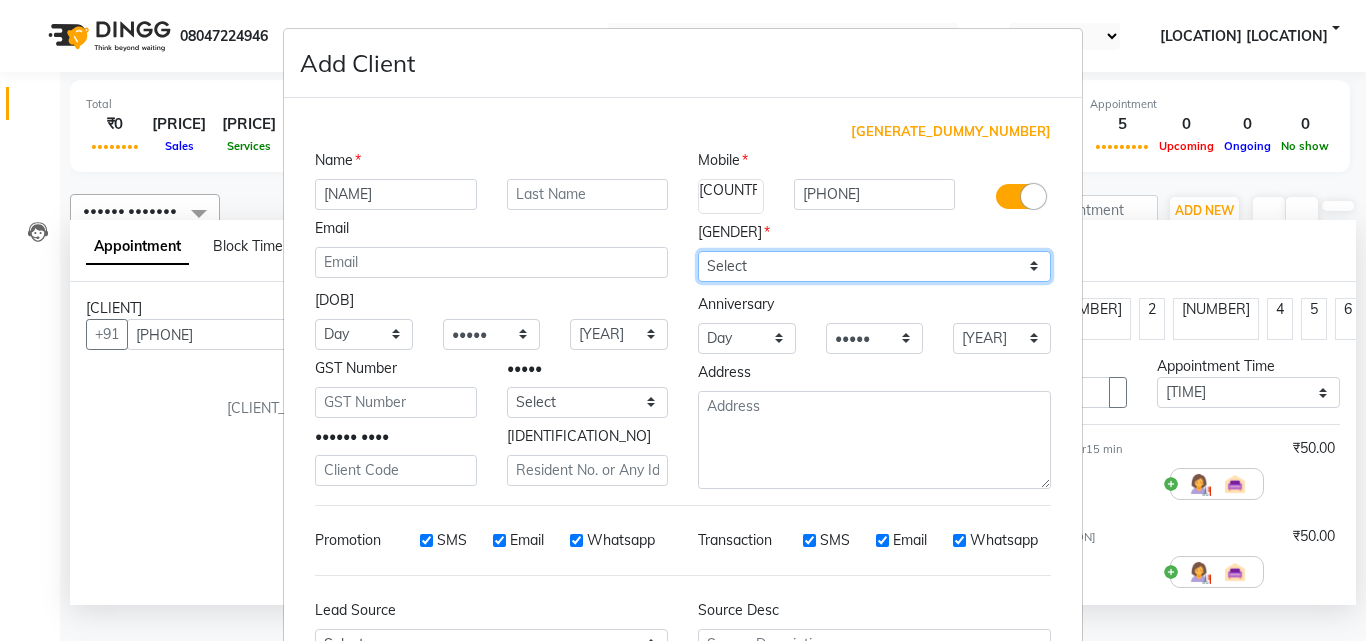 select on "••••••" 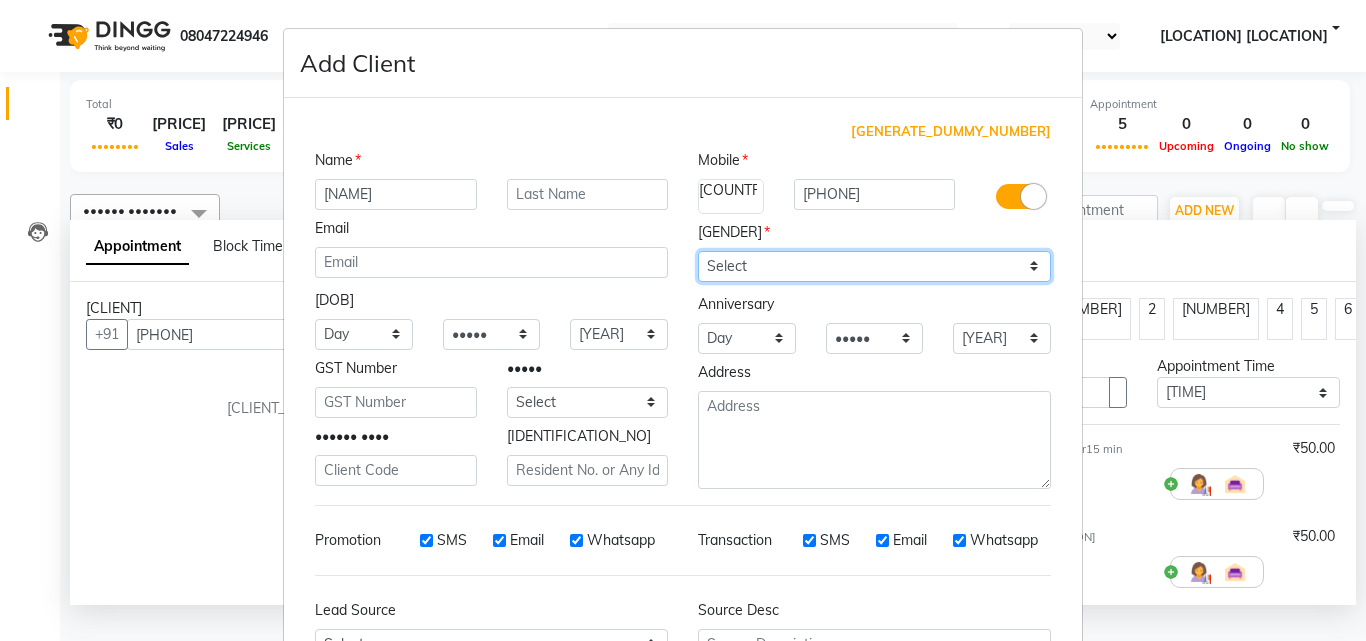 click on "Select [MALE] [FEMALE] [OTHER] [PREFER_NOT_TO_SAY]" at bounding box center [874, 266] 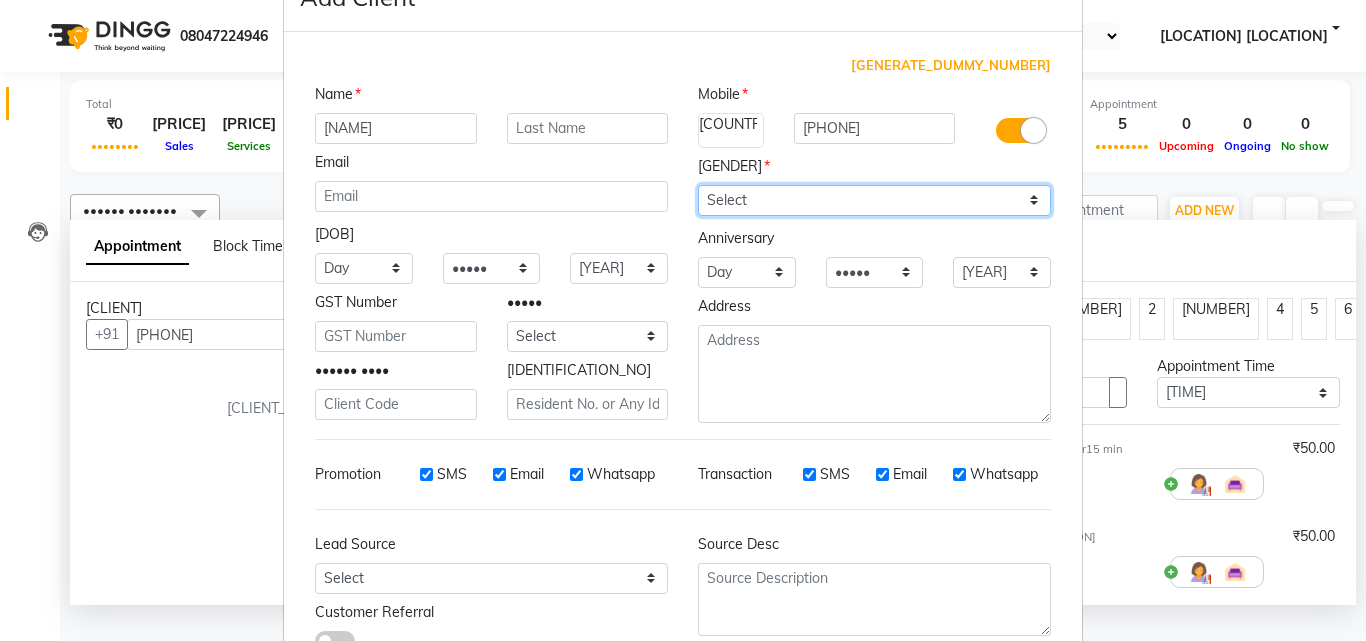 scroll, scrollTop: 200, scrollLeft: 0, axis: vertical 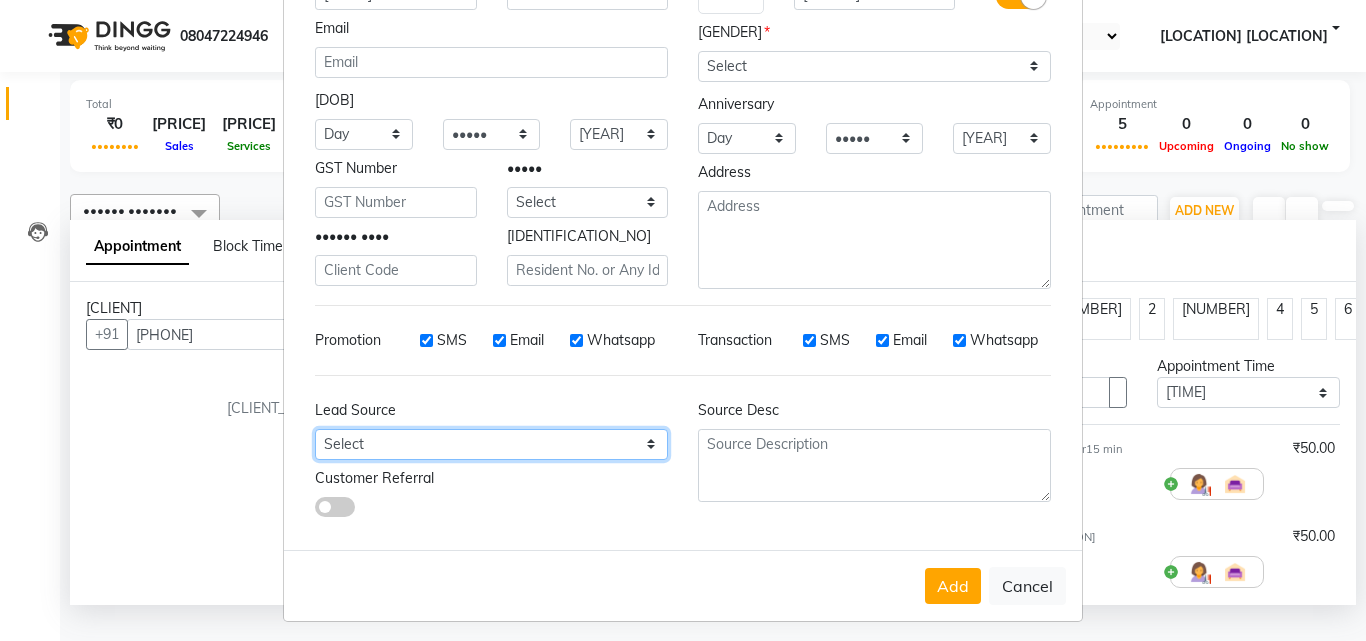 click on "Select Walk-in Referral Internet Friend Word of Mouth Advertisement Facebook JustDial Google Other Instagram YouTube WhatsApp" at bounding box center [364, 134] 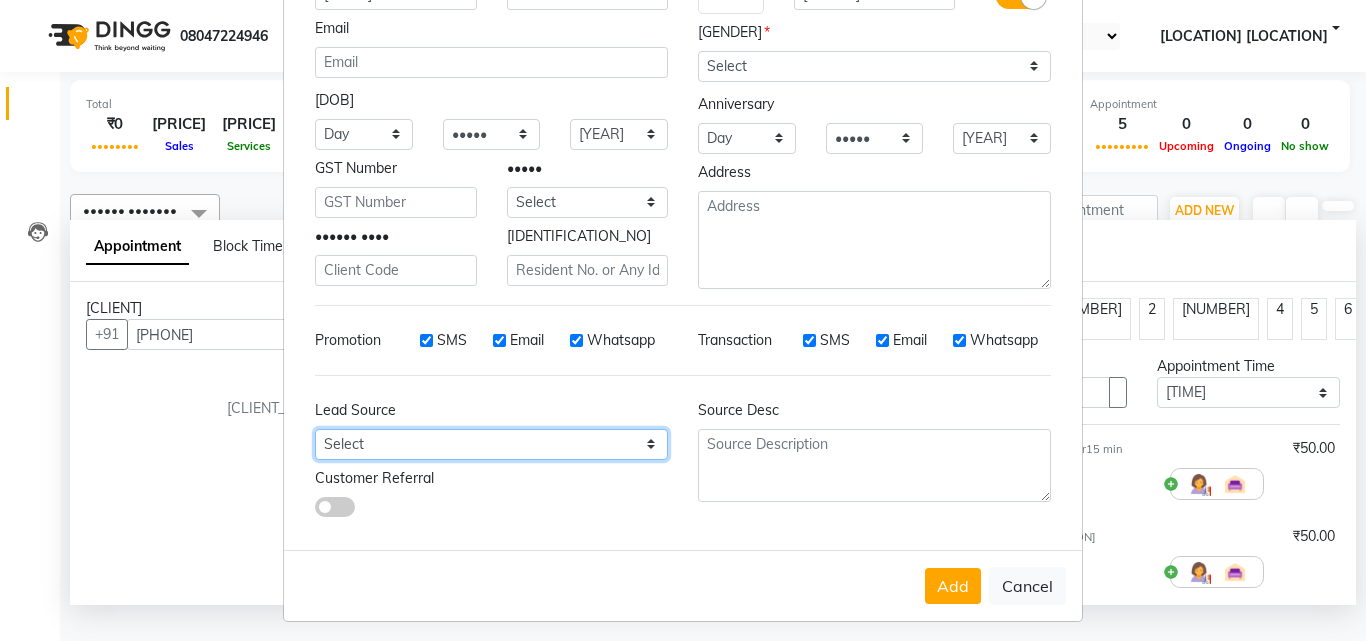 select on "[NUMBER]" 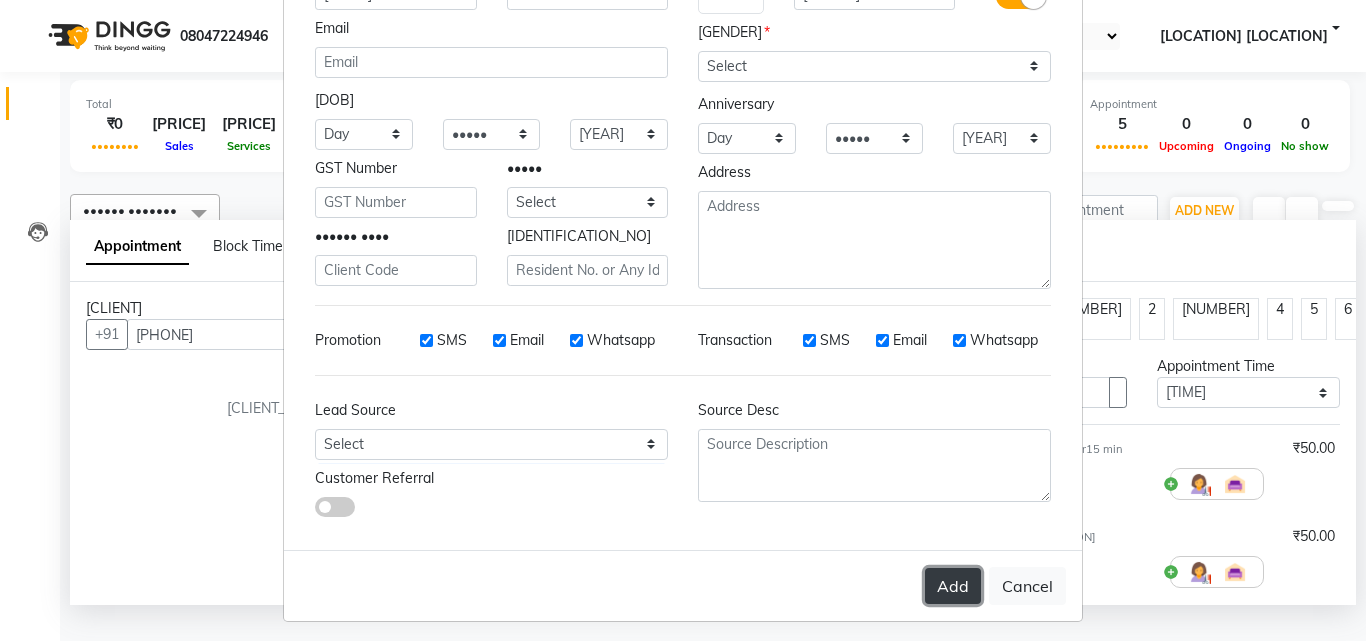 click on "Add" at bounding box center (953, 586) 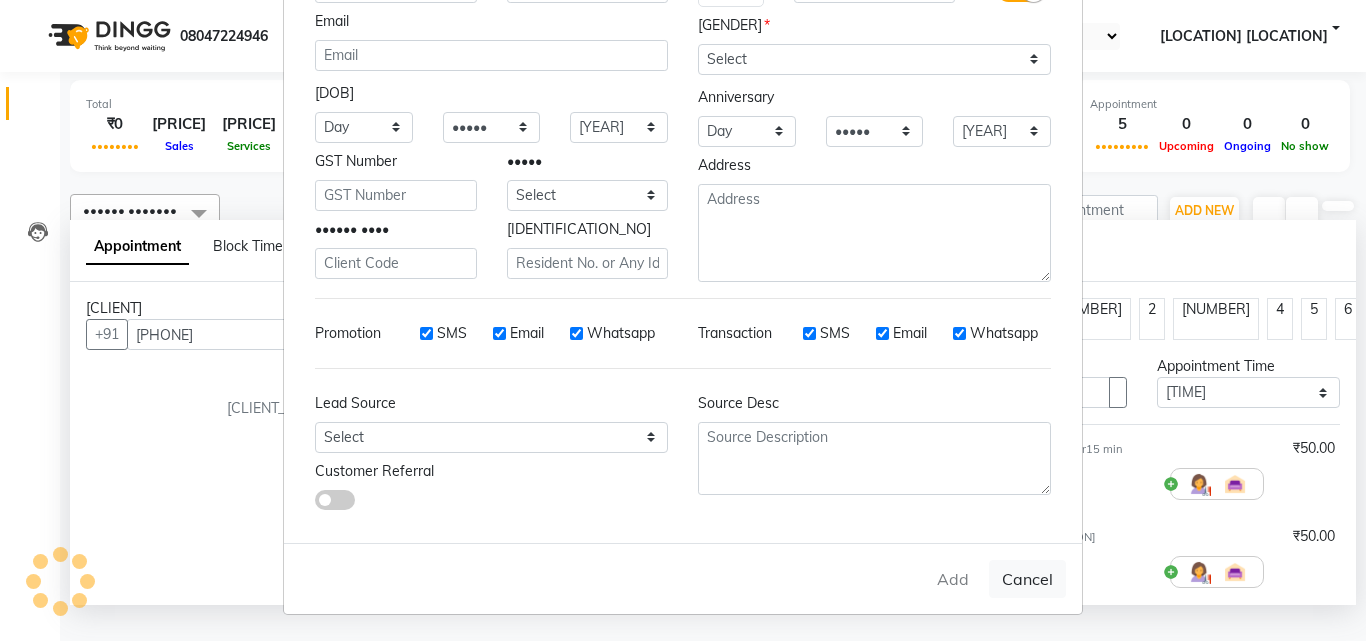 scroll, scrollTop: 208, scrollLeft: 0, axis: vertical 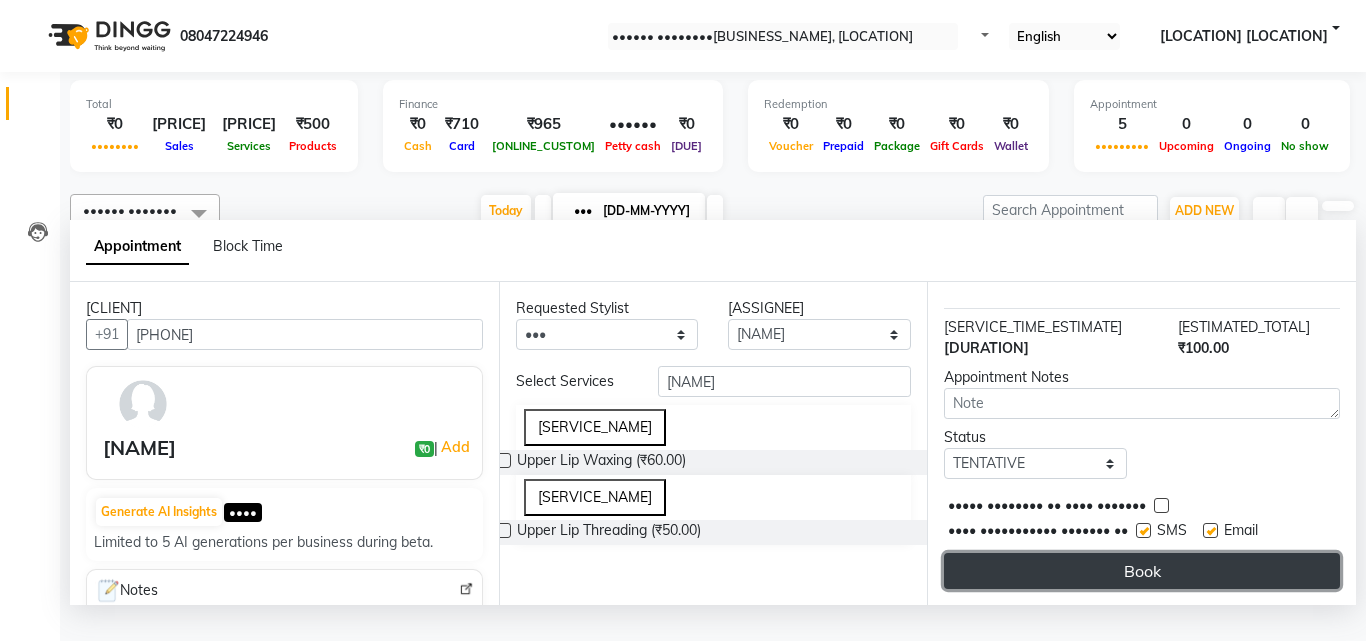 click on "Book" at bounding box center [1142, 571] 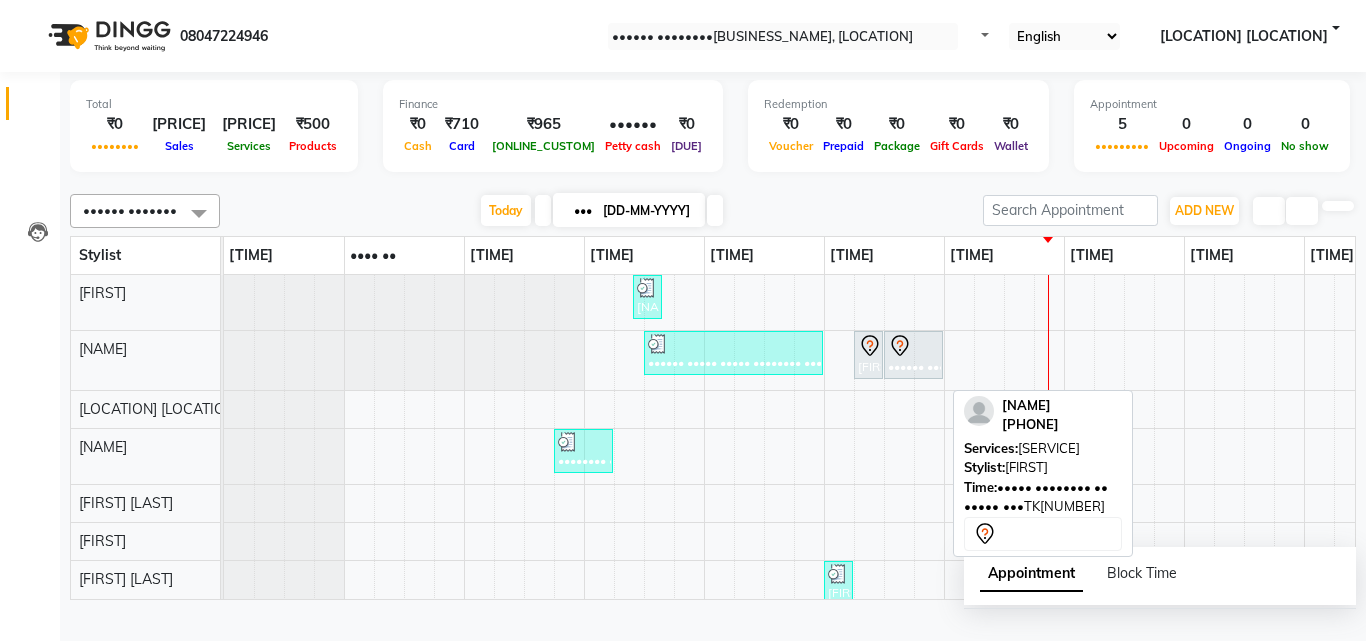 click at bounding box center (870, 346) 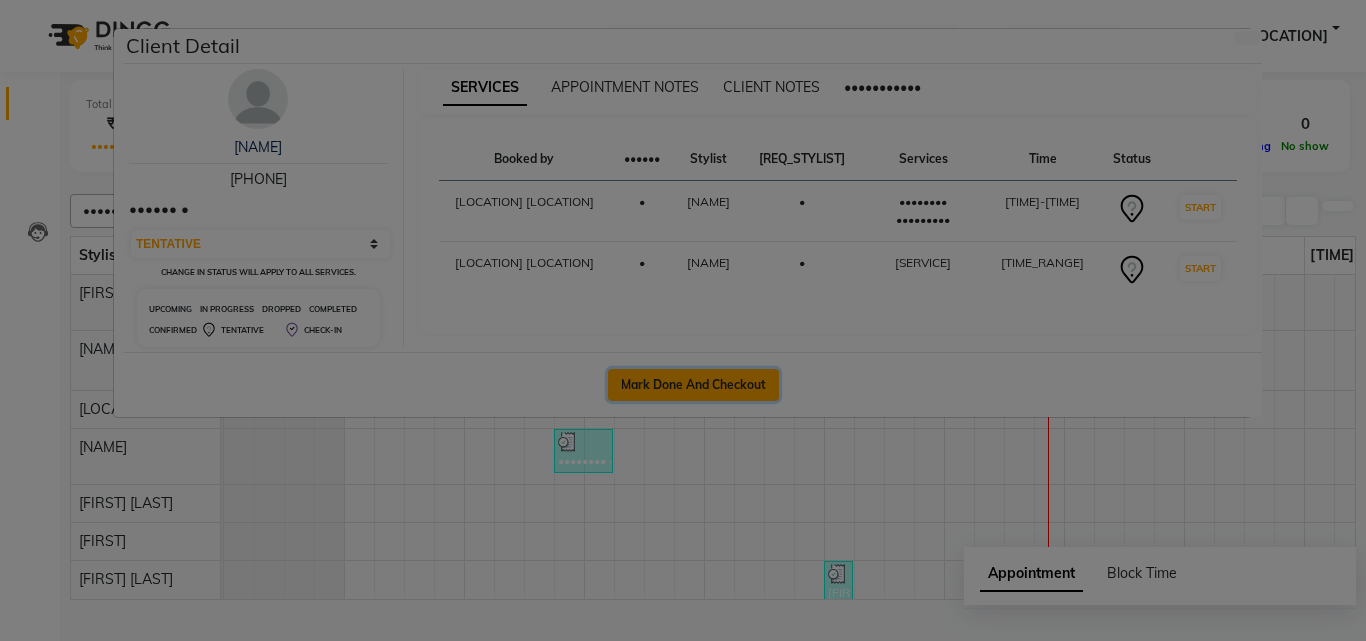 click on "Mark Done And Checkout" at bounding box center (693, 385) 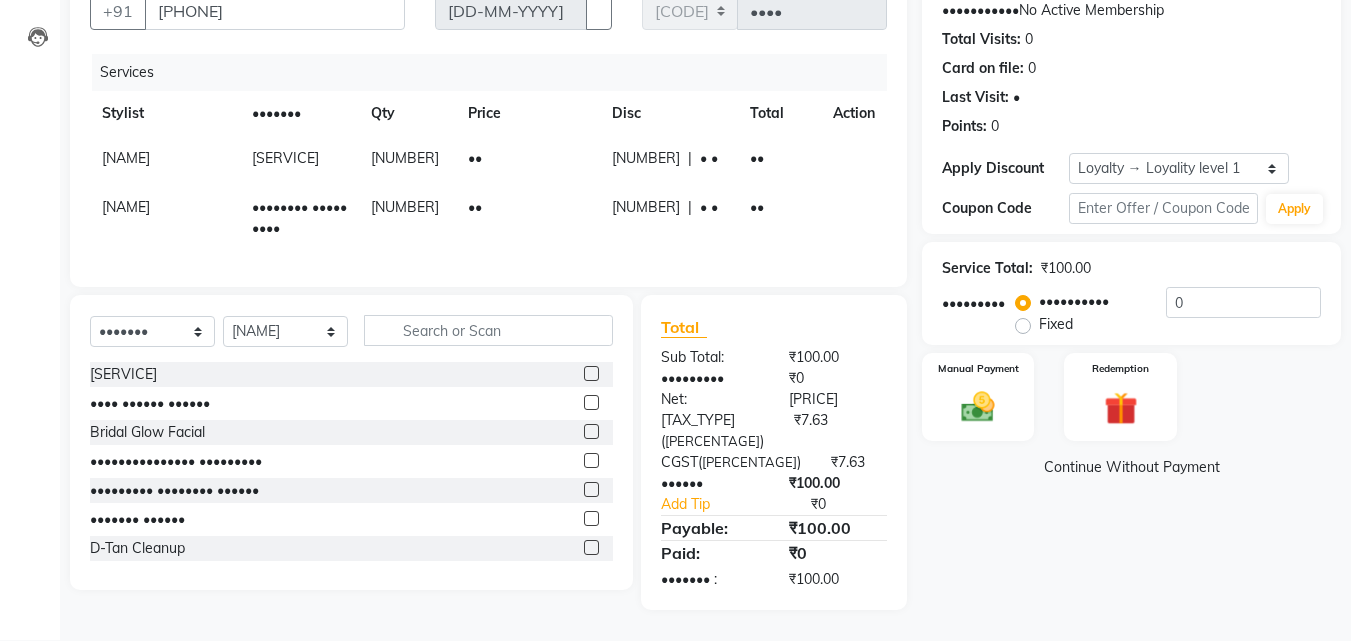 scroll, scrollTop: 205, scrollLeft: 0, axis: vertical 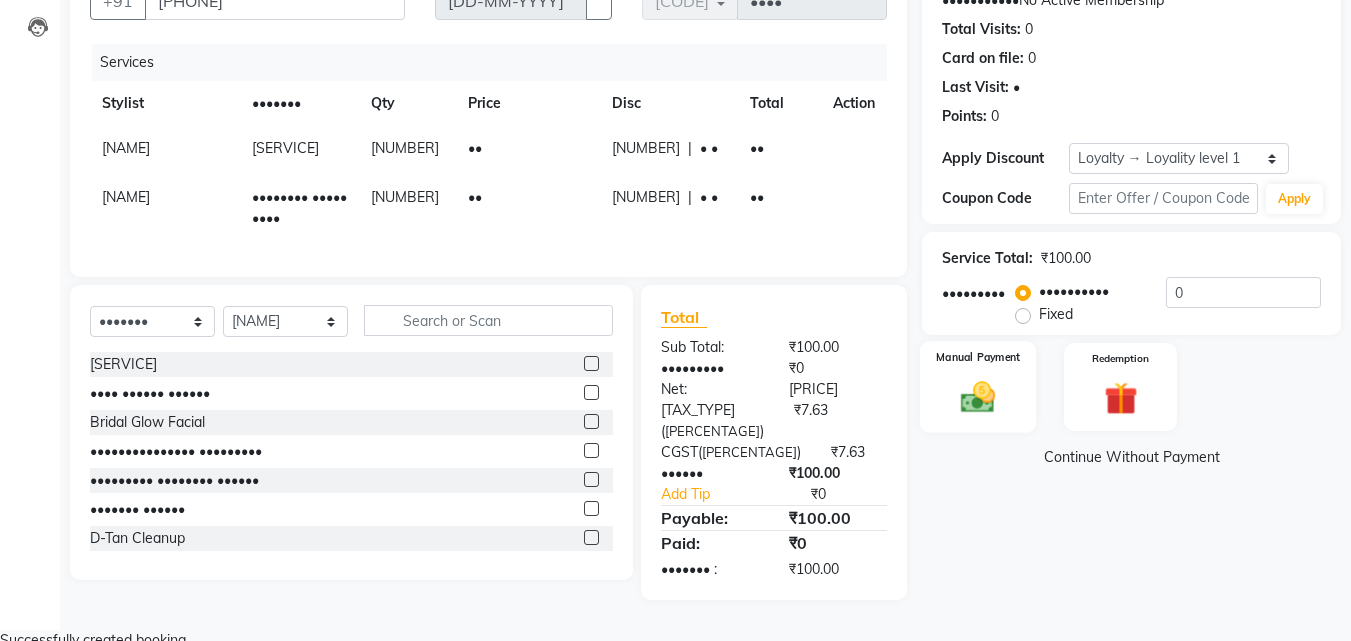 click at bounding box center (978, 397) 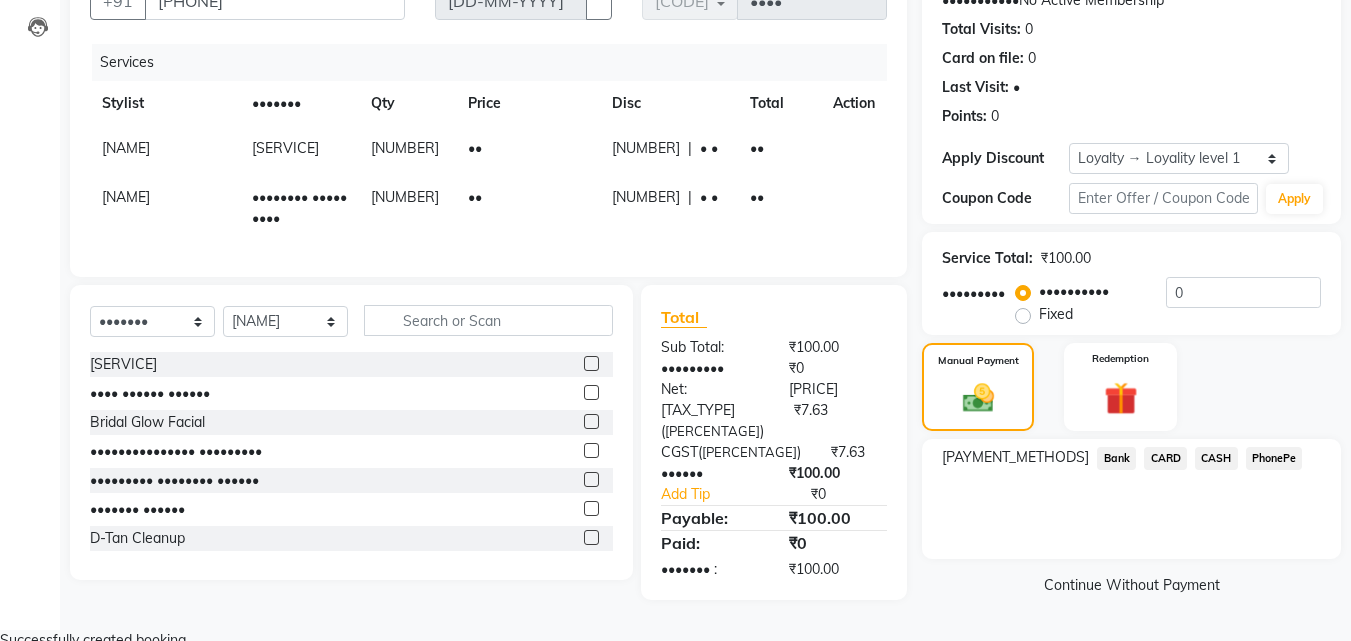 click on "PhonePe" at bounding box center [1116, 458] 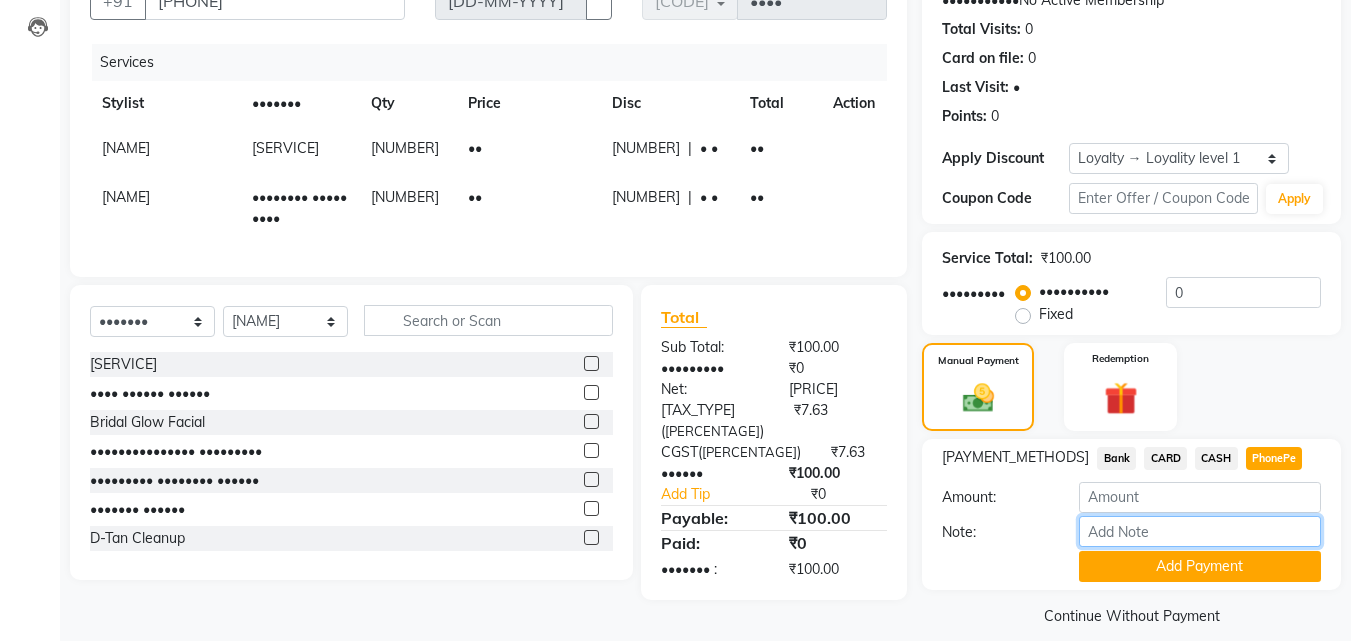 click on "Note:" at bounding box center (1200, 531) 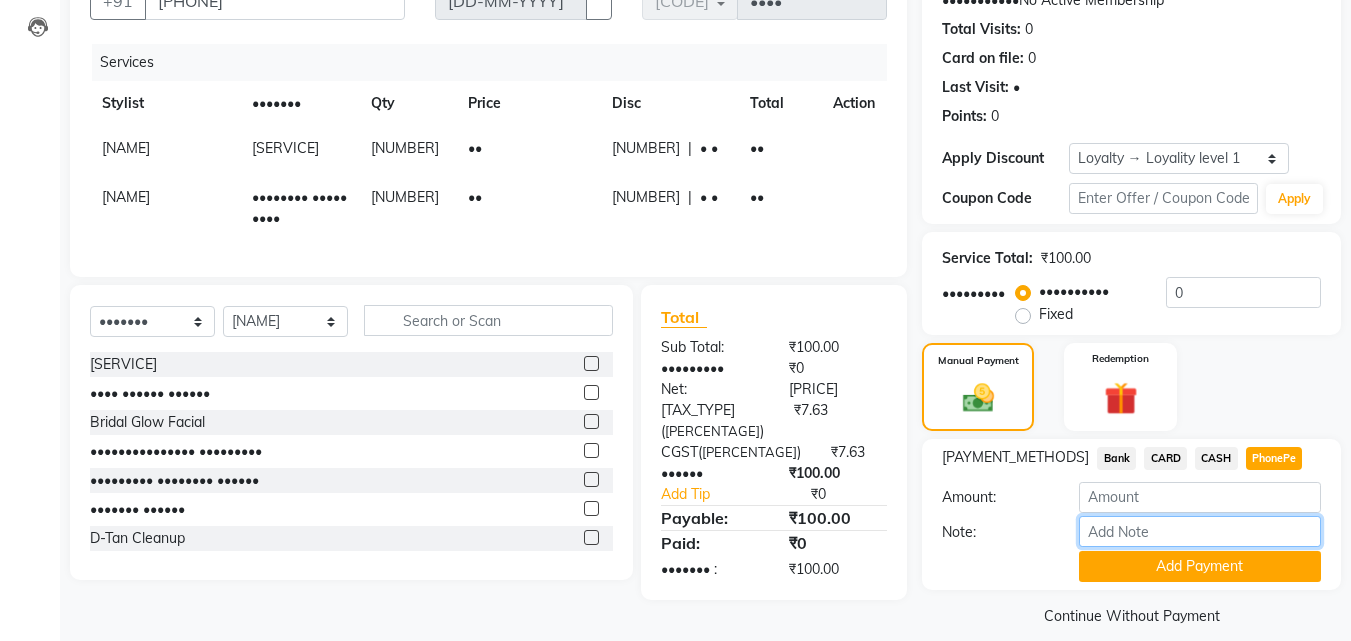type on "[FIRST]" 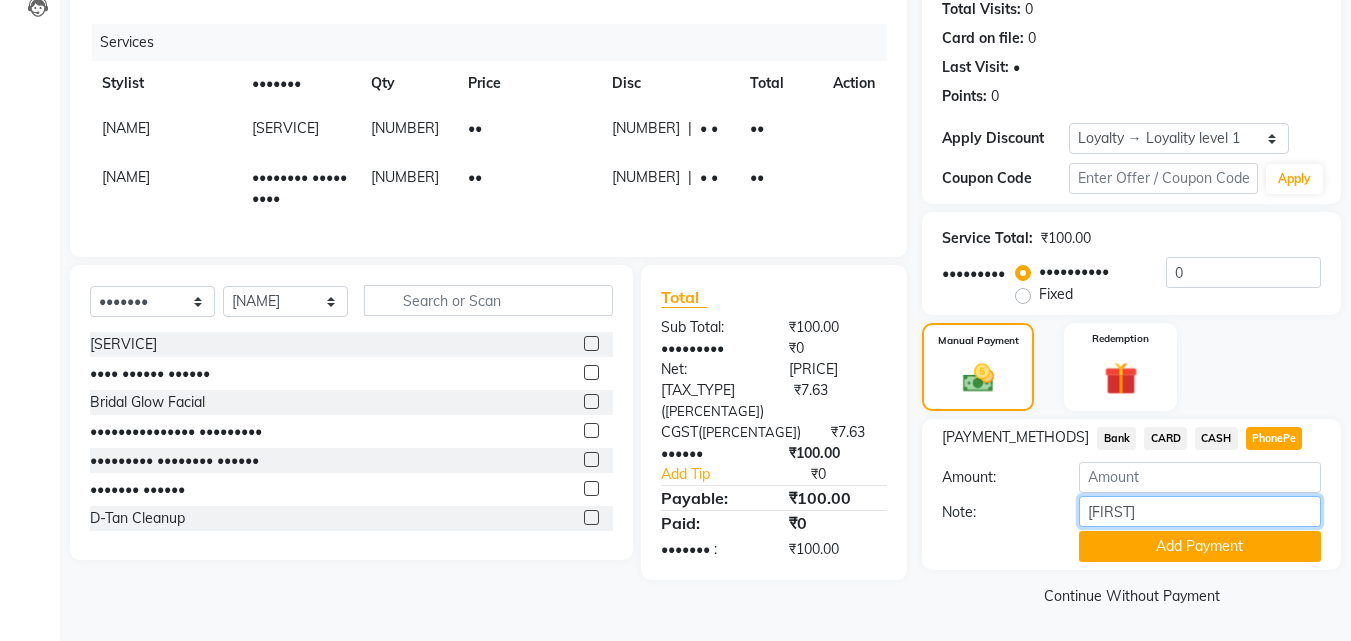 scroll, scrollTop: 230, scrollLeft: 0, axis: vertical 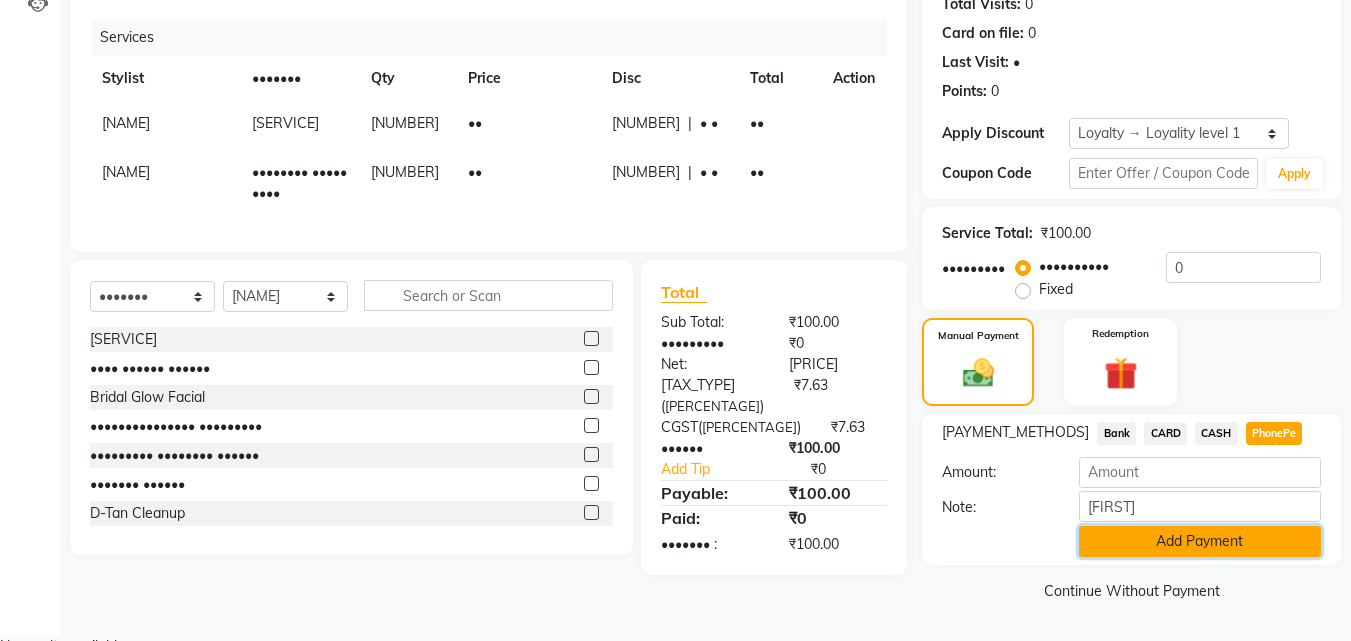 click on "Add Payment" at bounding box center [1200, 541] 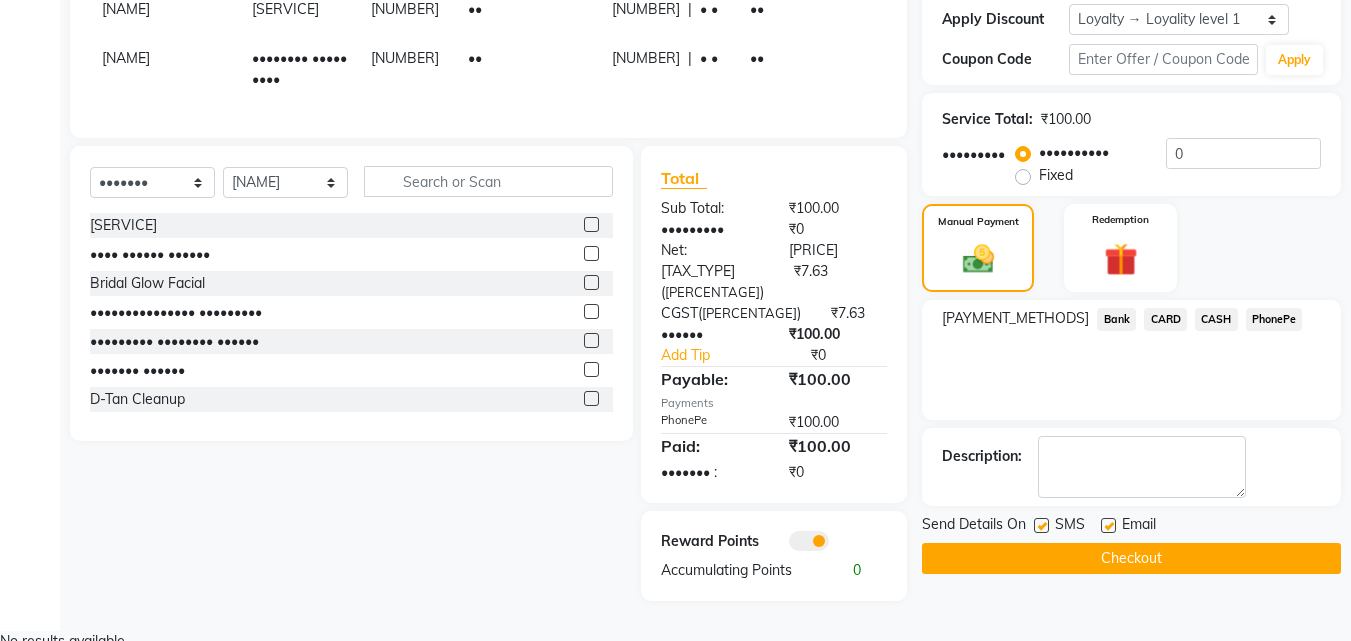 scroll, scrollTop: 345, scrollLeft: 0, axis: vertical 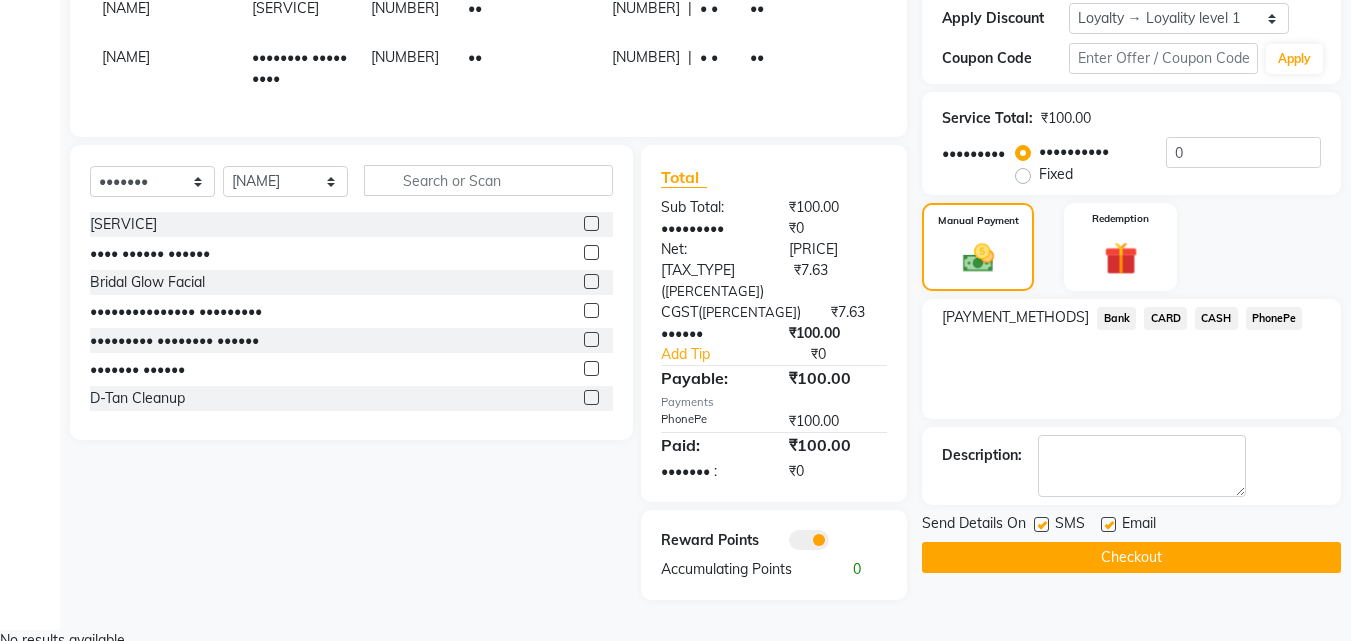 click at bounding box center [1041, 524] 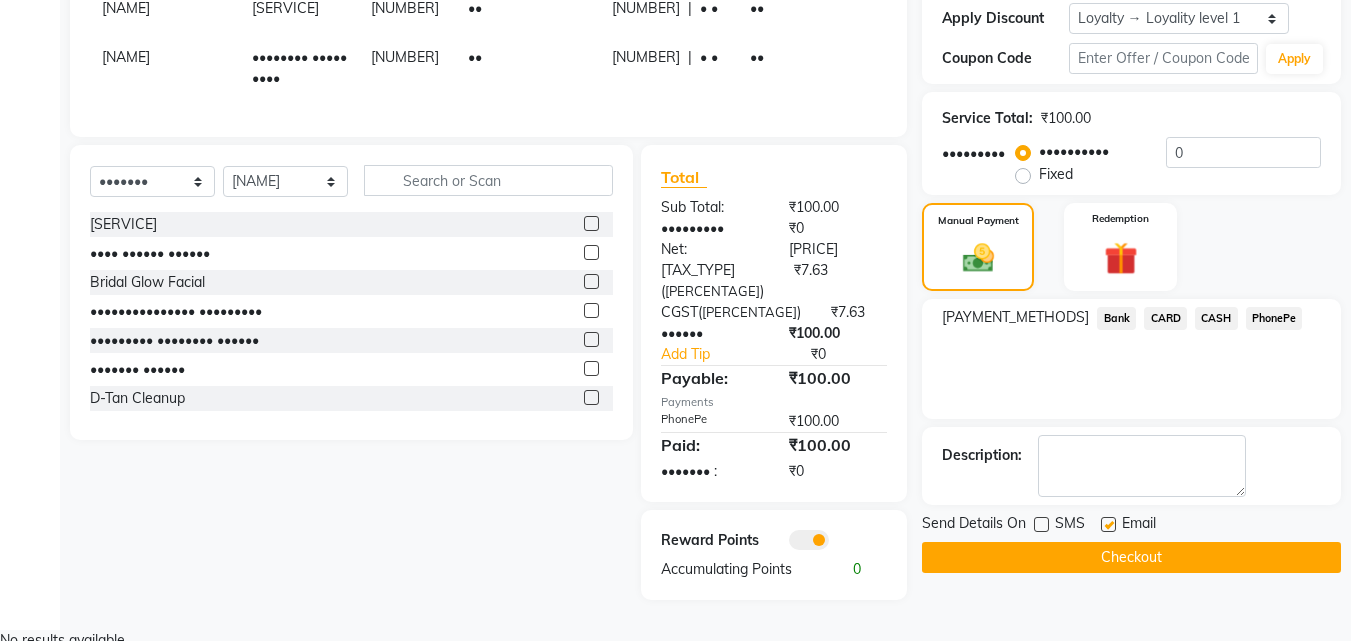 click at bounding box center (1108, 524) 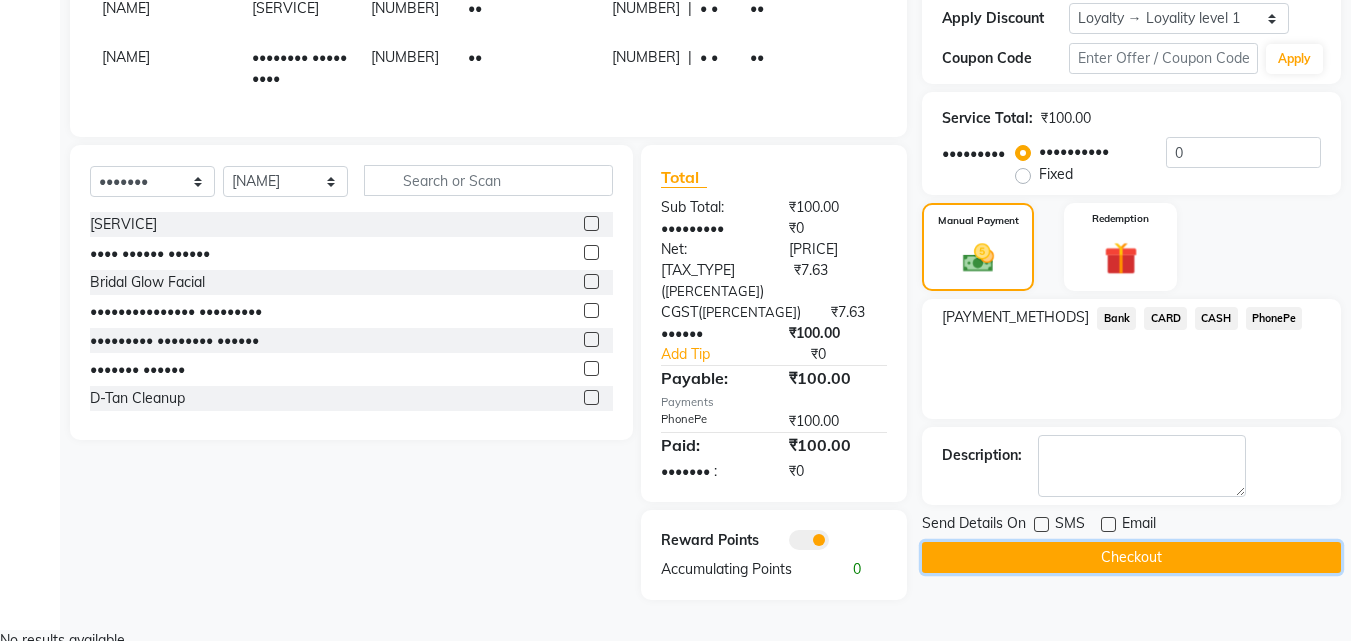 click on "Checkout" at bounding box center (1131, 557) 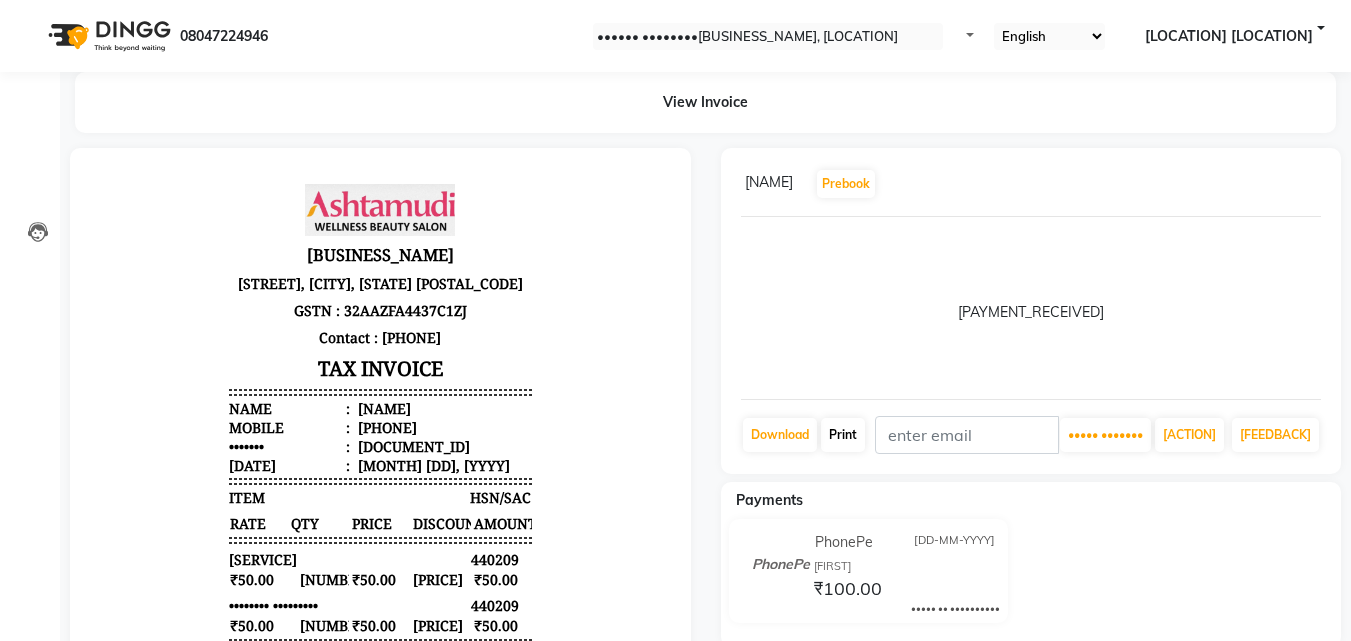 scroll, scrollTop: 0, scrollLeft: 0, axis: both 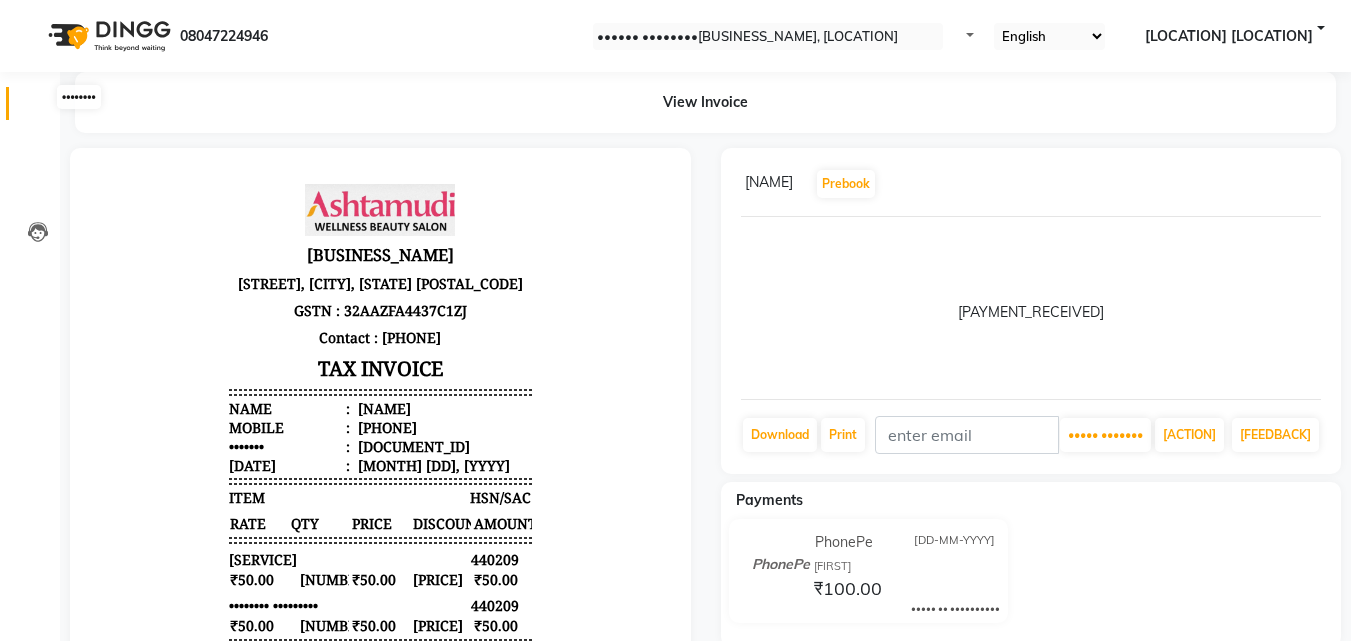 click at bounding box center (37, 108) 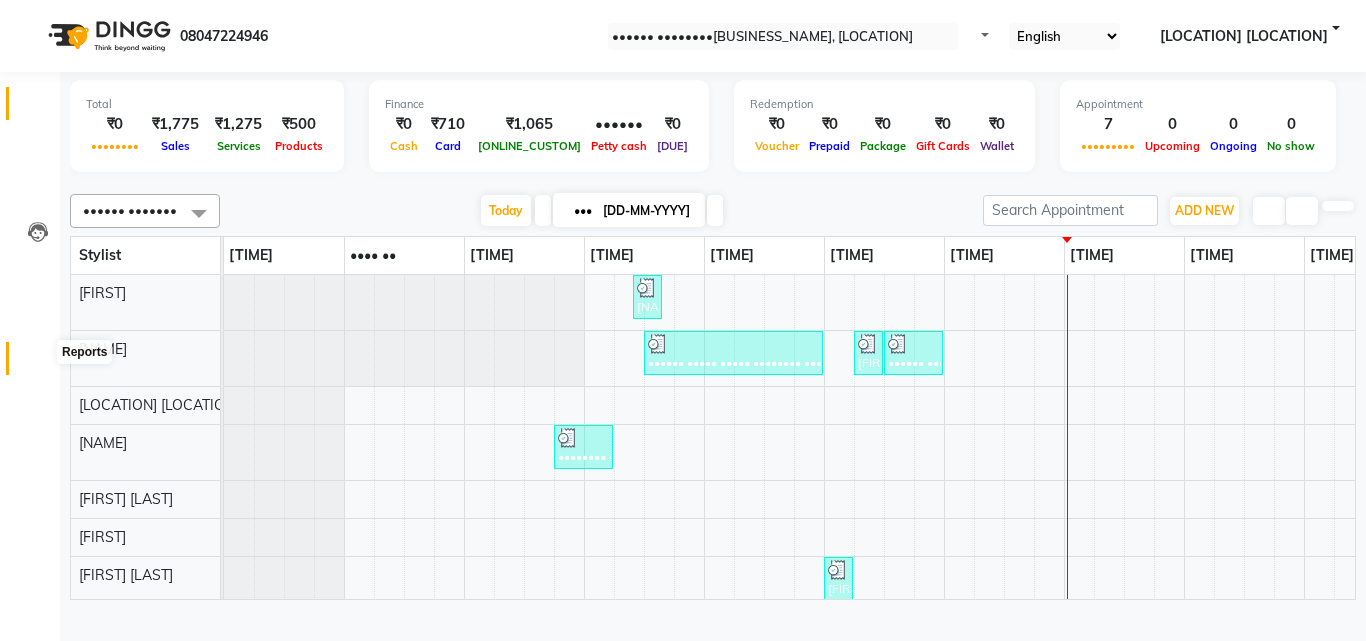 click at bounding box center (38, 363) 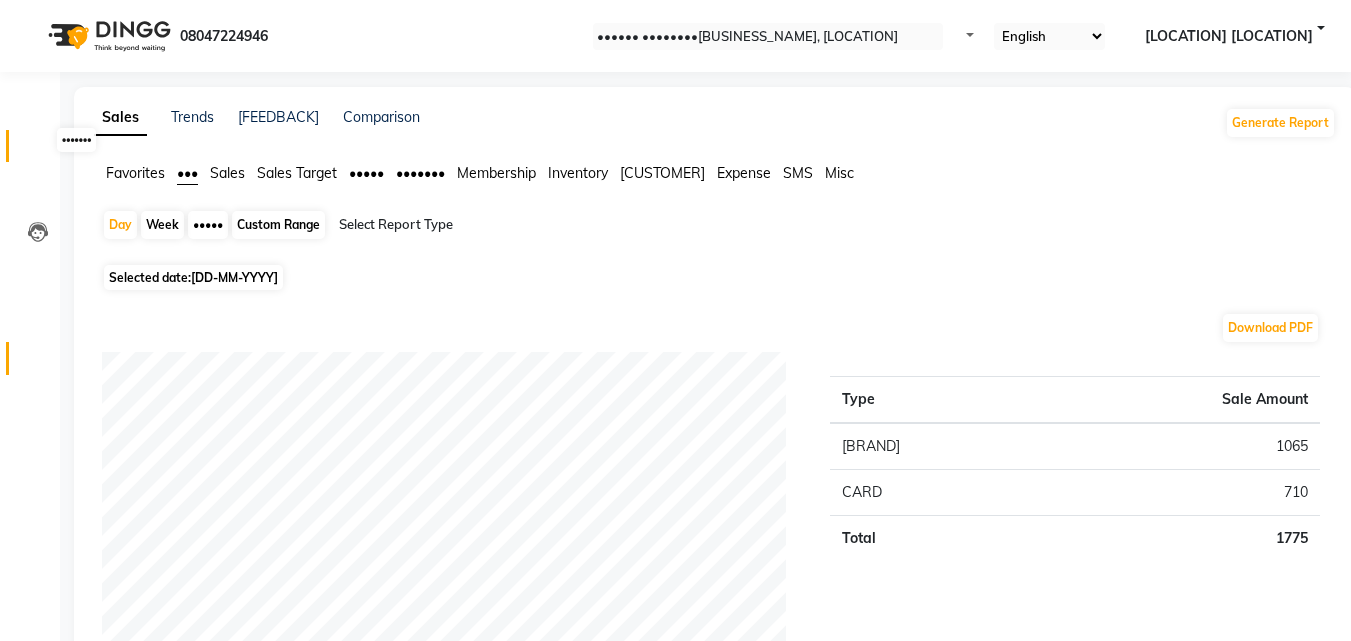 click at bounding box center [37, 151] 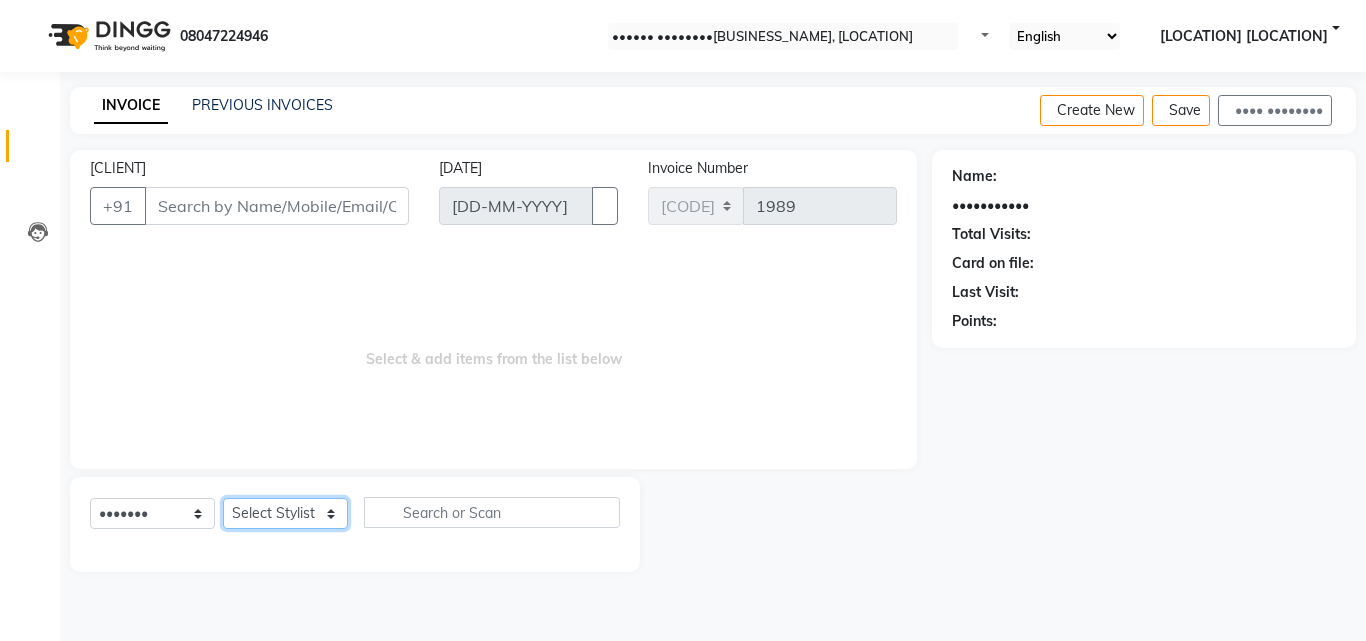 drag, startPoint x: 300, startPoint y: 513, endPoint x: 270, endPoint y: 514, distance: 30.016663 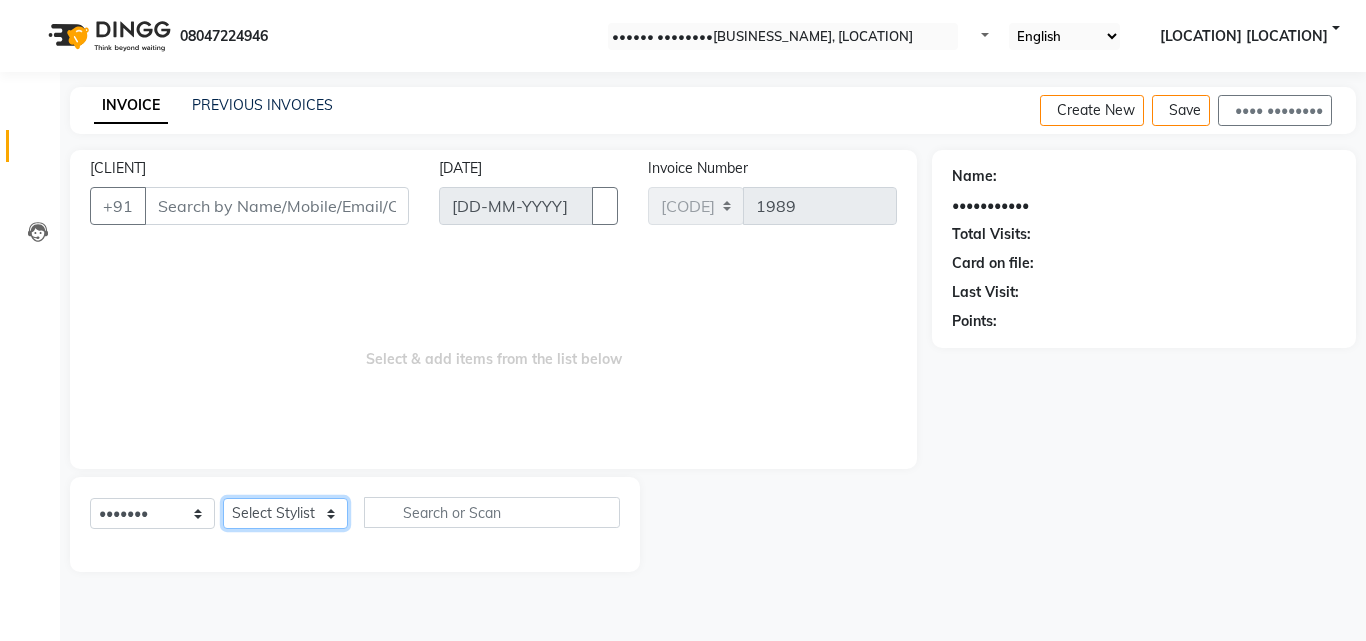 select on "49525" 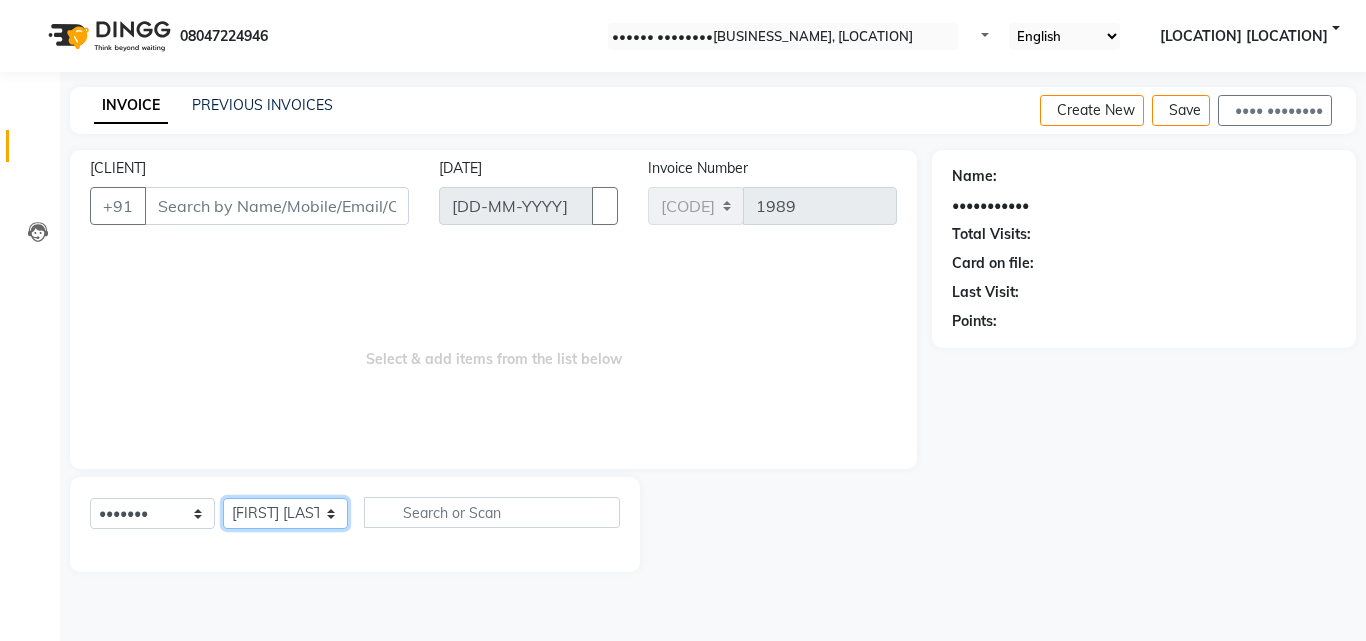 click on "Select Stylist [NAME] [NAME] [NAME] [LOCATION] [LOCATION] [NAME] [NAME] [NAME] [NAME] [NAME] [NAME] [NAME] [NAME]" at bounding box center (285, 513) 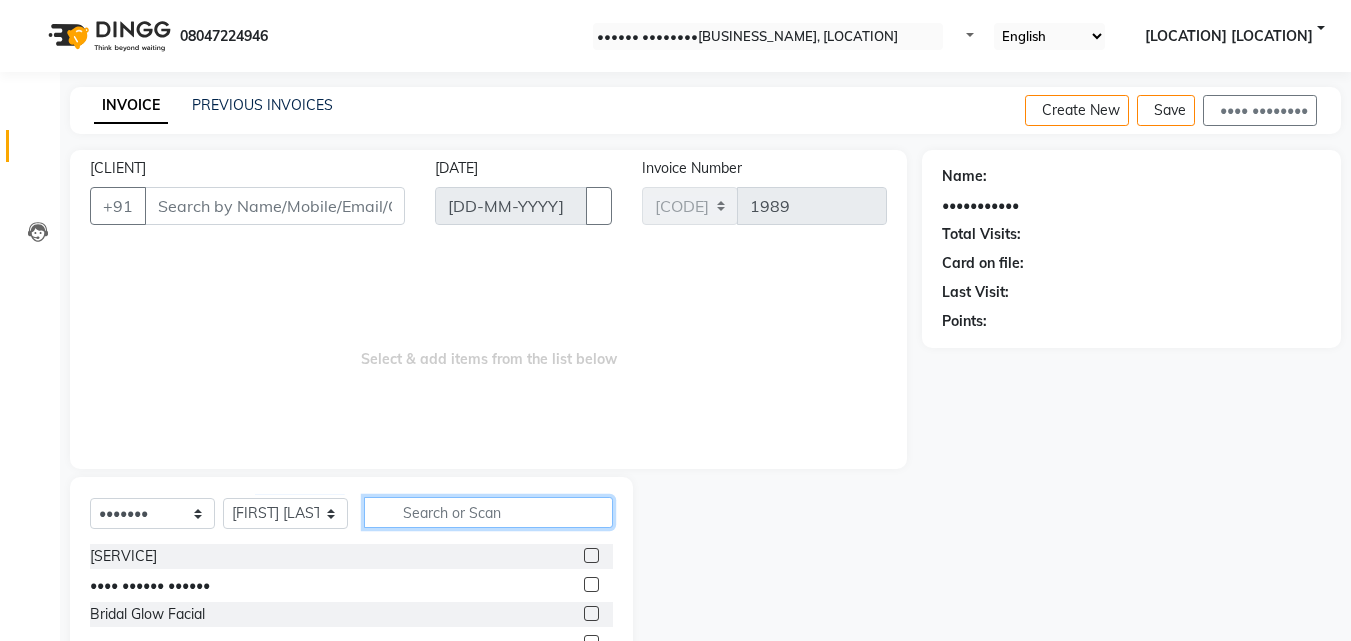 drag, startPoint x: 449, startPoint y: 520, endPoint x: 429, endPoint y: 525, distance: 20.615528 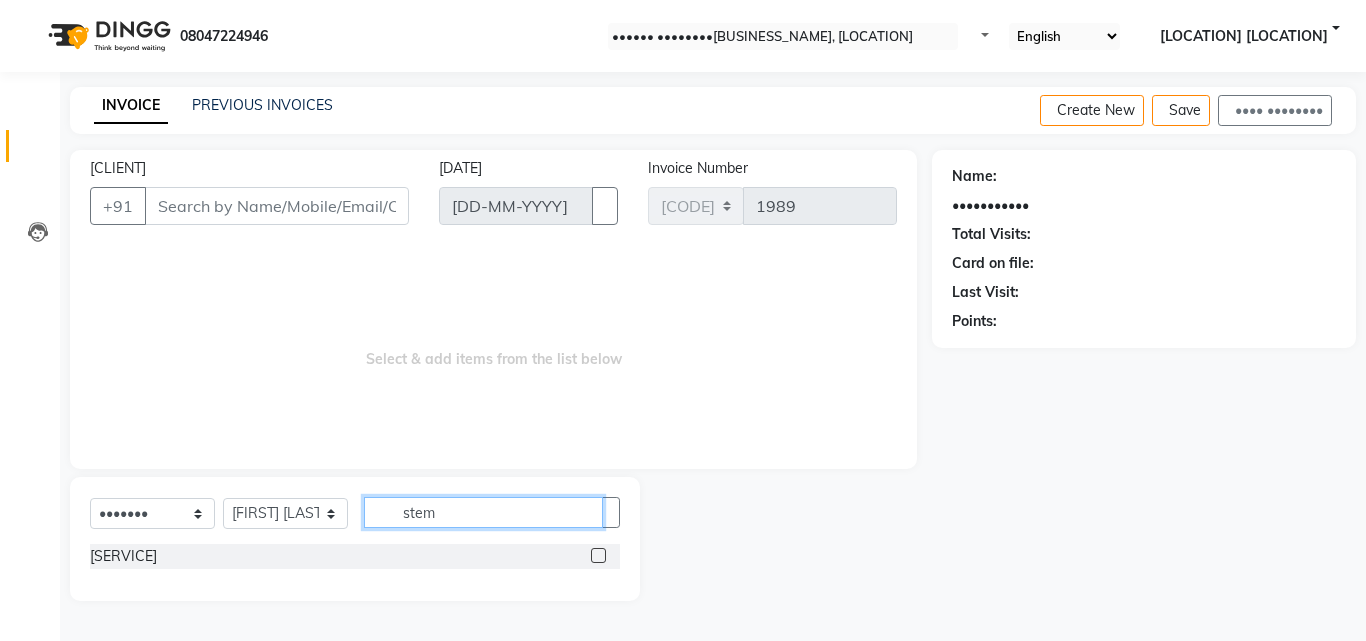 type on "stem" 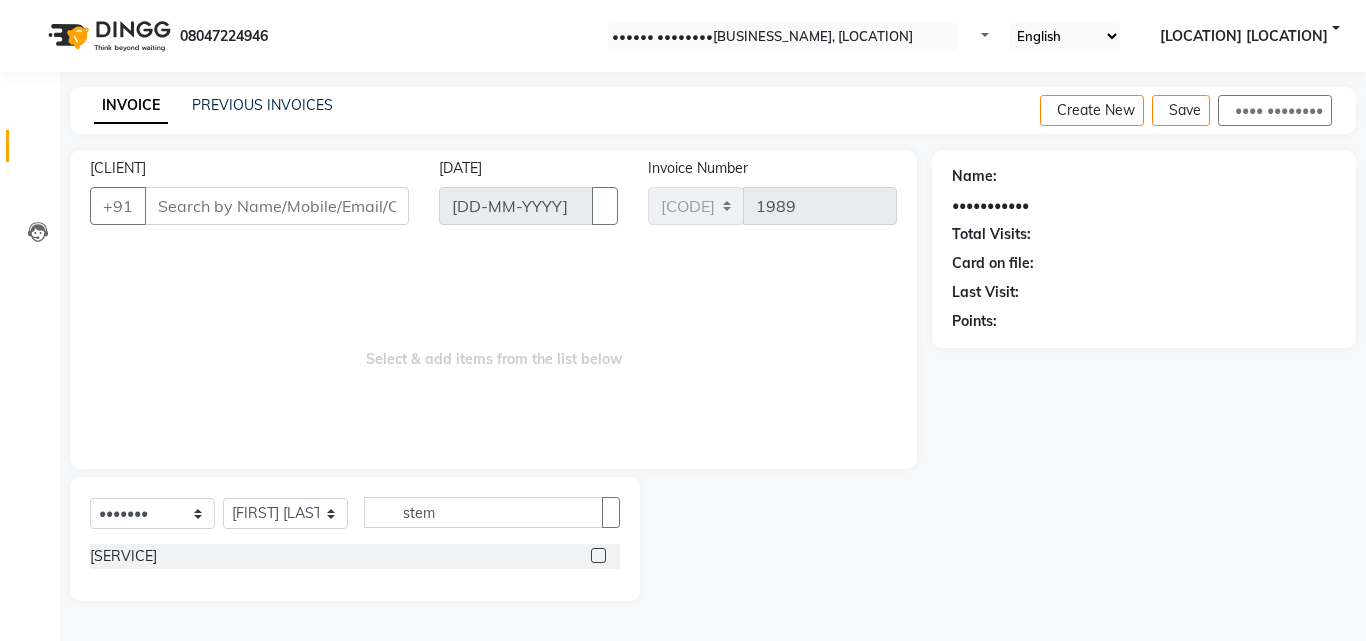 drag, startPoint x: 596, startPoint y: 552, endPoint x: 540, endPoint y: 566, distance: 57.72348 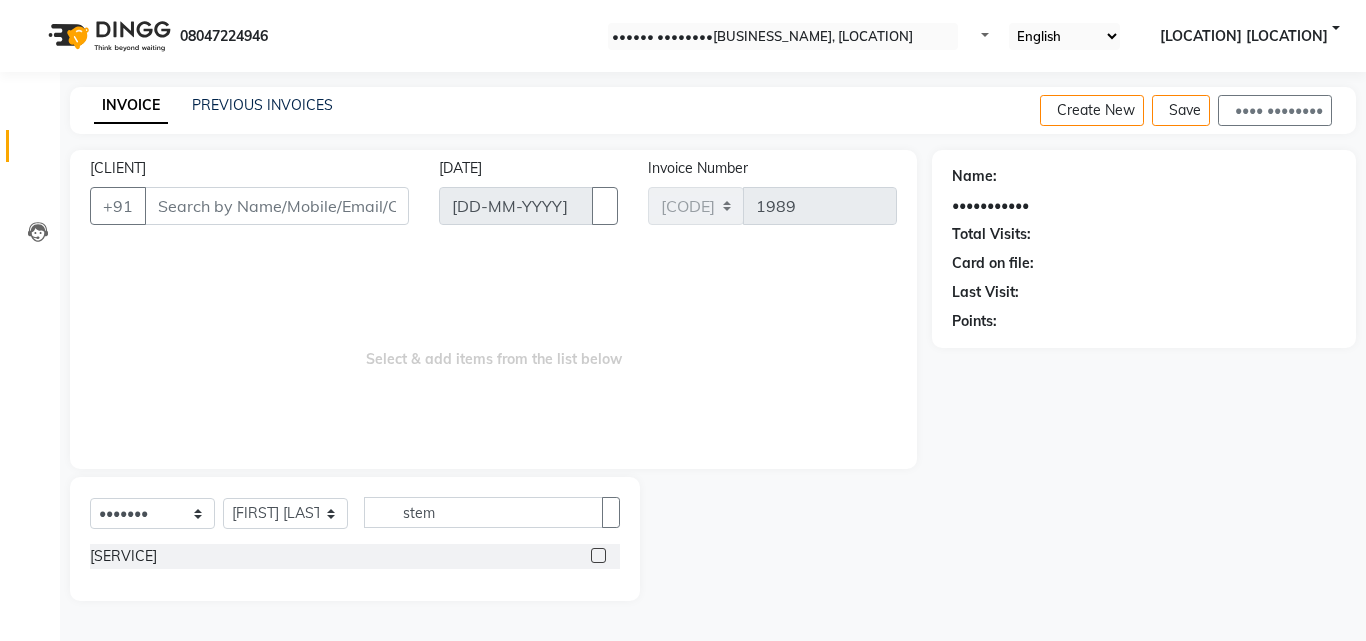 click at bounding box center [605, 556] 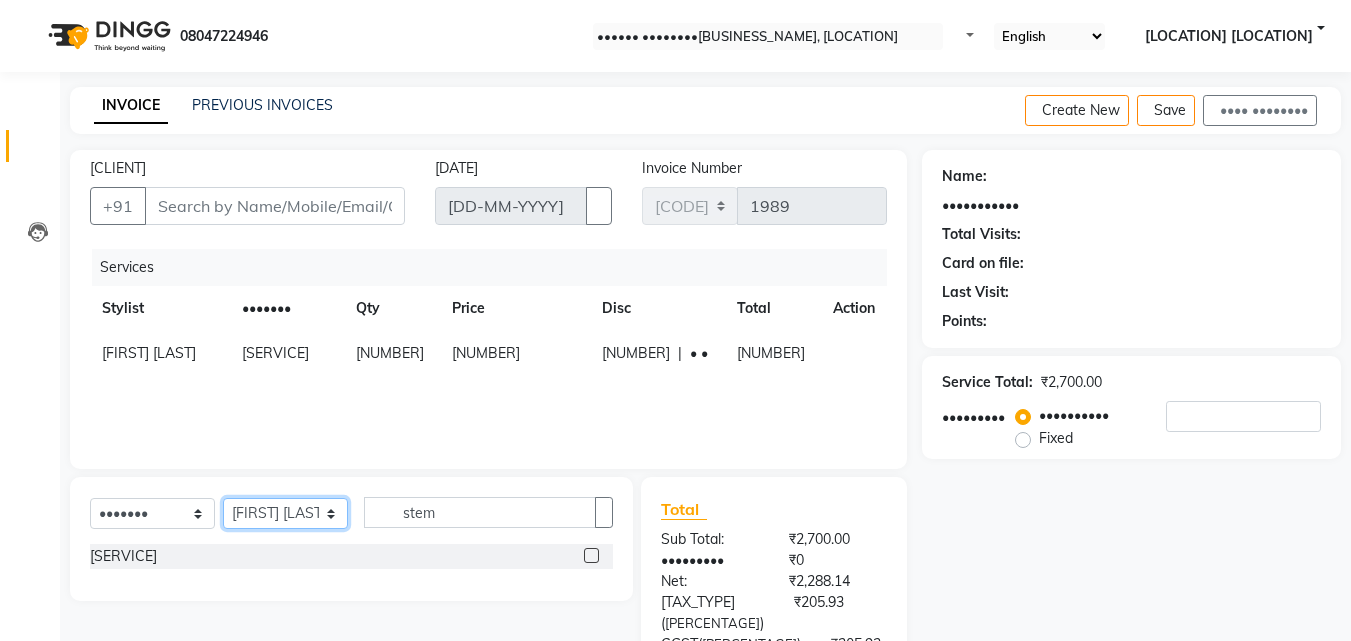 click on "Select Stylist [NAME] [NAME] [NAME] [LOCATION] [LOCATION] [NAME] [NAME] [NAME] [NAME] [NAME] [NAME] [NAME] [NAME]" at bounding box center (285, 513) 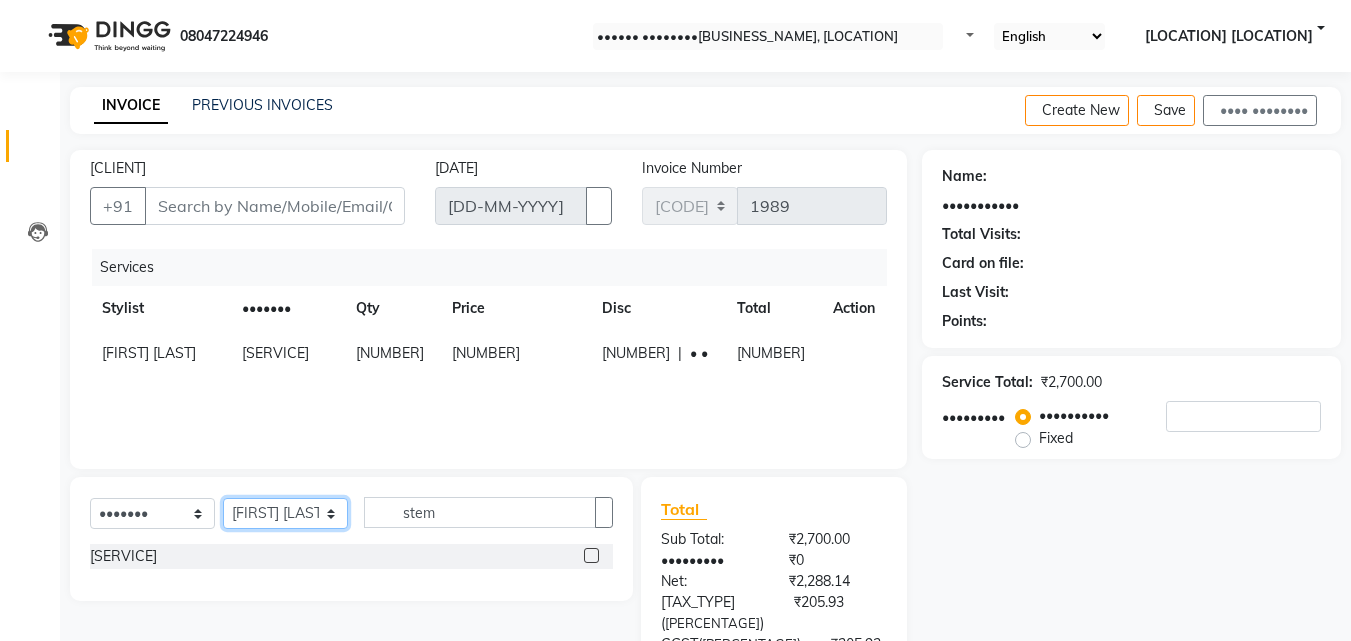 select on "•••••" 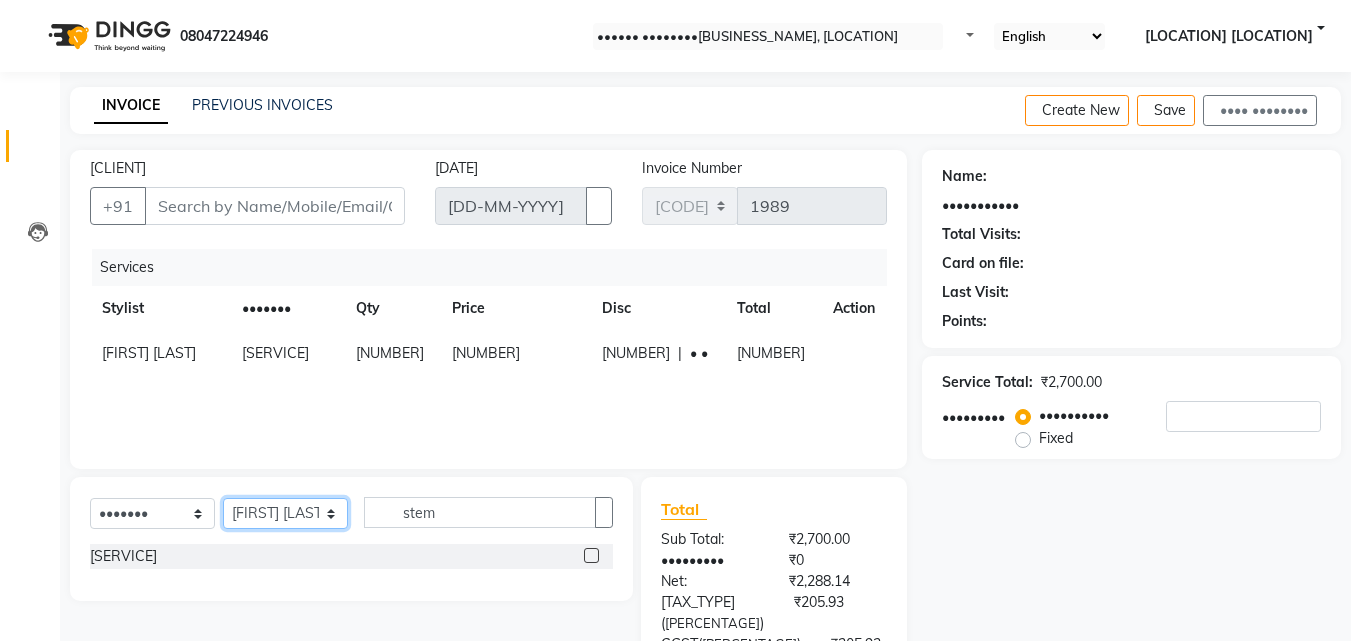 click on "Select Stylist [NAME] [NAME] [NAME] [LOCATION] [LOCATION] [NAME] [NAME] [NAME] [NAME] [NAME] [NAME] [NAME] [NAME]" at bounding box center [285, 513] 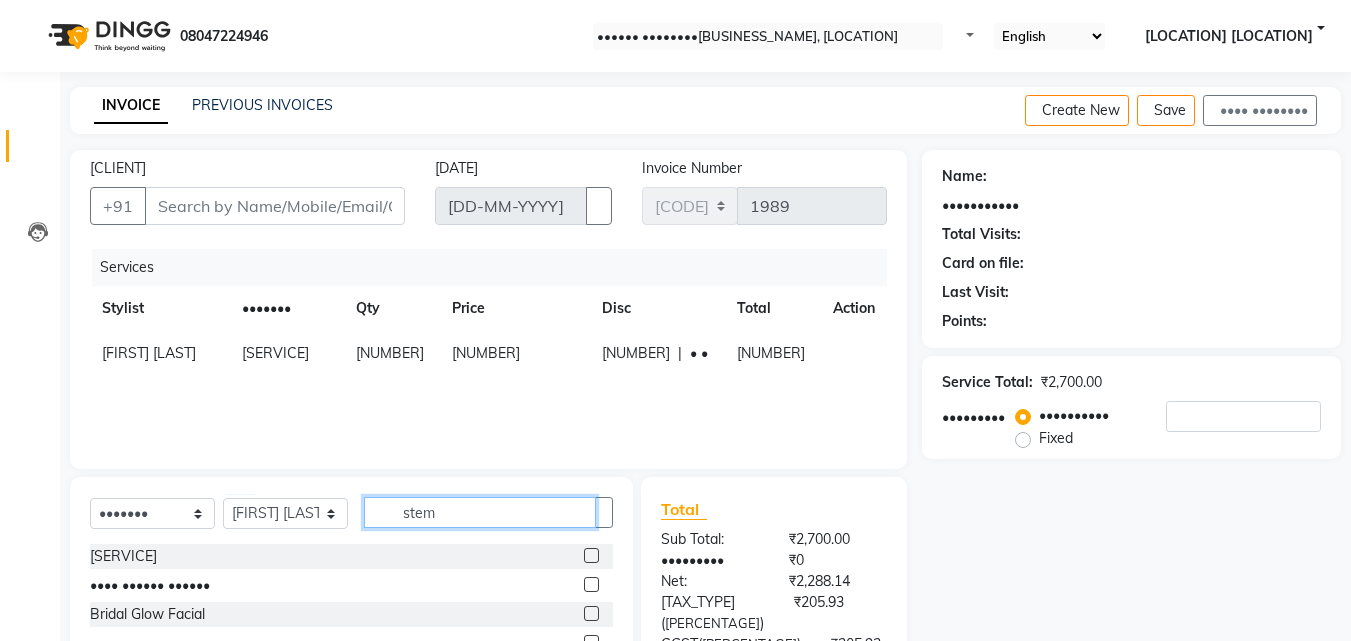drag, startPoint x: 462, startPoint y: 508, endPoint x: 293, endPoint y: 503, distance: 169.07394 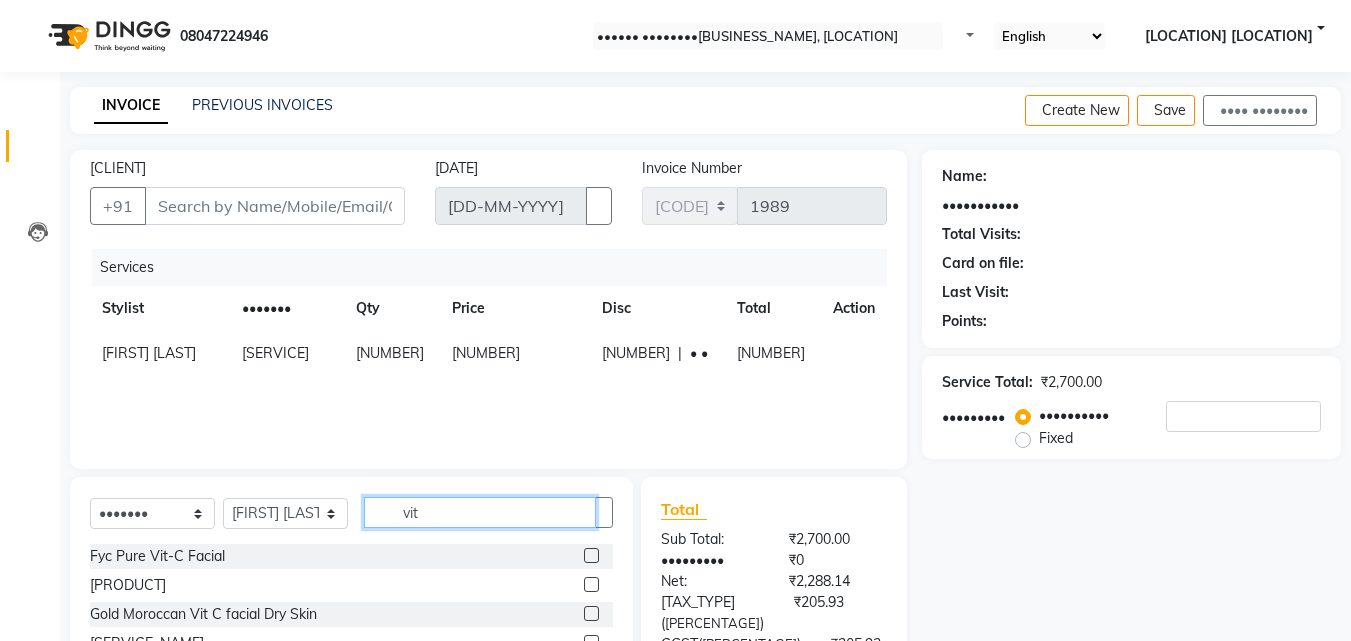 type on "vit" 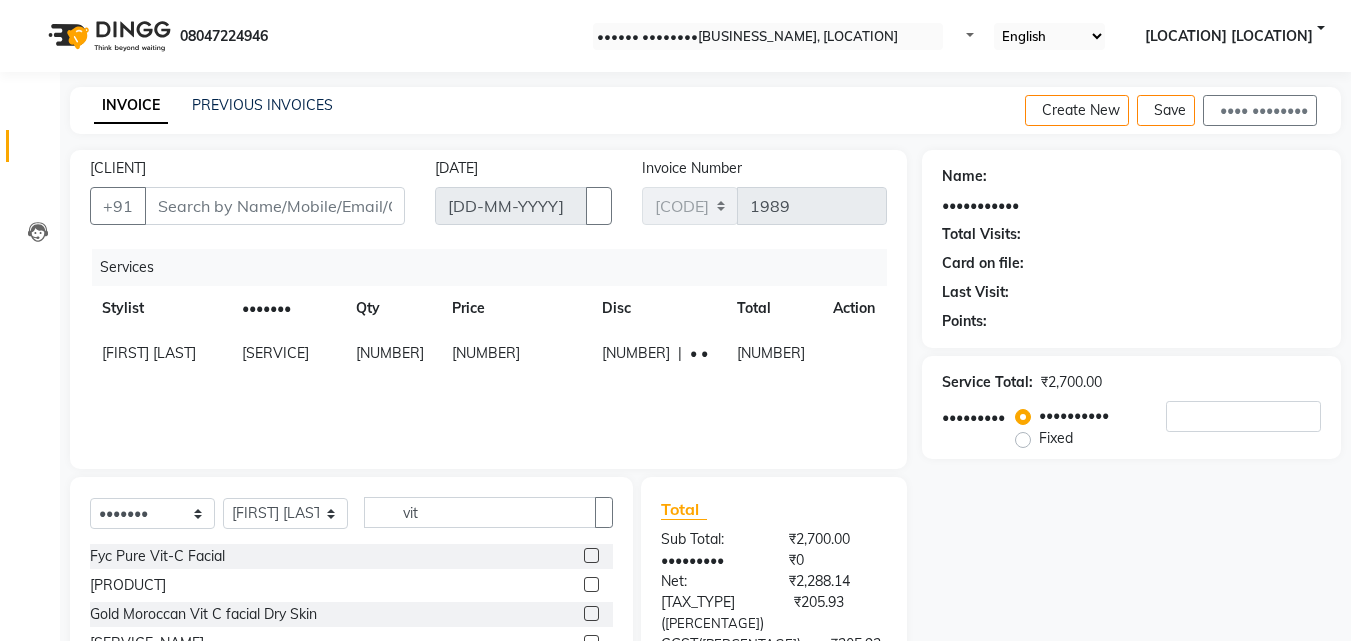 click at bounding box center (591, 555) 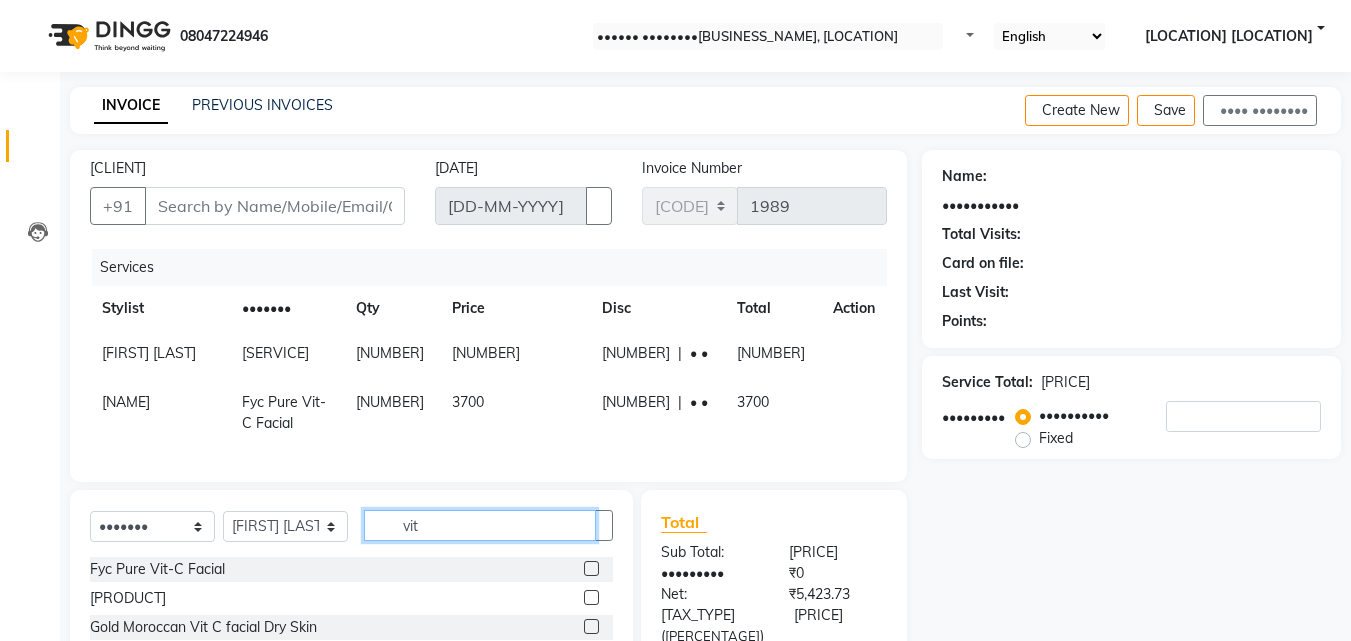 drag, startPoint x: 496, startPoint y: 537, endPoint x: 354, endPoint y: 540, distance: 142.0317 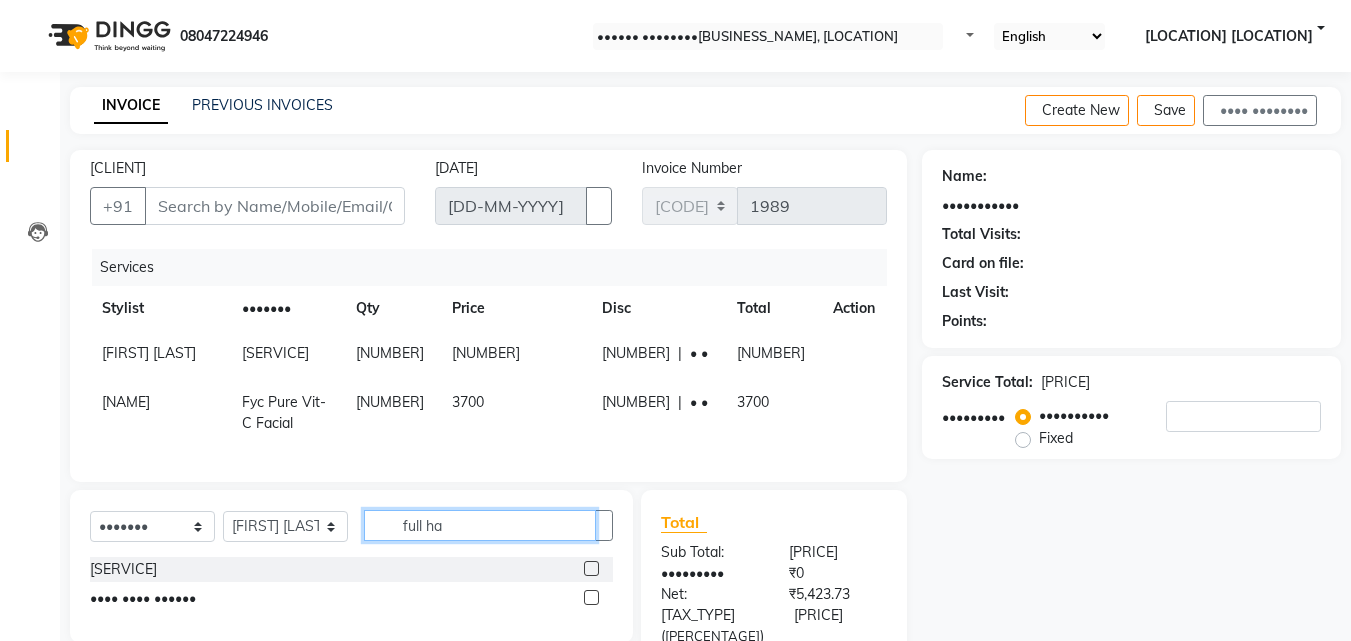 type on "full ha" 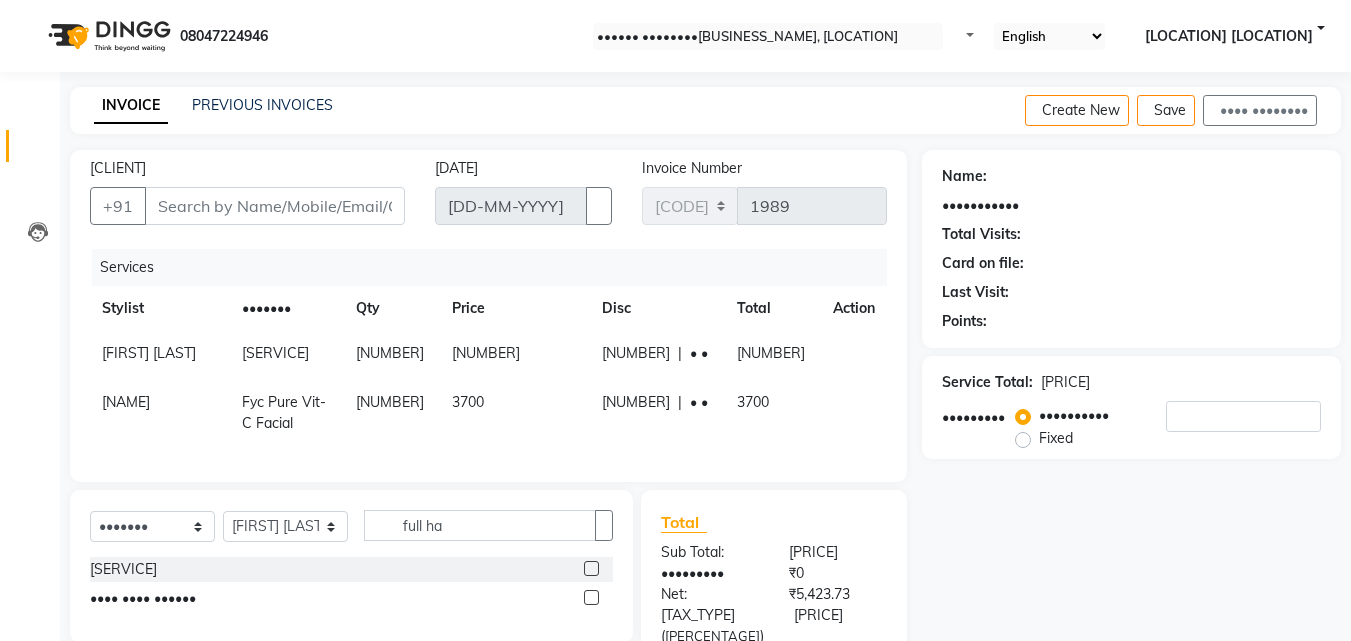click at bounding box center [591, 568] 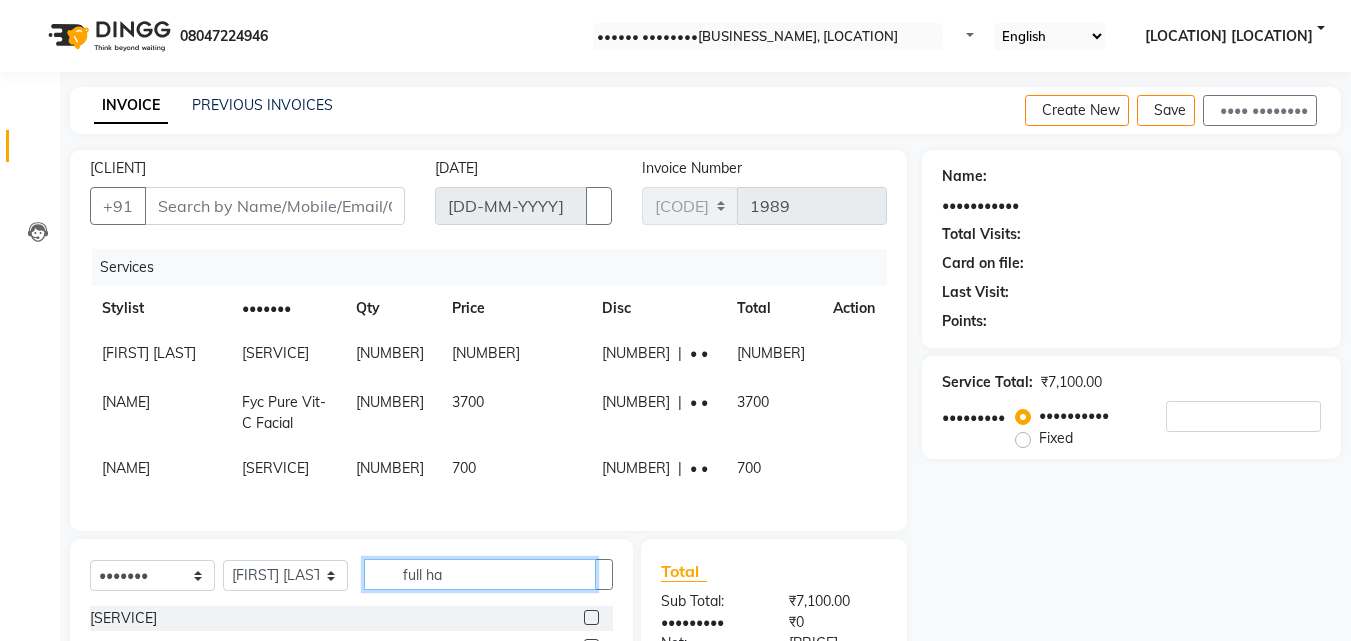 scroll, scrollTop: 42, scrollLeft: 0, axis: vertical 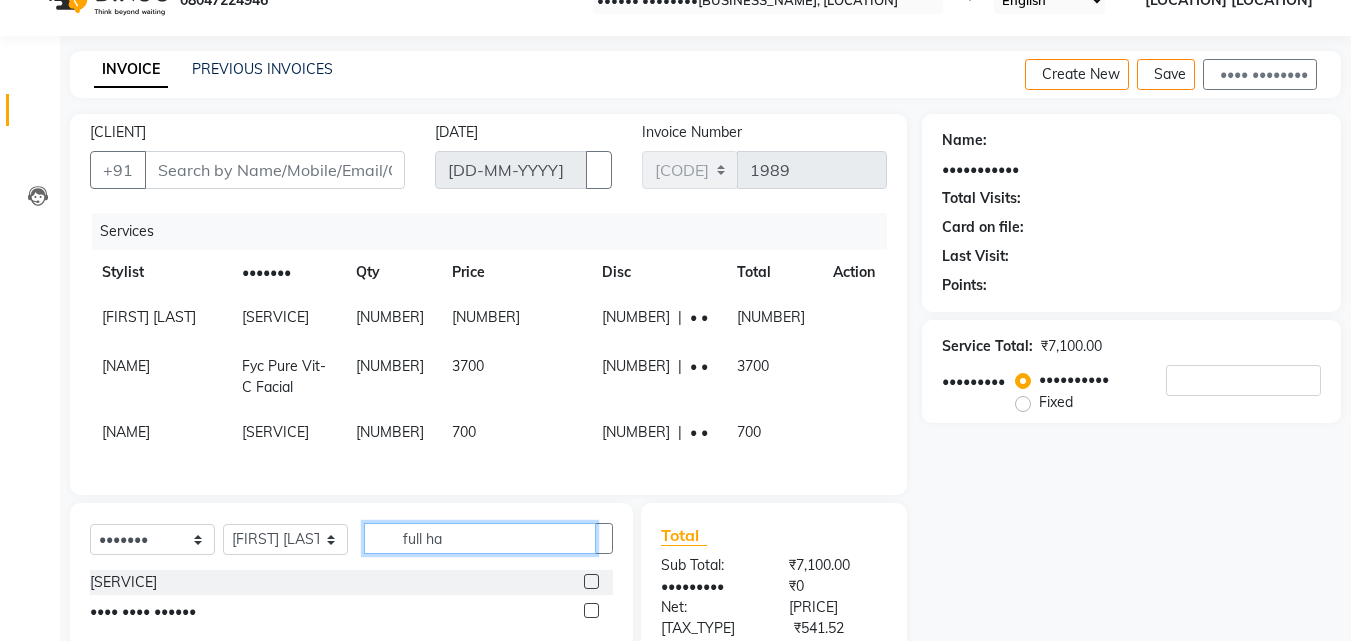 drag, startPoint x: 481, startPoint y: 594, endPoint x: 306, endPoint y: 627, distance: 178.08424 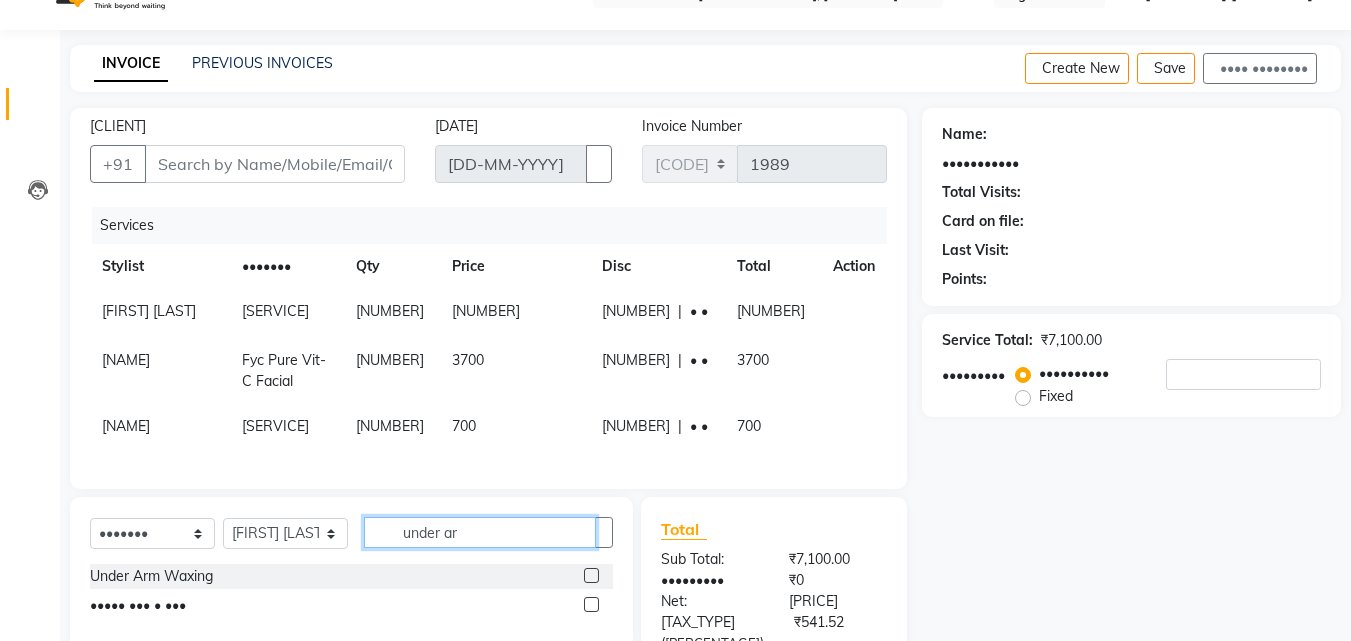 type on "under ar" 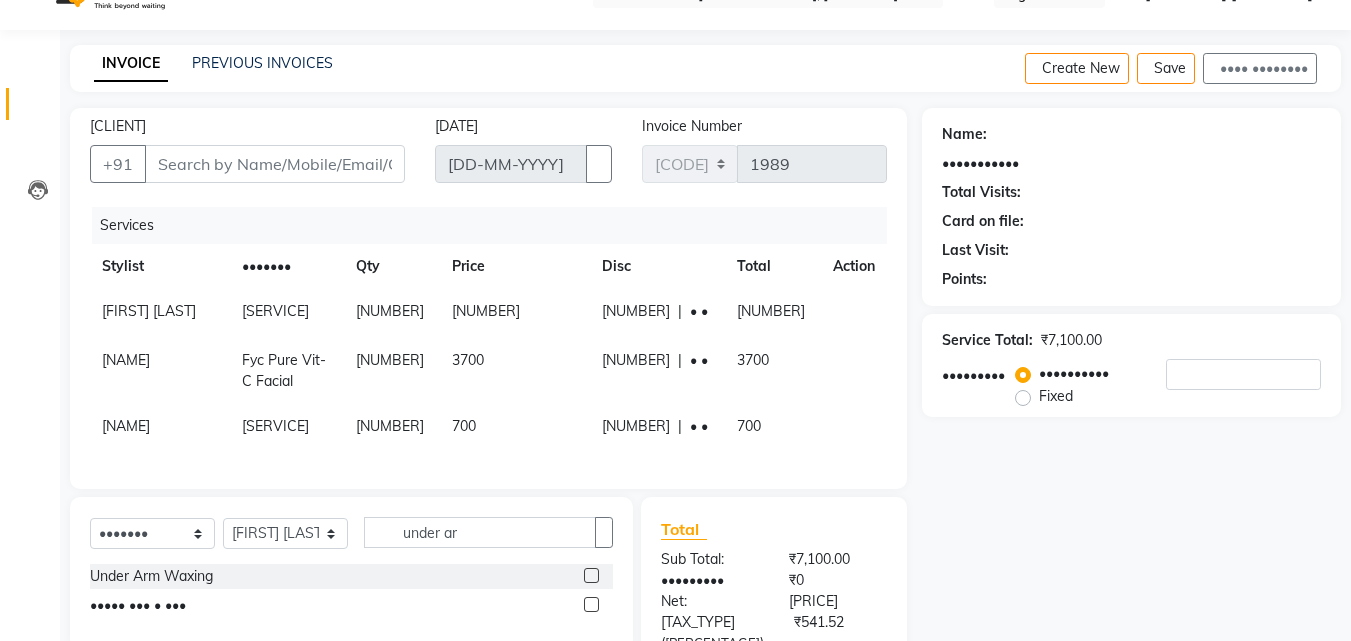 drag, startPoint x: 590, startPoint y: 632, endPoint x: 543, endPoint y: 619, distance: 48.76474 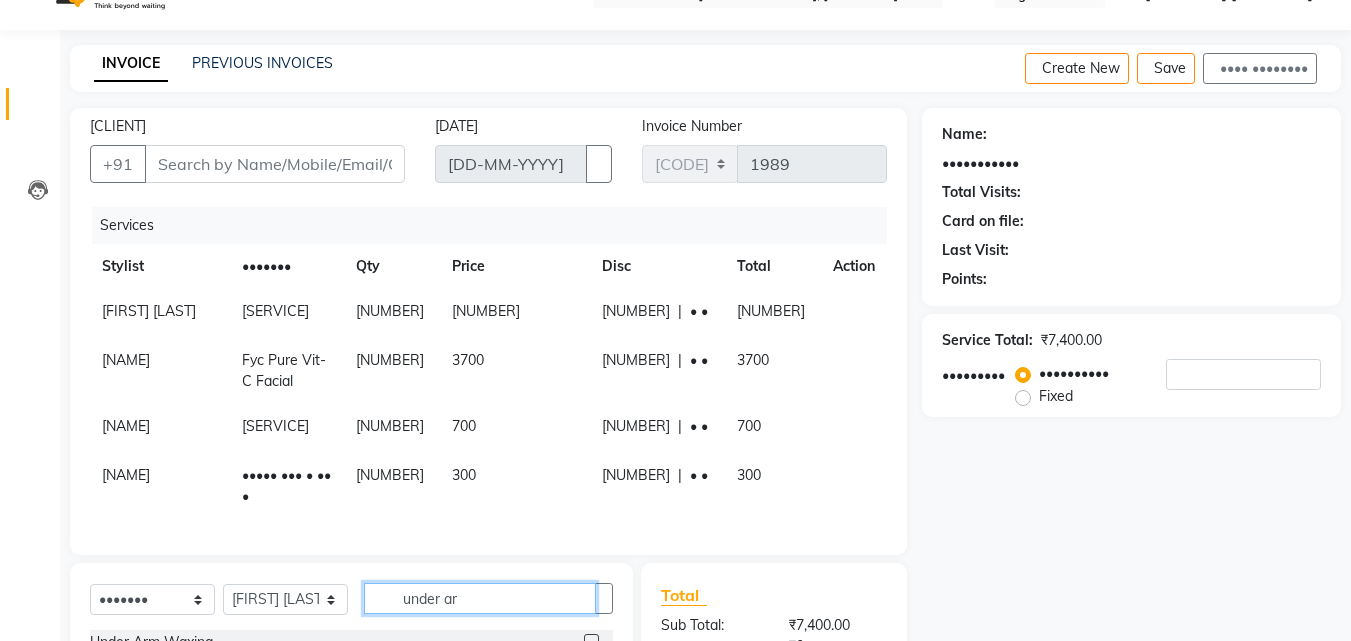 scroll, scrollTop: 45, scrollLeft: 0, axis: vertical 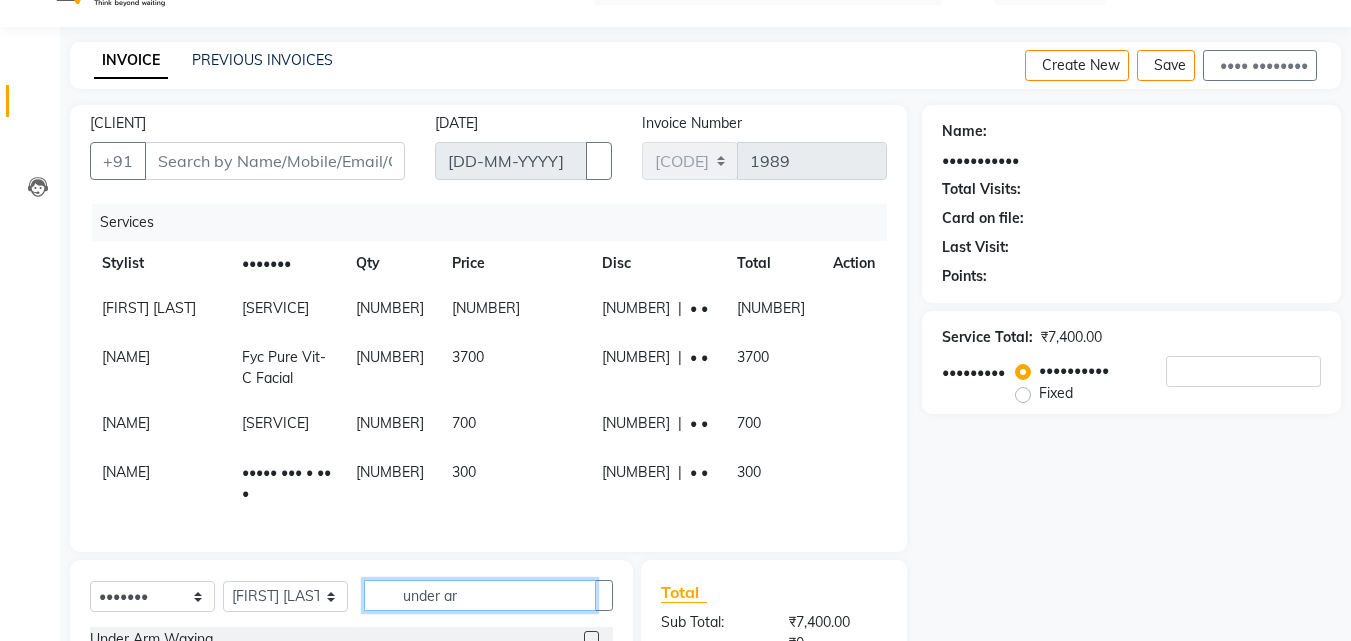 drag, startPoint x: 515, startPoint y: 620, endPoint x: 276, endPoint y: 610, distance: 239.2091 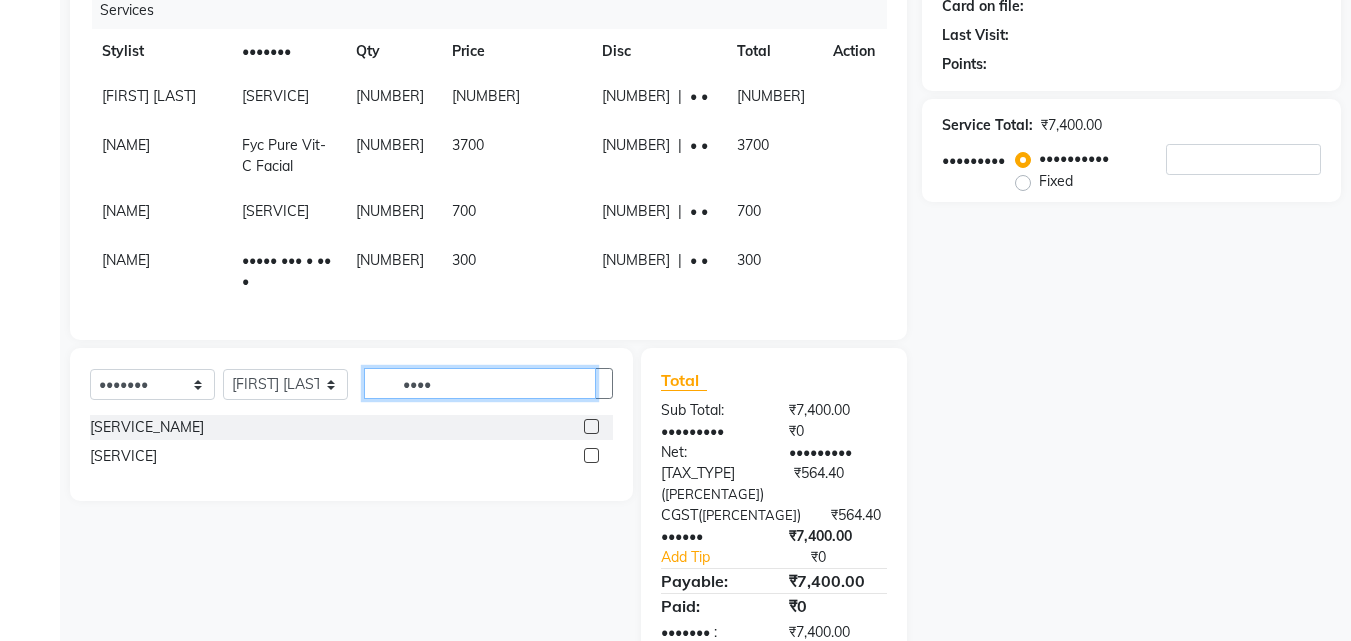 scroll, scrollTop: 319, scrollLeft: 0, axis: vertical 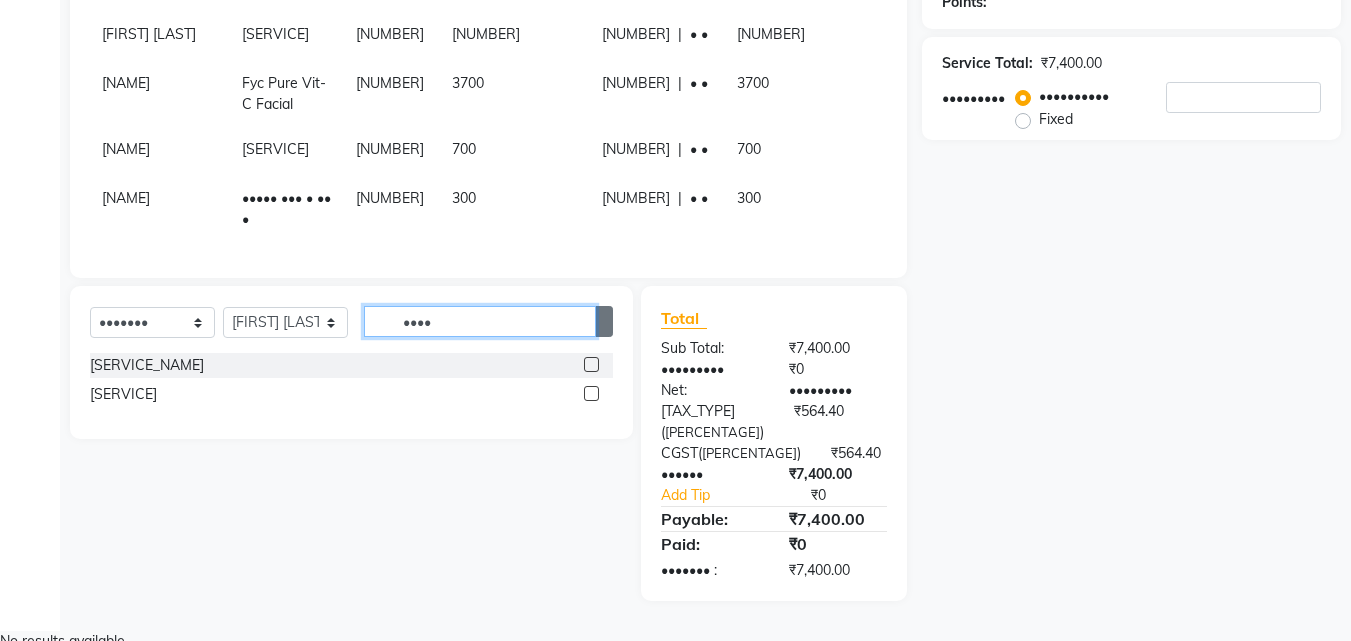 type on "••••" 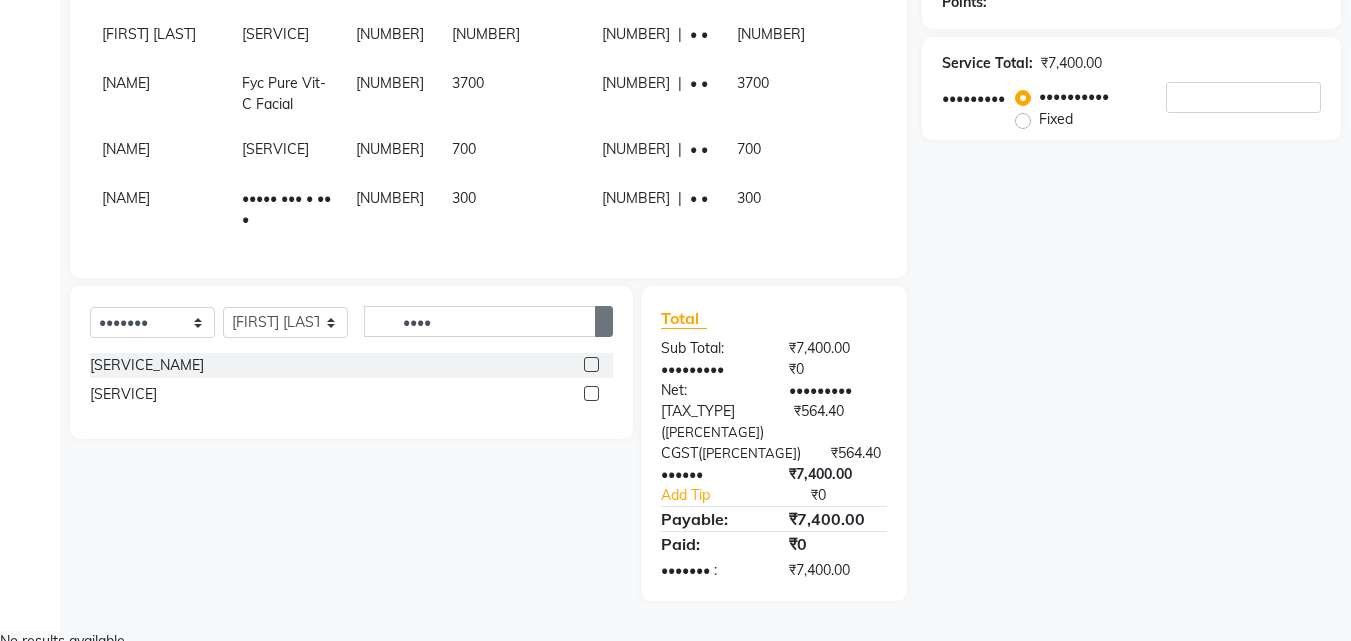 click at bounding box center (591, 393) 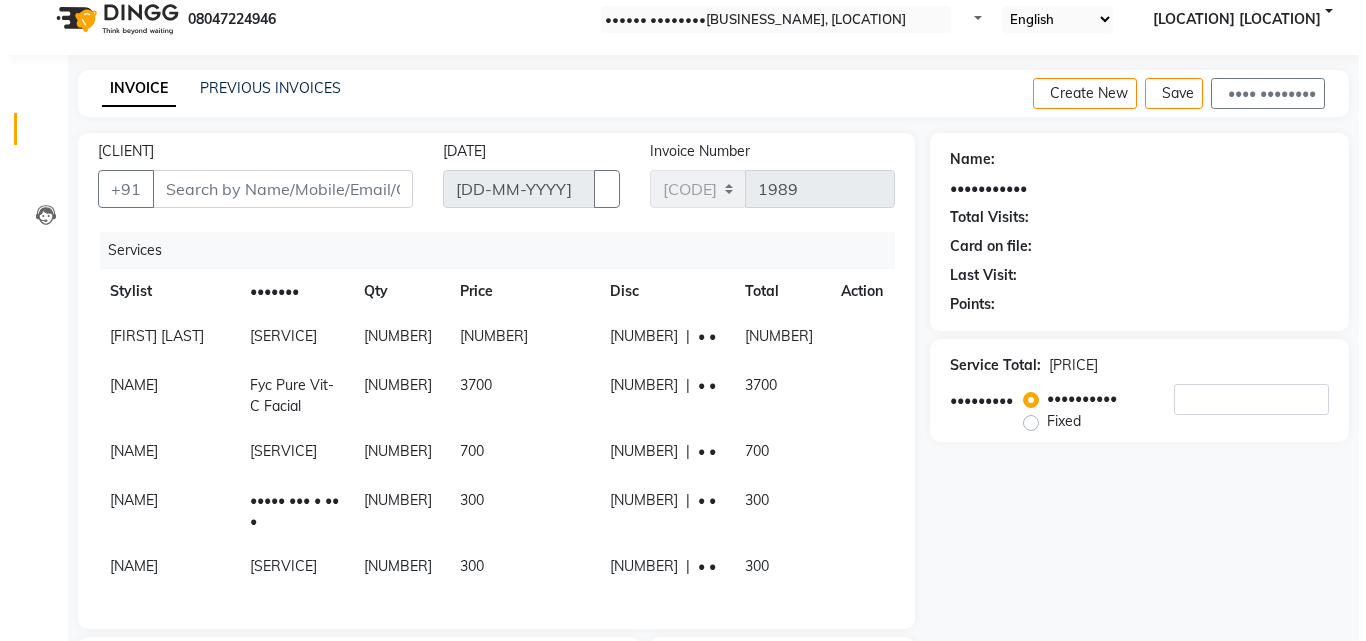 scroll, scrollTop: 0, scrollLeft: 0, axis: both 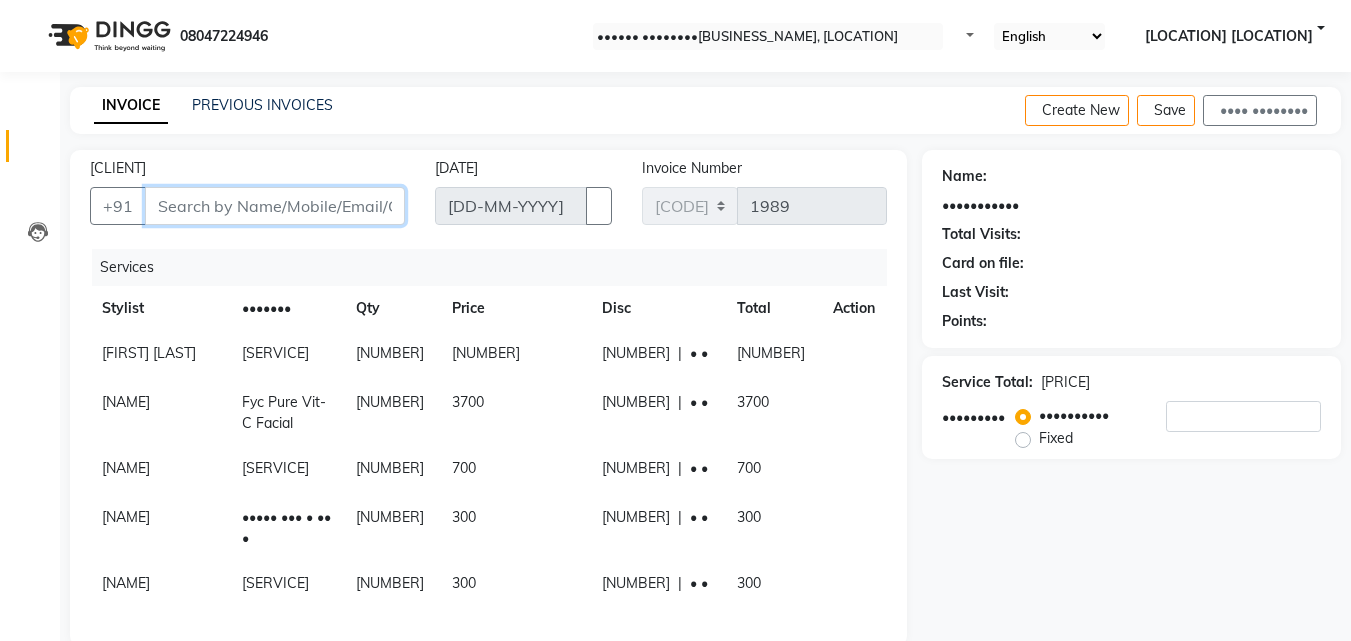 click on "[CLIENT]" at bounding box center [275, 206] 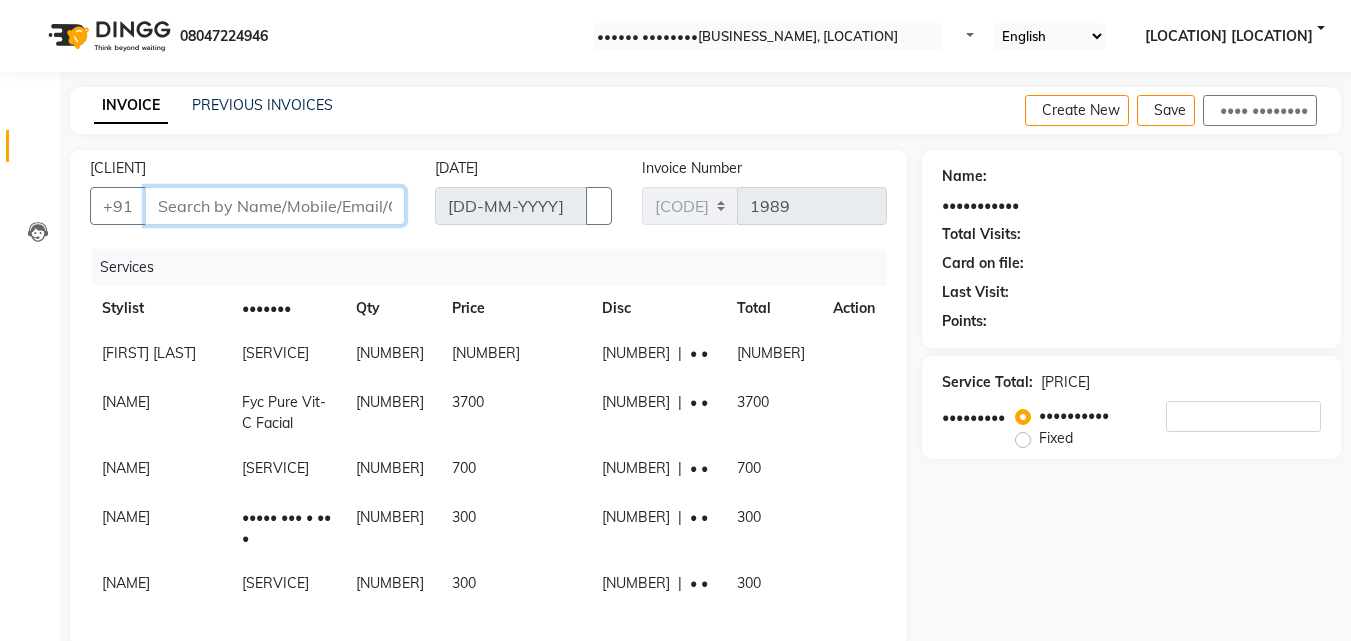 click on "[CLIENT]" at bounding box center (275, 206) 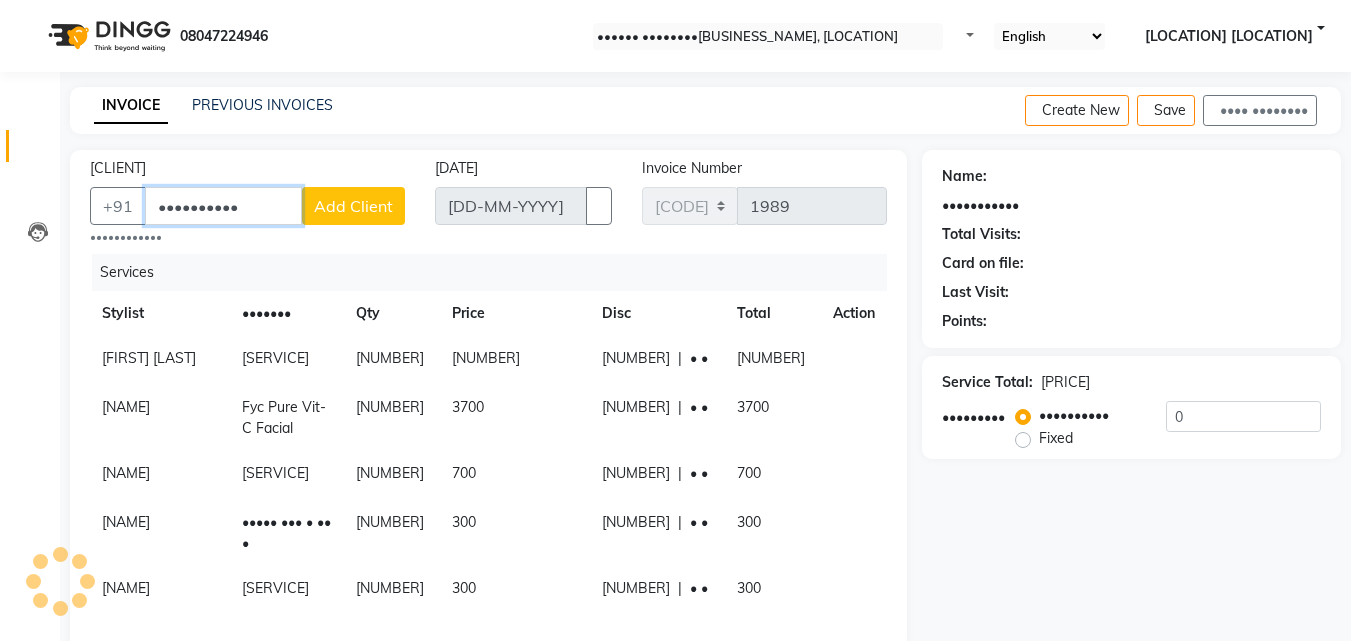type on "••••••••••" 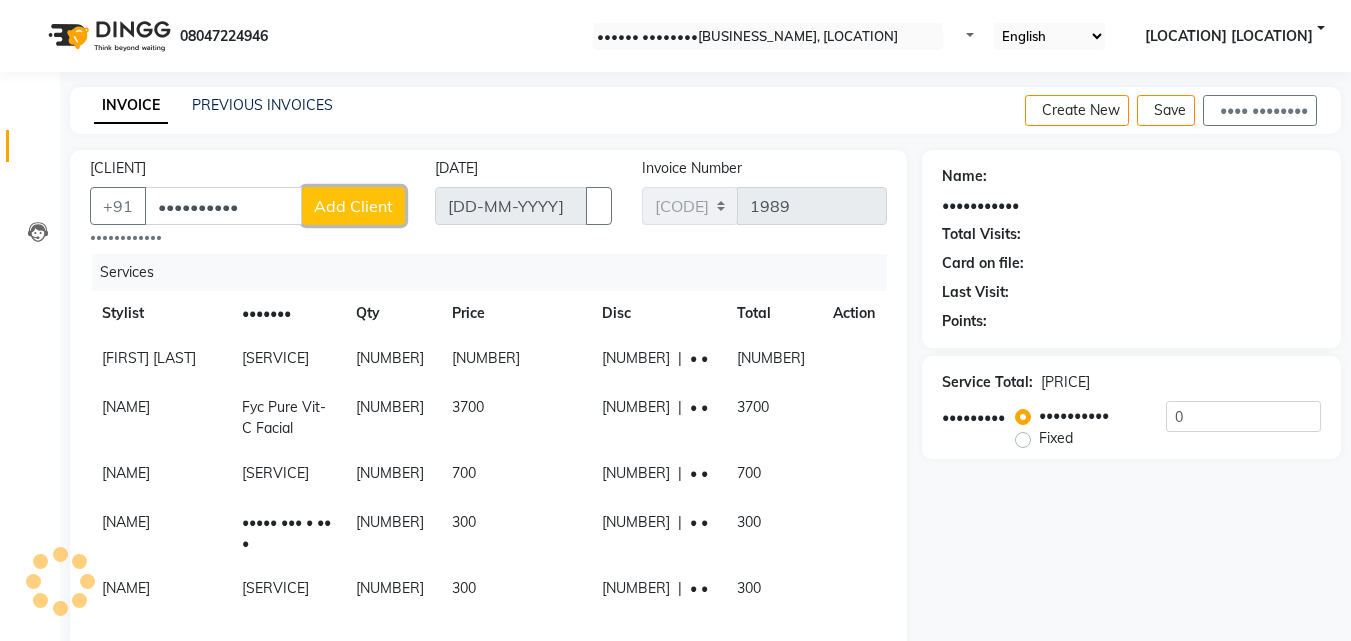 click on "Add Client" at bounding box center [353, 206] 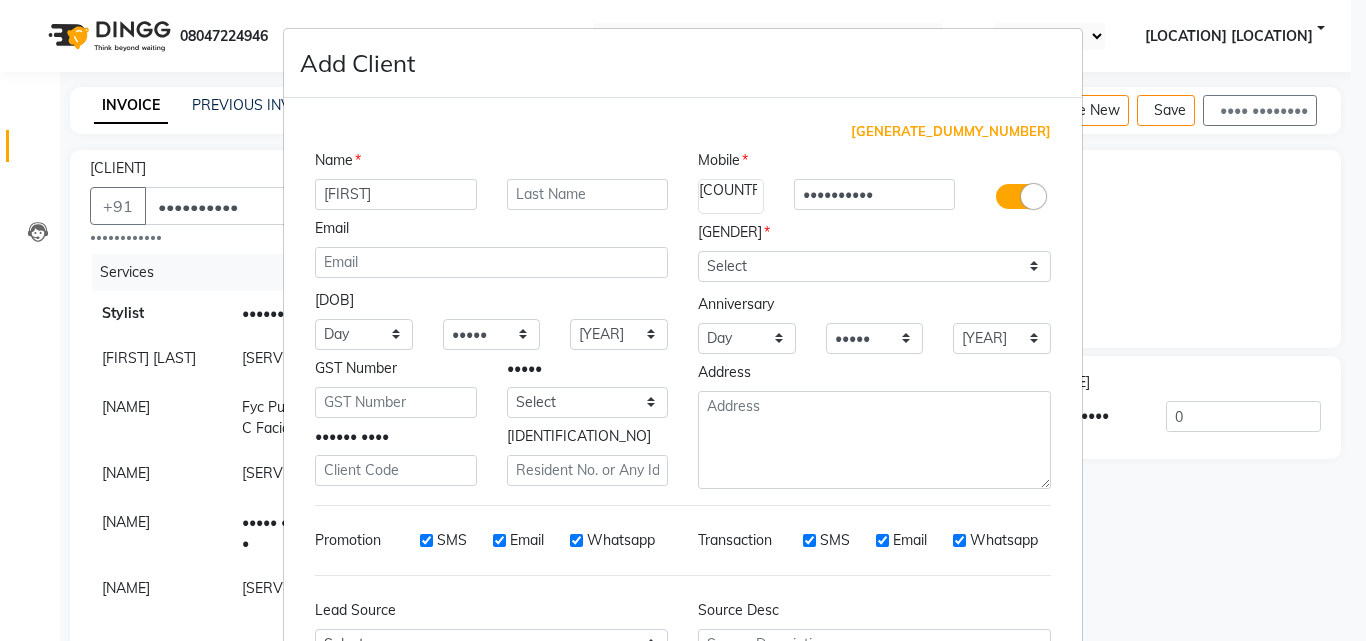 type on "[FIRST]" 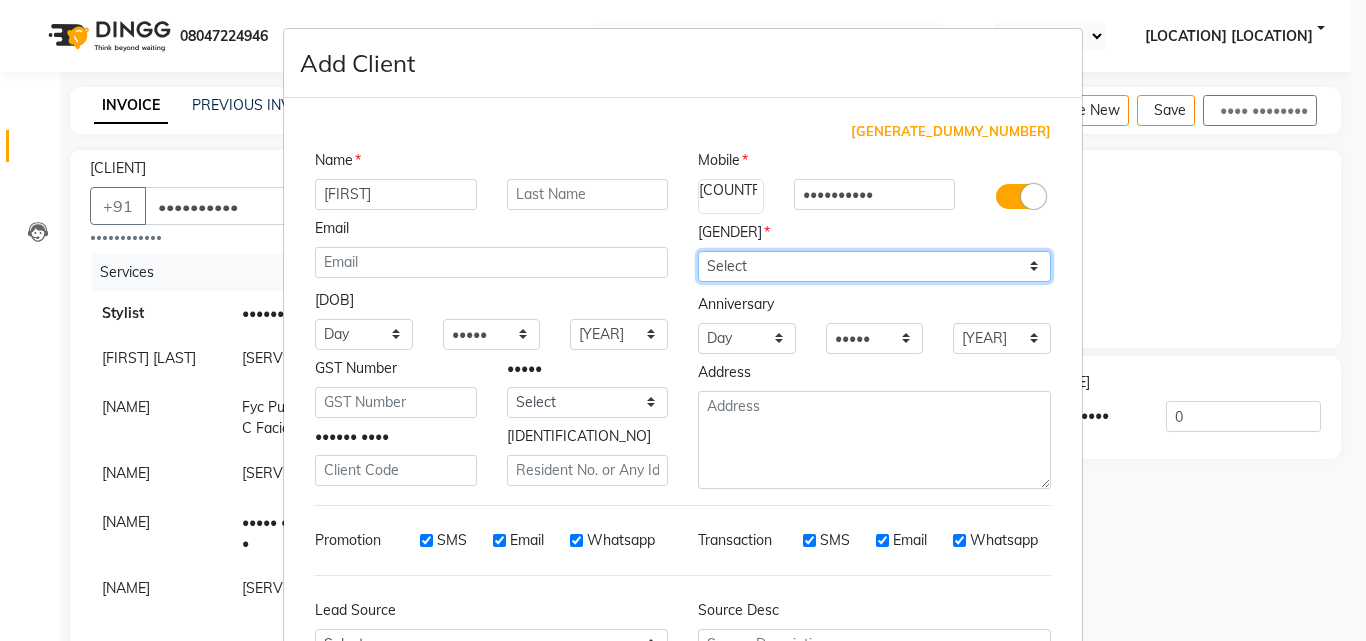 drag, startPoint x: 715, startPoint y: 260, endPoint x: 704, endPoint y: 275, distance: 18.601076 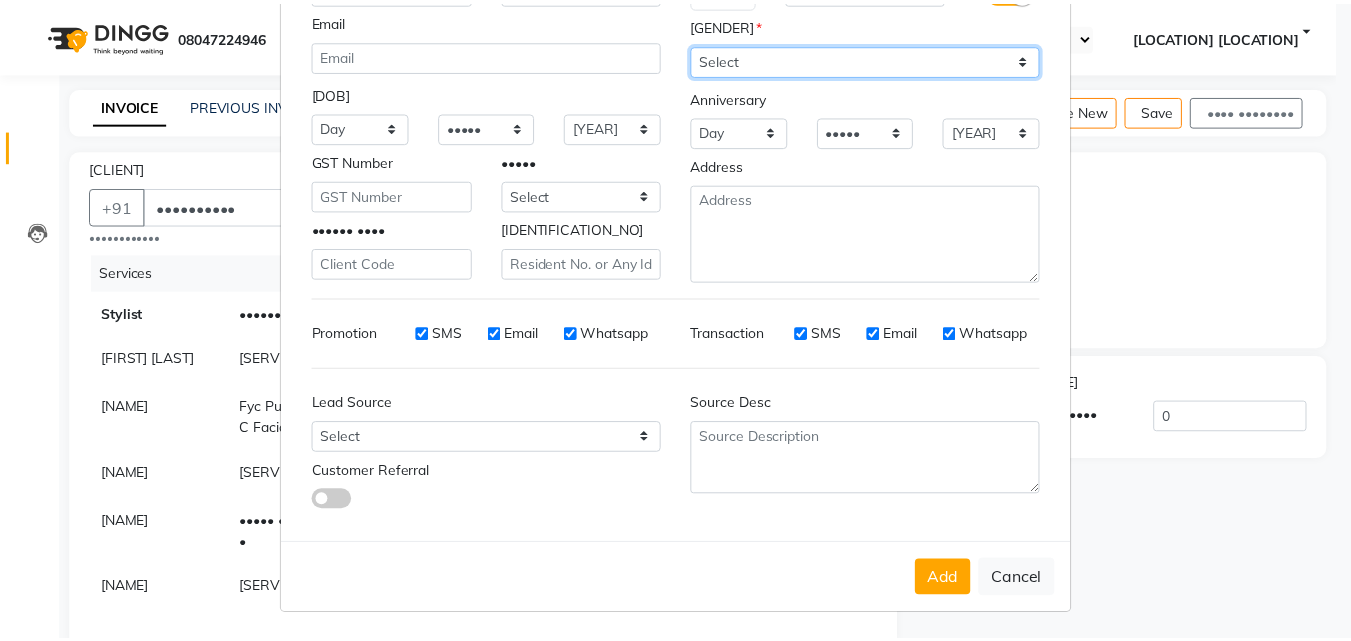 scroll, scrollTop: 208, scrollLeft: 0, axis: vertical 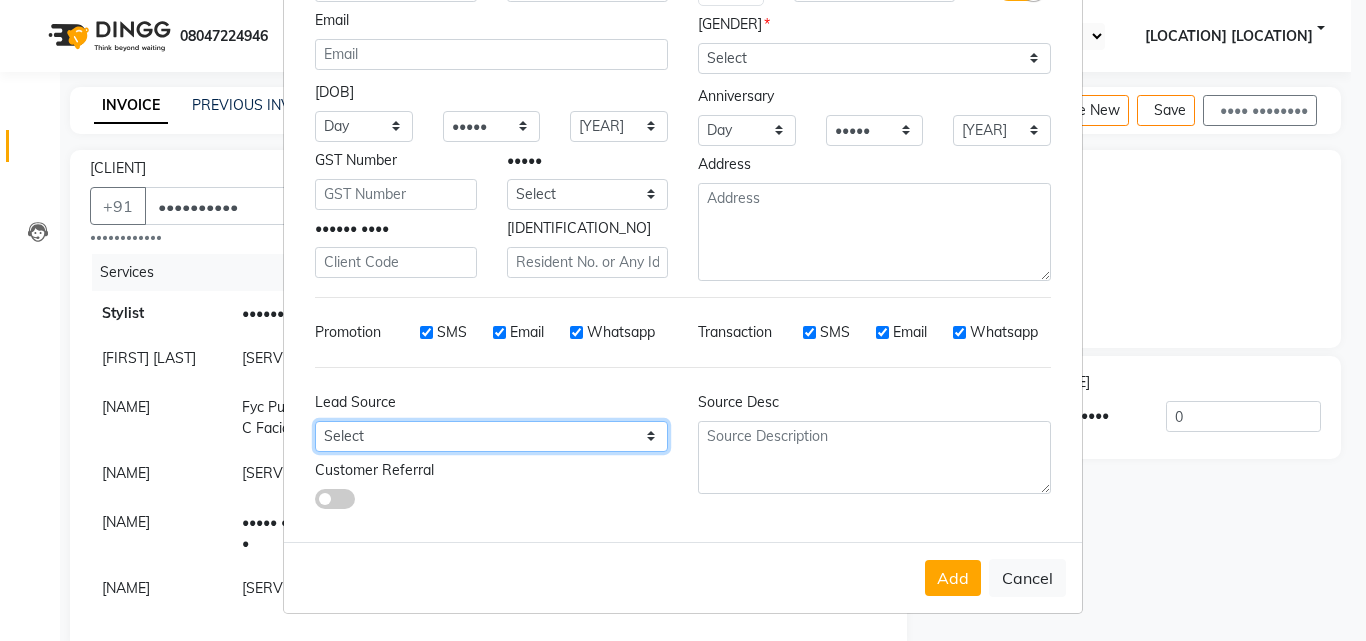 drag, startPoint x: 380, startPoint y: 427, endPoint x: 349, endPoint y: 415, distance: 33.24154 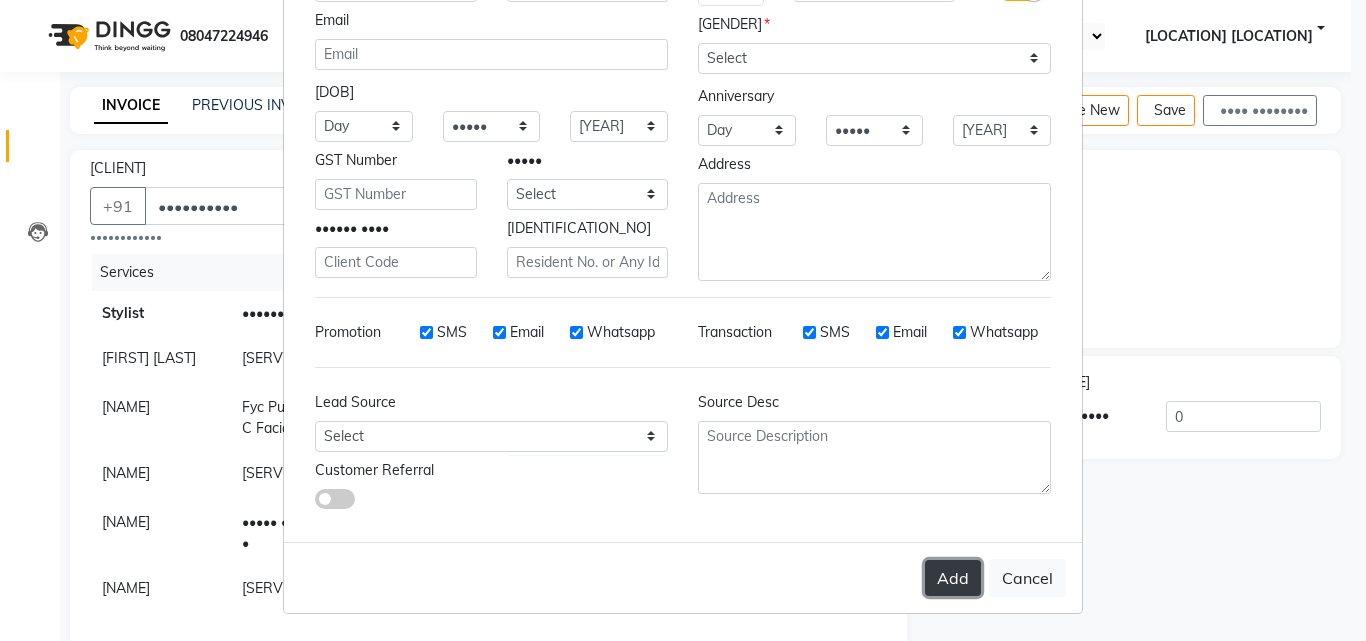 click on "Add" at bounding box center (953, 578) 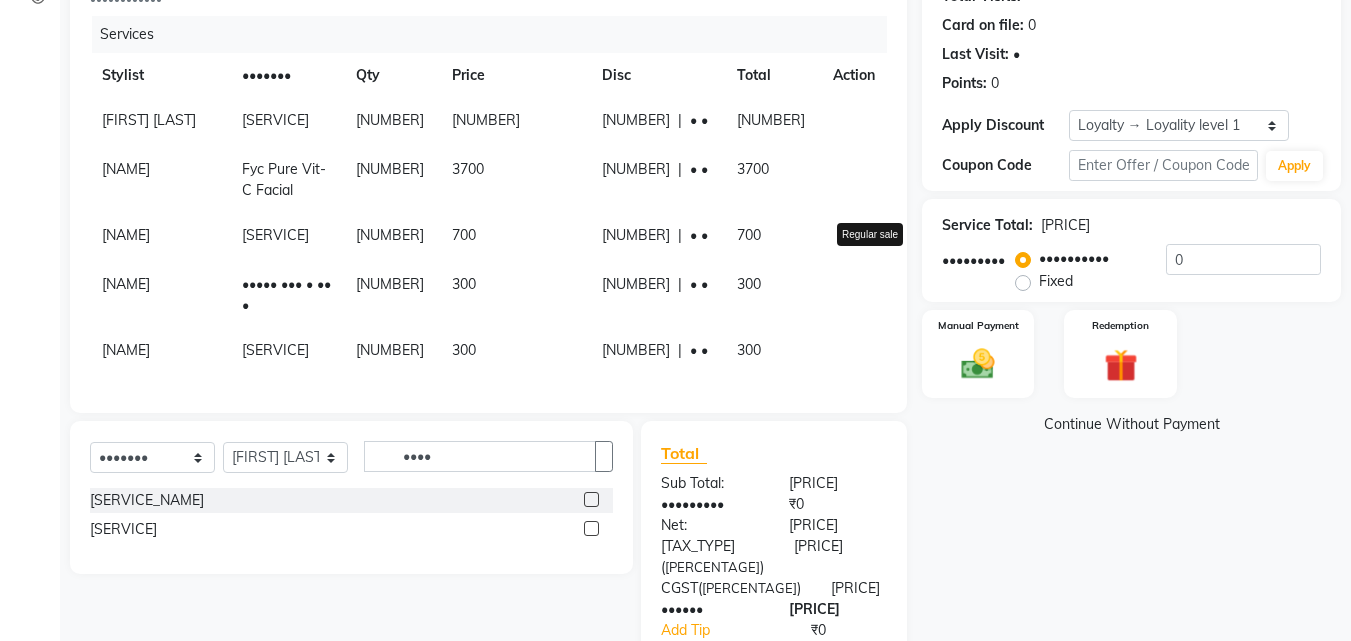 scroll, scrollTop: 191, scrollLeft: 0, axis: vertical 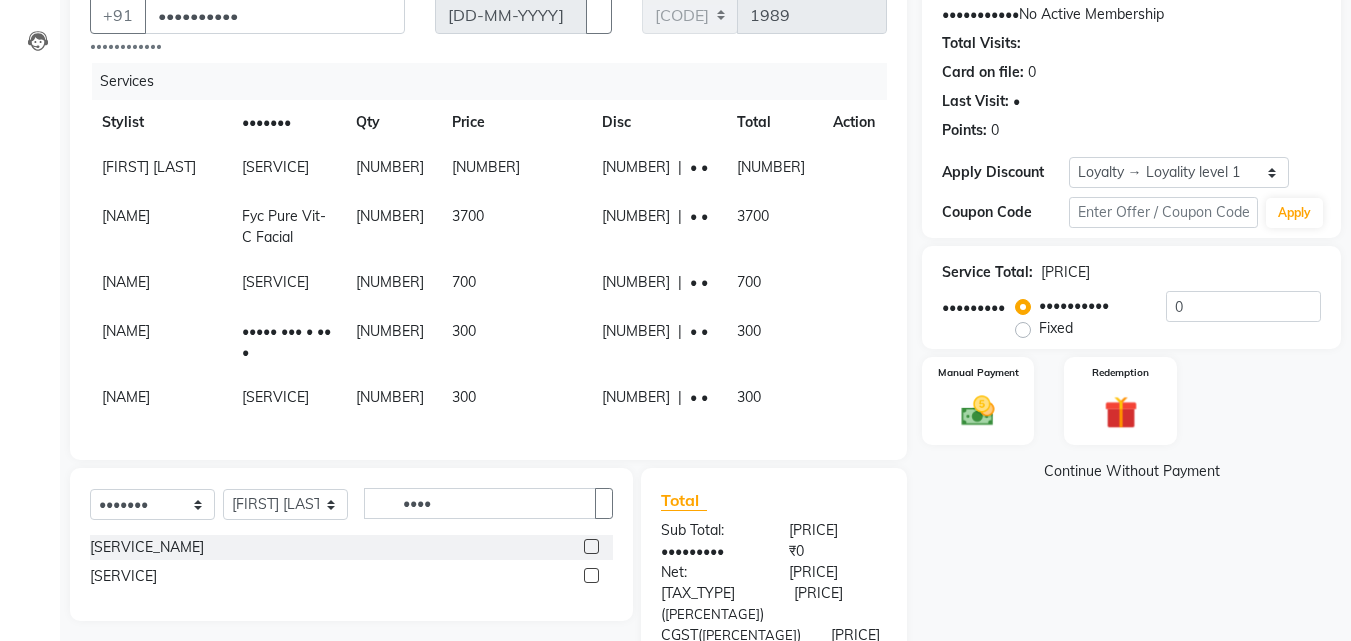 click at bounding box center [841, 169] 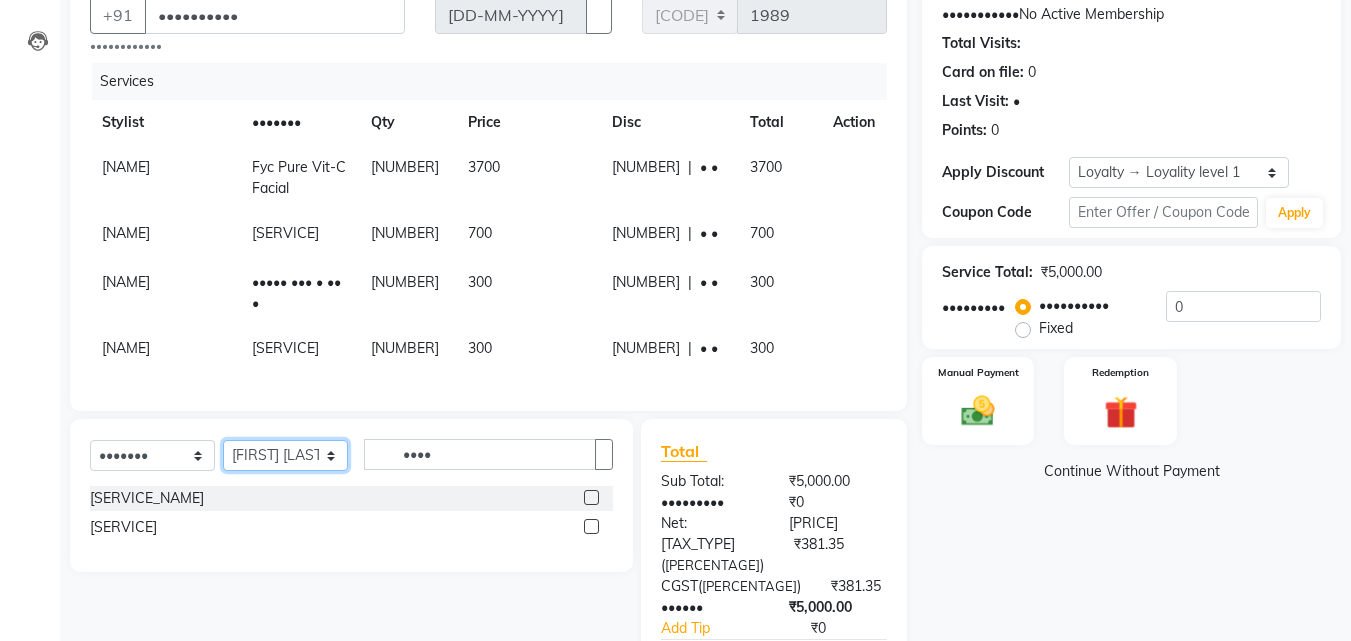 click on "Select Stylist [NAME] [NAME] [NAME] [LOCATION] [LOCATION] [NAME] [NAME] [NAME] [NAME] [NAME] [NAME] [NAME] [NAME]" at bounding box center (285, 455) 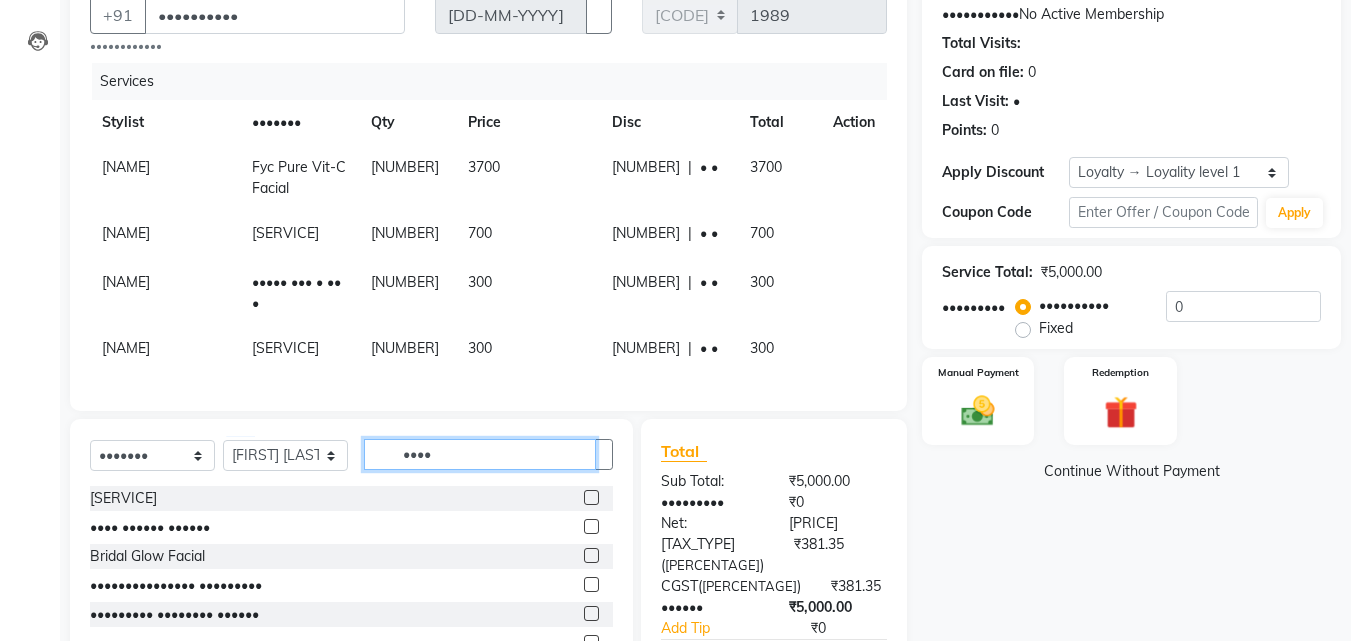drag, startPoint x: 494, startPoint y: 502, endPoint x: 325, endPoint y: 494, distance: 169.18924 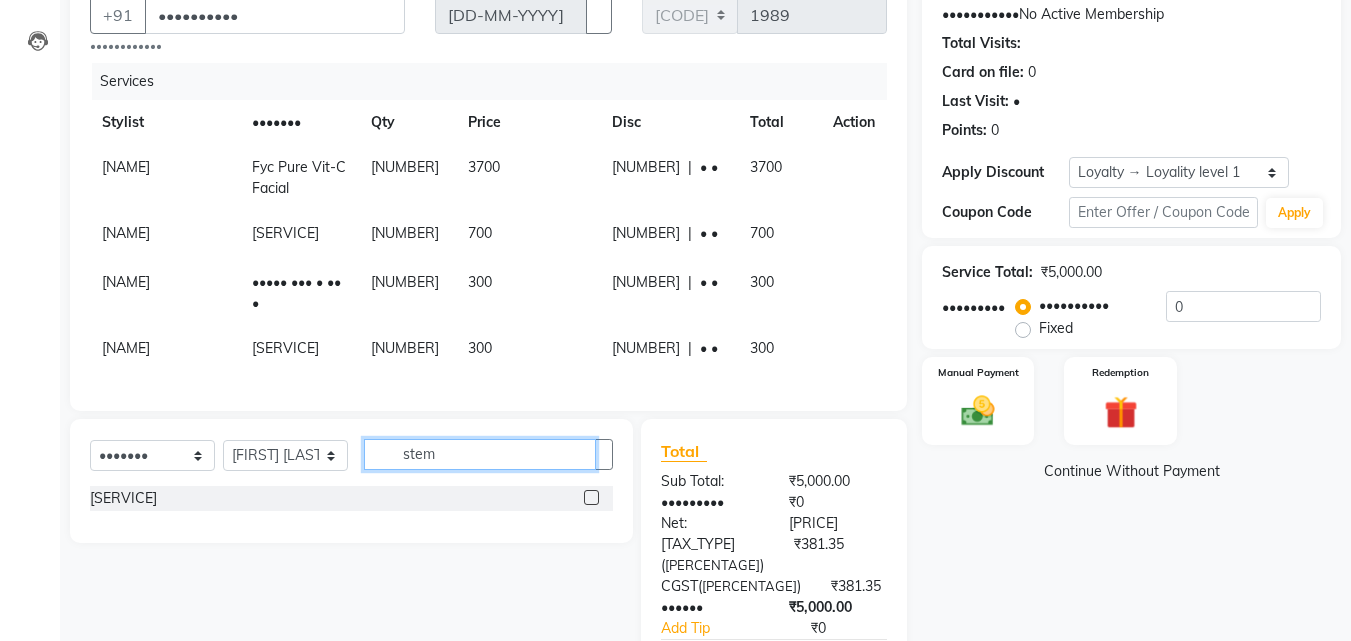 type on "stem" 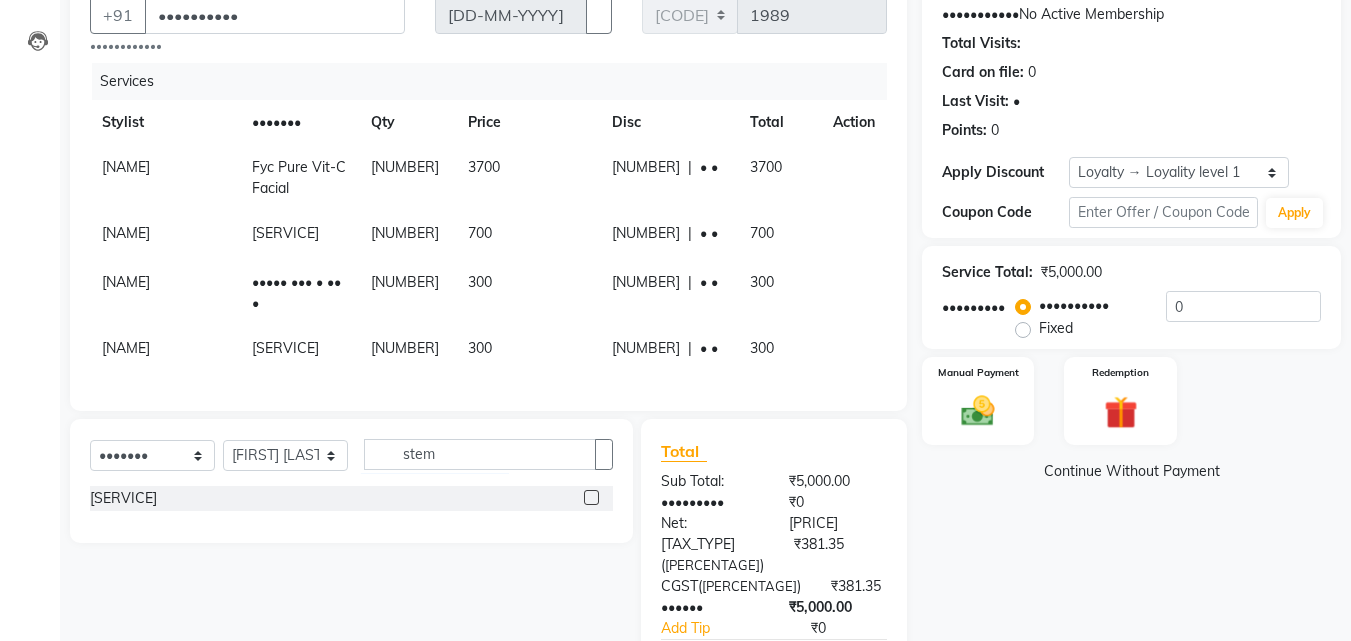 click at bounding box center (591, 497) 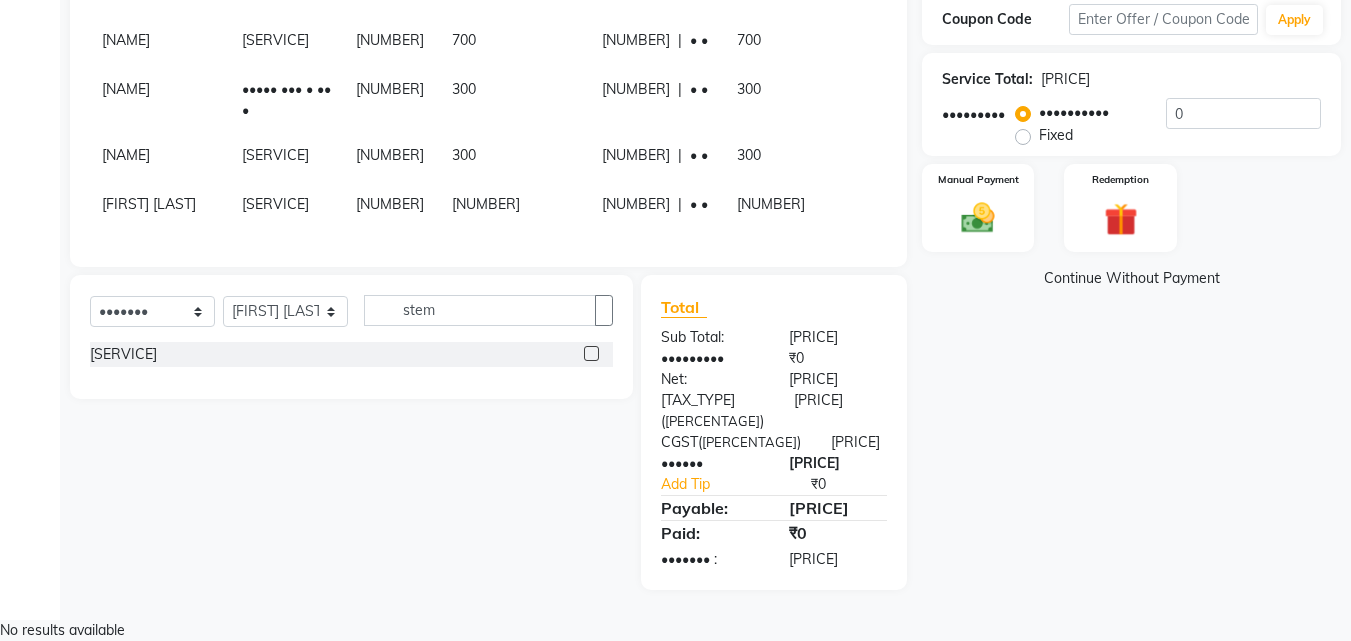 scroll, scrollTop: 391, scrollLeft: 0, axis: vertical 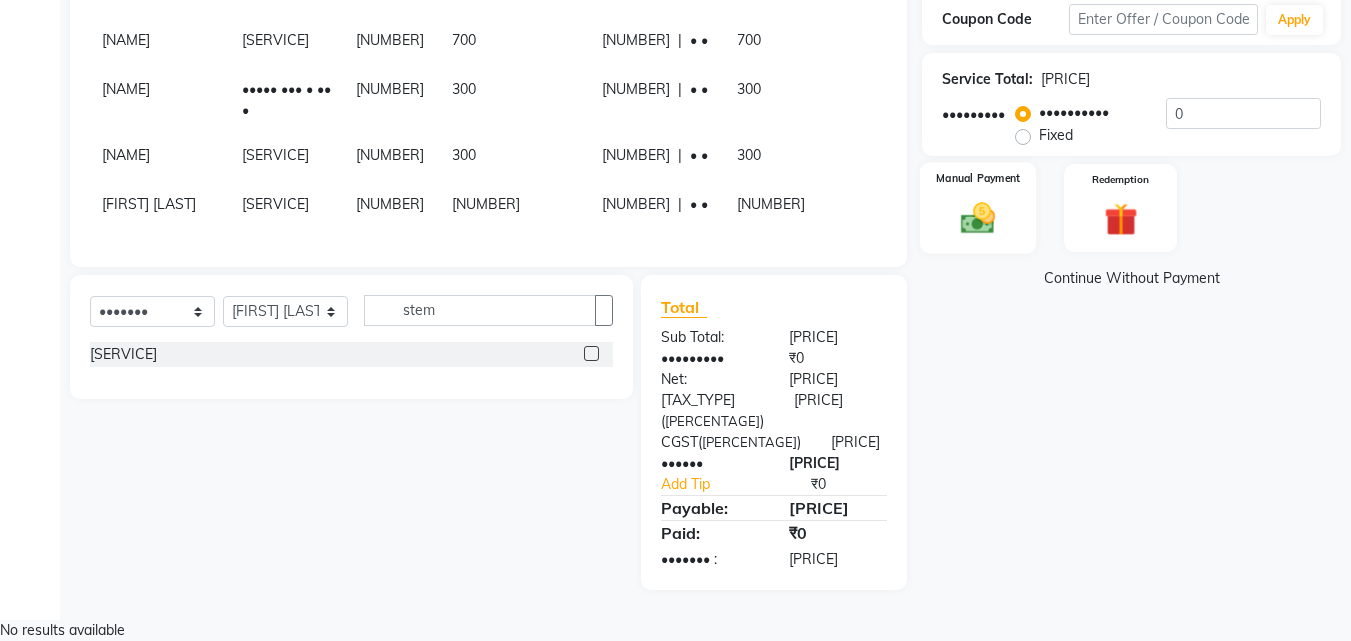 click at bounding box center [978, 218] 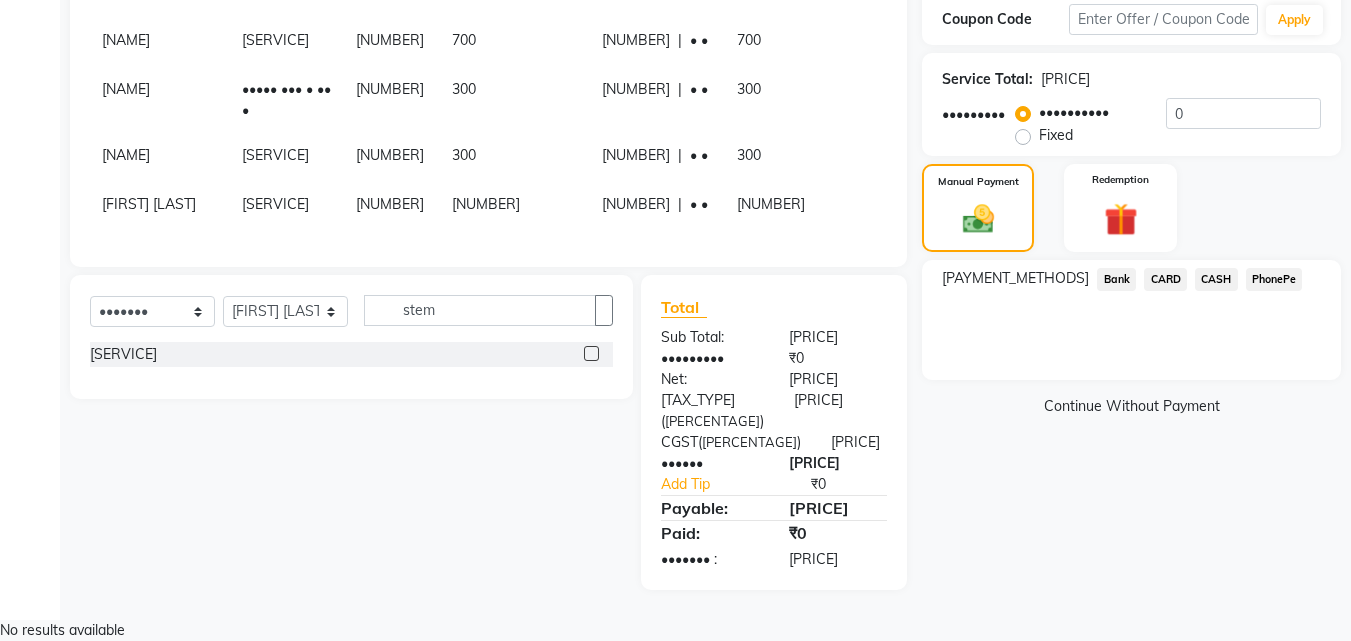 click on "PhonePe" at bounding box center [1116, 279] 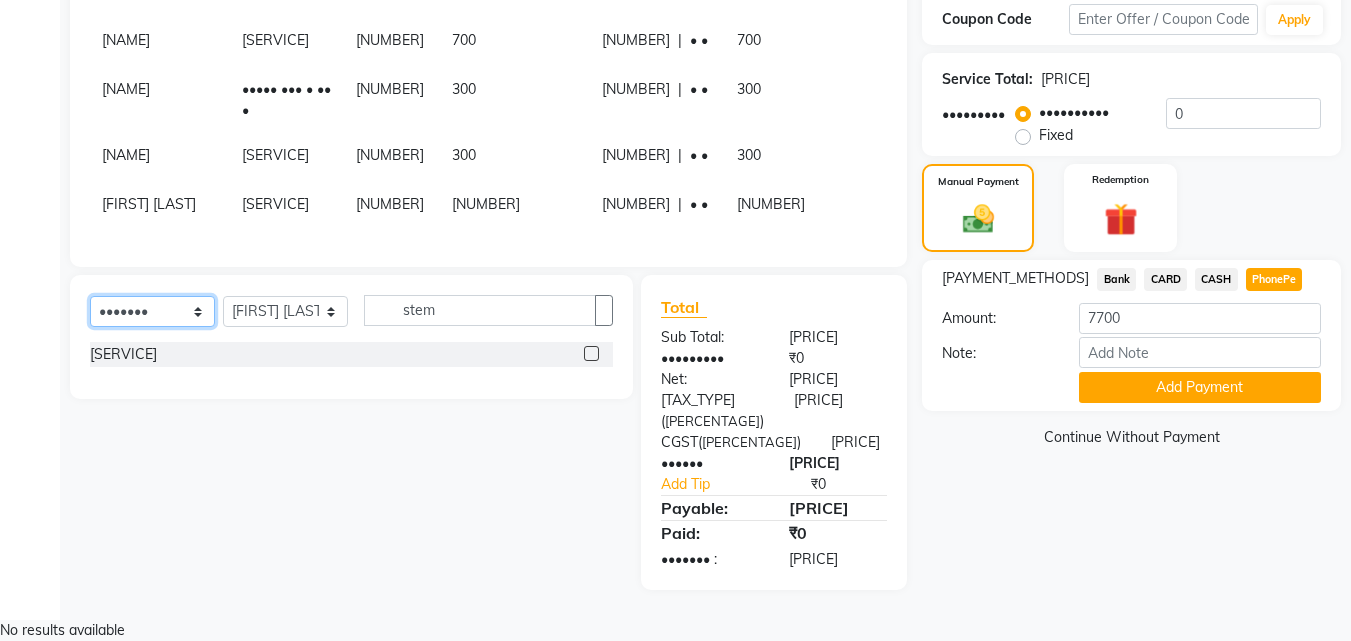 click on "Select Service Product Membership Package Voucher Prepaid Gift Card" at bounding box center (152, 311) 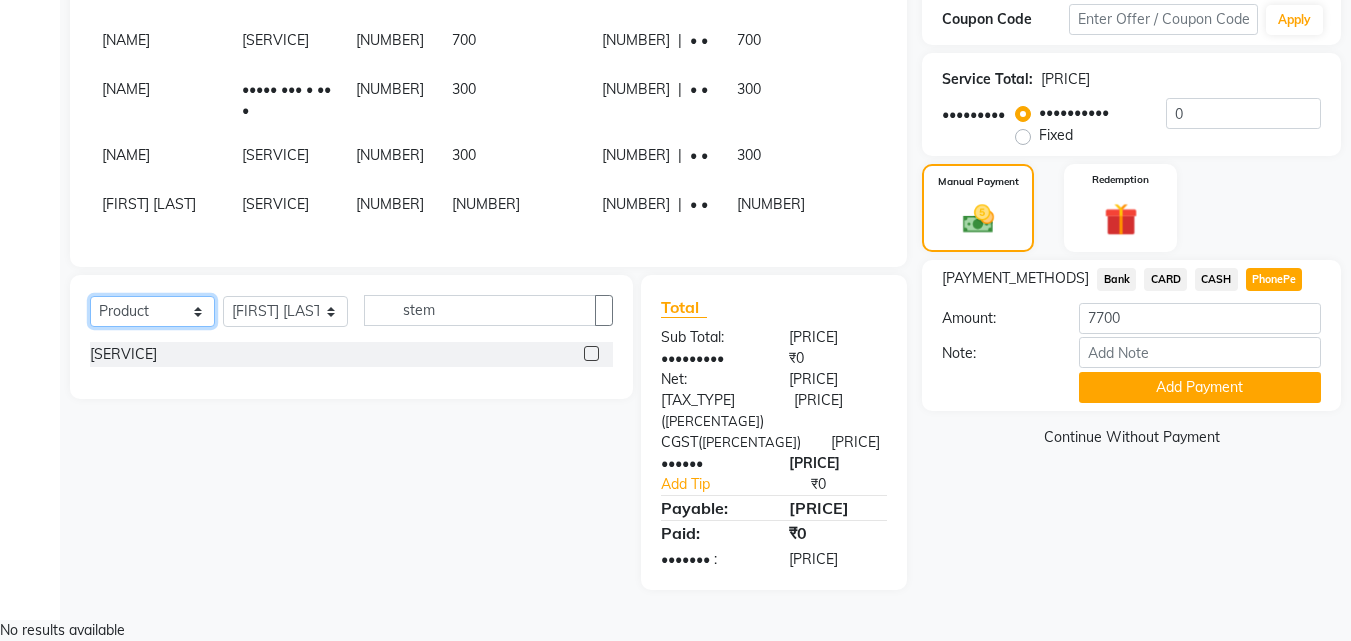 click on "Select Service Product Membership Package Voucher Prepaid Gift Card" at bounding box center (152, 311) 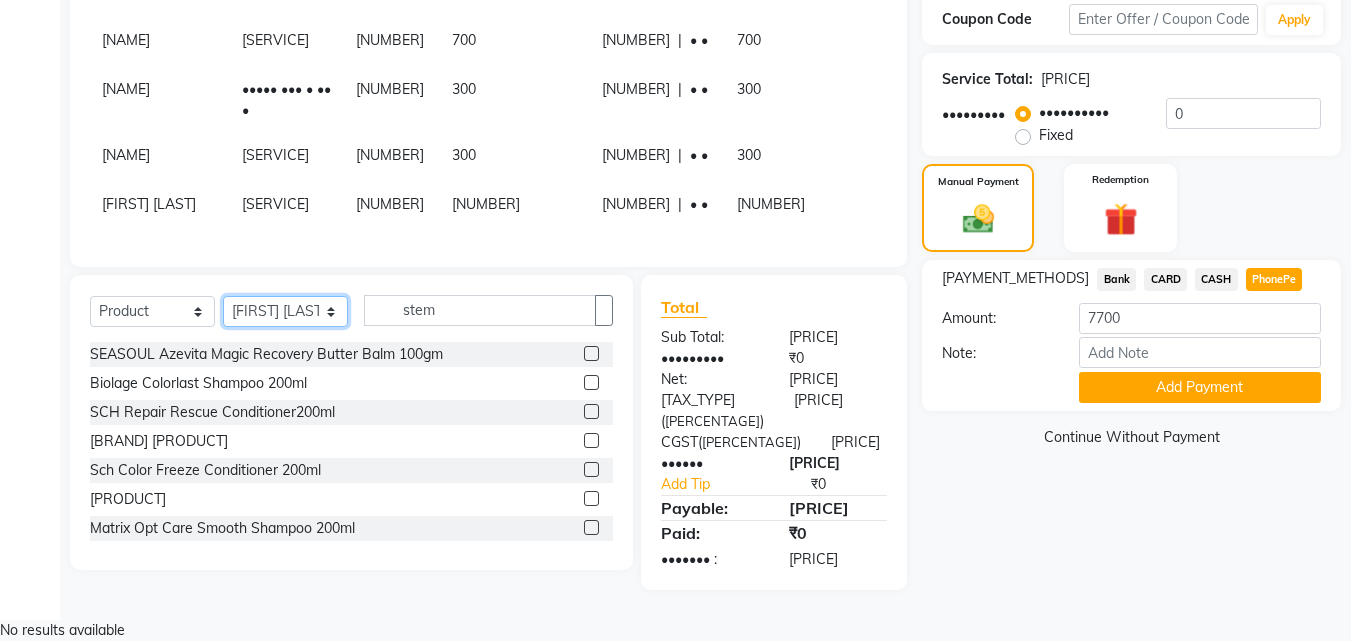 drag, startPoint x: 266, startPoint y: 348, endPoint x: 290, endPoint y: 354, distance: 24.738634 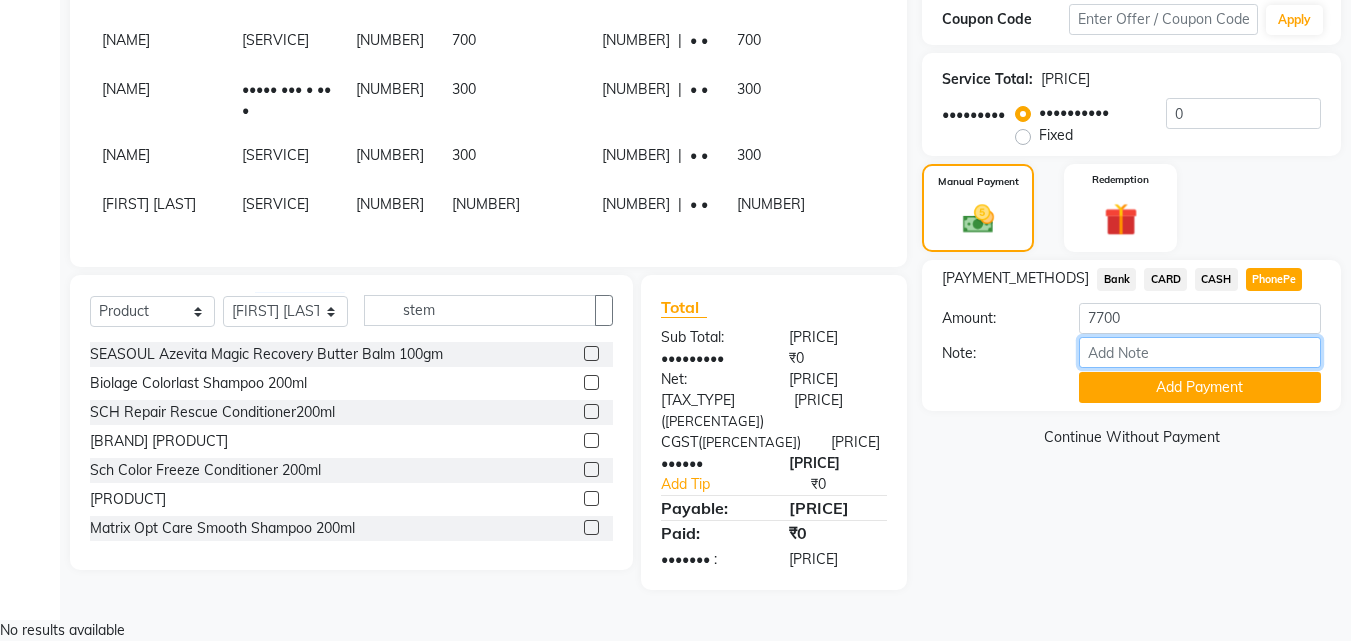 click on "Note:" at bounding box center [1200, 352] 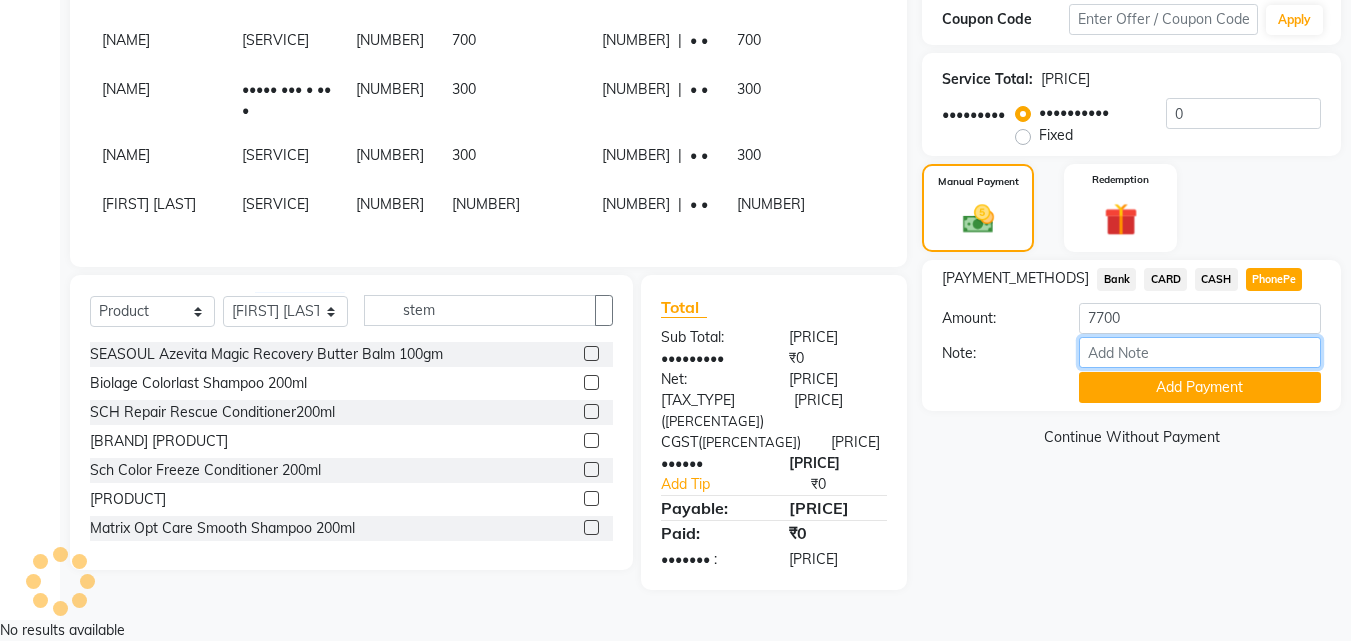 type on "[FIRST] [LAST]" 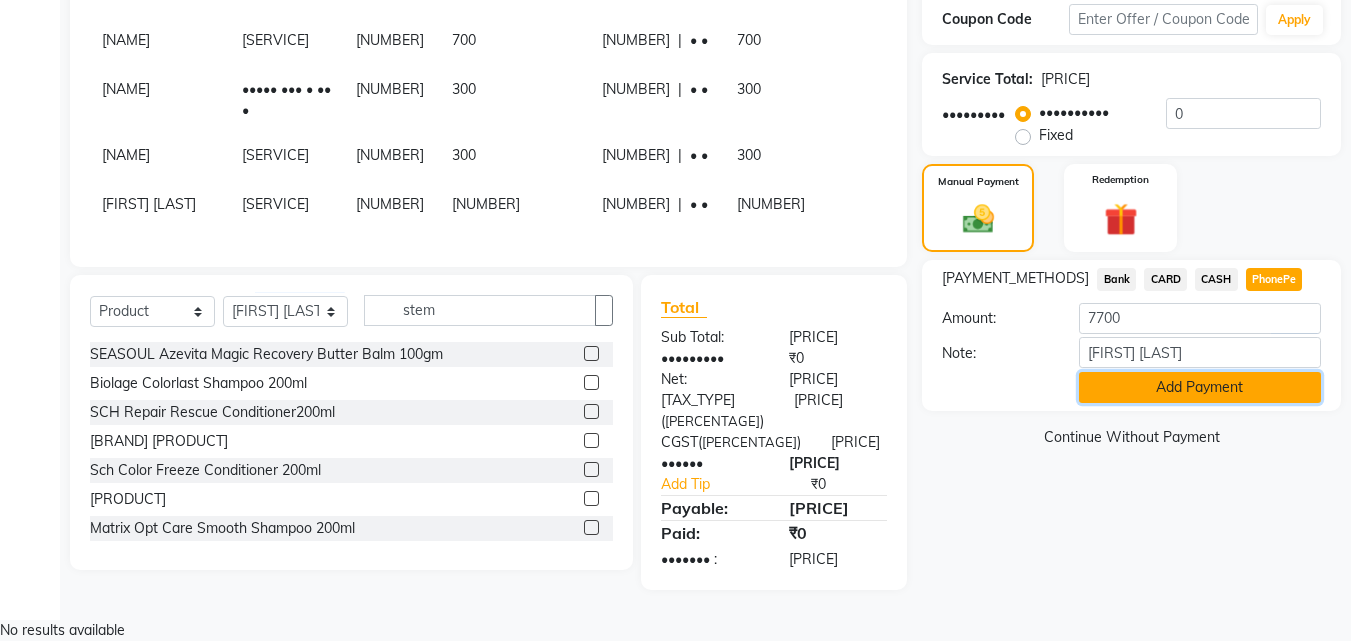 click on "Add Payment" at bounding box center (1200, 387) 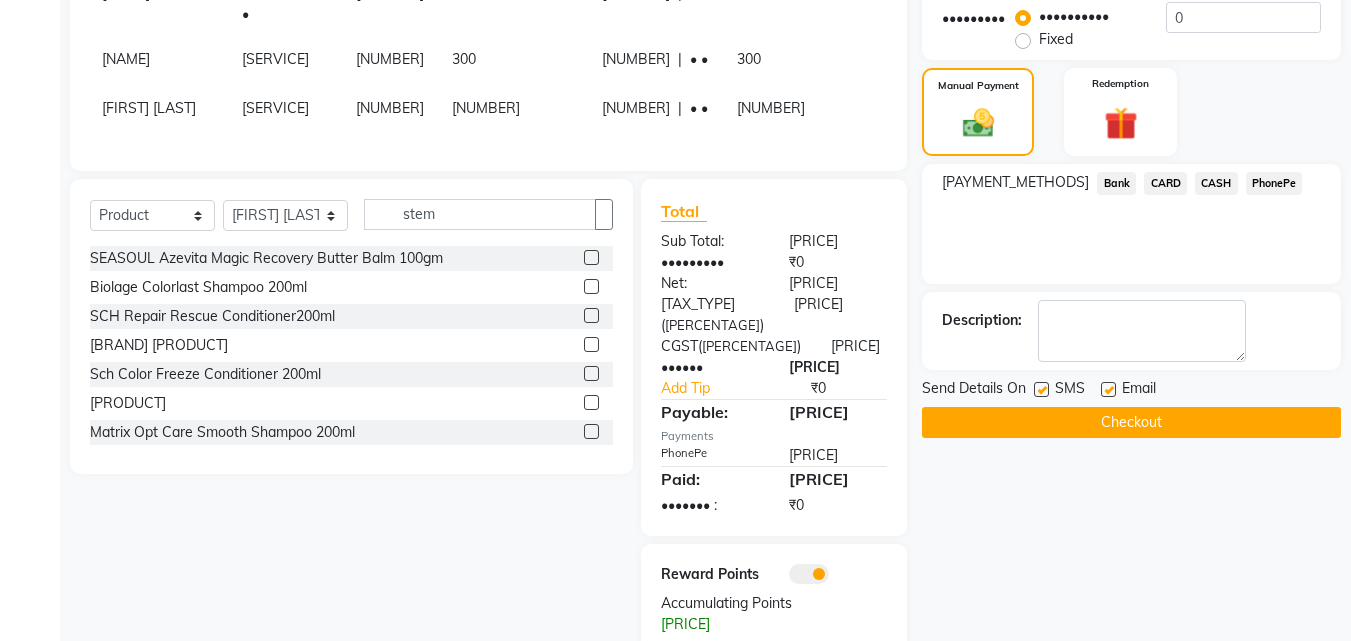 scroll, scrollTop: 553, scrollLeft: 0, axis: vertical 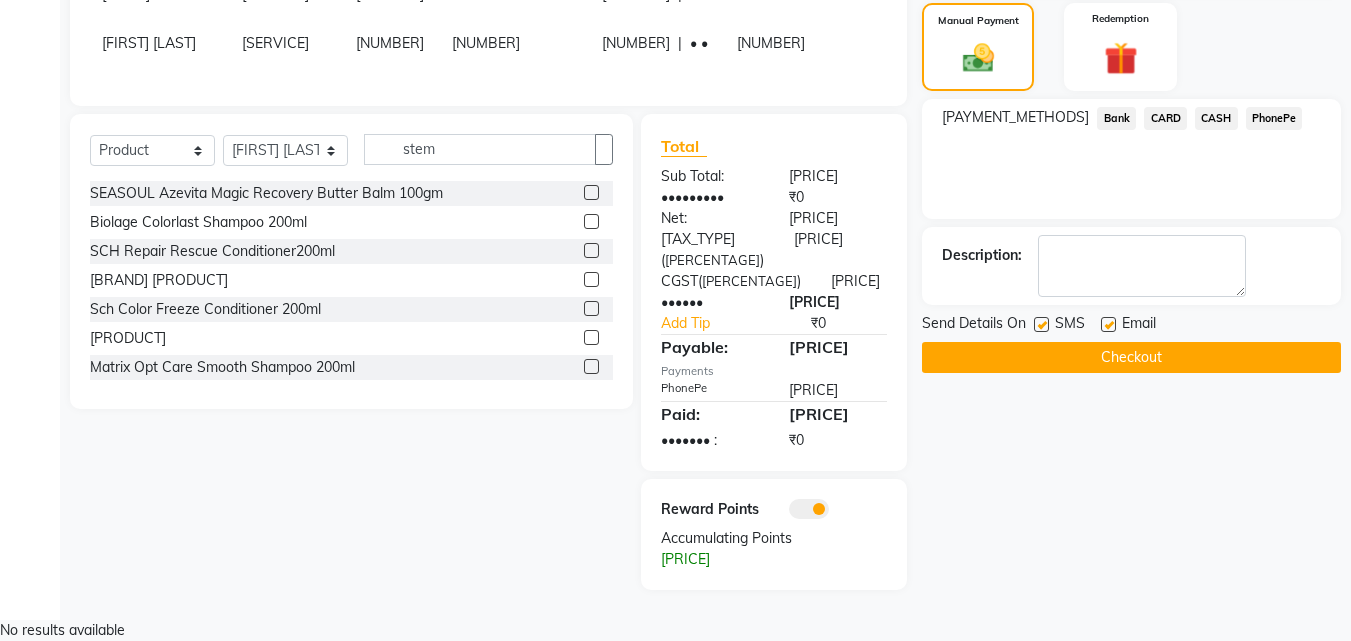 click at bounding box center [1108, 324] 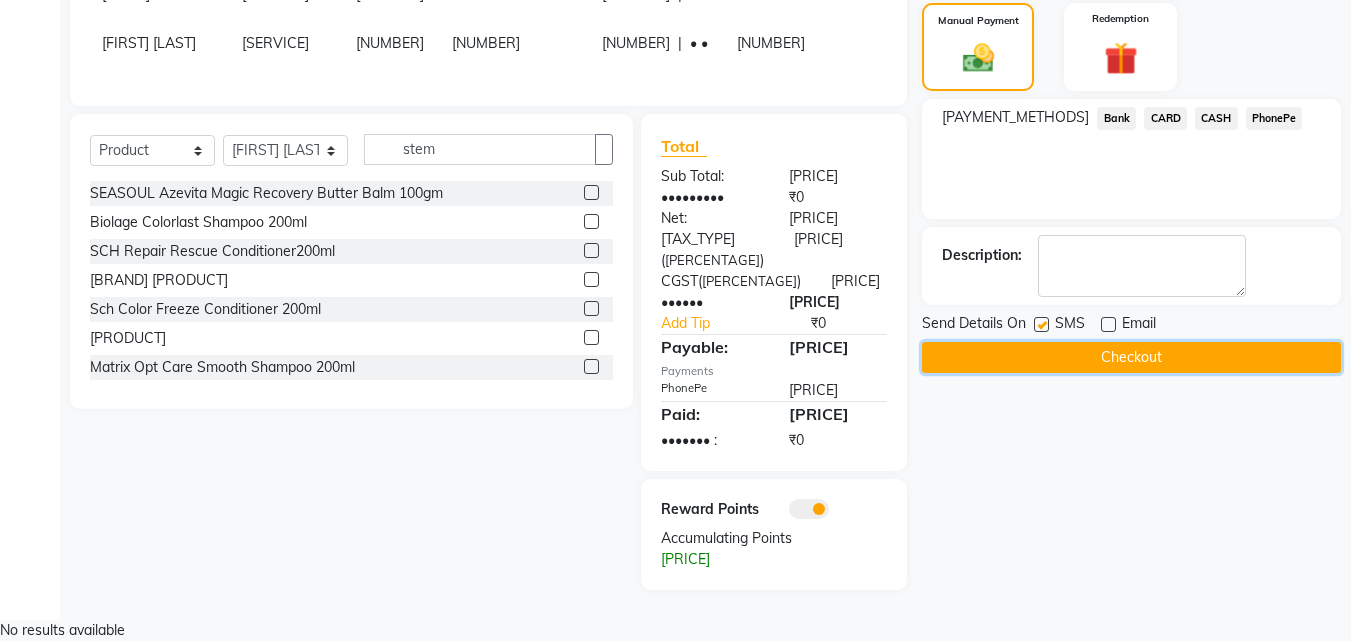 click on "Checkout" at bounding box center (1131, 357) 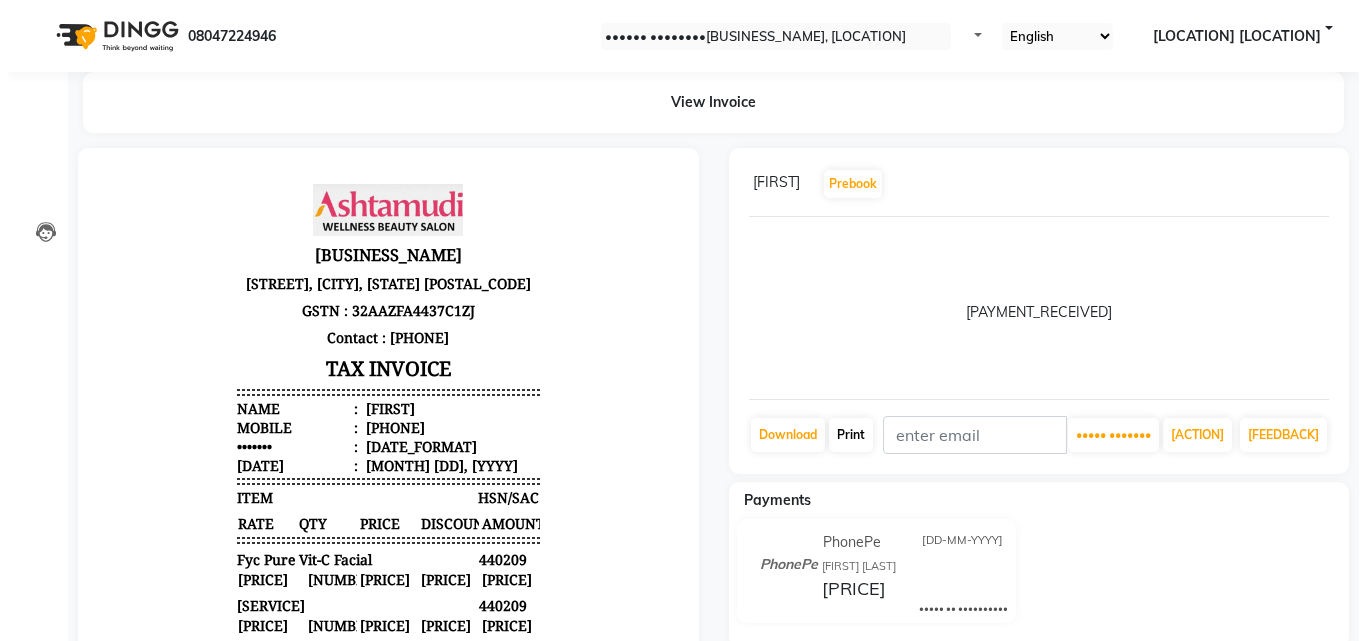 scroll, scrollTop: 0, scrollLeft: 0, axis: both 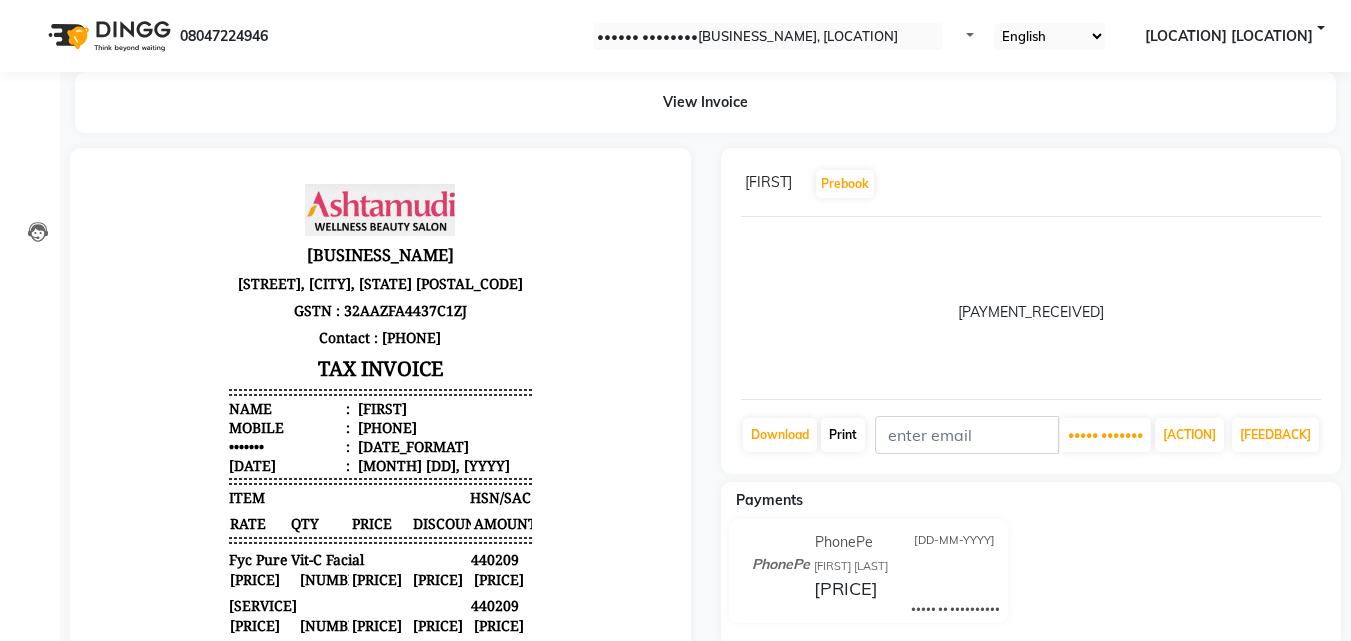 click on "Print" at bounding box center [780, 435] 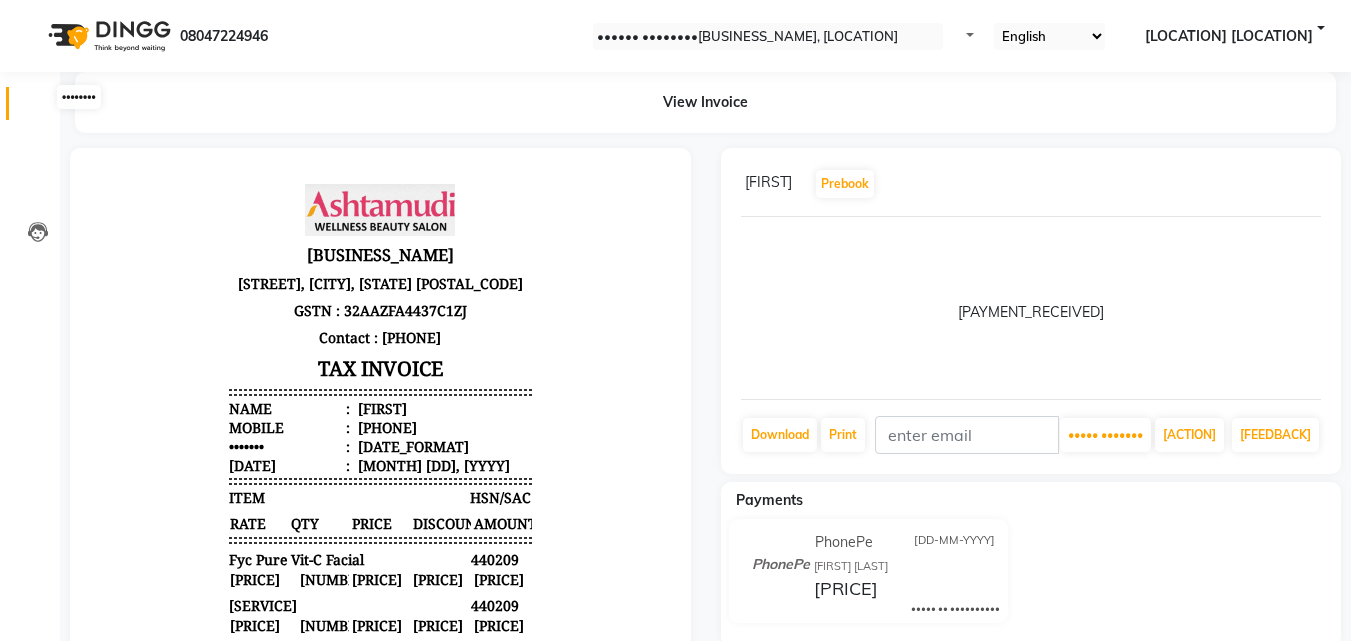 click at bounding box center [38, 108] 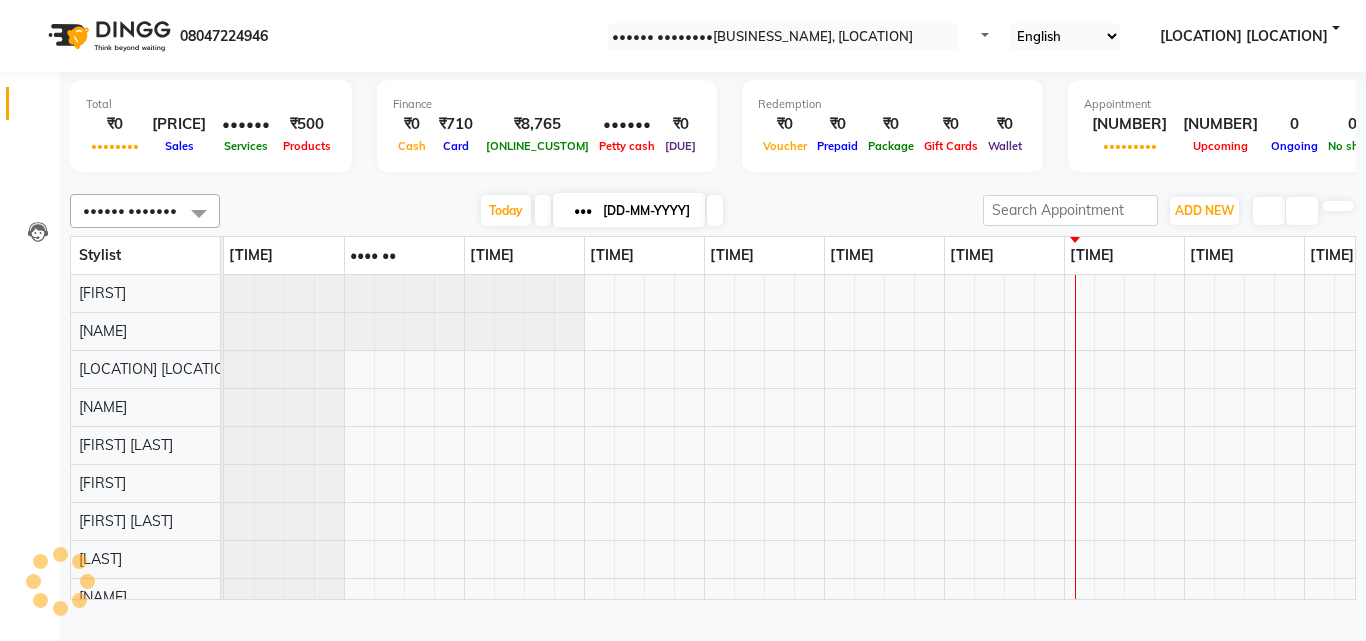 scroll, scrollTop: 0, scrollLeft: 429, axis: horizontal 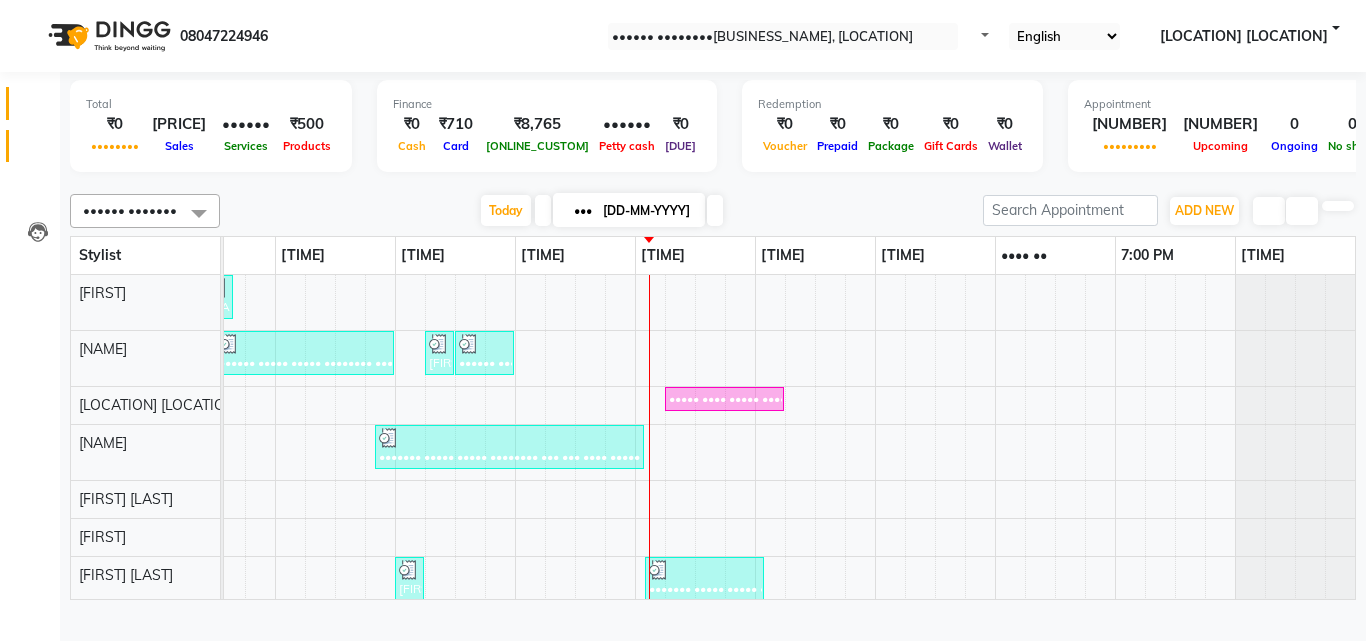 click at bounding box center [38, 151] 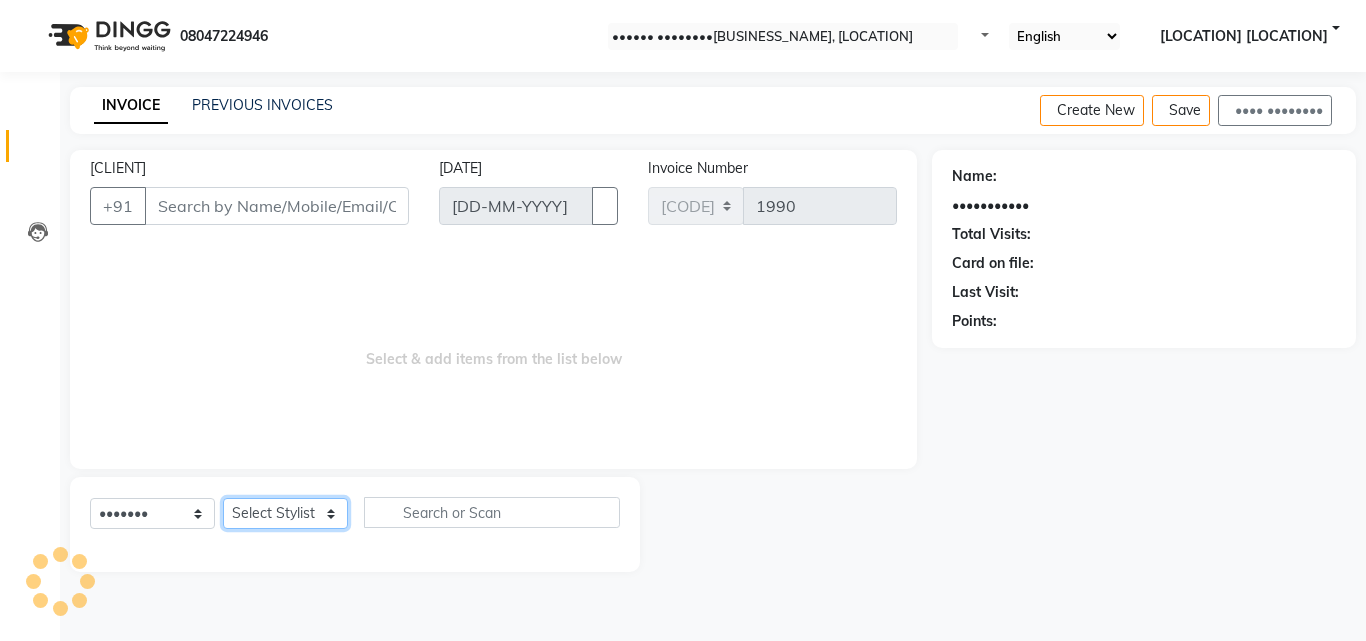 click on "Select Stylist" at bounding box center (285, 513) 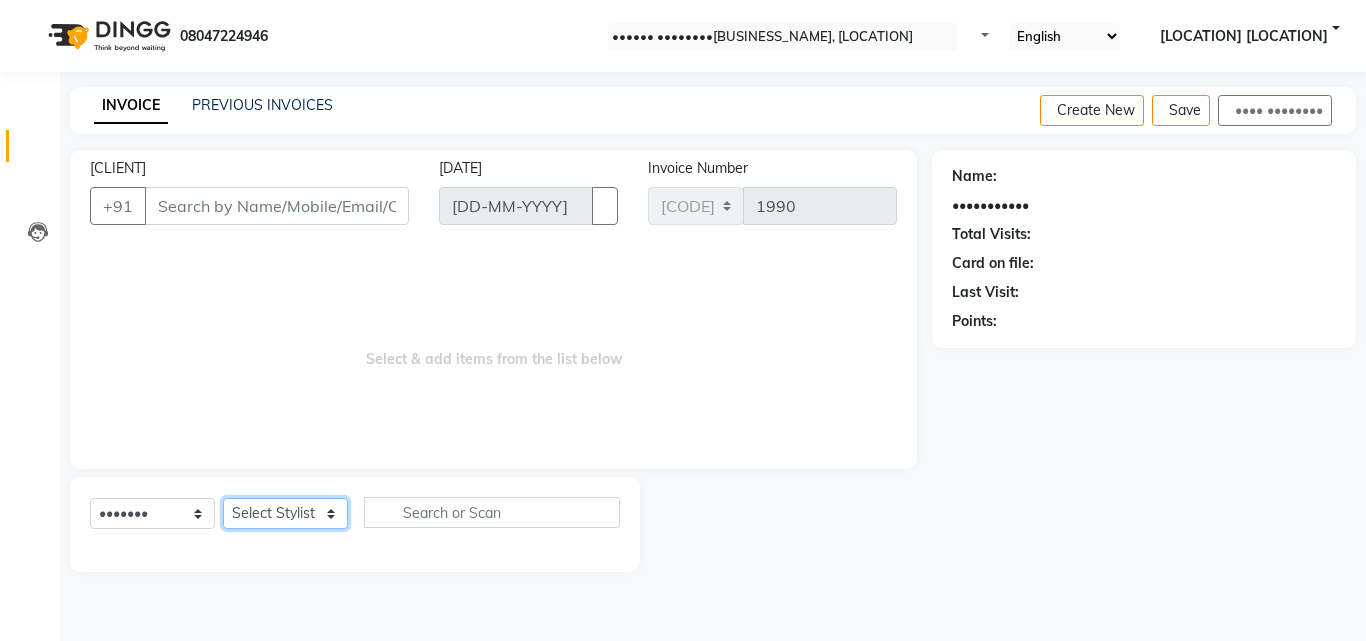 select on "•••••" 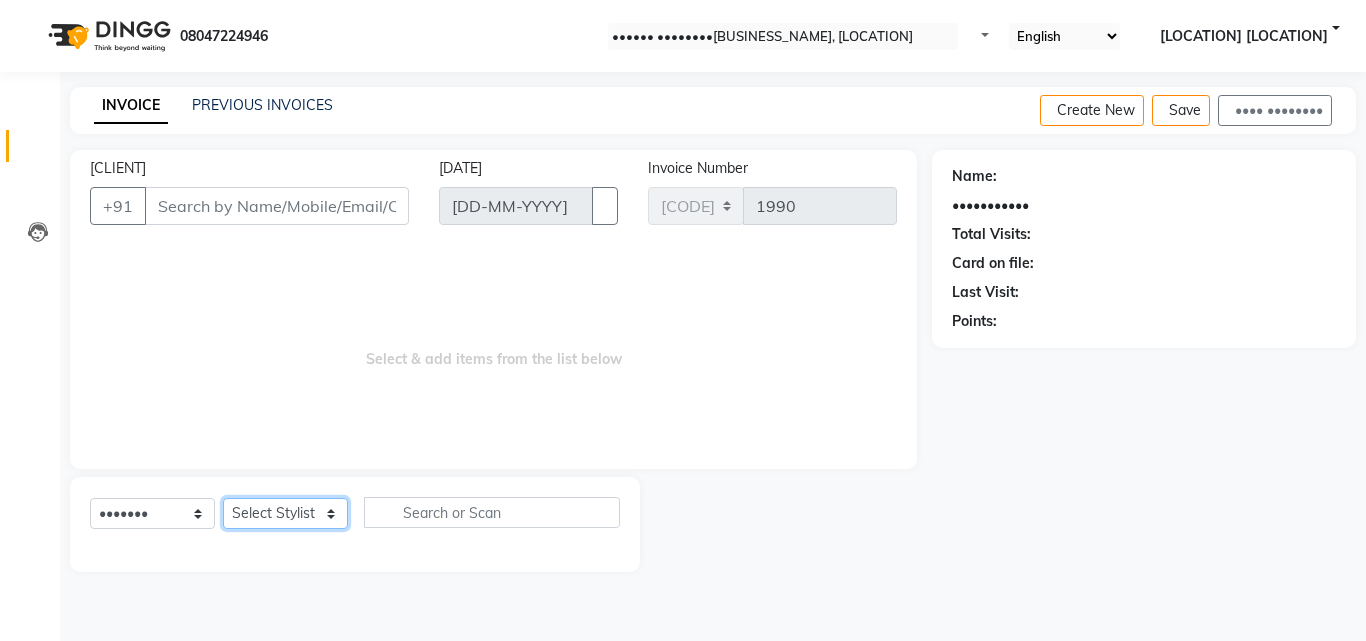 click on "Select Stylist [NAME] [NAME] [NAME] [LOCATION] [LOCATION] [NAME] [NAME] [NAME] [NAME] [NAME] [NAME] [NAME] [NAME]" at bounding box center [285, 513] 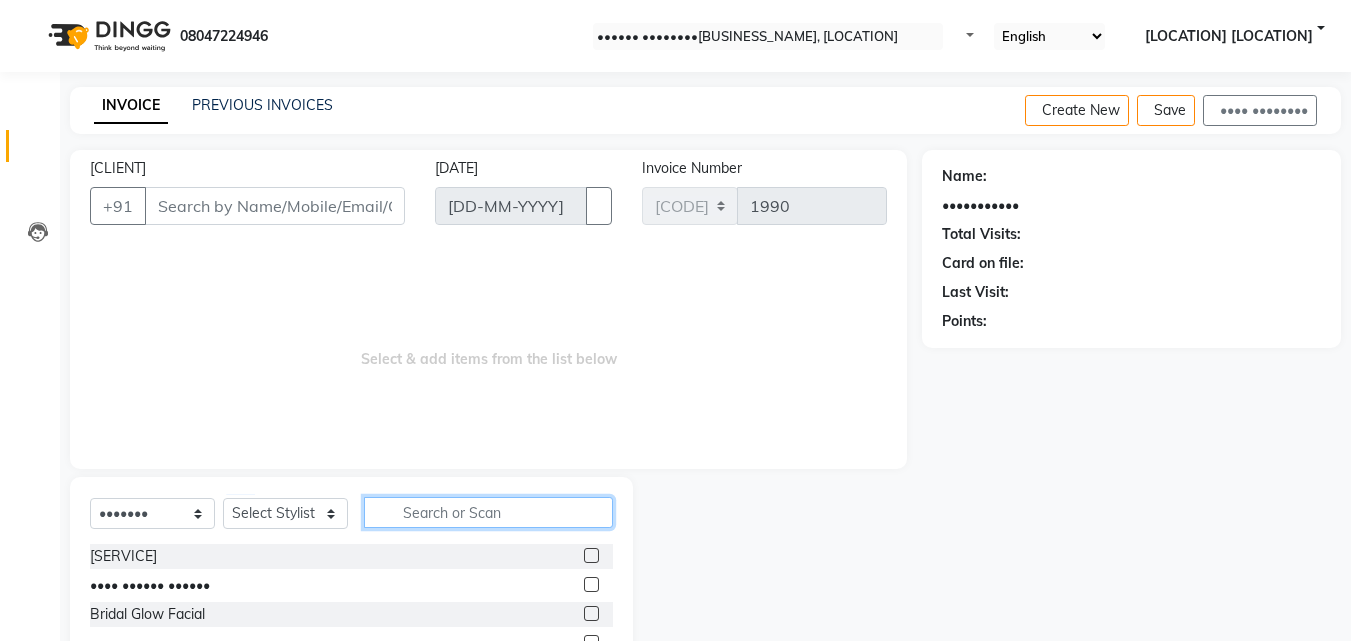 drag, startPoint x: 440, startPoint y: 504, endPoint x: 396, endPoint y: 504, distance: 44 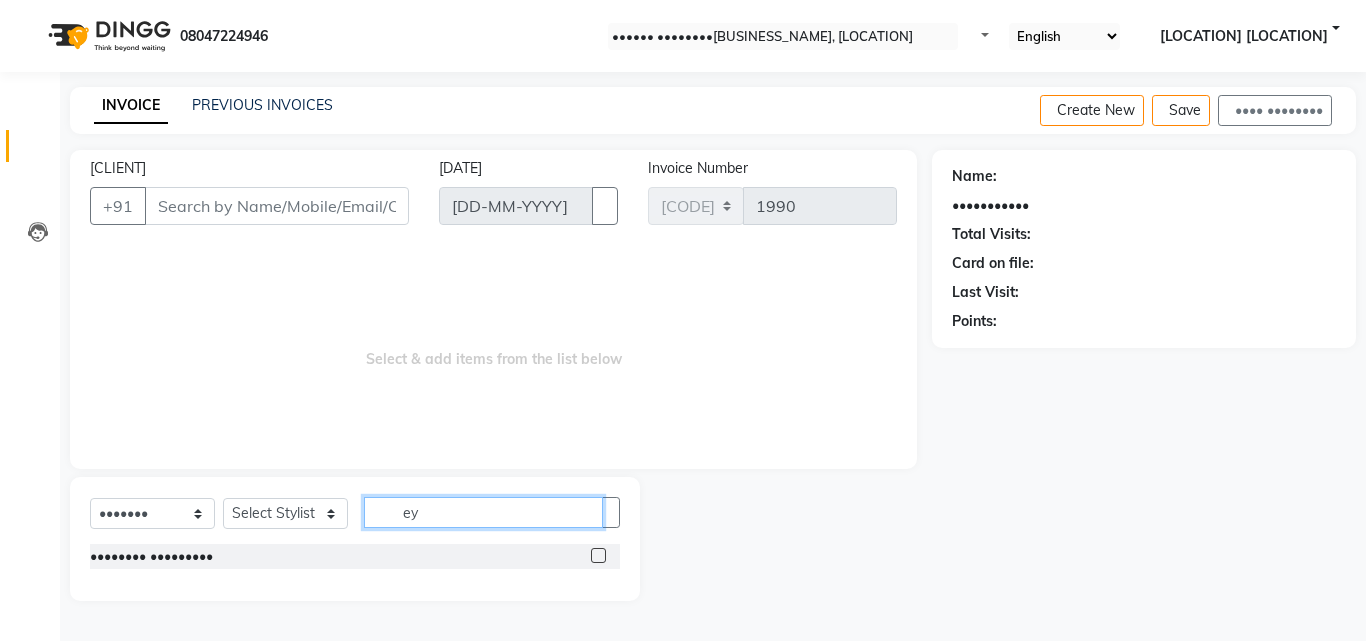 type on "ey" 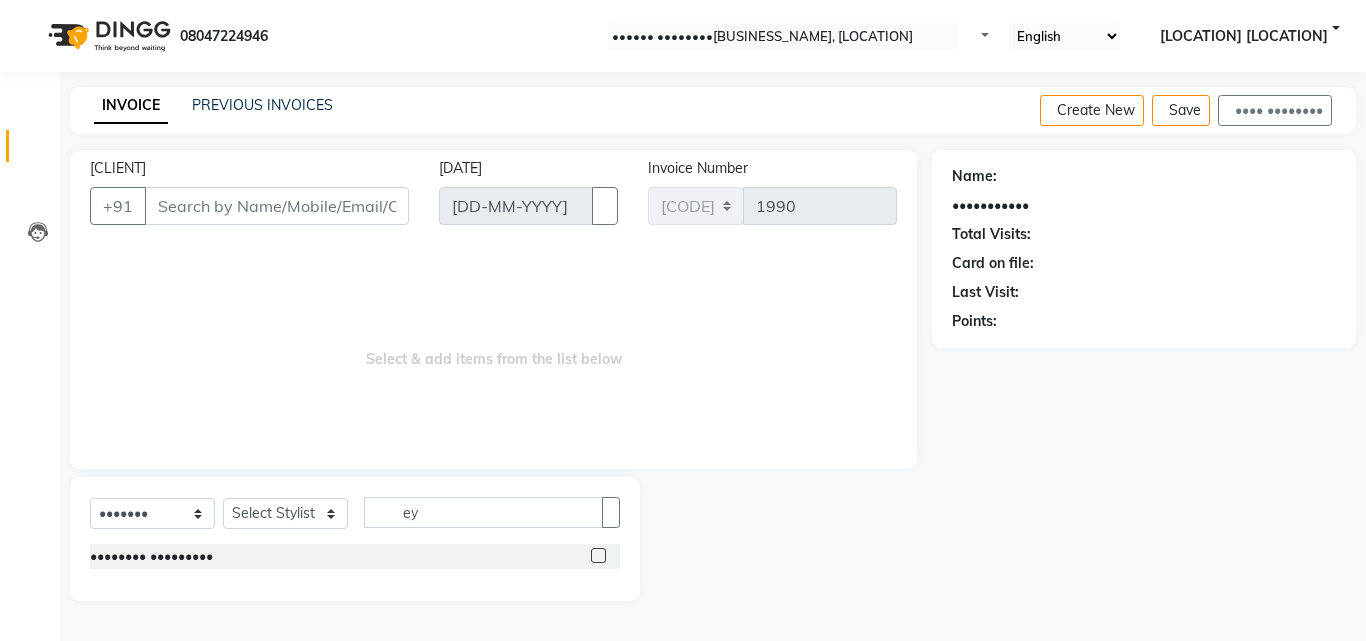 click at bounding box center (598, 555) 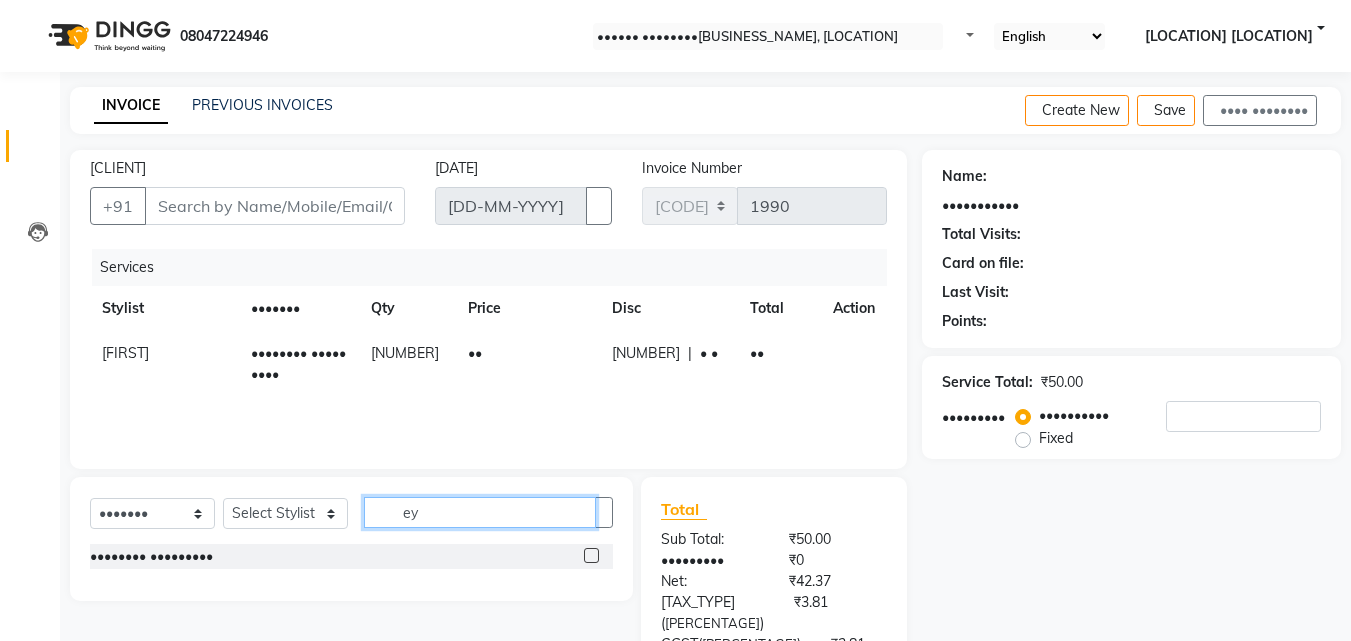 click on "ey" at bounding box center (480, 512) 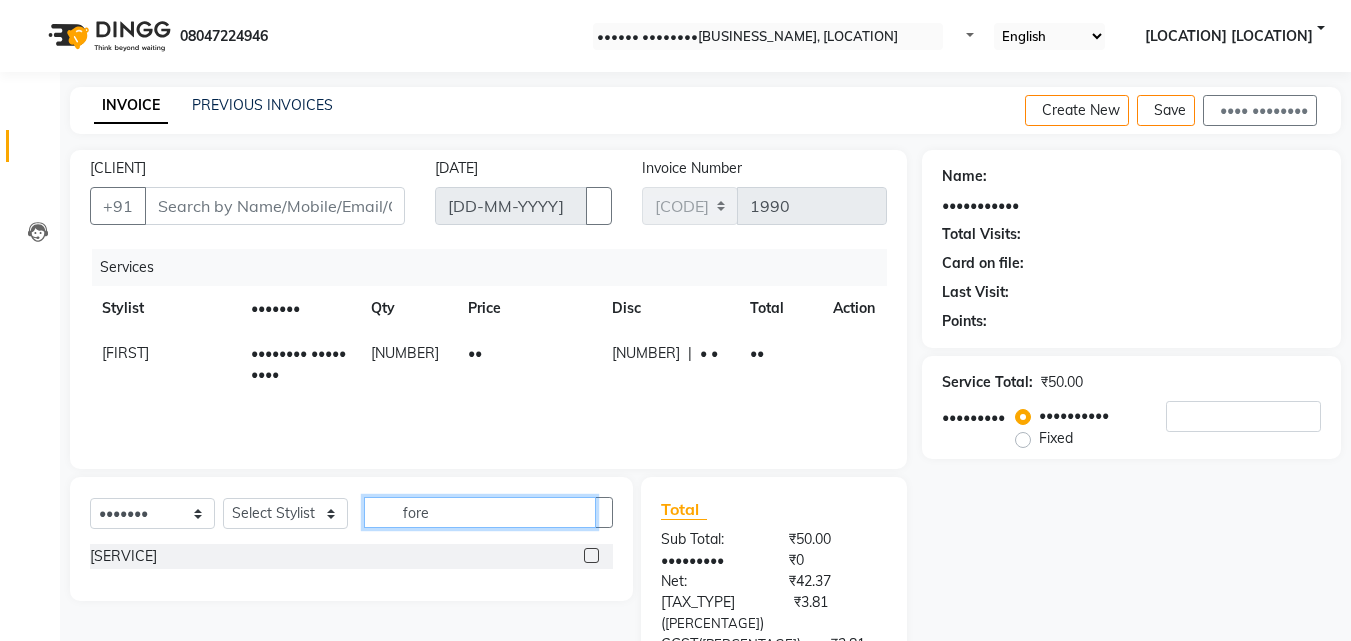 type on "fore" 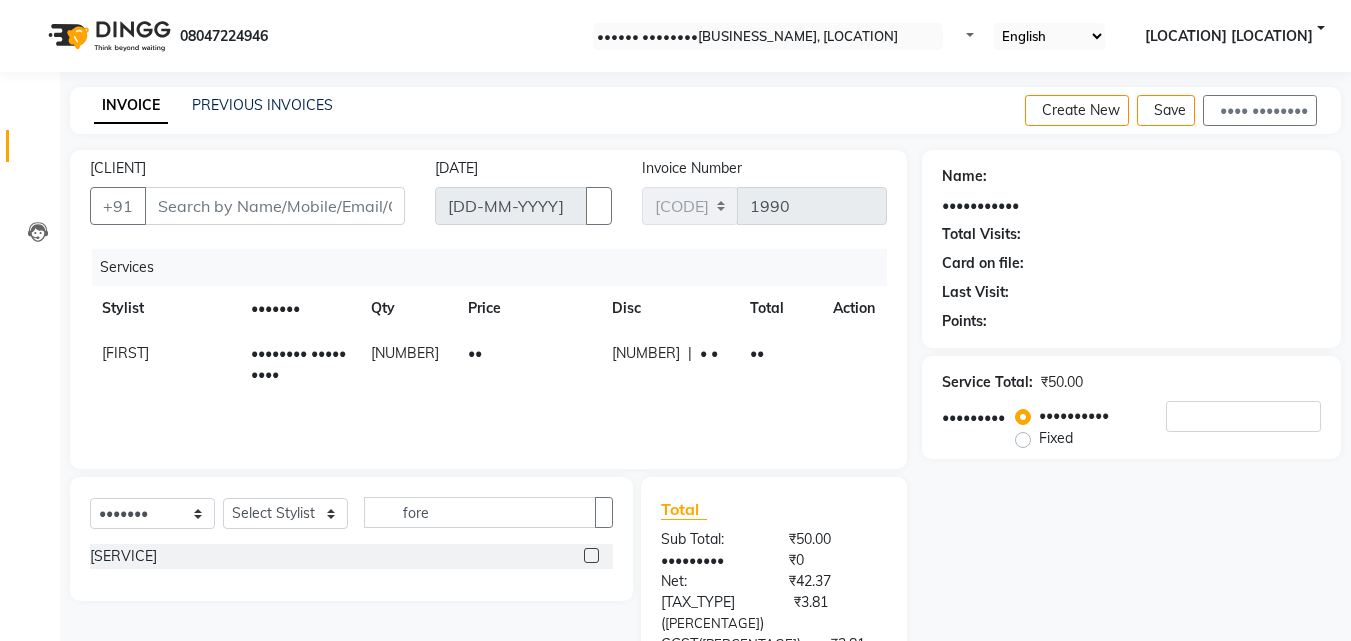 drag, startPoint x: 588, startPoint y: 549, endPoint x: 499, endPoint y: 599, distance: 102.0833 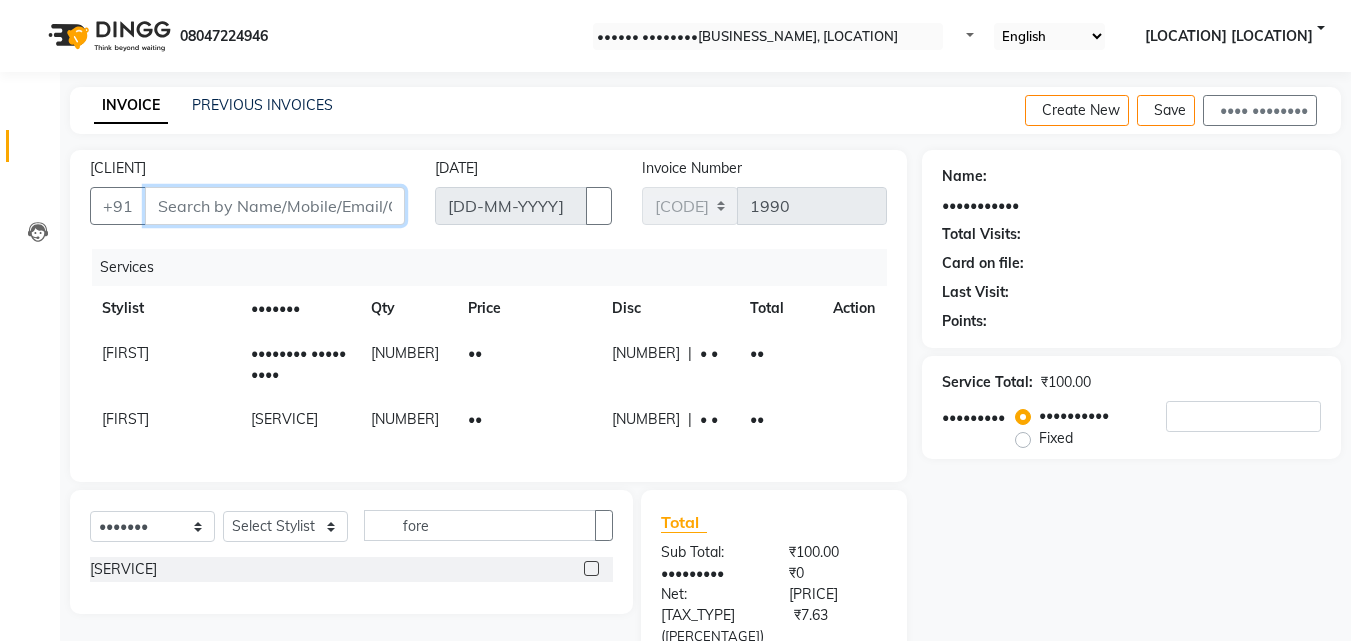 click on "[CLIENT]" at bounding box center (275, 206) 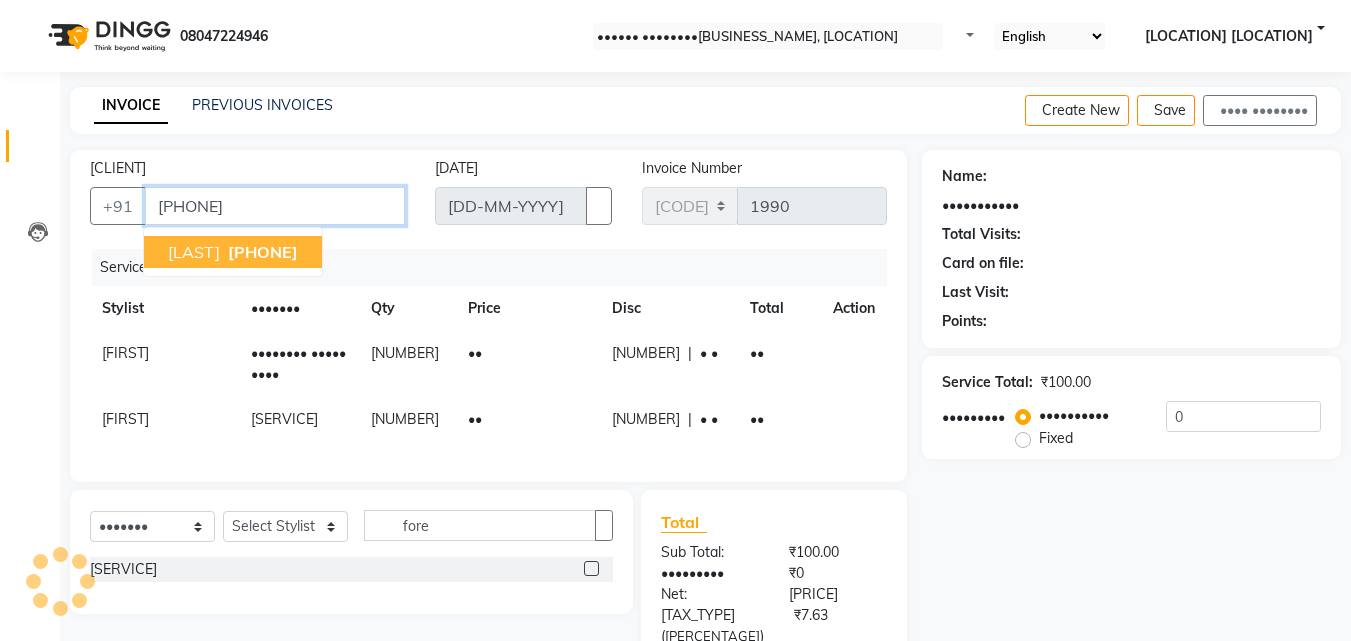 type on "[PHONE]" 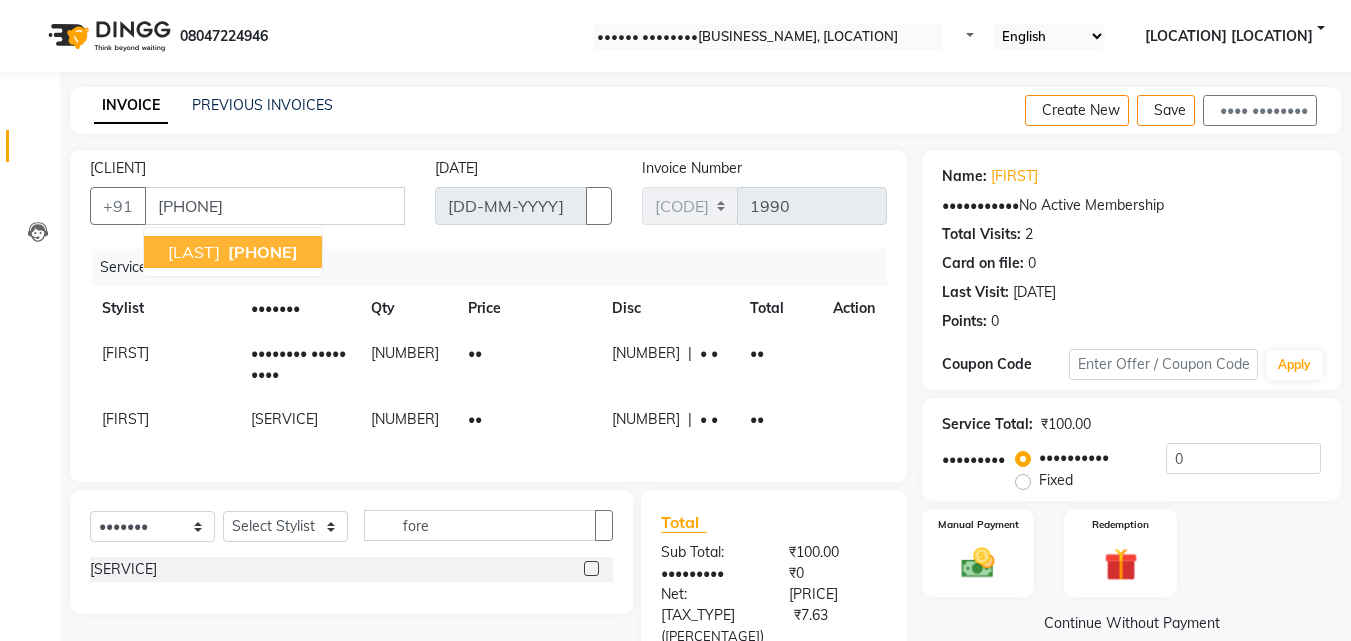 drag, startPoint x: 581, startPoint y: 255, endPoint x: 628, endPoint y: 254, distance: 47.010635 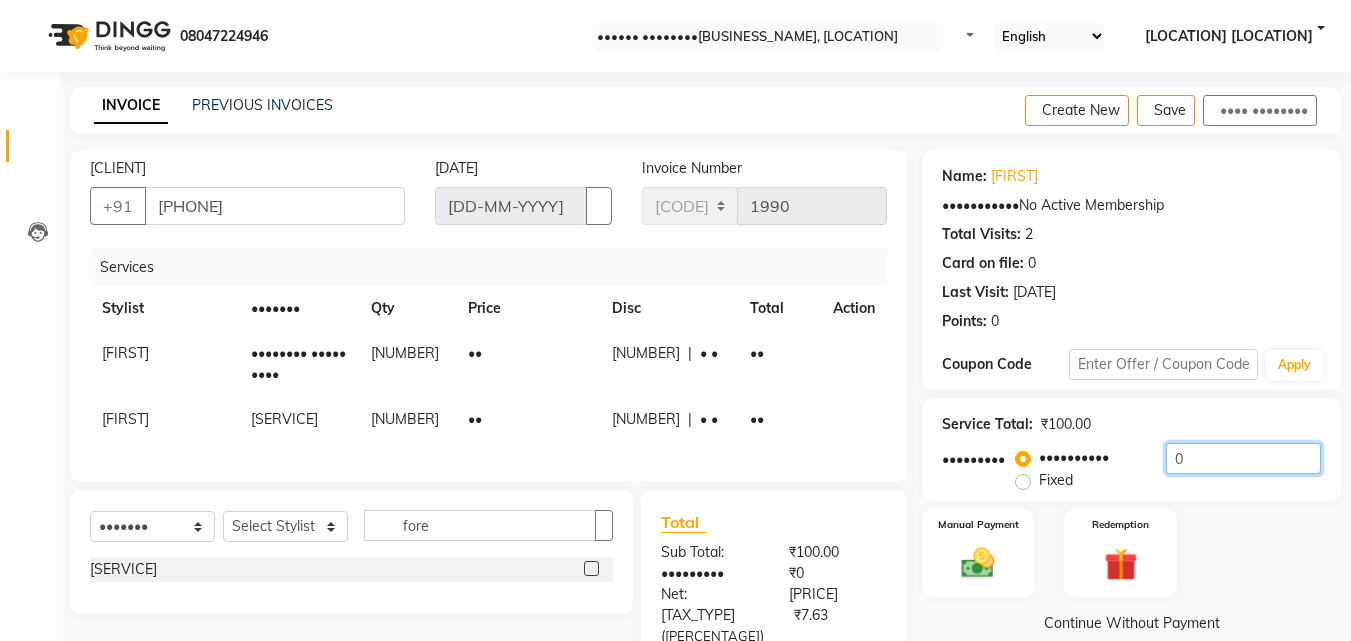 drag, startPoint x: 1227, startPoint y: 457, endPoint x: 1046, endPoint y: 456, distance: 181.00276 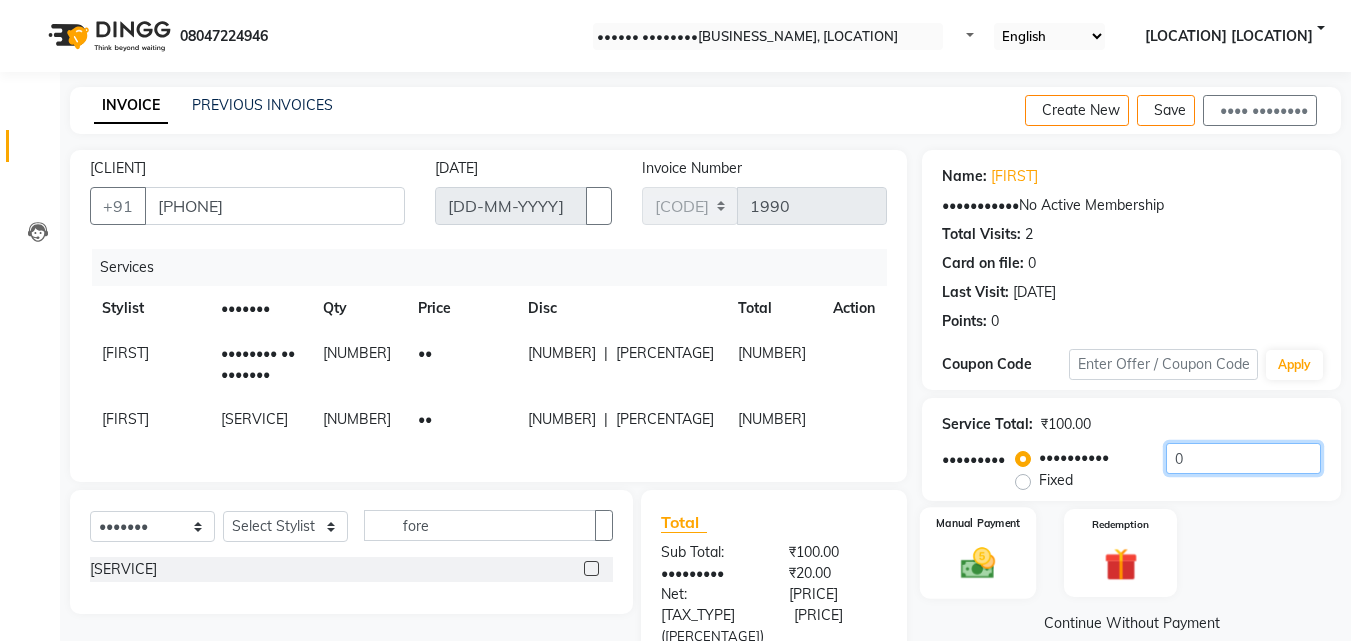 type on "[NUMBER]" 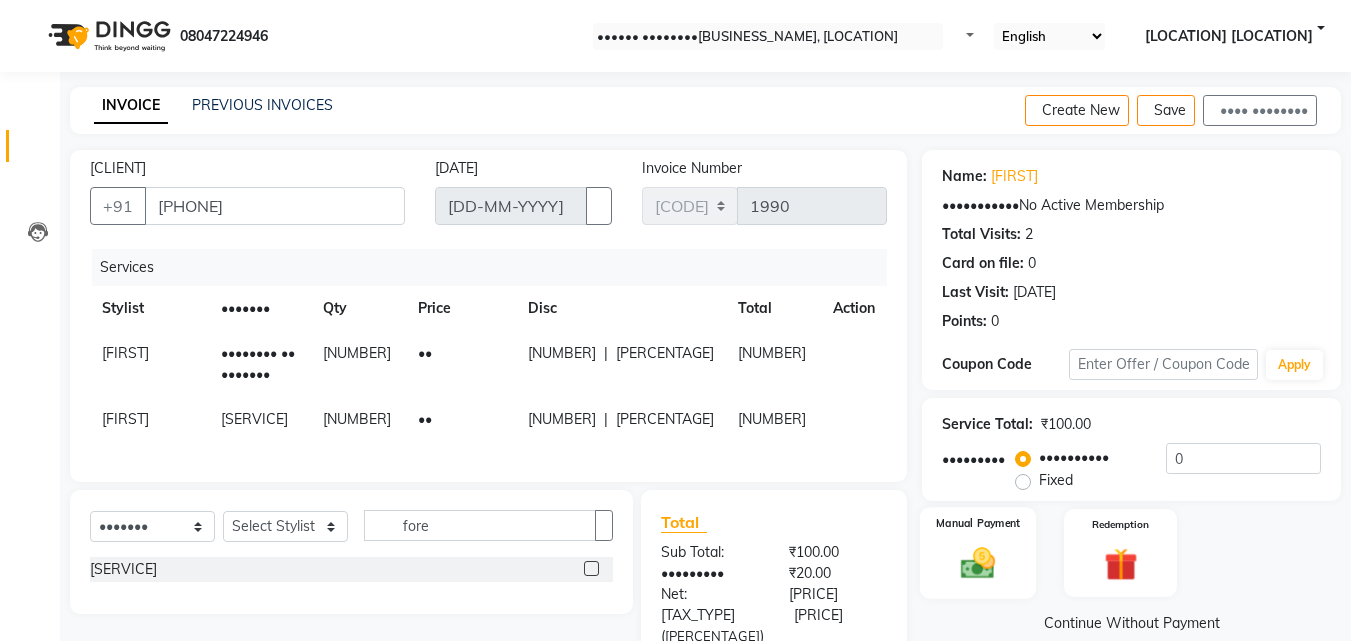 click on "Manual Payment" at bounding box center (978, 553) 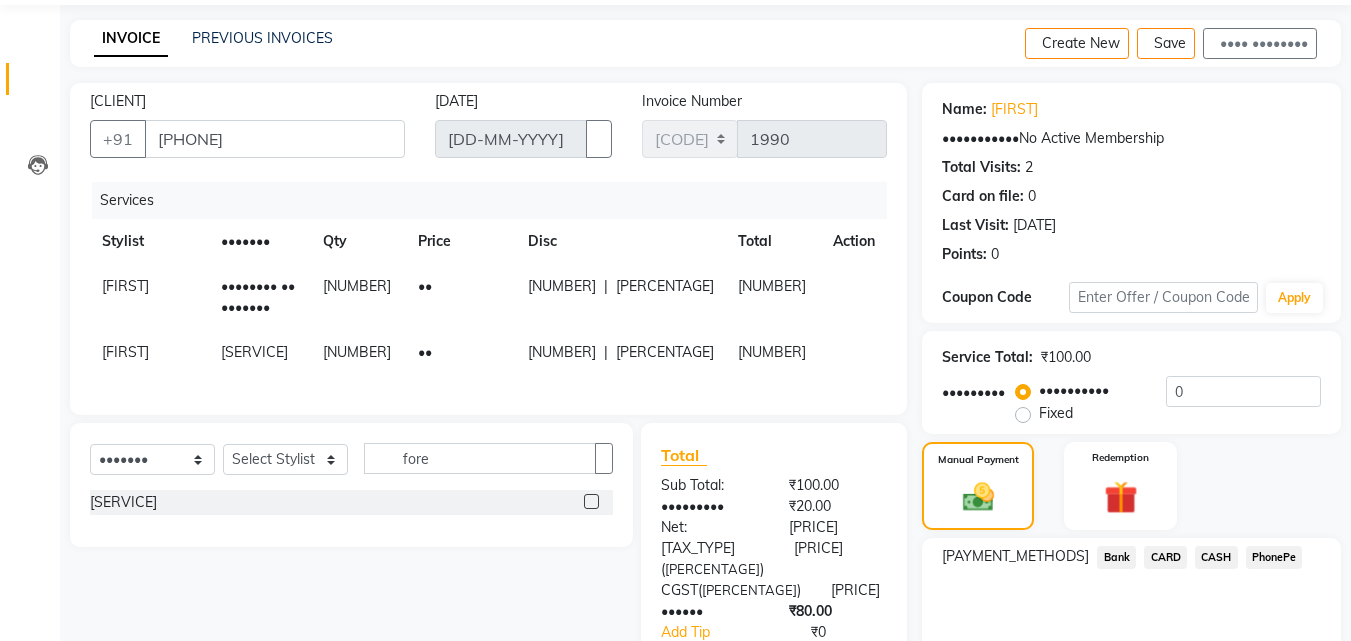 scroll, scrollTop: 204, scrollLeft: 0, axis: vertical 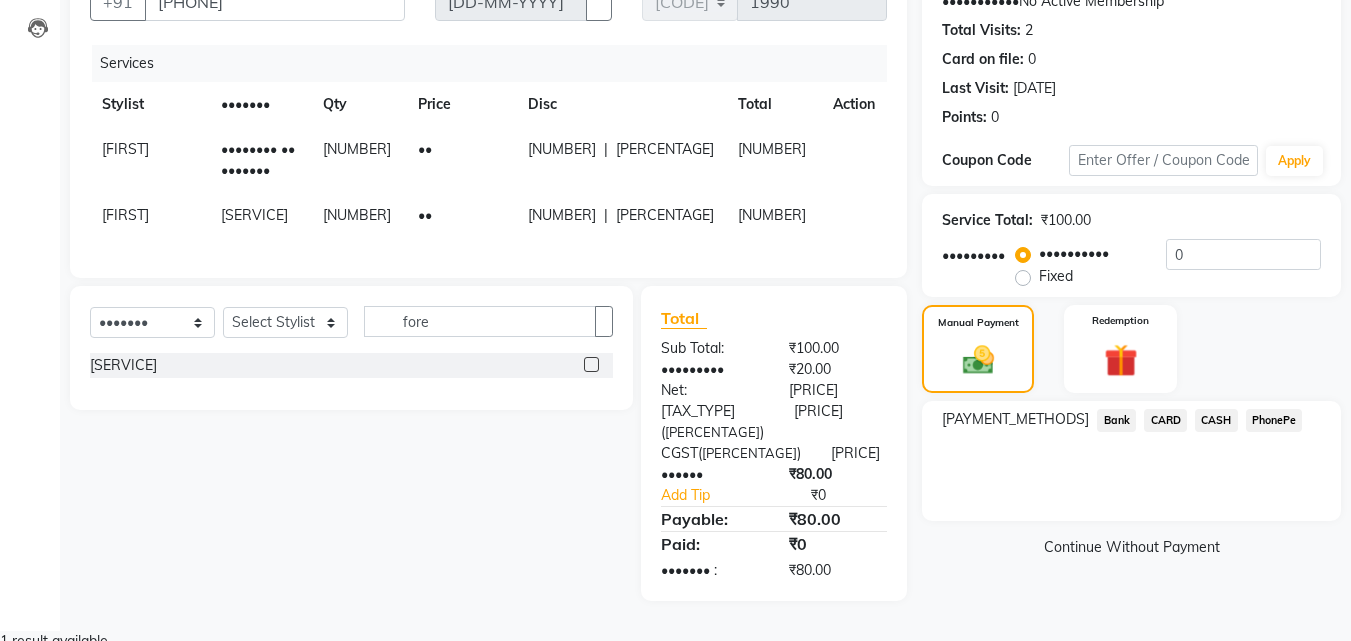 click on "PhonePe" at bounding box center [1116, 420] 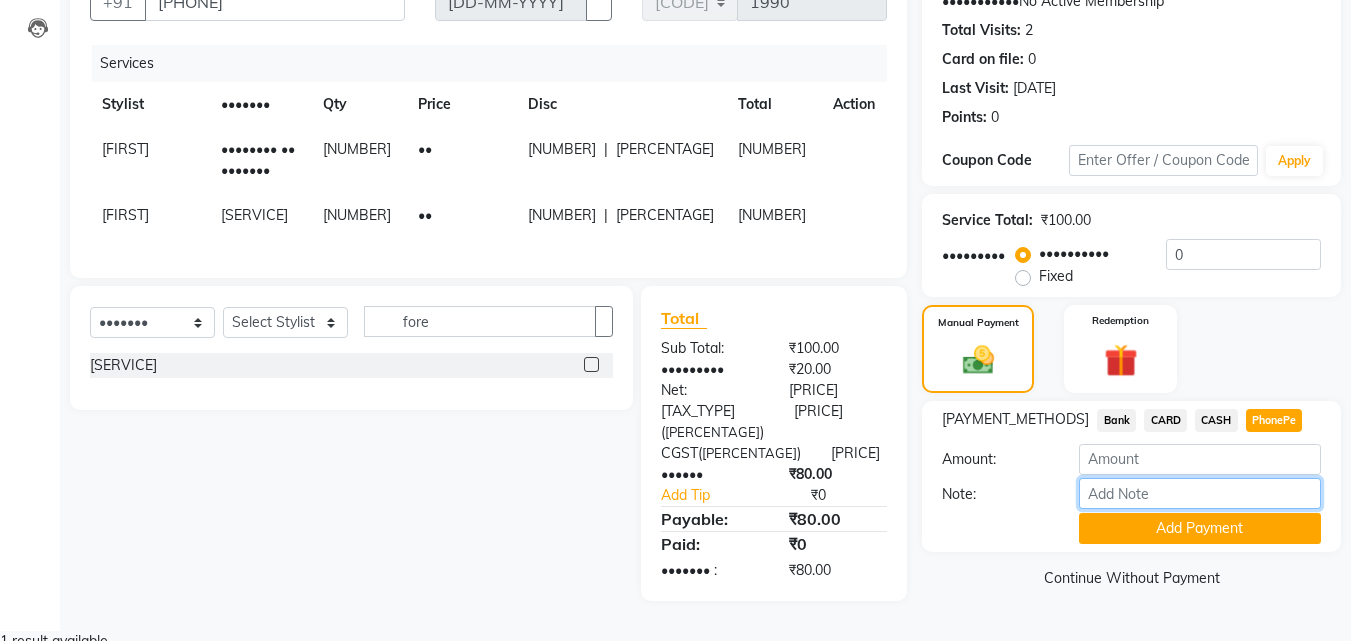 click on "Note:" at bounding box center (1200, 493) 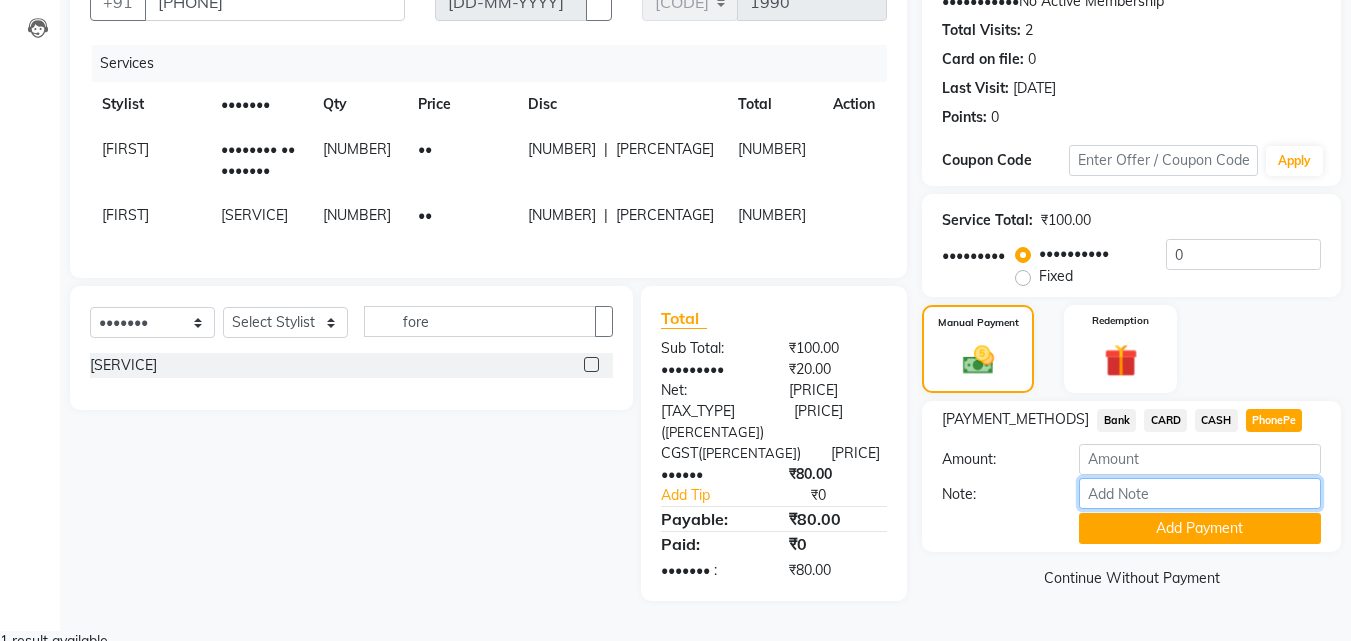 type on "[FIRST] [LAST]" 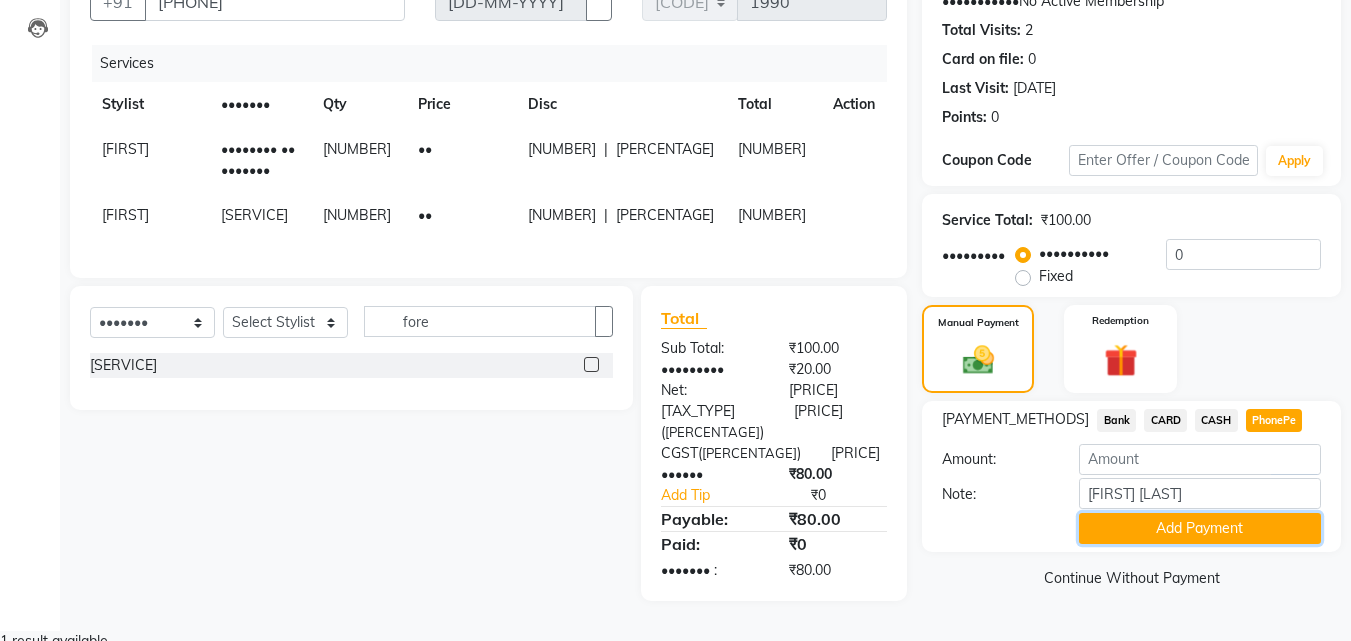 drag, startPoint x: 1152, startPoint y: 529, endPoint x: 1138, endPoint y: 496, distance: 35.846897 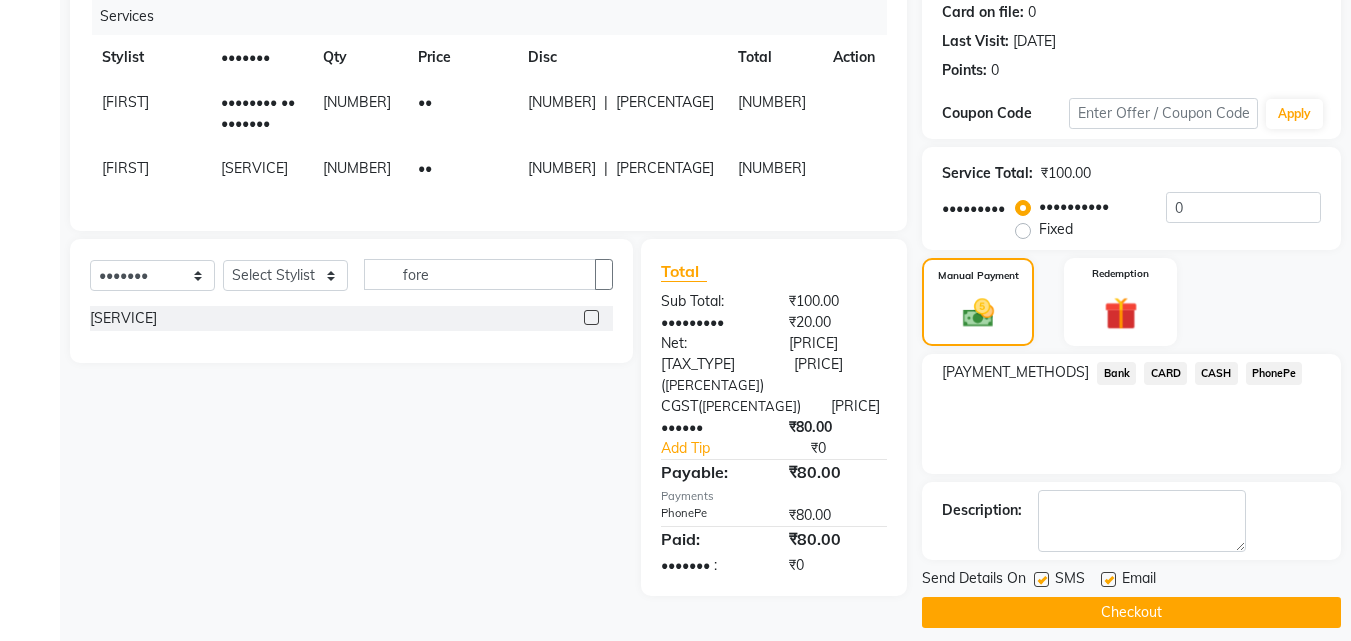 scroll, scrollTop: 275, scrollLeft: 0, axis: vertical 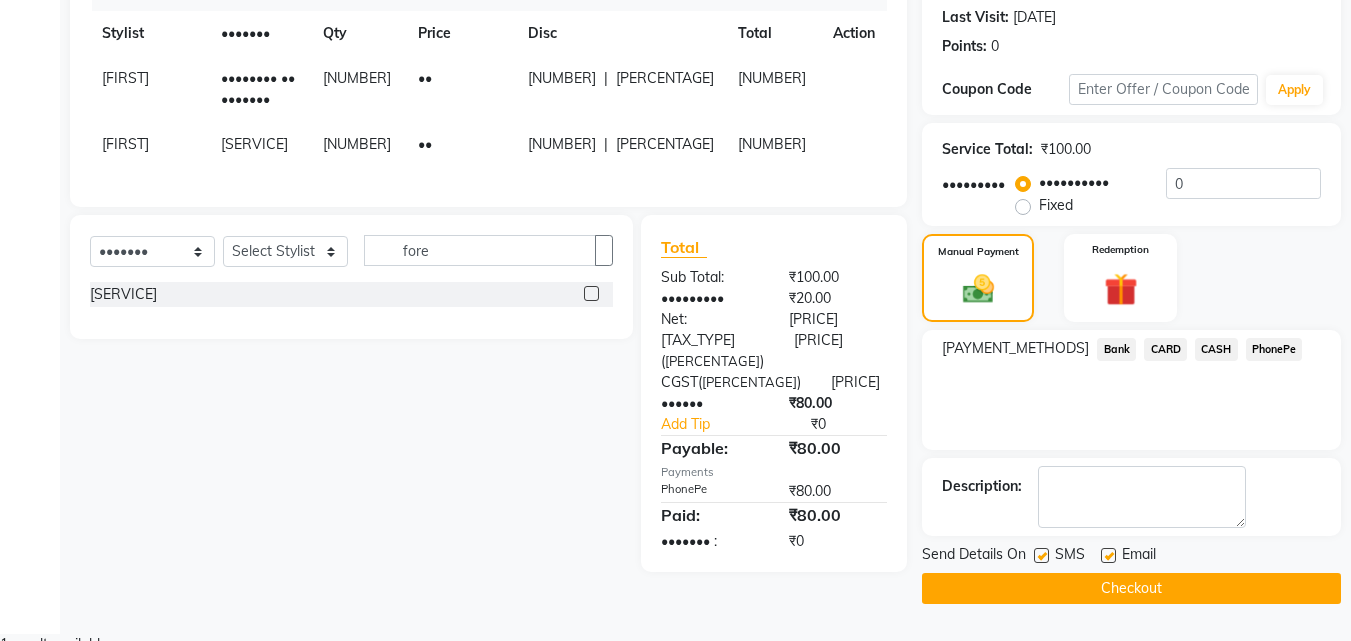 click at bounding box center (1108, 555) 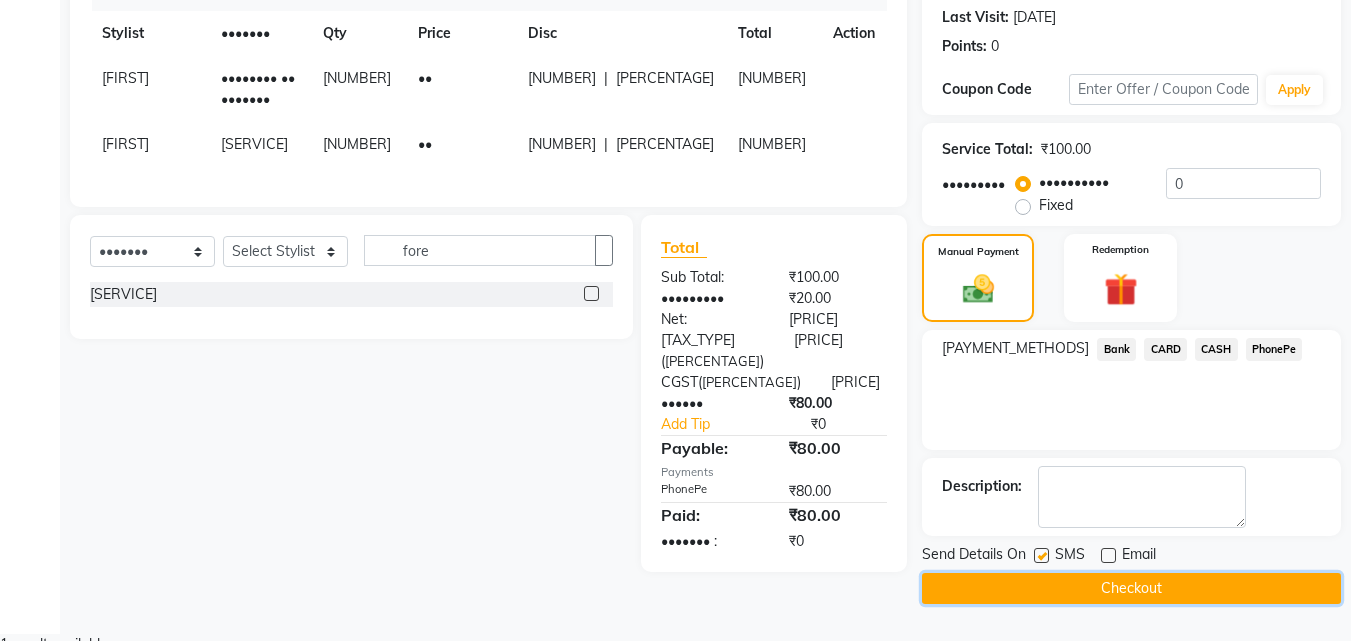 click on "Checkout" at bounding box center (1131, 588) 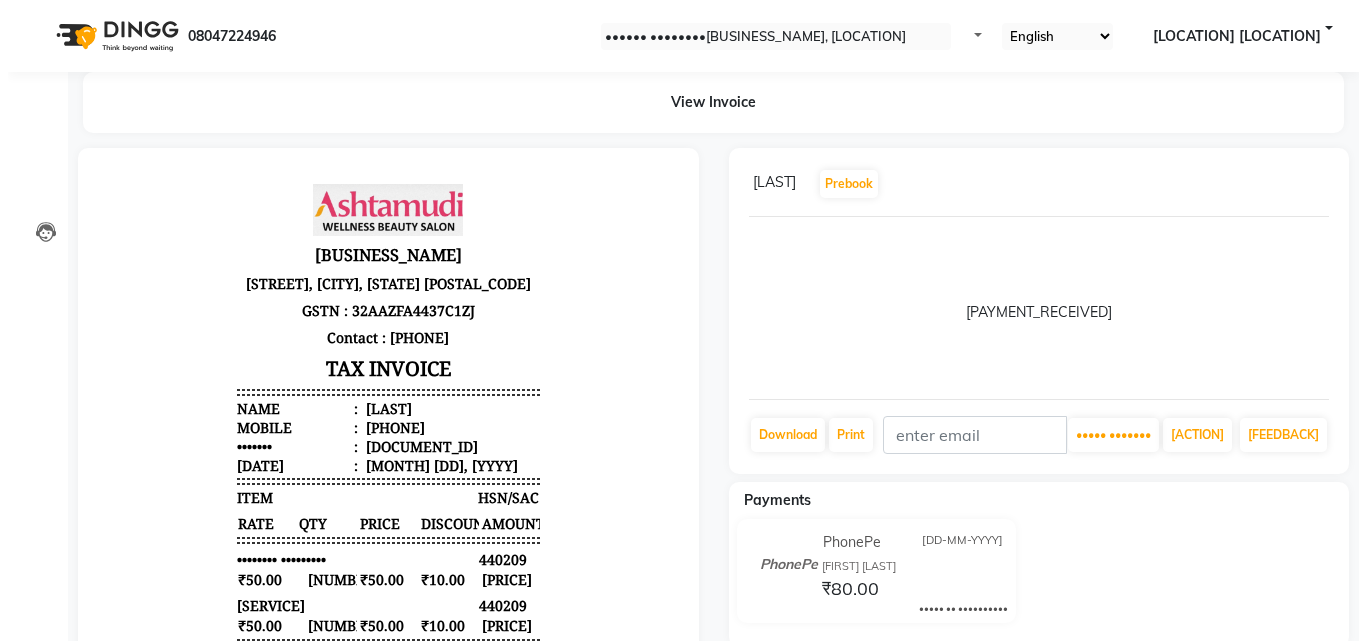 scroll, scrollTop: 0, scrollLeft: 0, axis: both 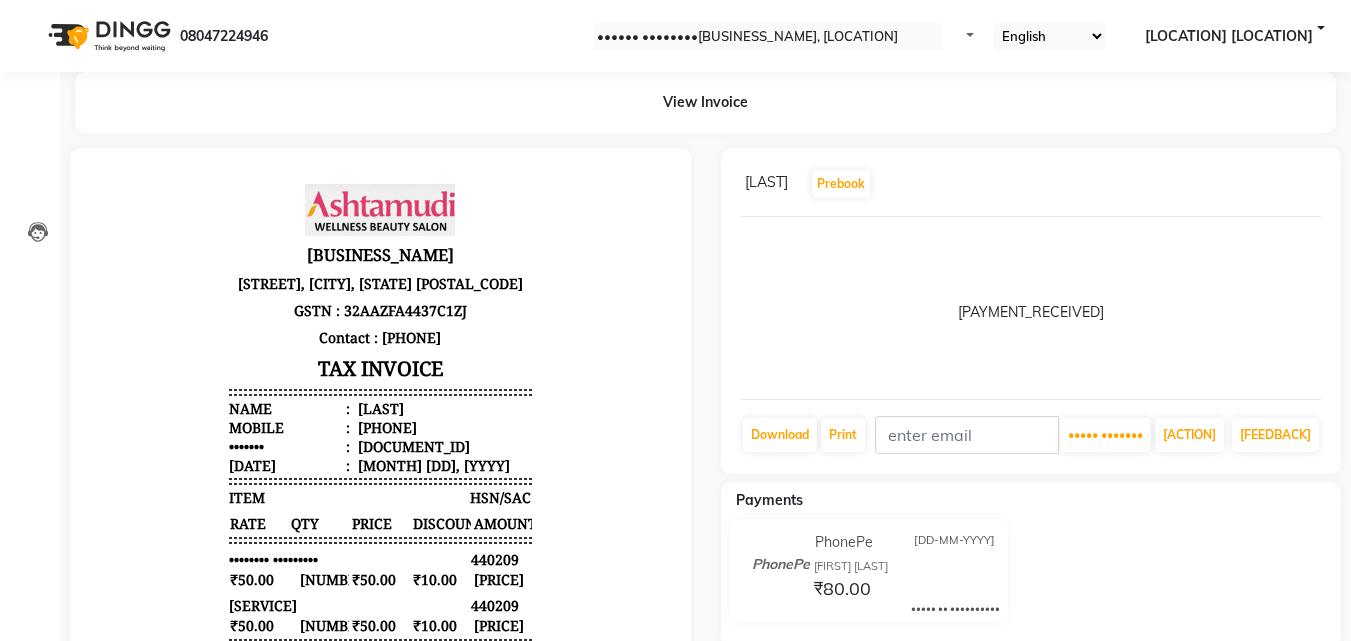 drag, startPoint x: 1198, startPoint y: 470, endPoint x: 1155, endPoint y: 459, distance: 44.38468 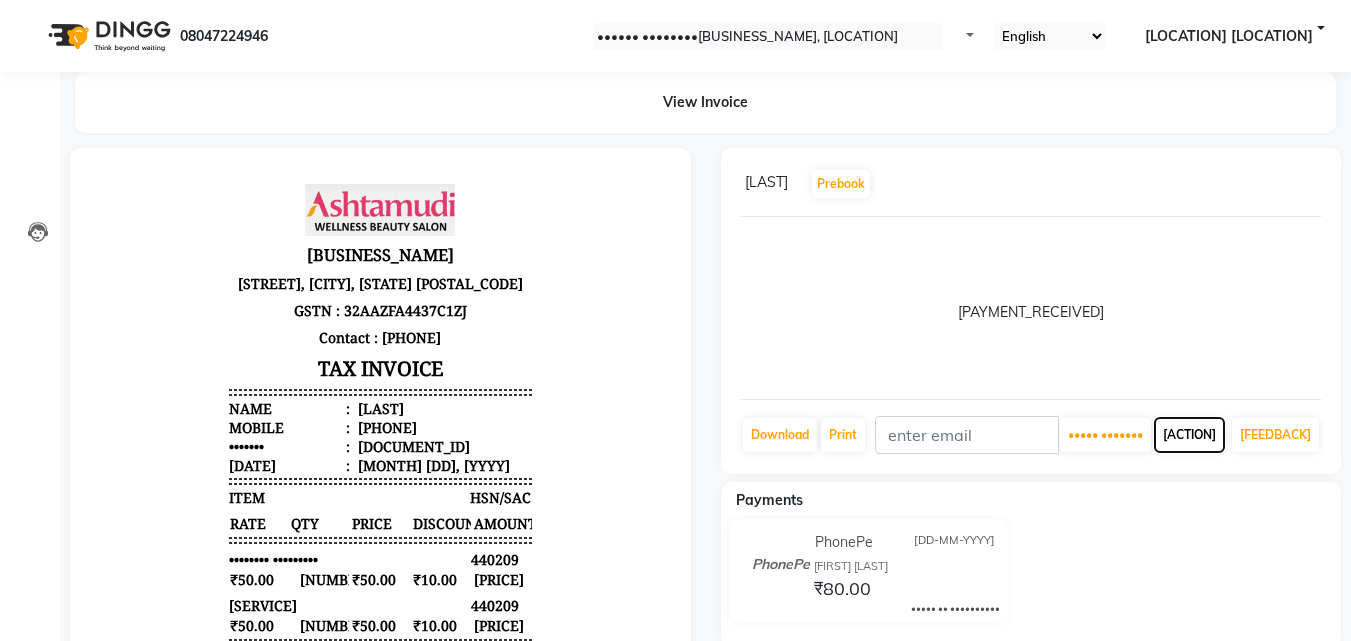 click on "[ACTION]" at bounding box center (1105, 435) 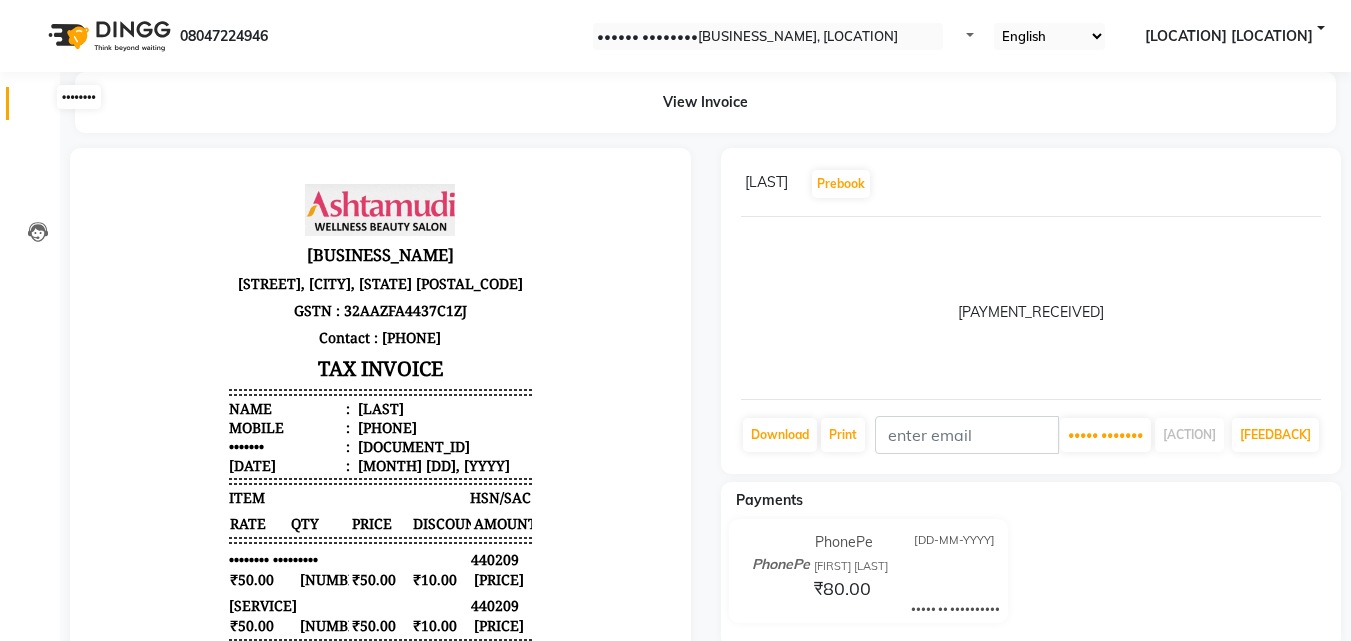 click at bounding box center (38, 108) 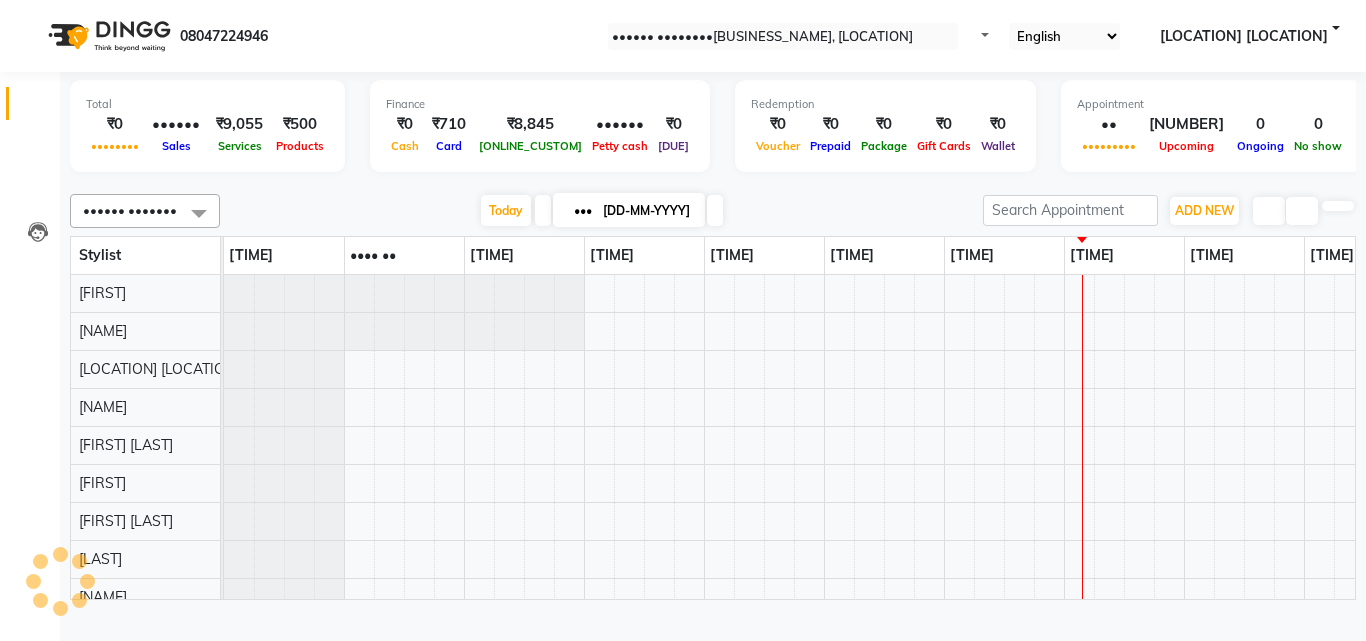 scroll, scrollTop: 0, scrollLeft: 429, axis: horizontal 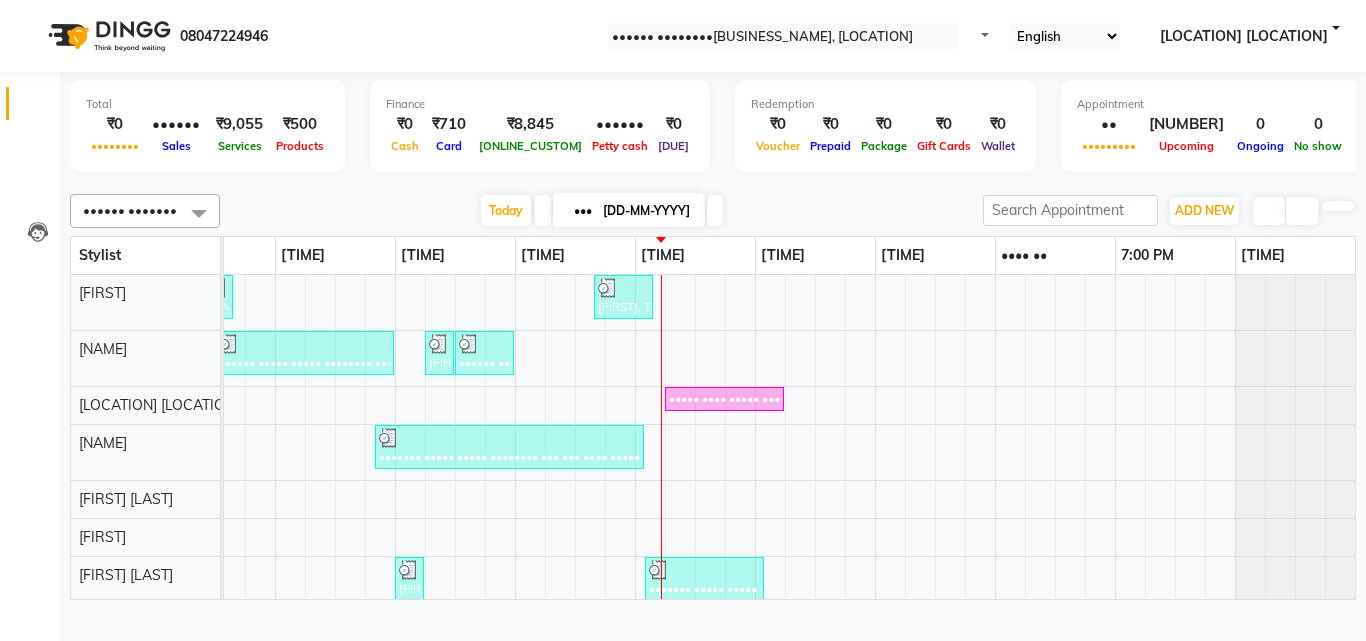 click at bounding box center (713, 182) 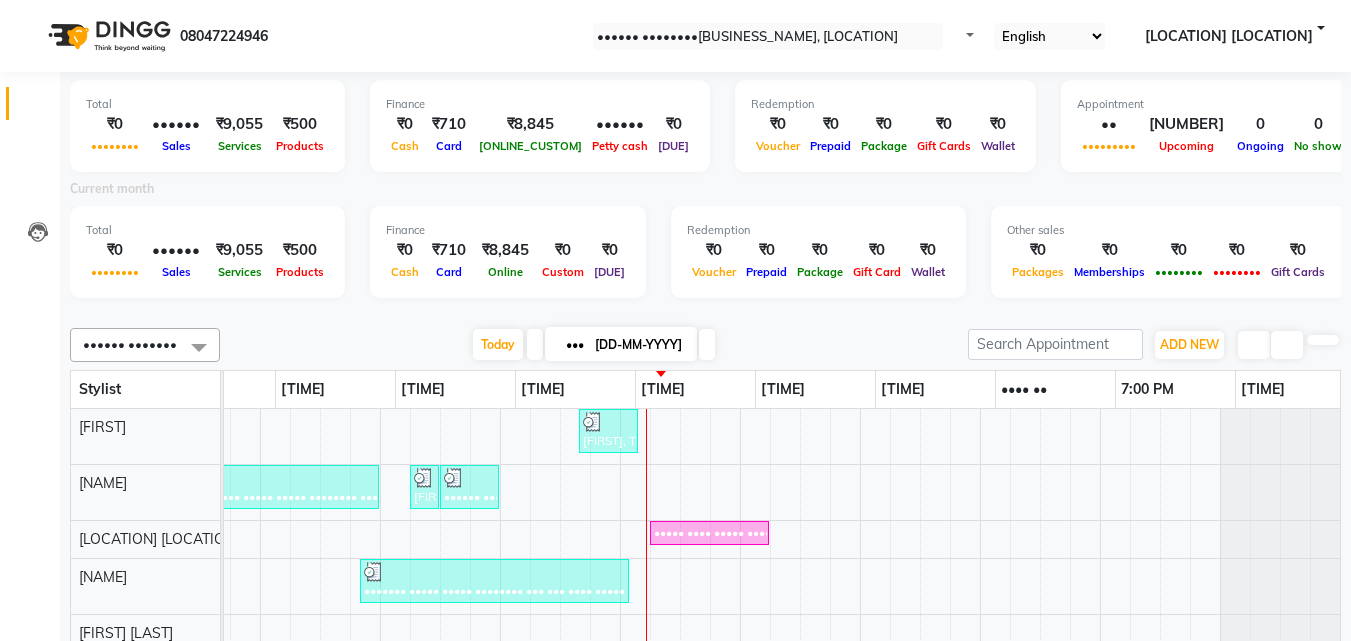 click at bounding box center (706, 312) 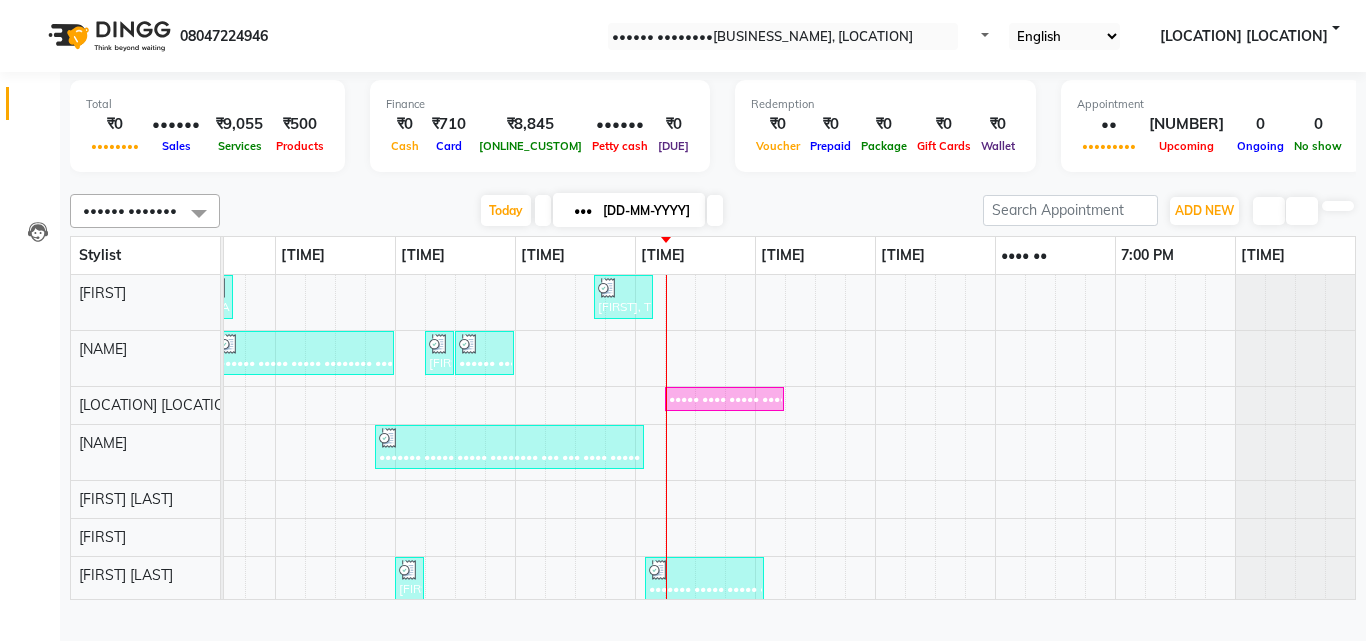scroll, scrollTop: 148, scrollLeft: 444, axis: both 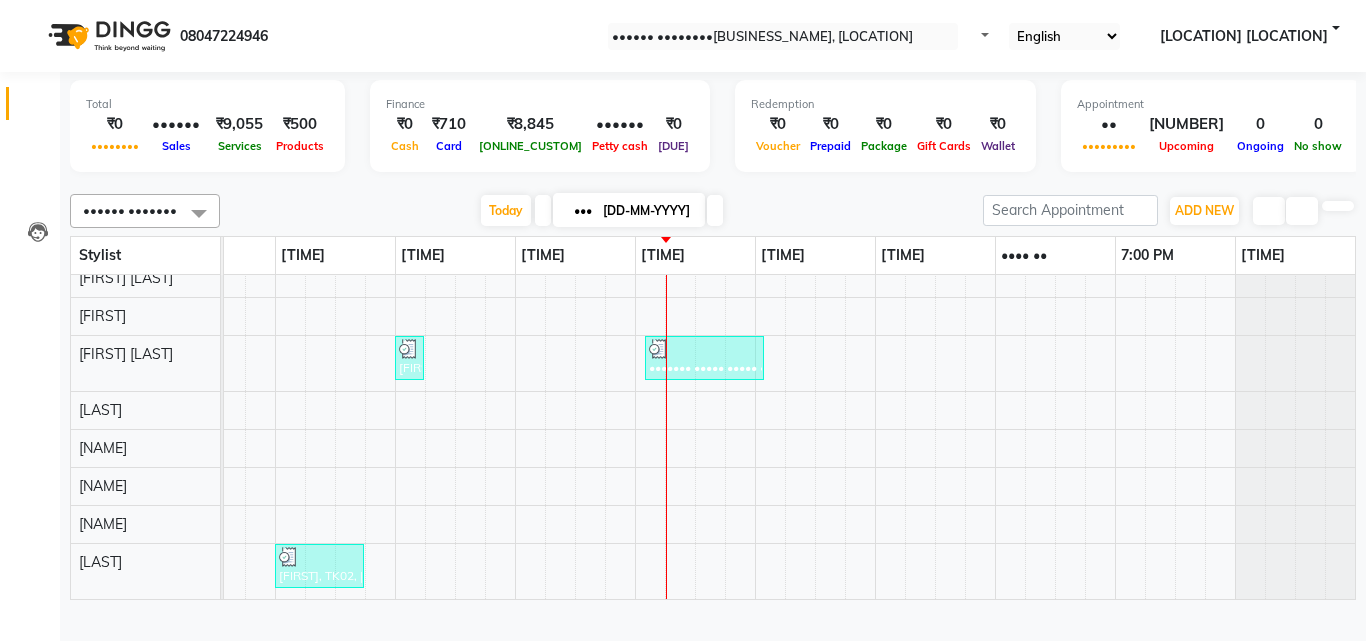 click on "[FIRST], TK02, [TIME]-[TIME], [SERVICE]     [FIRST], TK09, [TIME]-[TIME], [SERVICE], [SERVICE]     [FIRST], TK03, [TIME]-[TIME], [SERVICE], [SERVICE], [SERVICE]     [FIRST], TK06, [TIME]-[TIME], [SERVICE]     [FIRST], TK06, [TIME]-[TIME], [SERVICE]     [FIRST] UST, TK07, [TIME]-[TIME], [SERVICE]     [FIRST] S, TK01, [TIME]-[TIME], [SERVICE]     [FIRST], TK08, [TIME]-[TIME], [SERVICE], [SERVICE] , [SERVICE]      [FIRST], TK04, [TIME]-[TIME], [SERVICE]     [FIRST], TK08, [TIME]-[TIME], [SERVICE]     [FIRST], TK05, [TIME]-[TIME], [SERVICE], [SERVICE]" at bounding box center [575, 326] 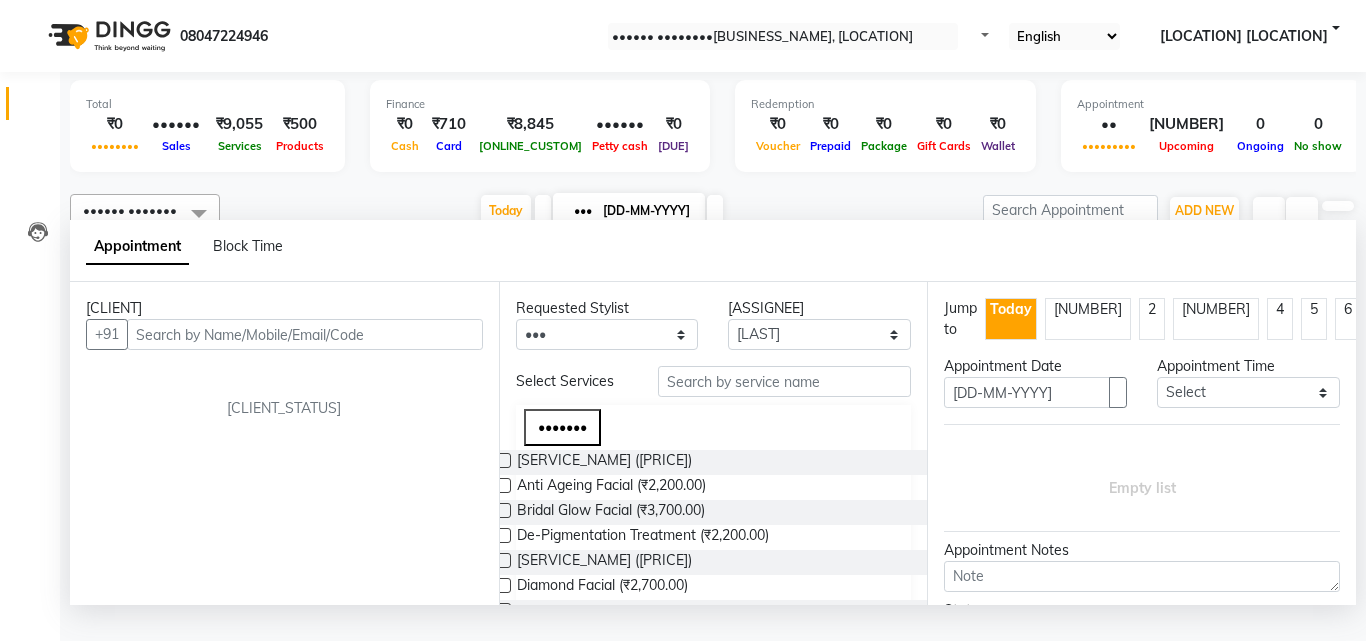 click at bounding box center [305, 334] 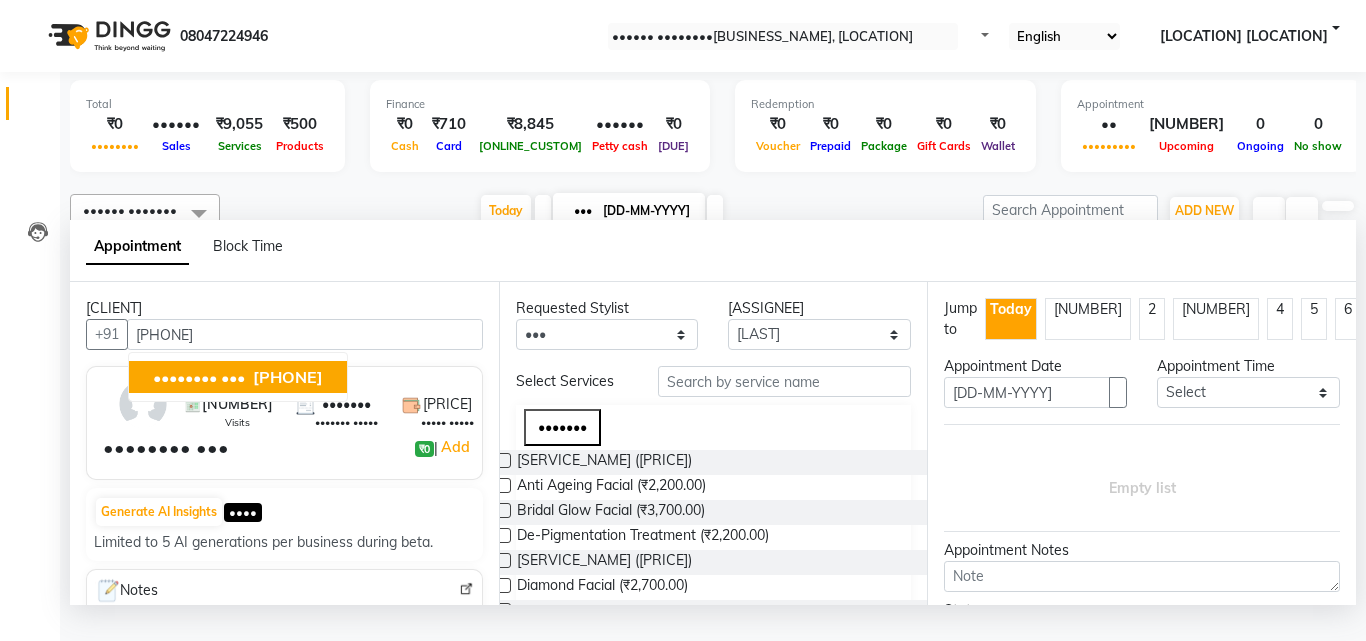 click on "[PHONE]" at bounding box center (288, 377) 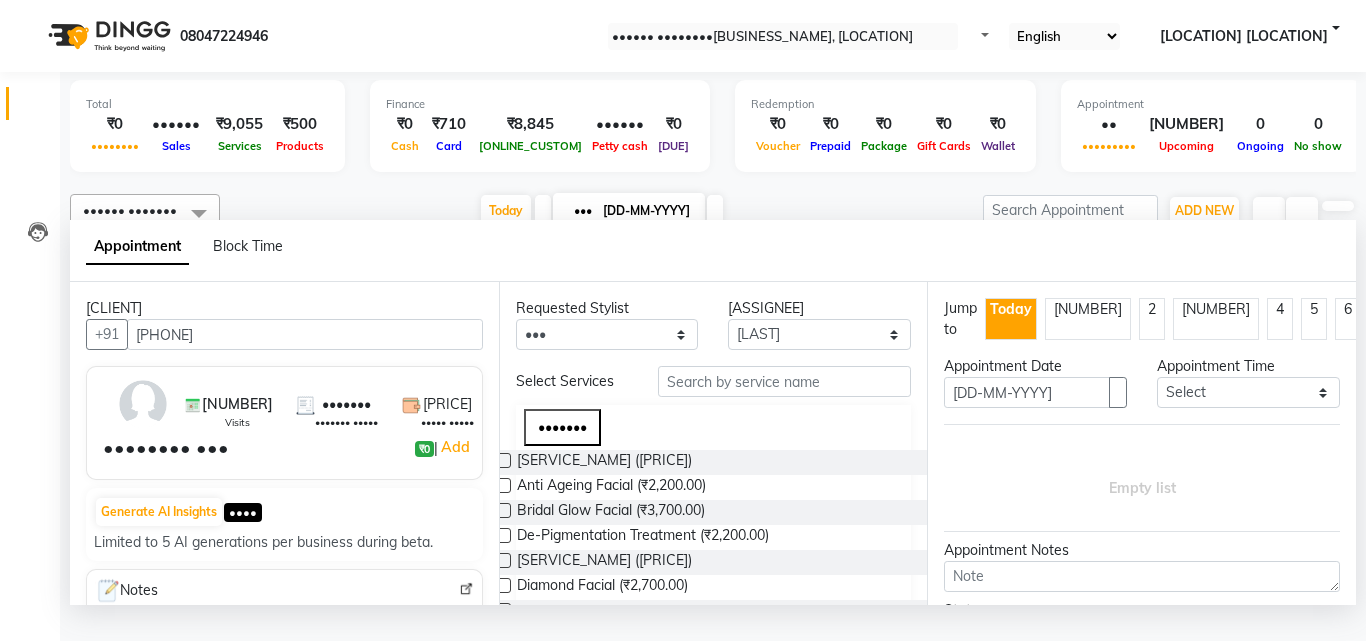 type on "[PHONE]" 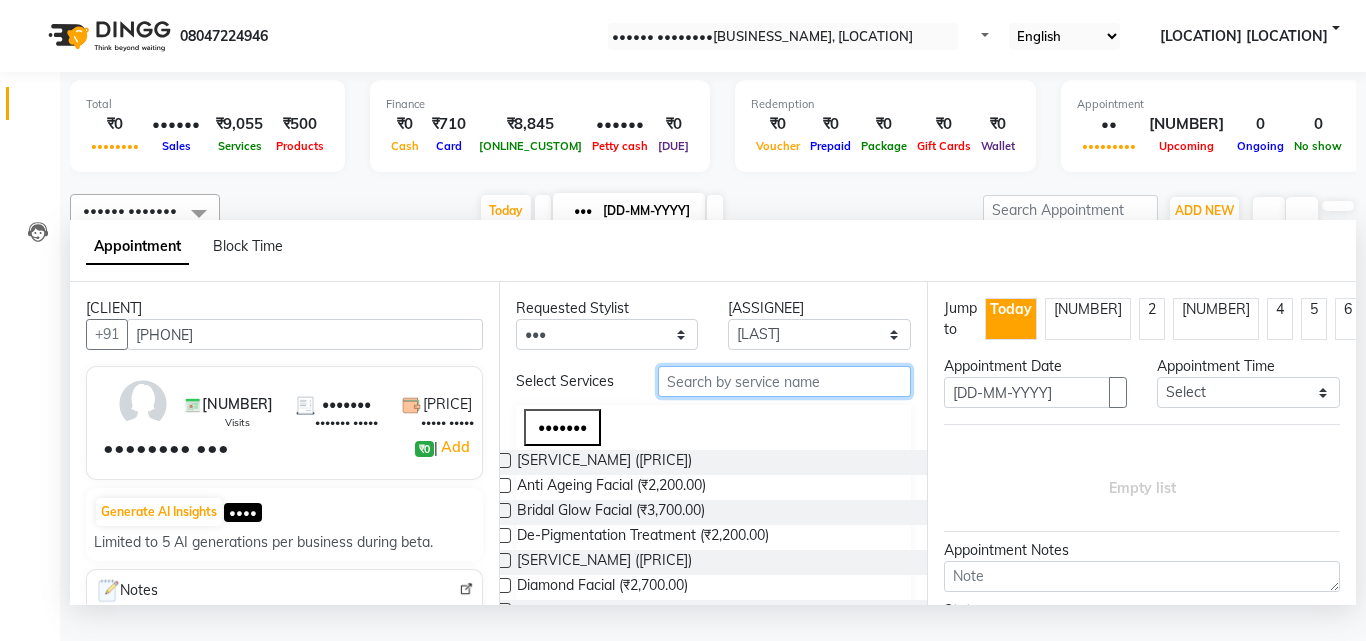click at bounding box center [785, 381] 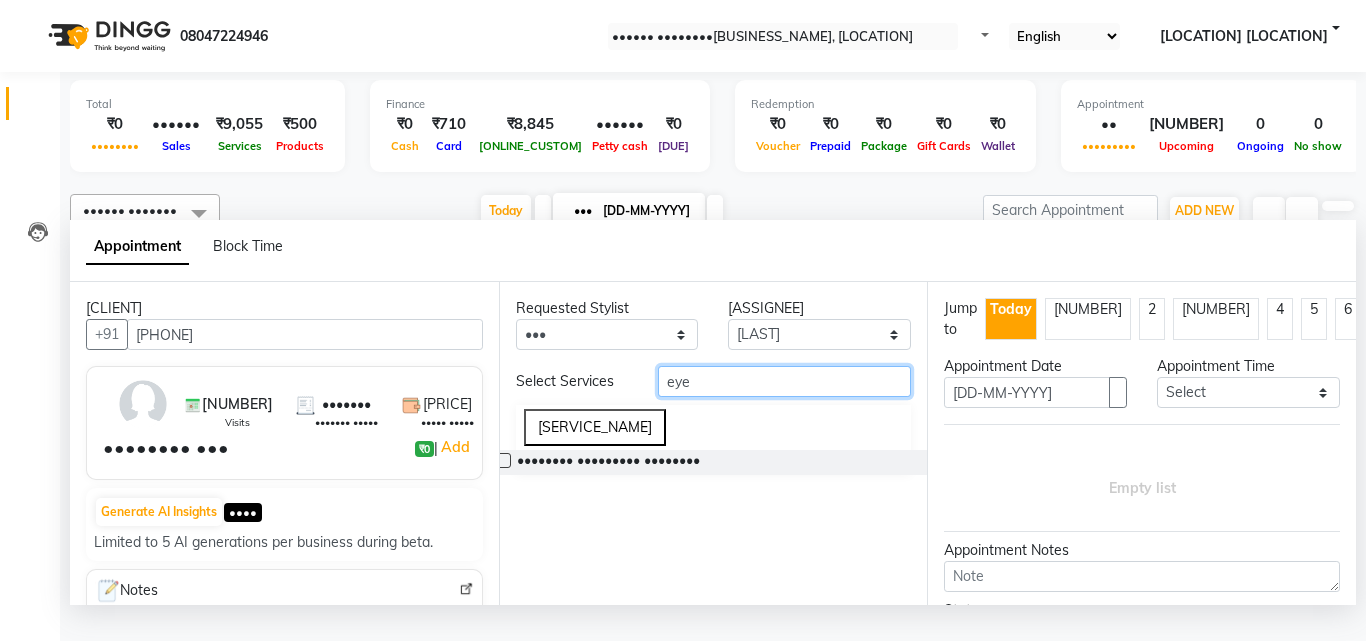 type on "eye" 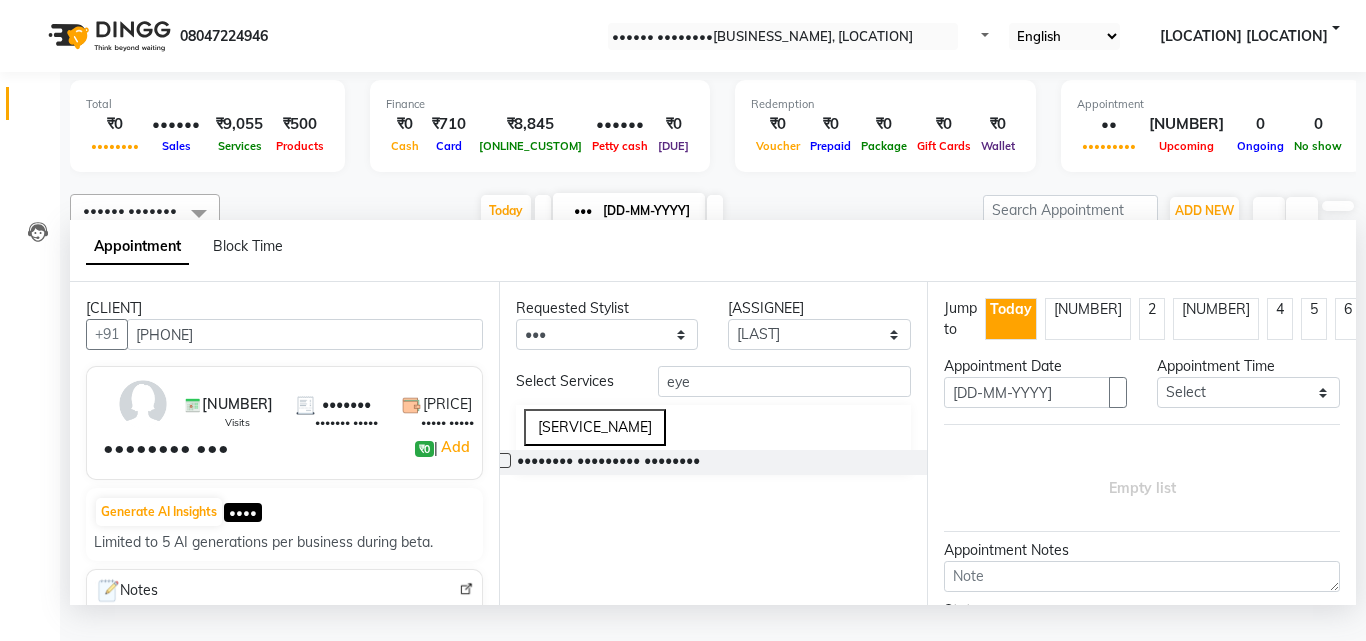 click at bounding box center [503, 460] 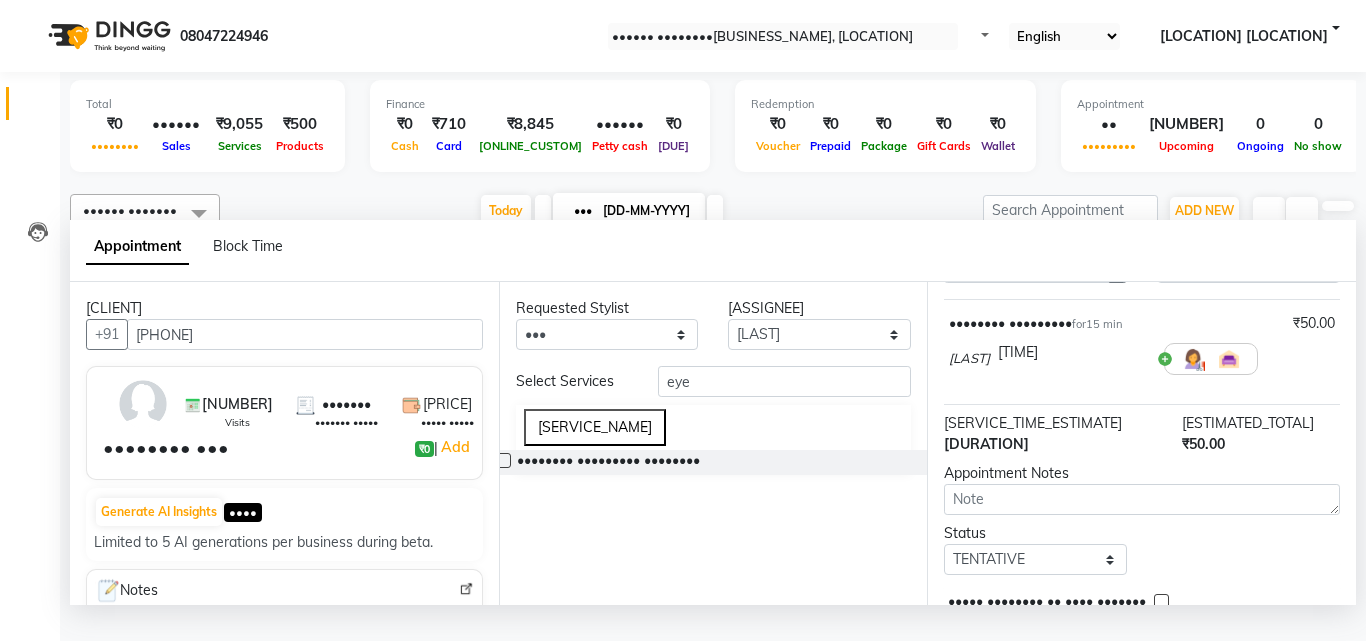 scroll, scrollTop: 239, scrollLeft: 0, axis: vertical 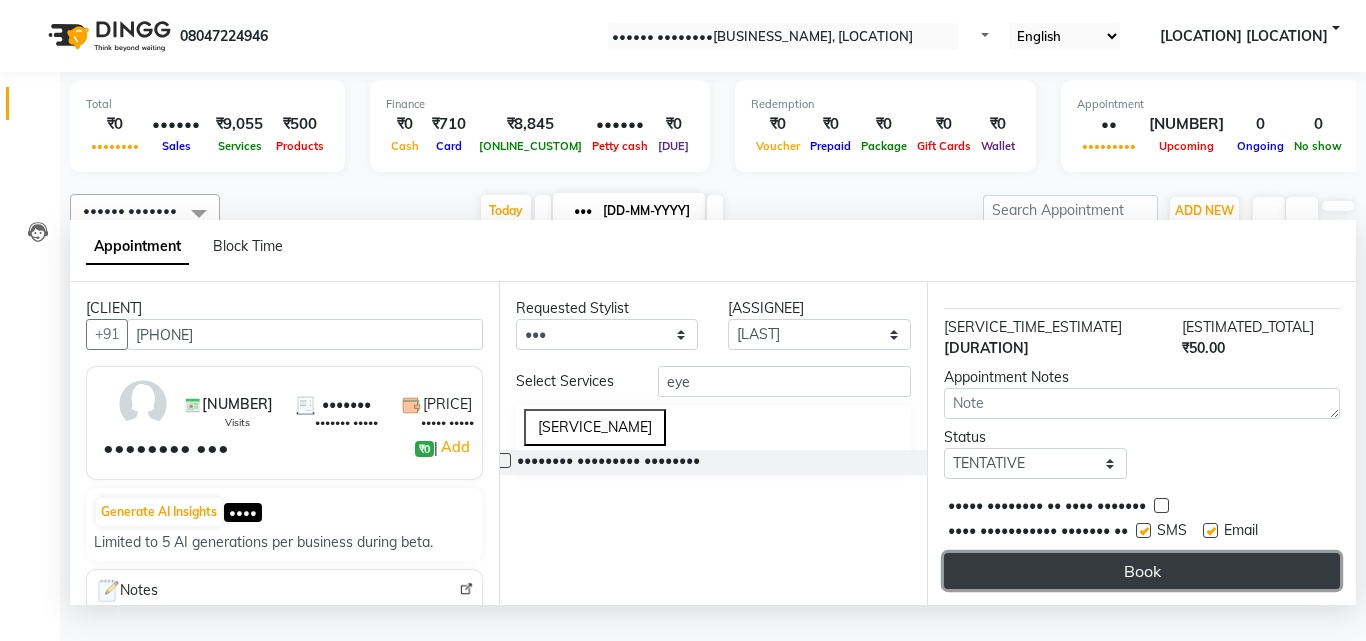 click on "Book" at bounding box center (1142, 571) 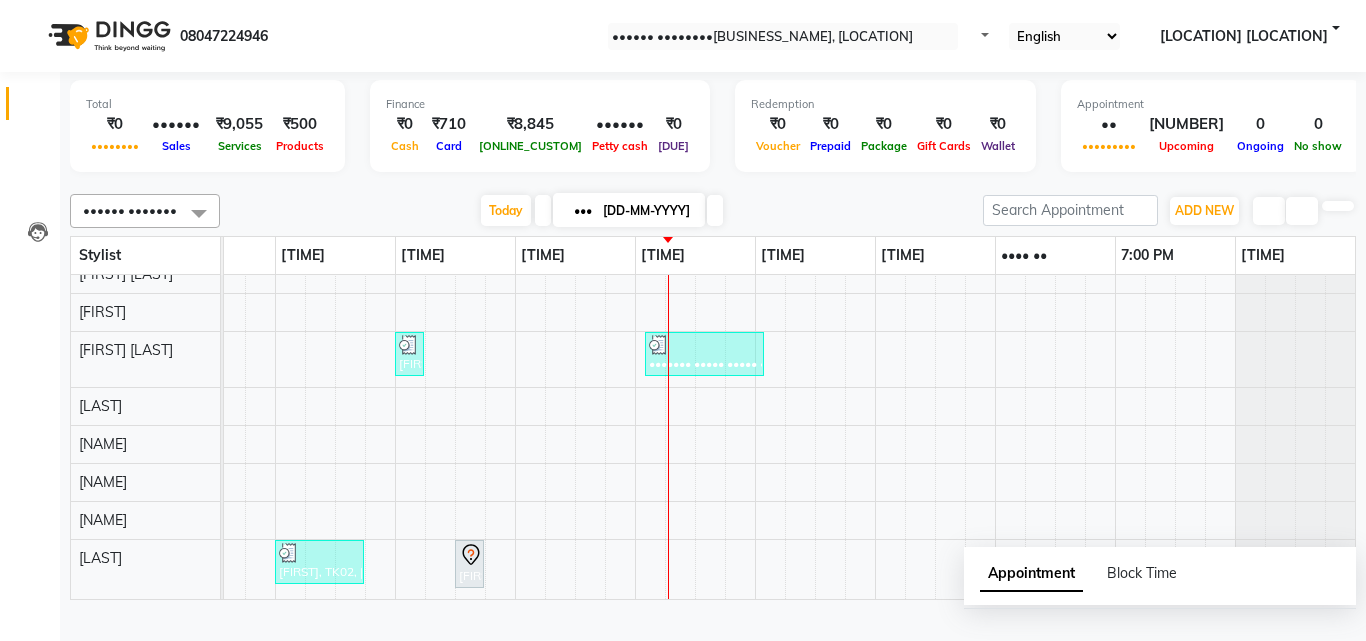 scroll, scrollTop: 240, scrollLeft: 444, axis: both 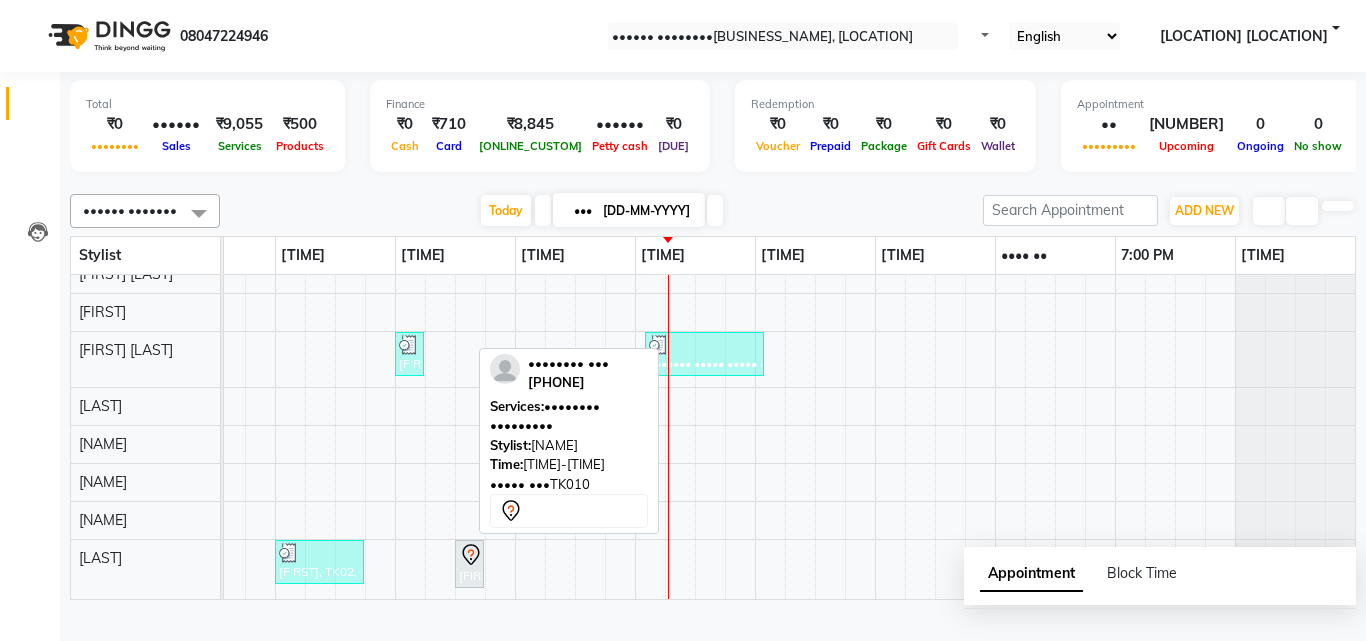 click at bounding box center (471, 555) 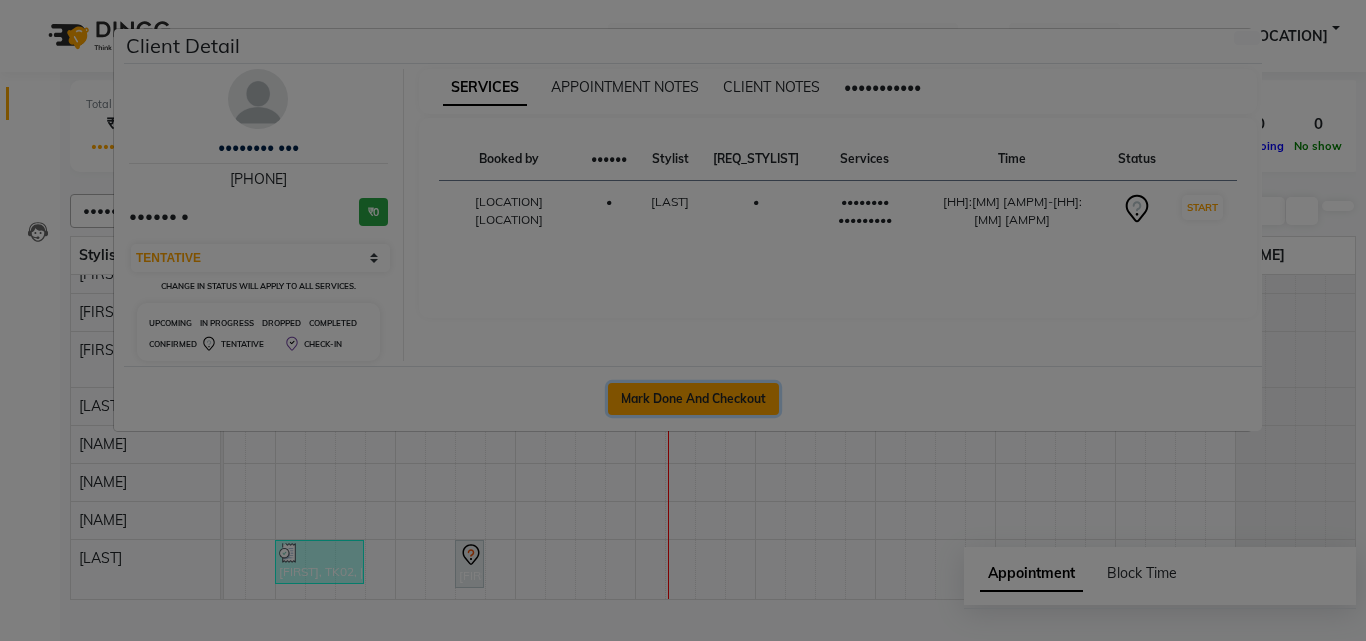 click on "Mark Done And Checkout" at bounding box center [693, 399] 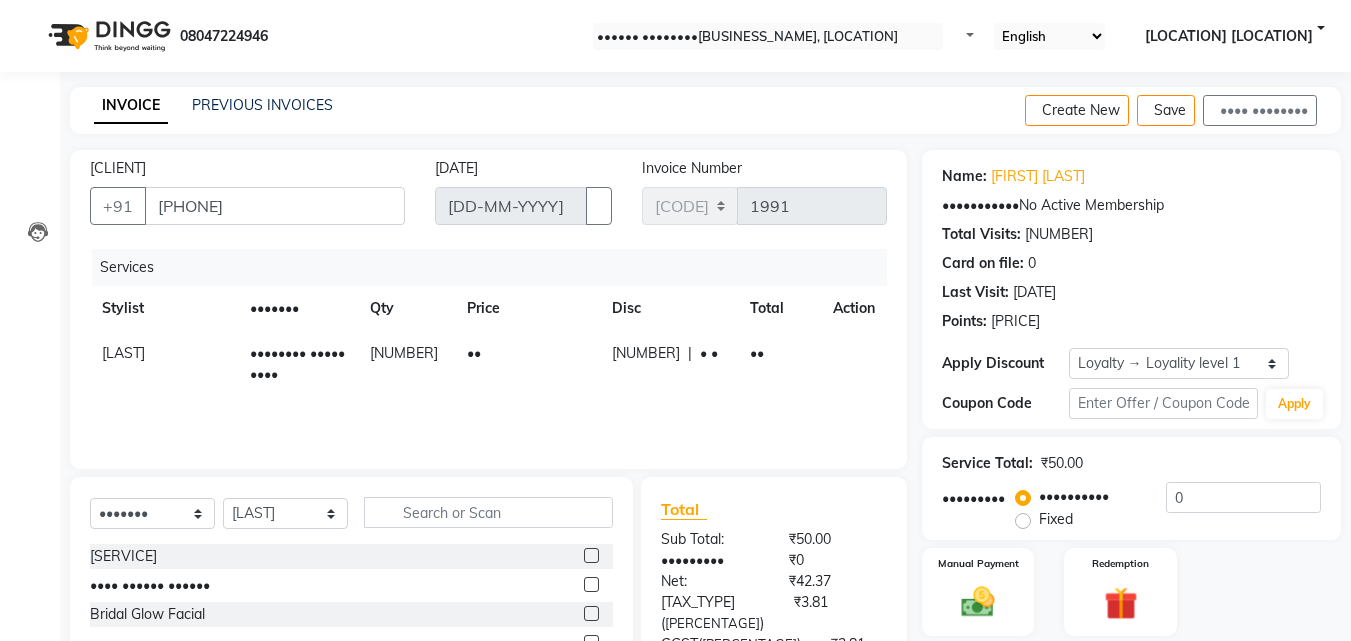 scroll, scrollTop: 100, scrollLeft: 0, axis: vertical 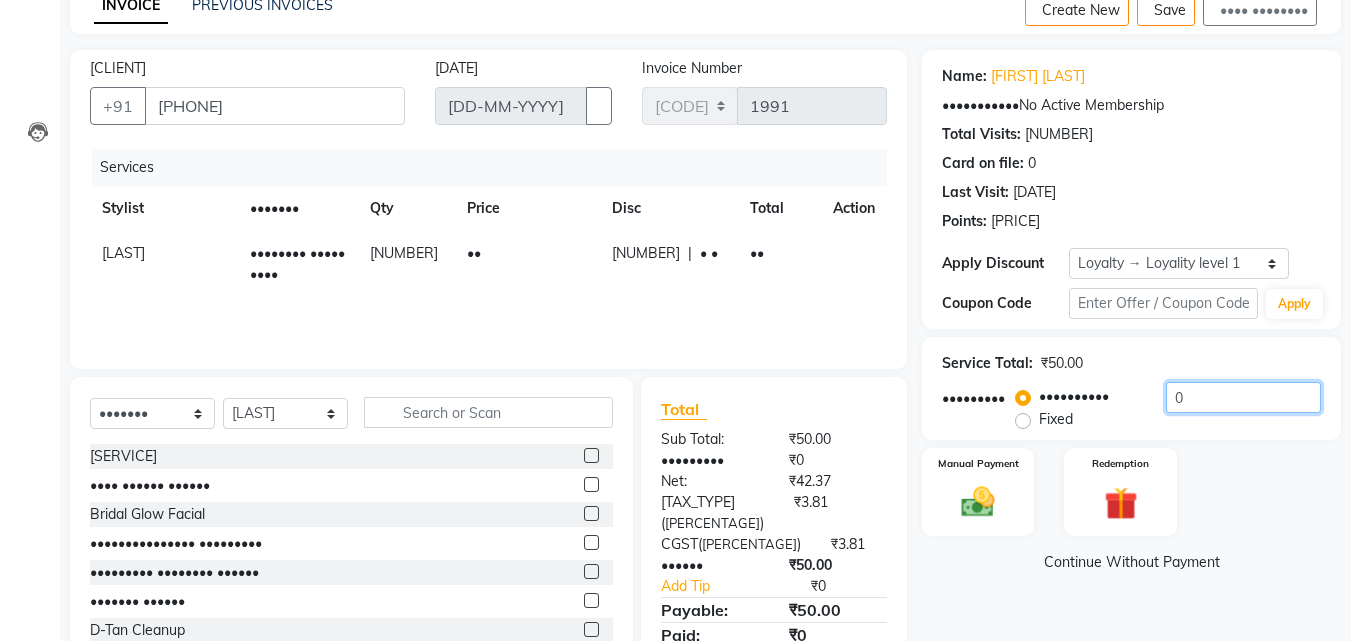 click on "0" at bounding box center (1243, 397) 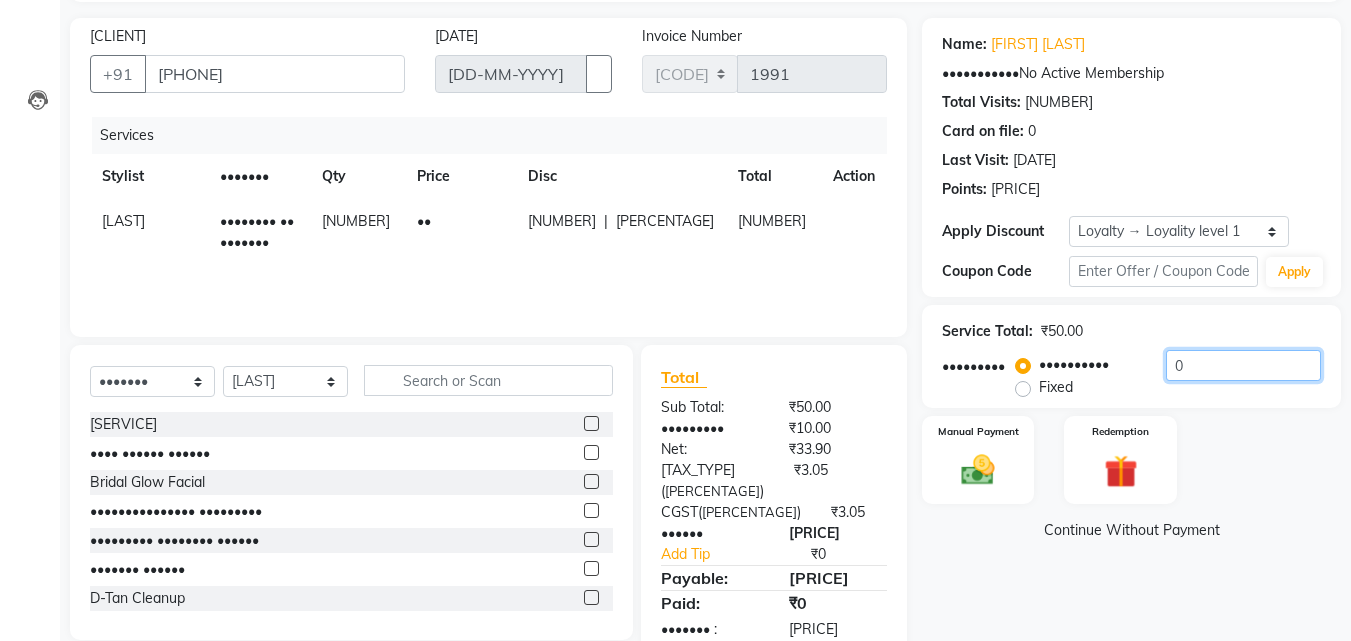 scroll, scrollTop: 160, scrollLeft: 0, axis: vertical 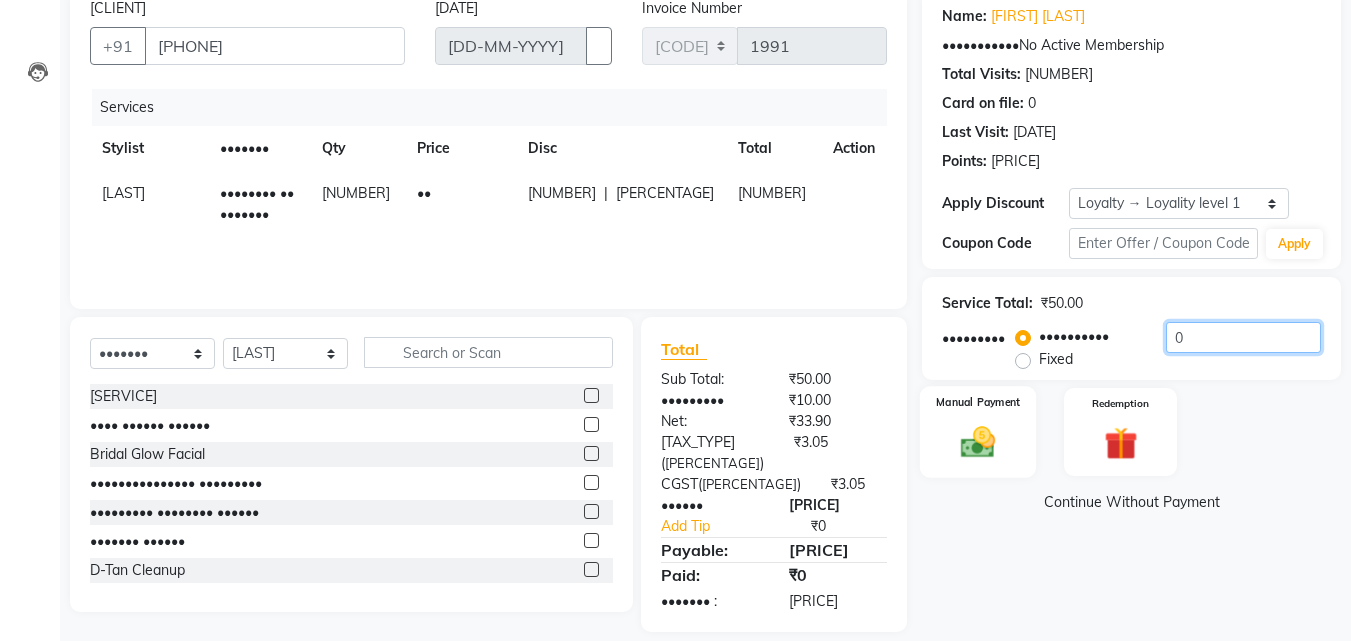 type on "[NUMBER]" 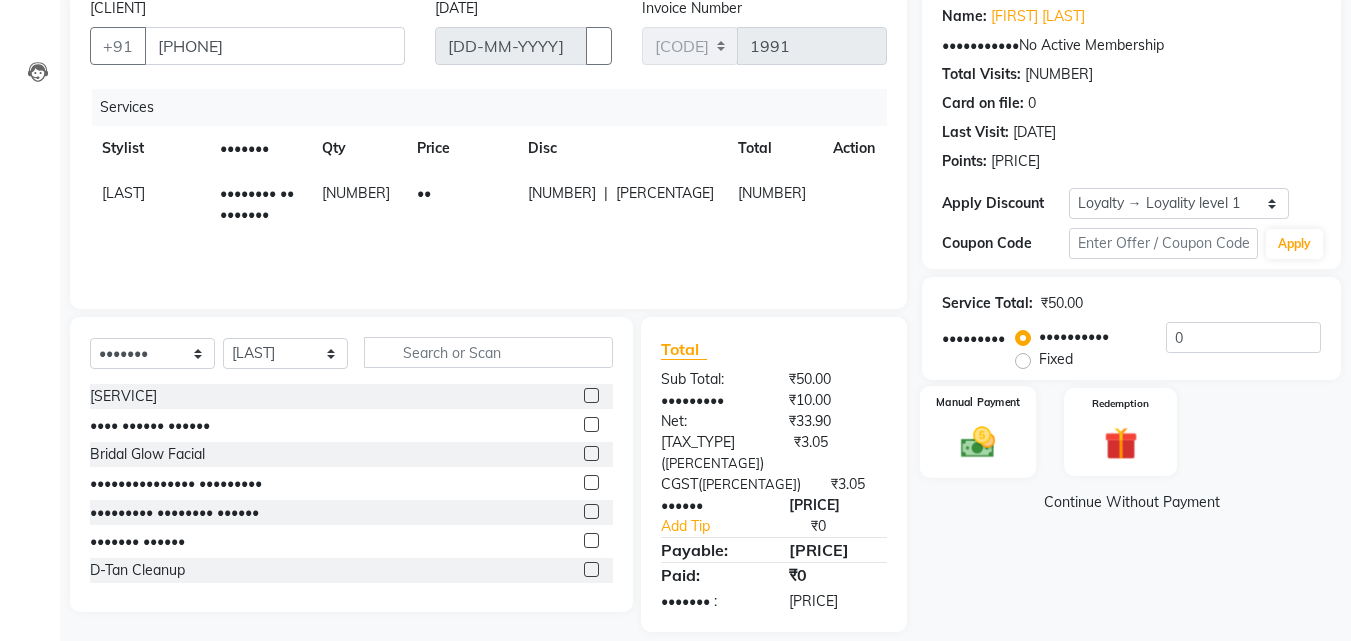 click at bounding box center [978, 442] 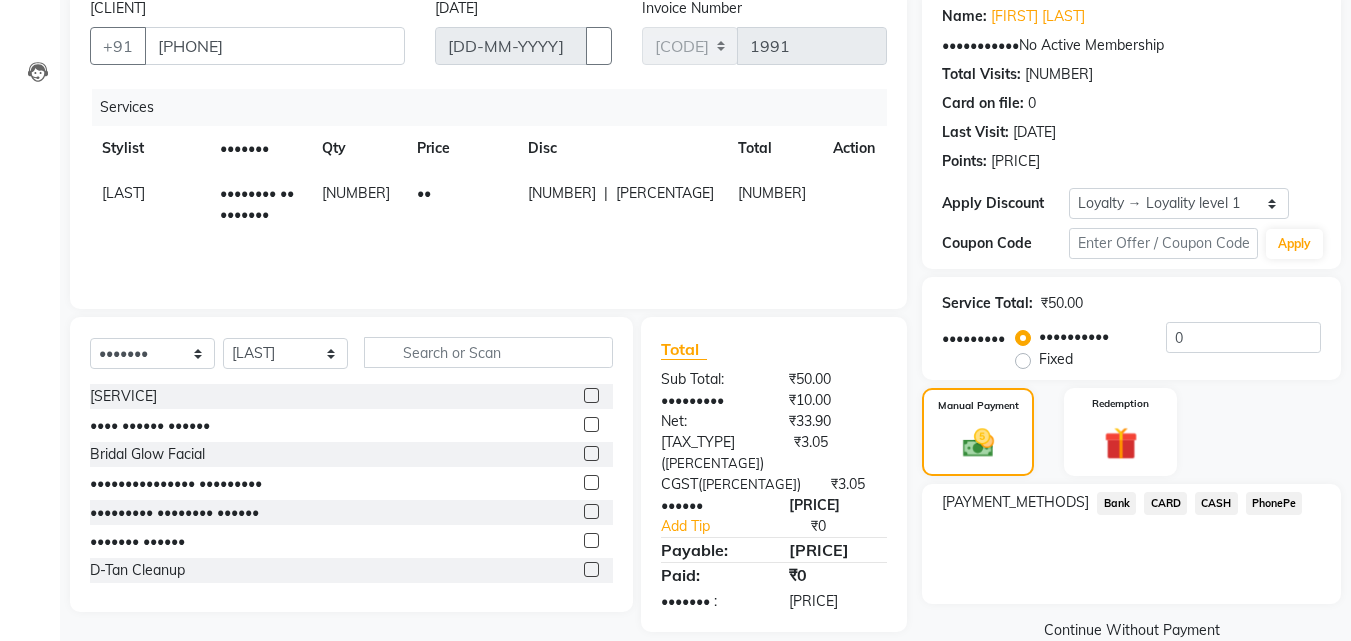 click on "PhonePe" at bounding box center [1116, 503] 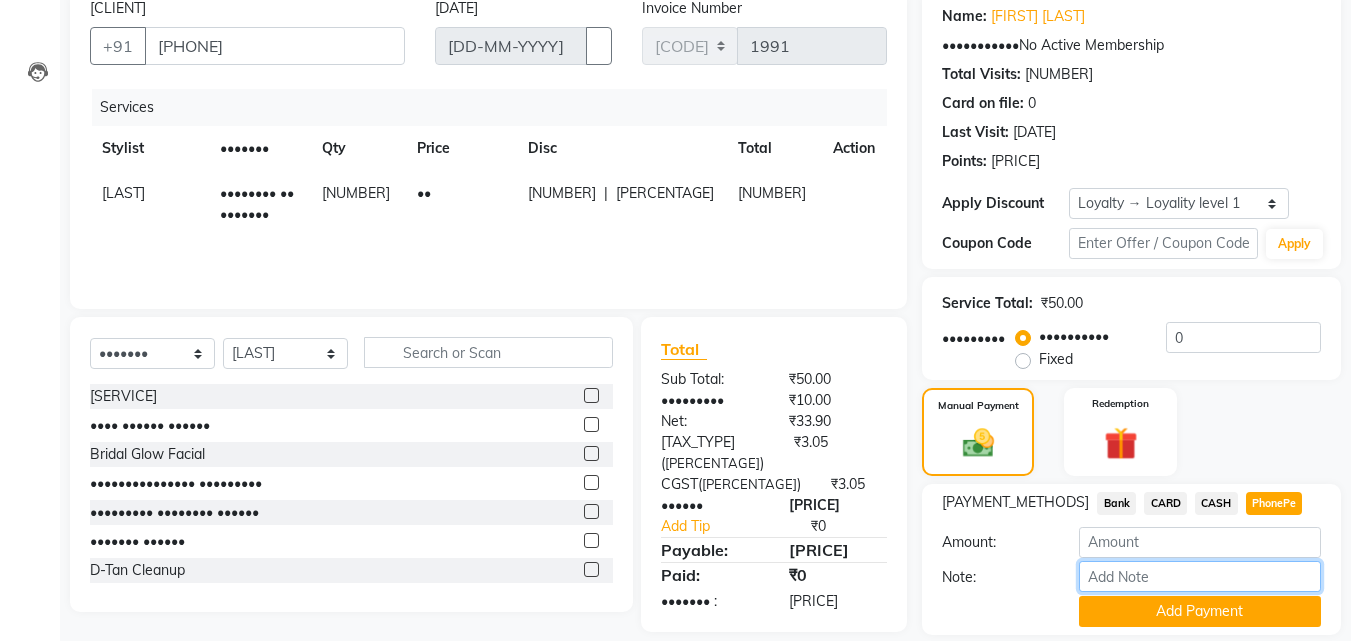 click on "Note:" at bounding box center (1200, 576) 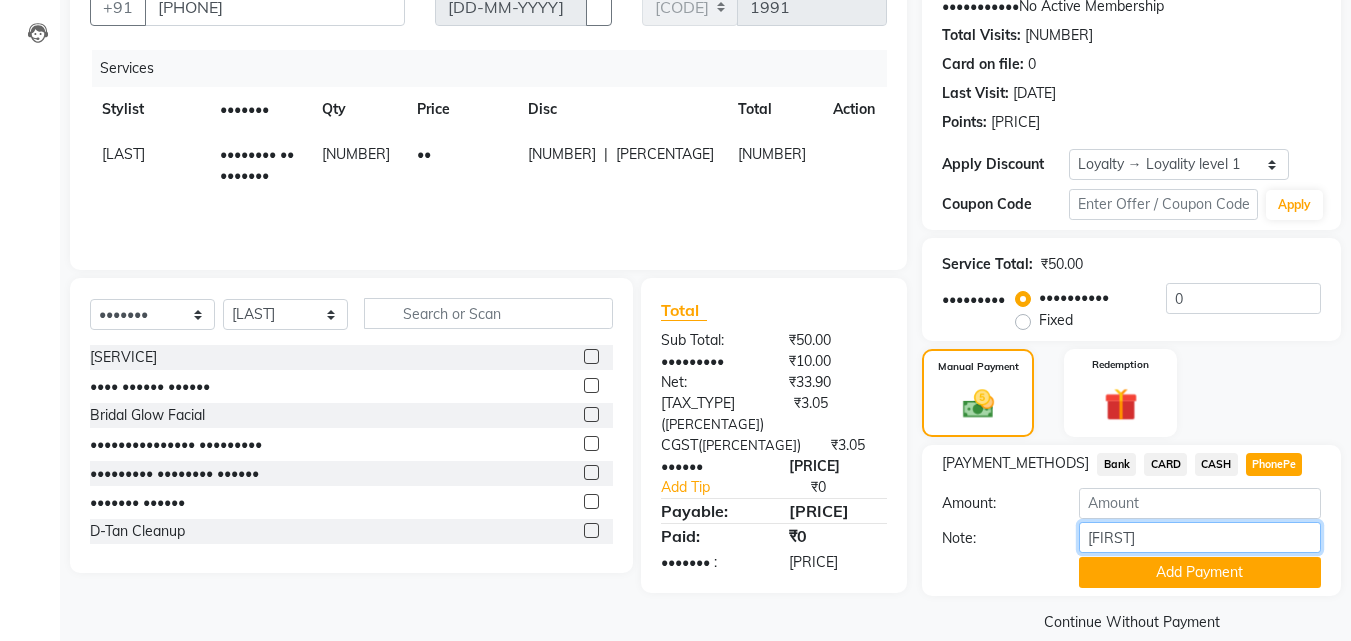 scroll, scrollTop: 230, scrollLeft: 0, axis: vertical 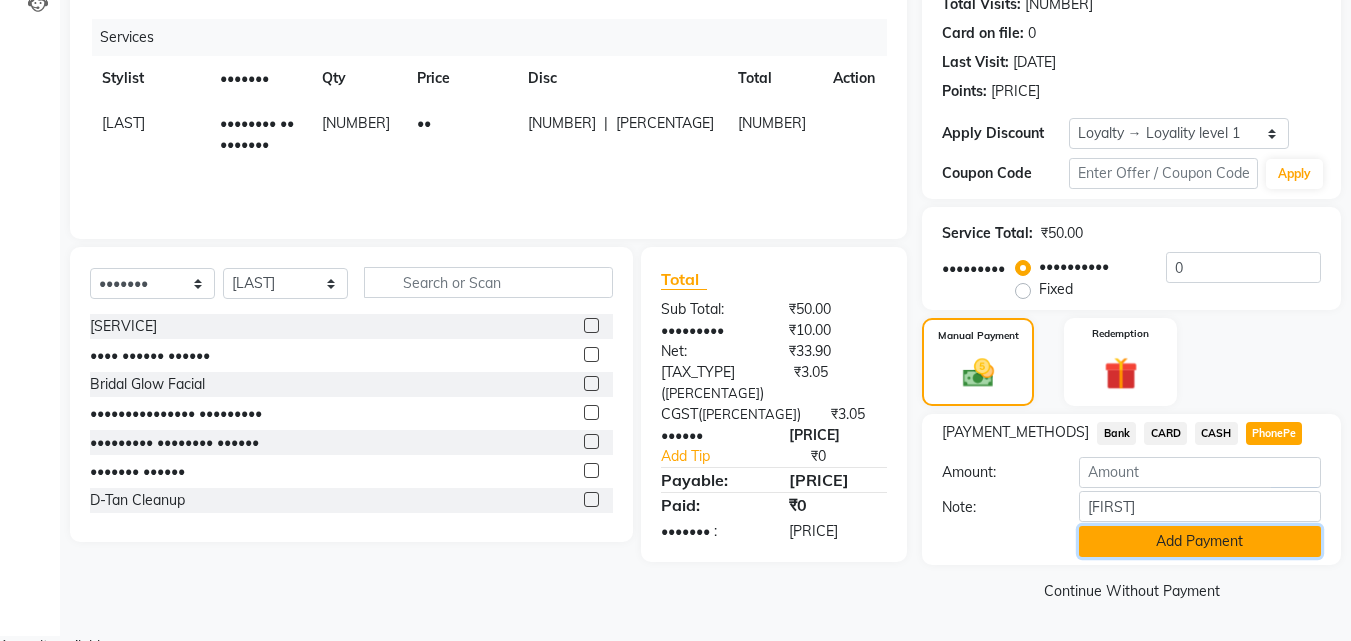 click on "Add Payment" at bounding box center [1200, 541] 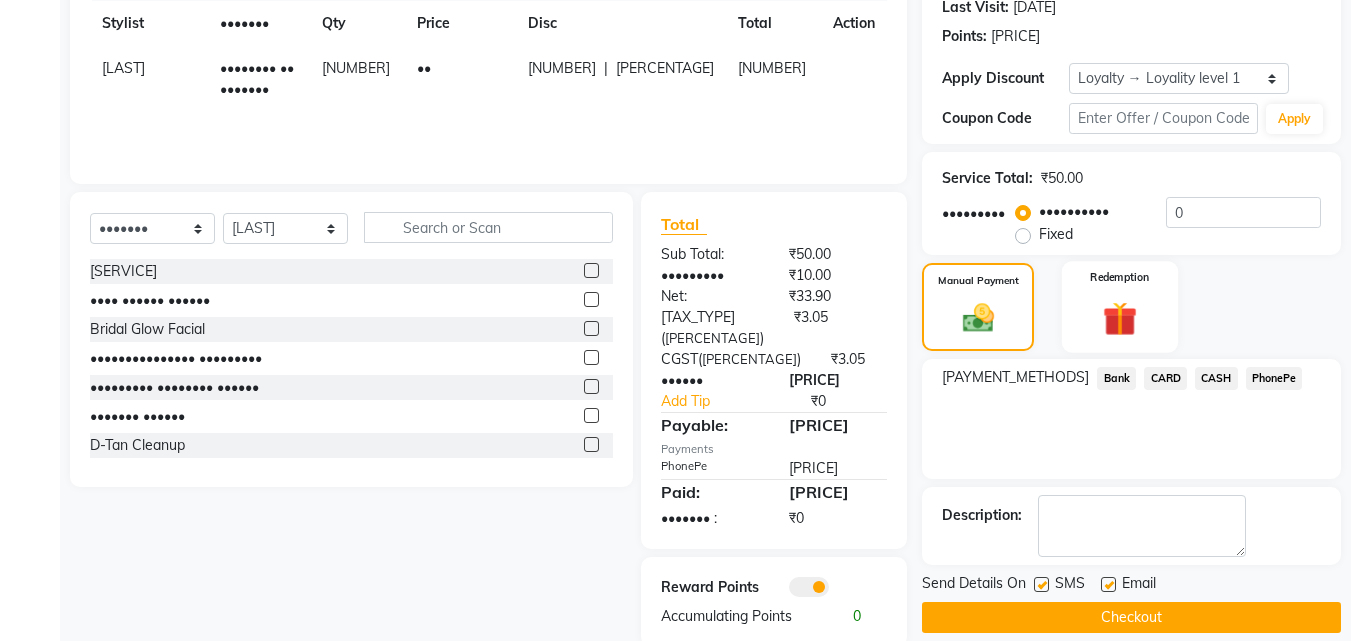 scroll, scrollTop: 314, scrollLeft: 0, axis: vertical 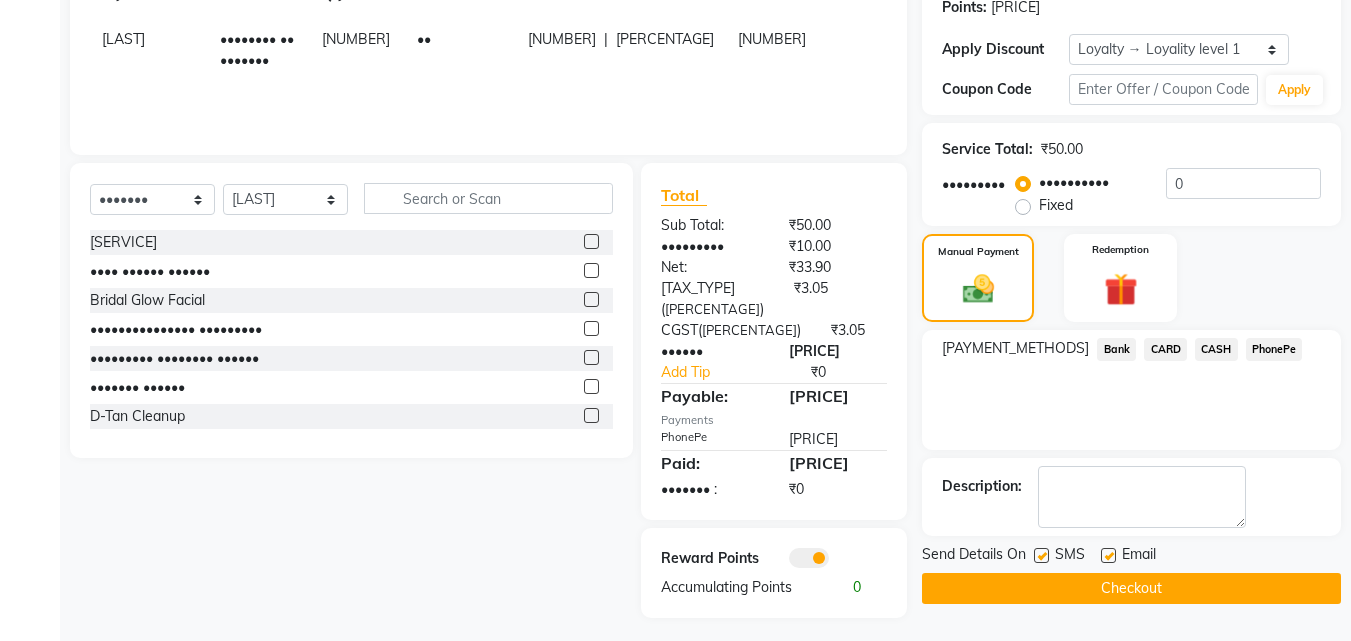 click at bounding box center [1108, 555] 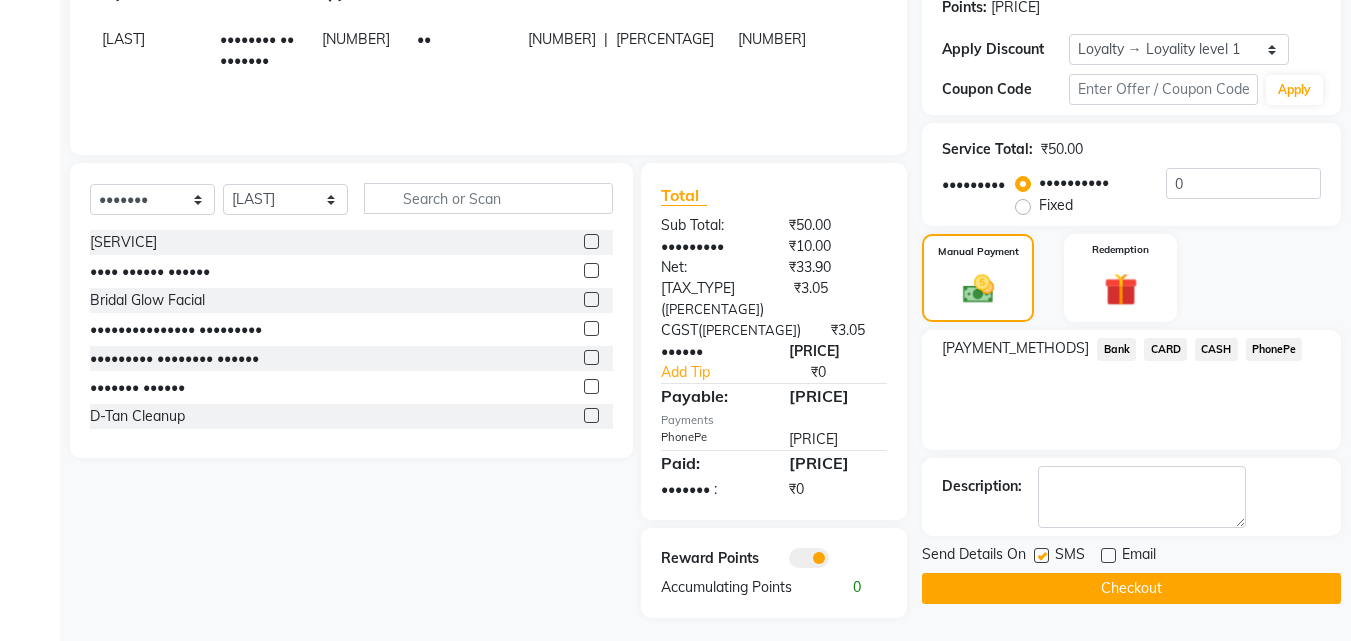 drag, startPoint x: 1038, startPoint y: 561, endPoint x: 1122, endPoint y: 585, distance: 87.36132 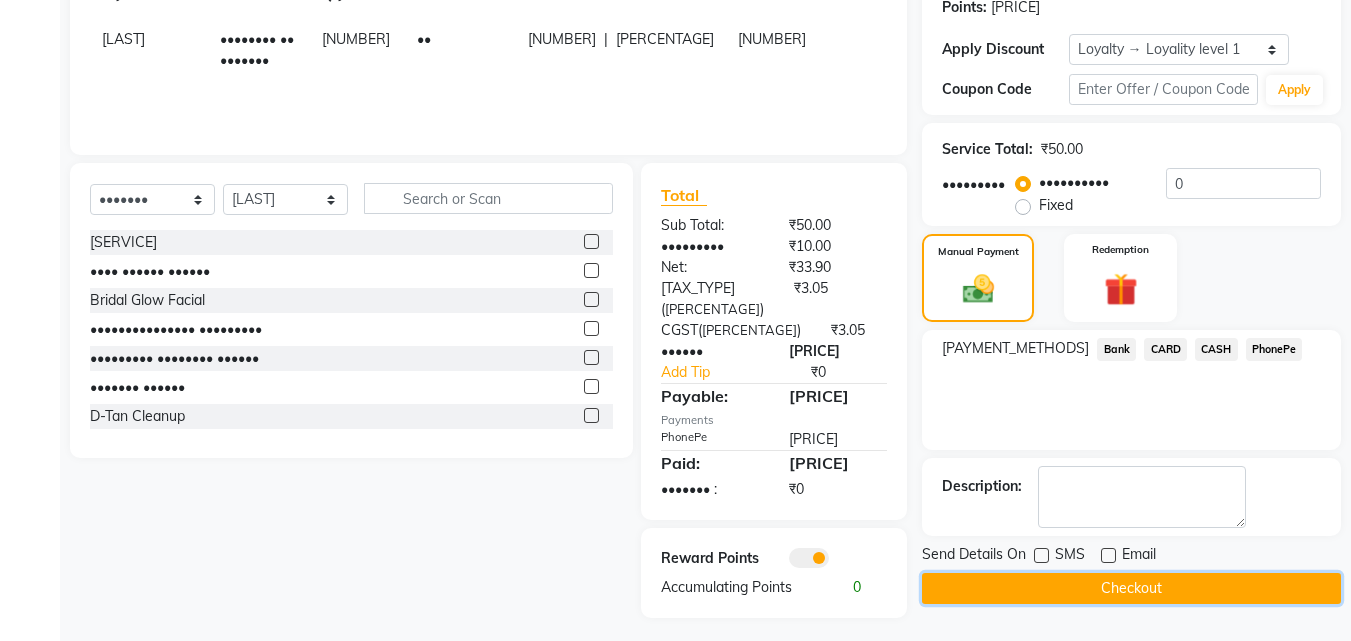 click on "Checkout" at bounding box center (1131, 588) 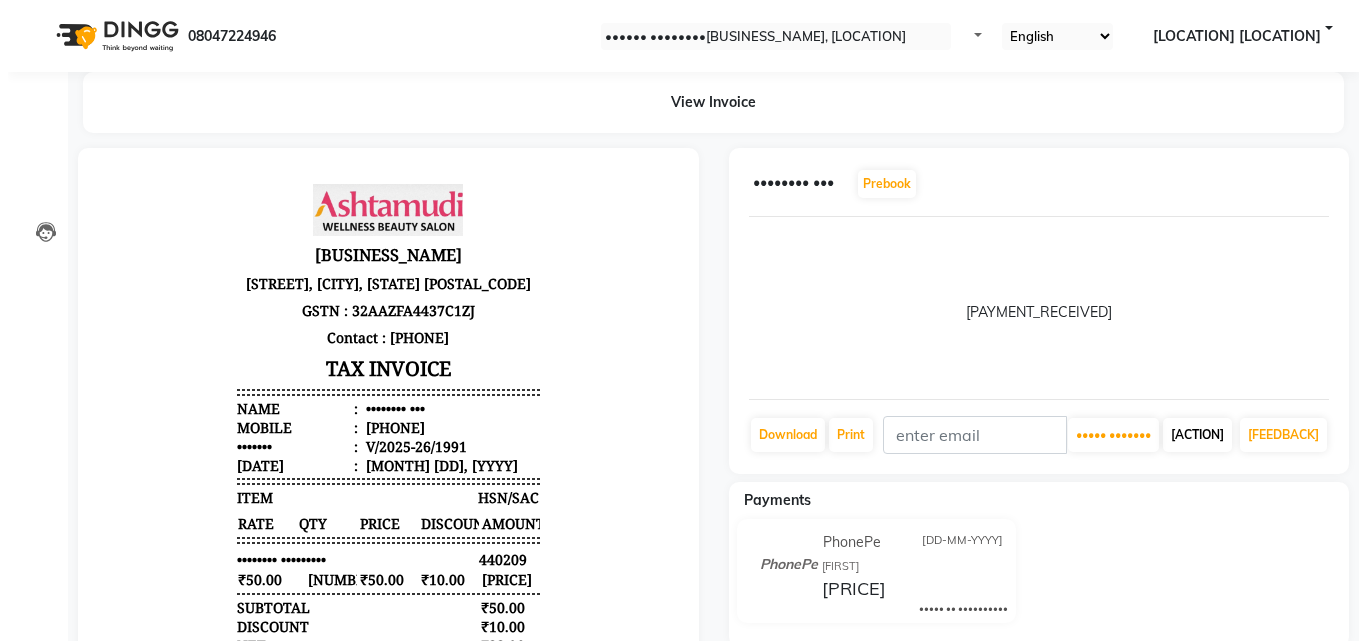 scroll, scrollTop: 0, scrollLeft: 0, axis: both 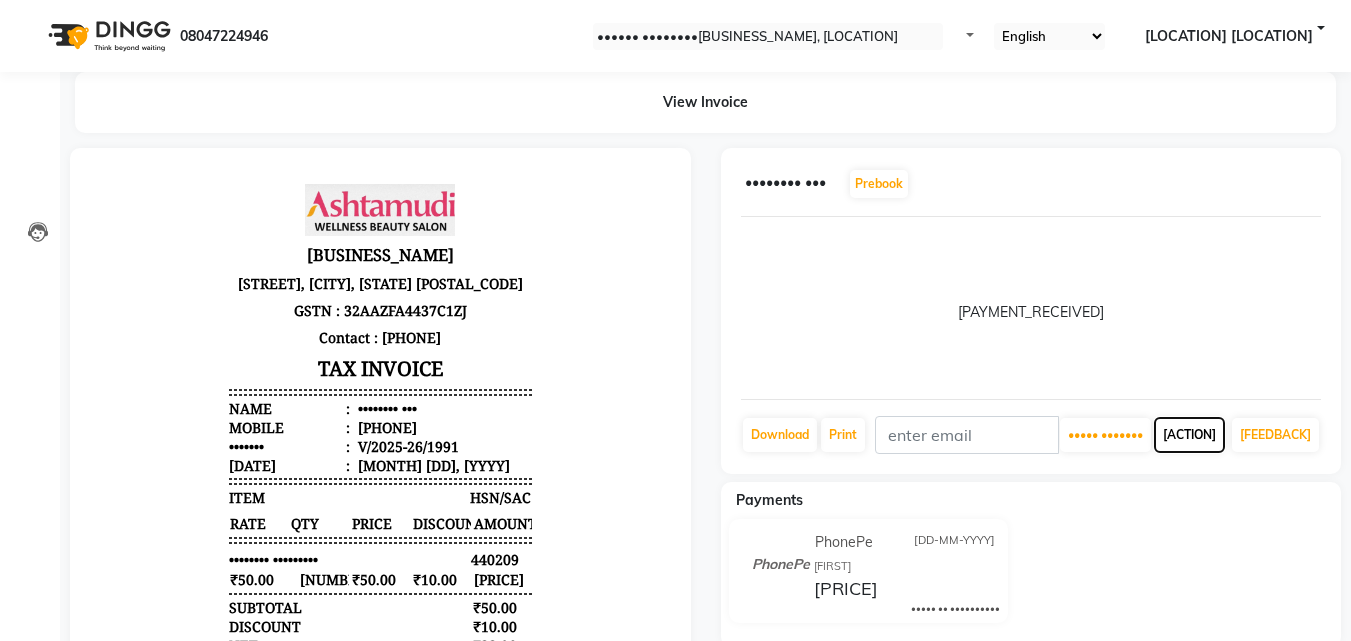 click on "[ACTION]" at bounding box center [1105, 435] 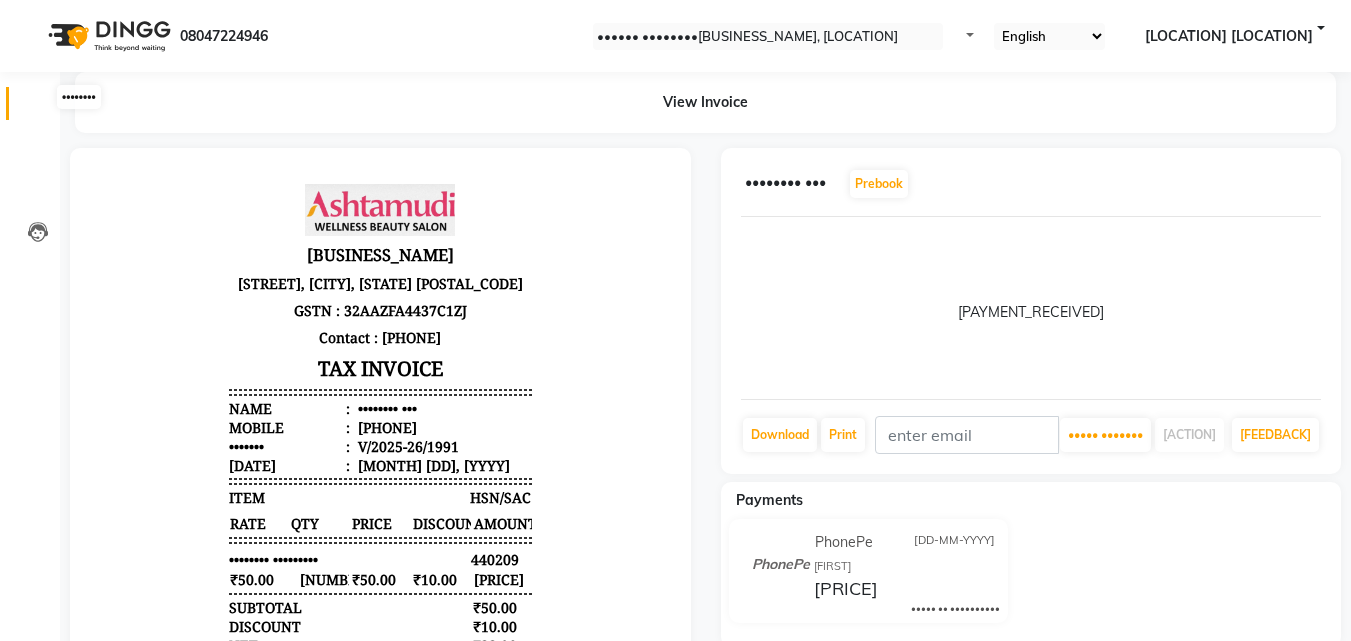 click at bounding box center [38, 108] 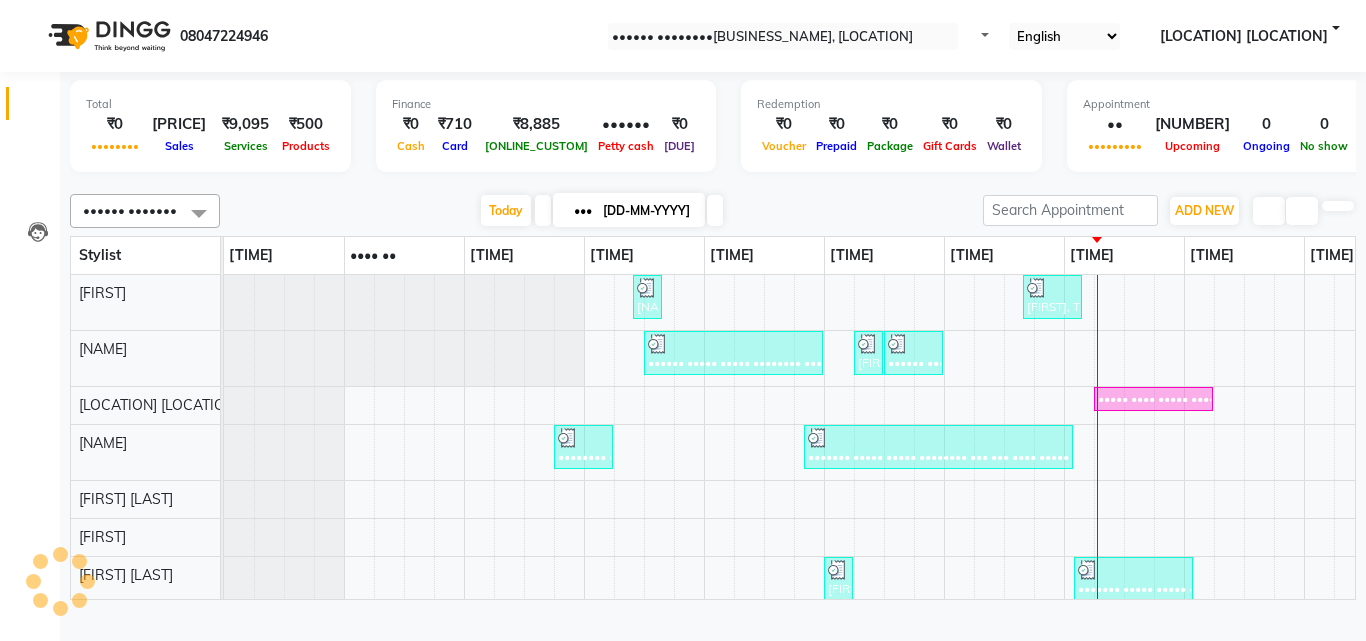scroll, scrollTop: 0, scrollLeft: 0, axis: both 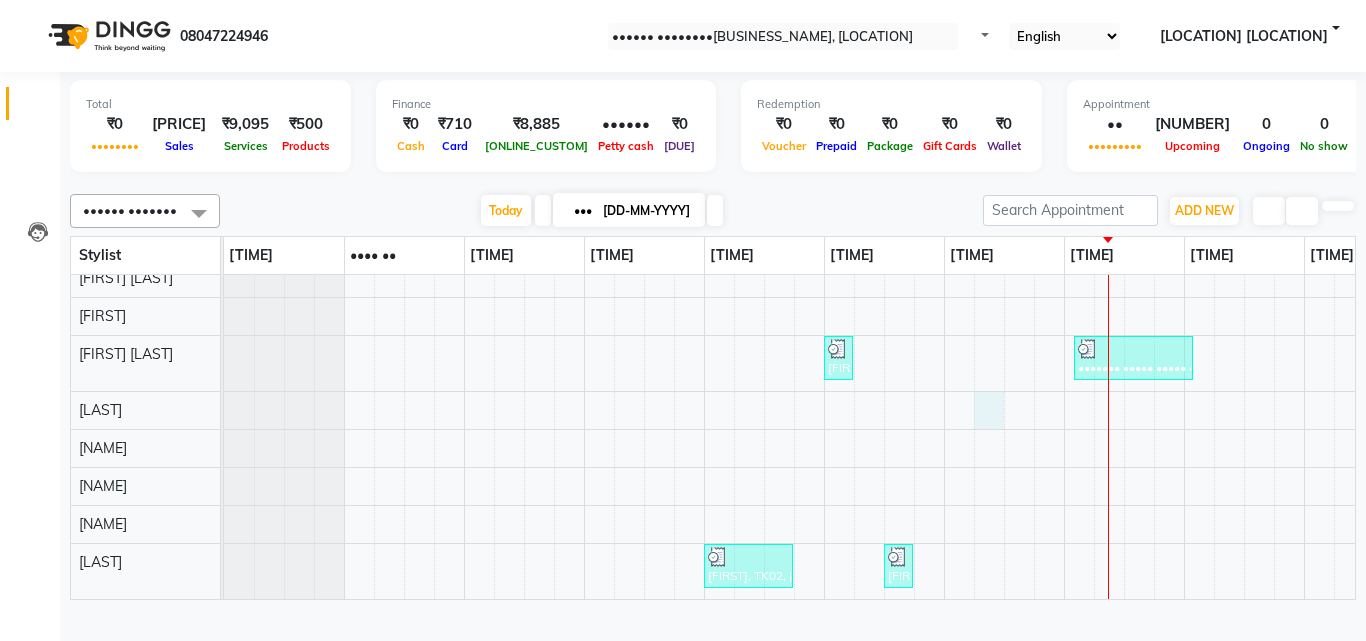 click on "•••••• ••••• ••••• •••••••• ••• •••••••• •••••••••     •••••••• ••••• ••••• •••••••• ••• •••••••• •••••••••••••••••• •••••••••     •••••• ••••• ••••• •••••••• ••• •••• ••• •••••••••••• ••• •••••••••••• ••• ••••••     •••••• ••••• ••••• •••••••• ••• •••••••• •••••••••     •••••• ••••• ••••• •••••••• ••• ••••• ••• •••••••••     ••••• •••• ••••• ••••• •••••••• ••• ••••• ••••••••     •••••••• • •• ••••• ••••• •••••••• ••• •••• •••• •••••••••     ••••••• ••••• ••••• •••••••• ••• ••• •••• ••••• ••••••••••• •••• • ••••••••• ••• • ••• ••••• •••••• •••• • •••      •••••• ••••• ••••• •••••••• ••• •••••••• •••••••••     ••••••• ••••• ••••• •••••••• ••• ••••••••  ••••••     •••• ••••• ••••• •••••••• ••• ••••• ••• •••••••••••••••••• •••••••••     •••••••• •••• ••••• ••••• •••••••• ••• •••••••• •••••••••" at bounding box center (1004, 326) 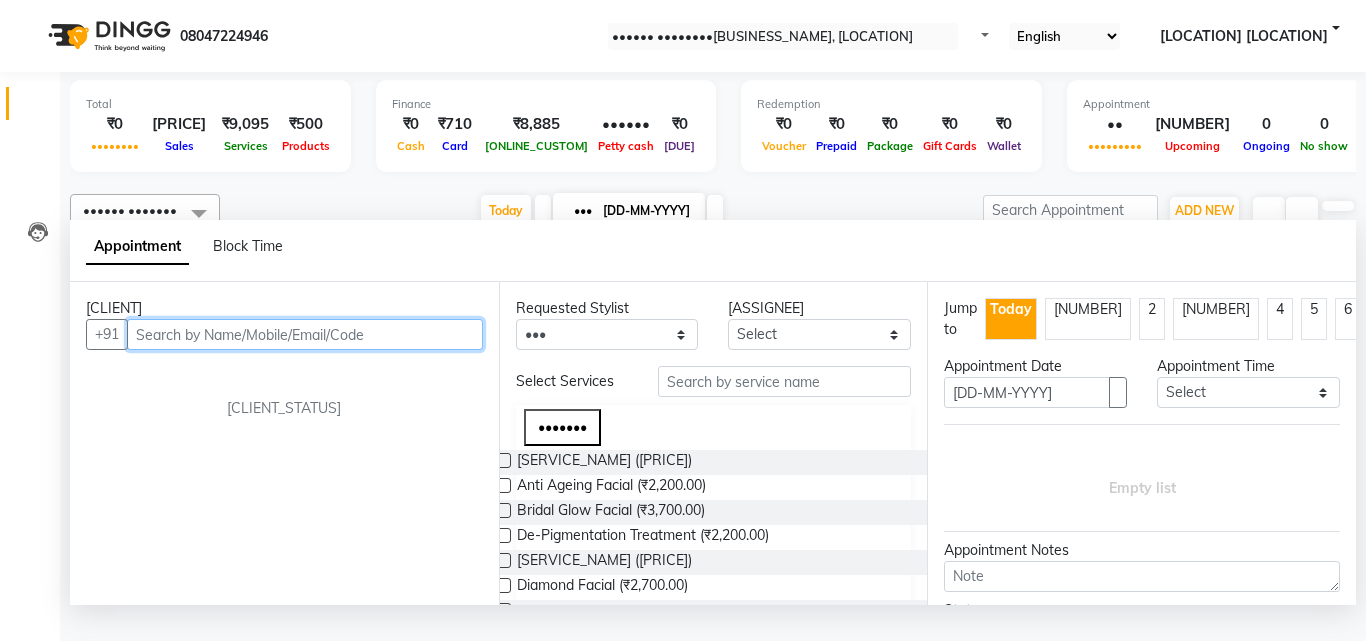 click at bounding box center [305, 334] 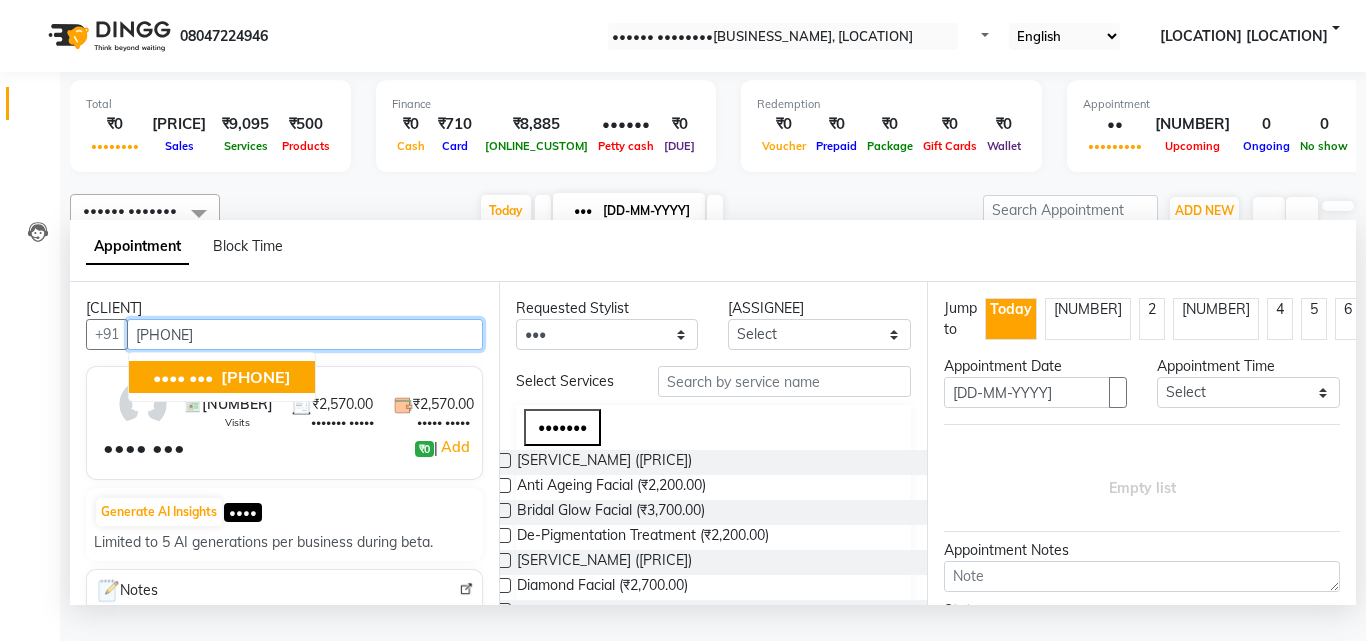 drag, startPoint x: 321, startPoint y: 392, endPoint x: 657, endPoint y: 406, distance: 336.29153 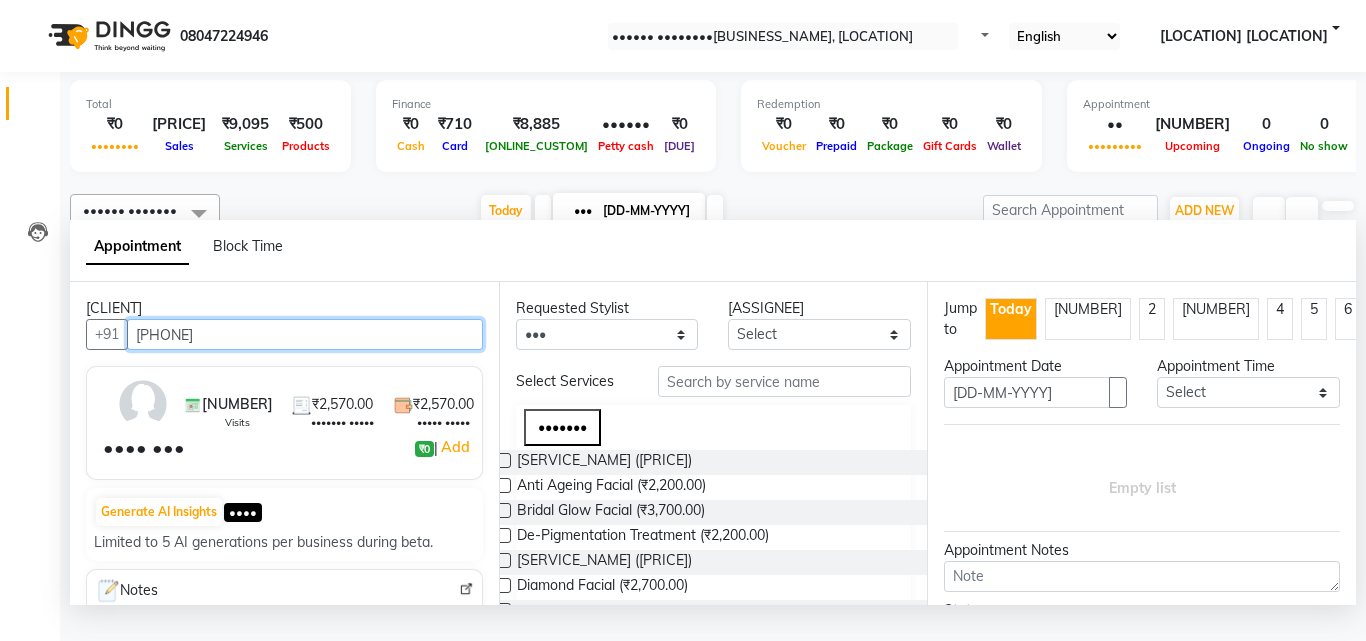 type on "[PHONE]" 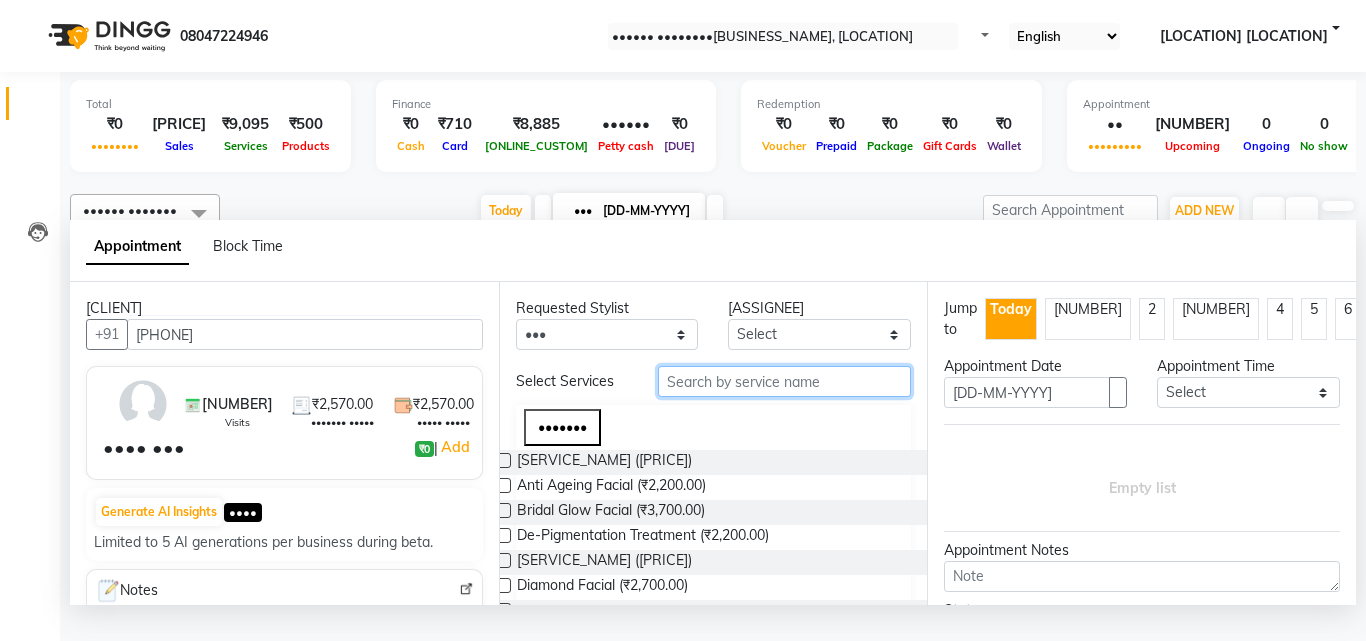 click at bounding box center (785, 381) 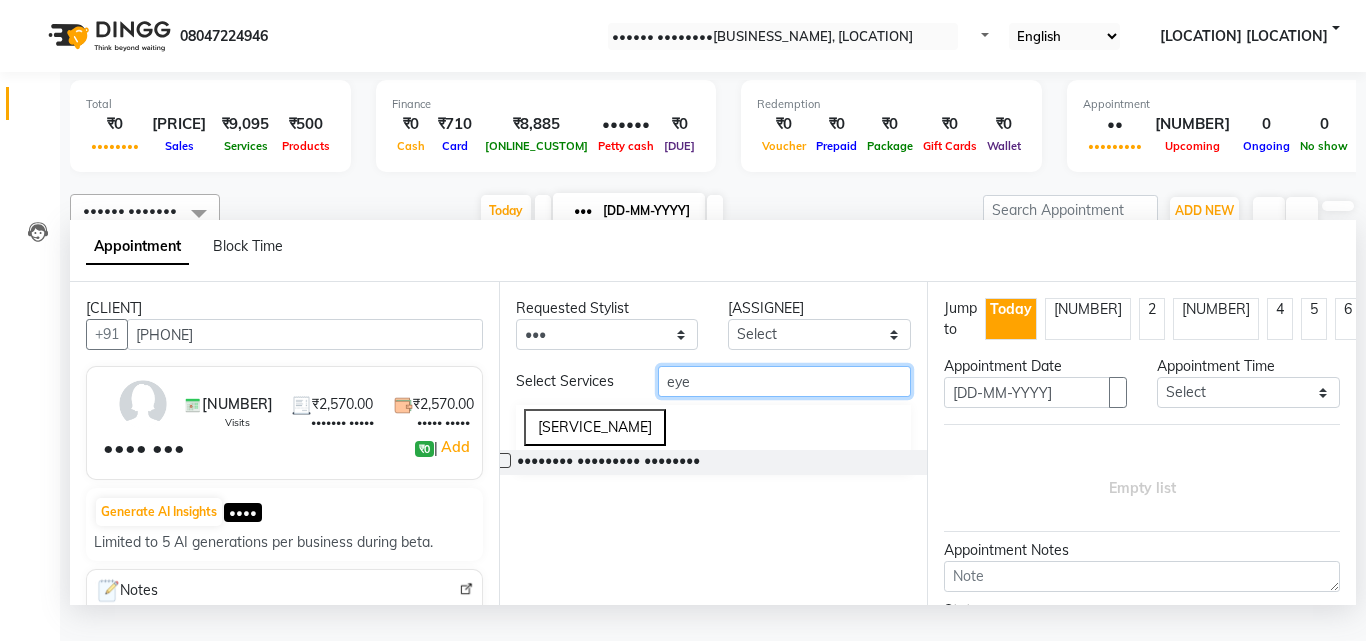 type on "eye" 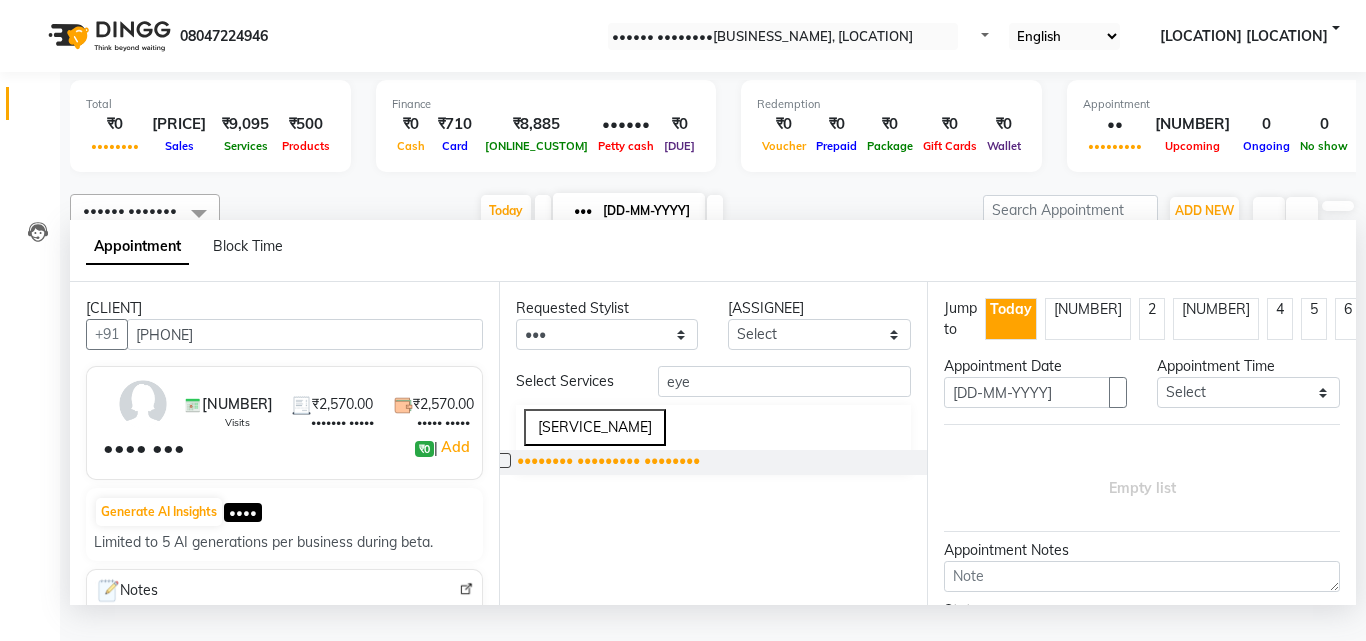 drag, startPoint x: 523, startPoint y: 494, endPoint x: 544, endPoint y: 494, distance: 21 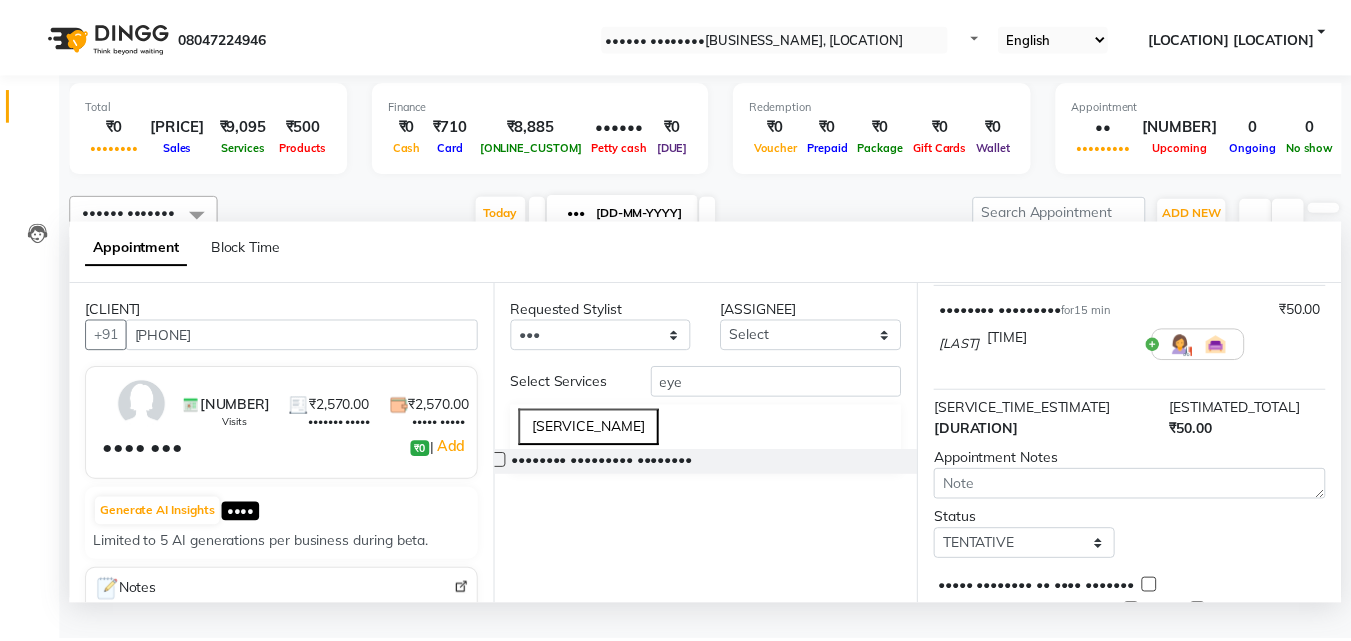 scroll, scrollTop: 239, scrollLeft: 0, axis: vertical 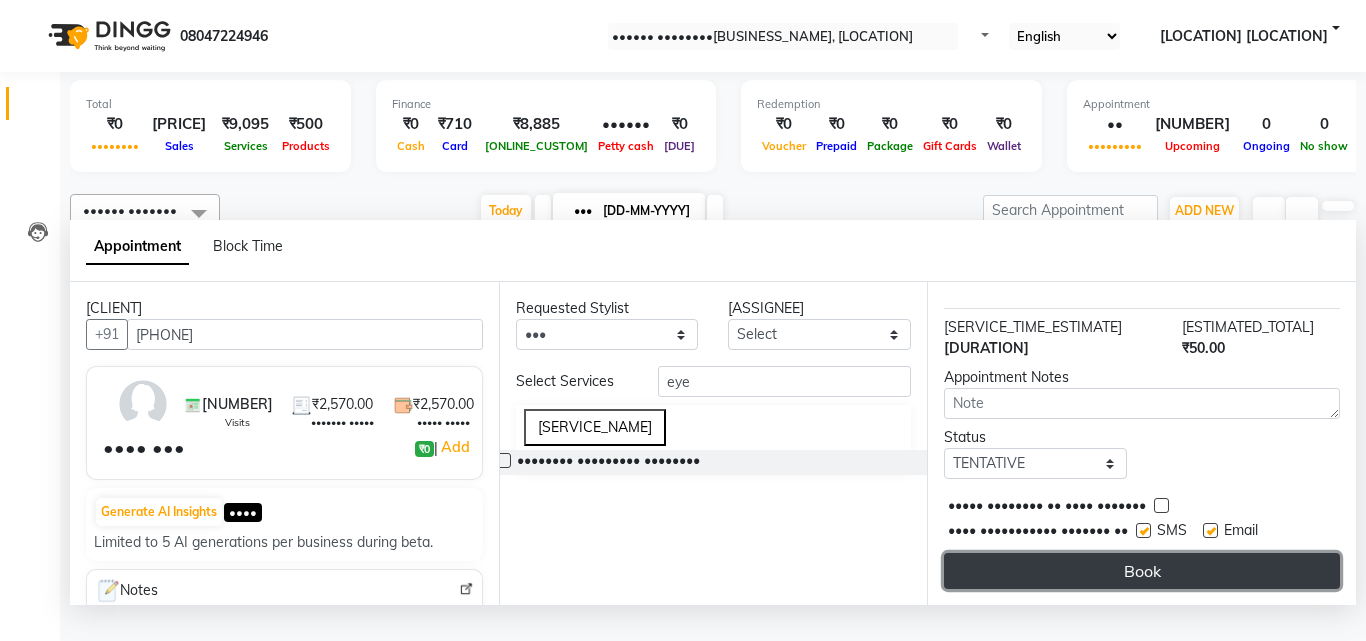 click on "Book" at bounding box center (1142, 571) 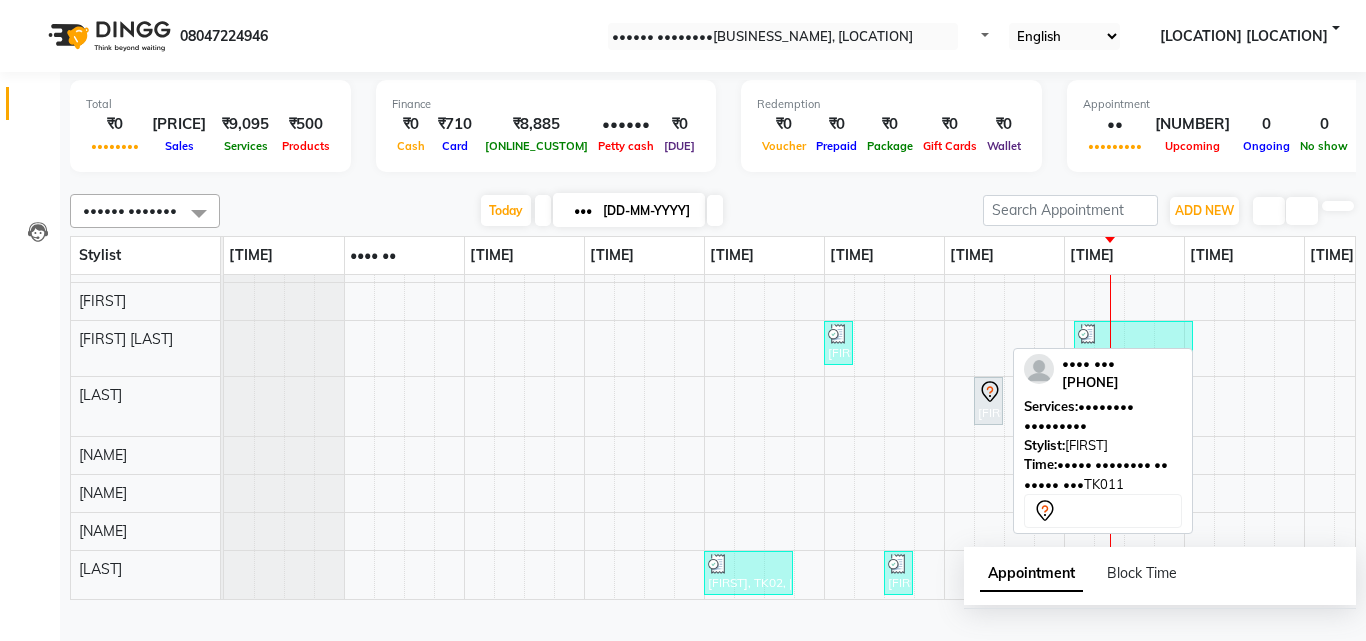 click on "[FIRST], TK02, [TIME]-[TIME], [SERVICE]" at bounding box center (988, 401) 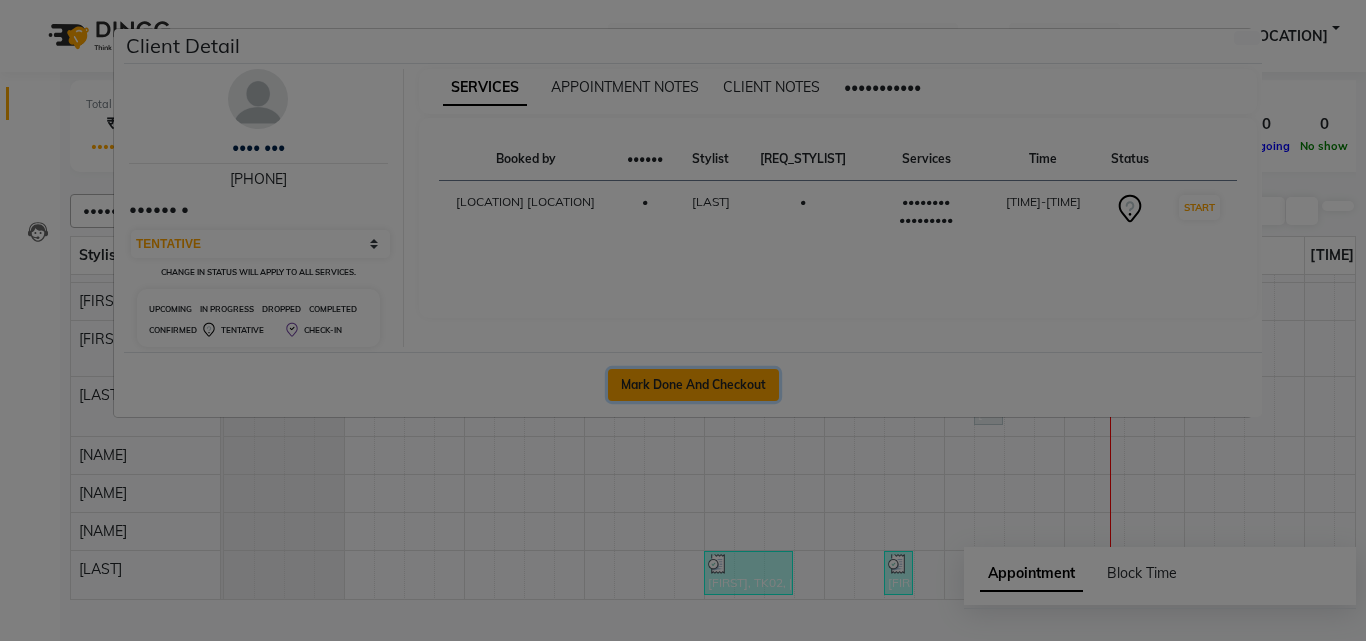 click on "Mark Done And Checkout" at bounding box center (693, 385) 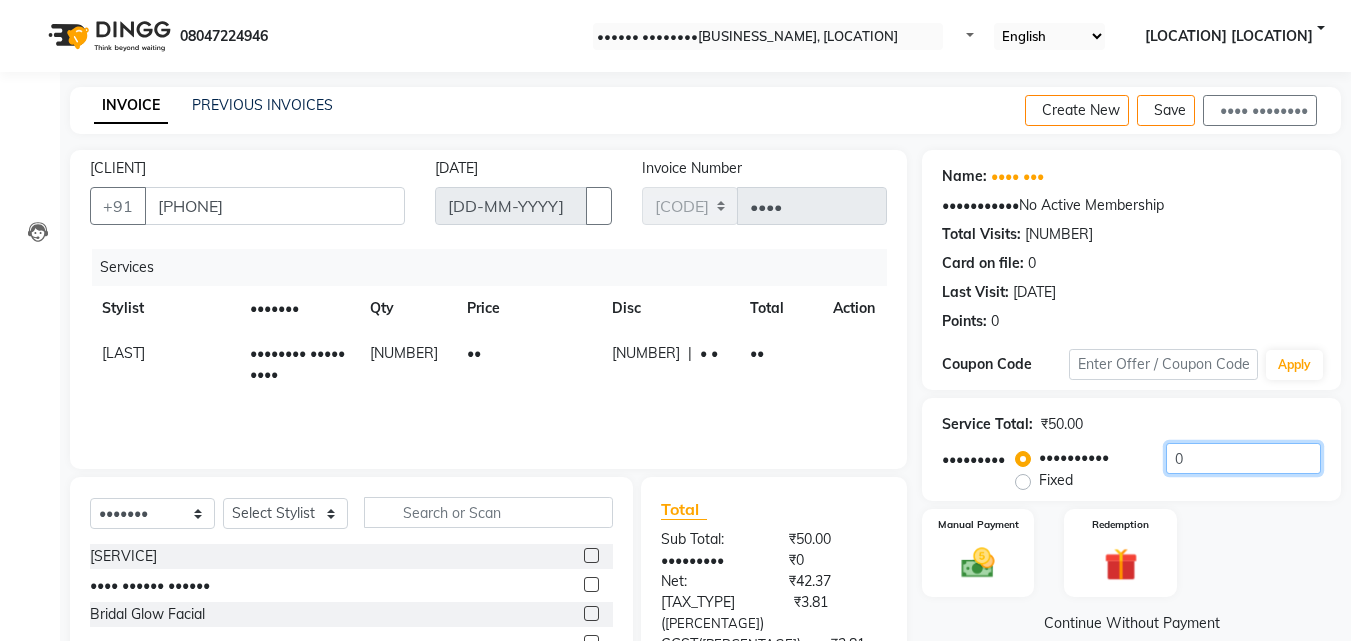 click on "0" at bounding box center (1243, 458) 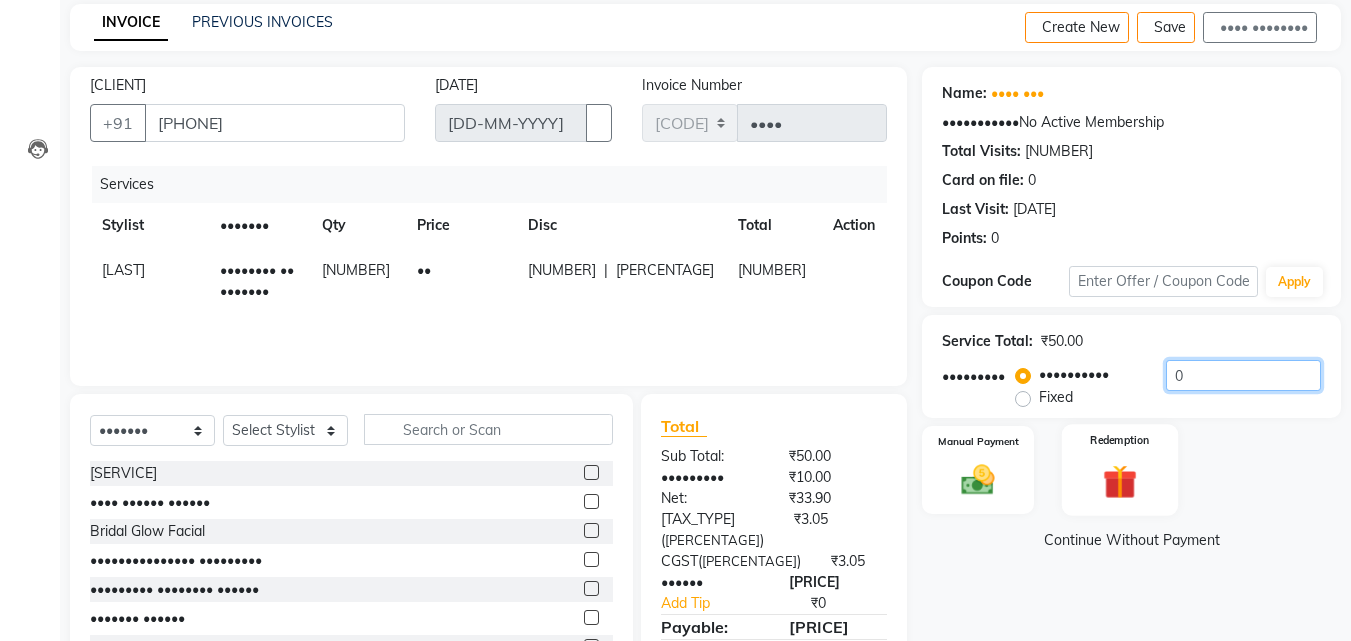 scroll, scrollTop: 160, scrollLeft: 0, axis: vertical 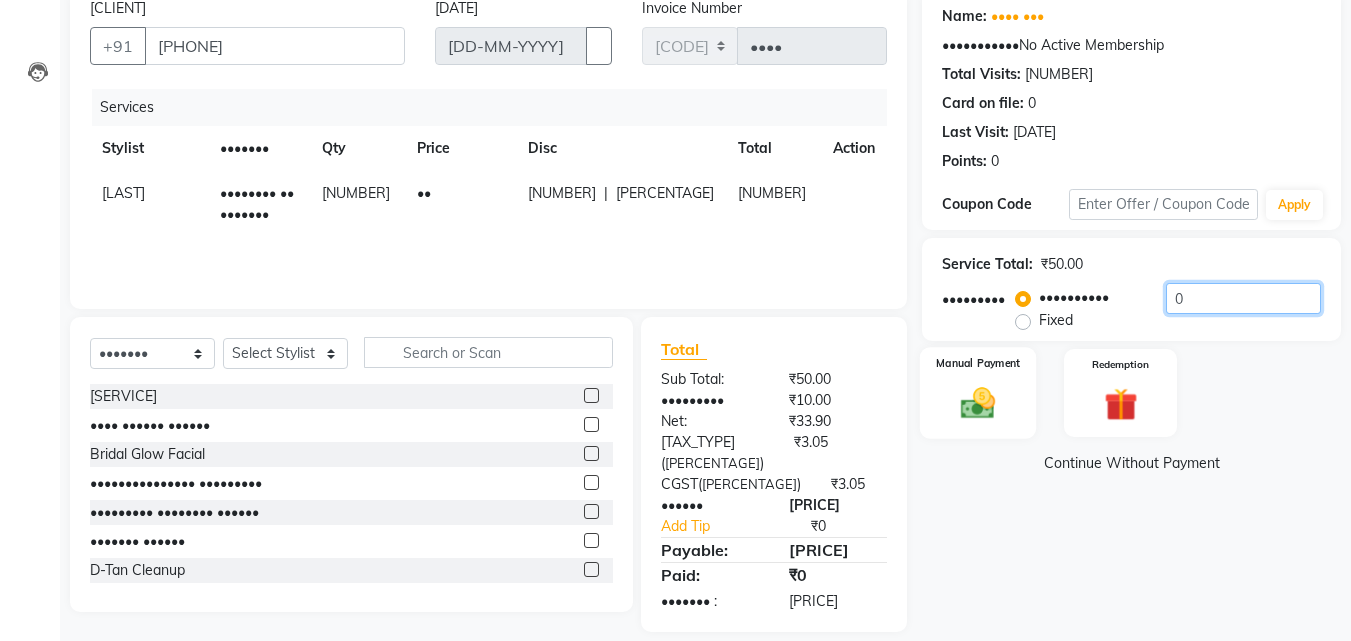 type on "[NUMBER]" 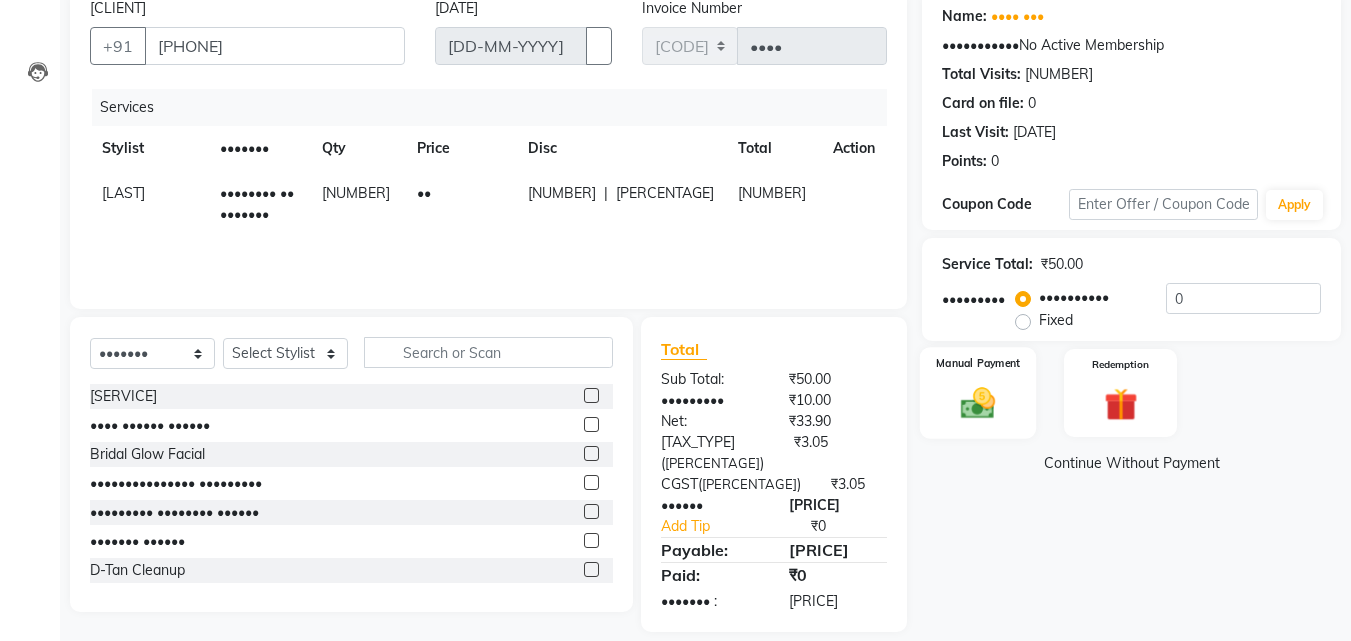drag, startPoint x: 967, startPoint y: 407, endPoint x: 978, endPoint y: 407, distance: 11 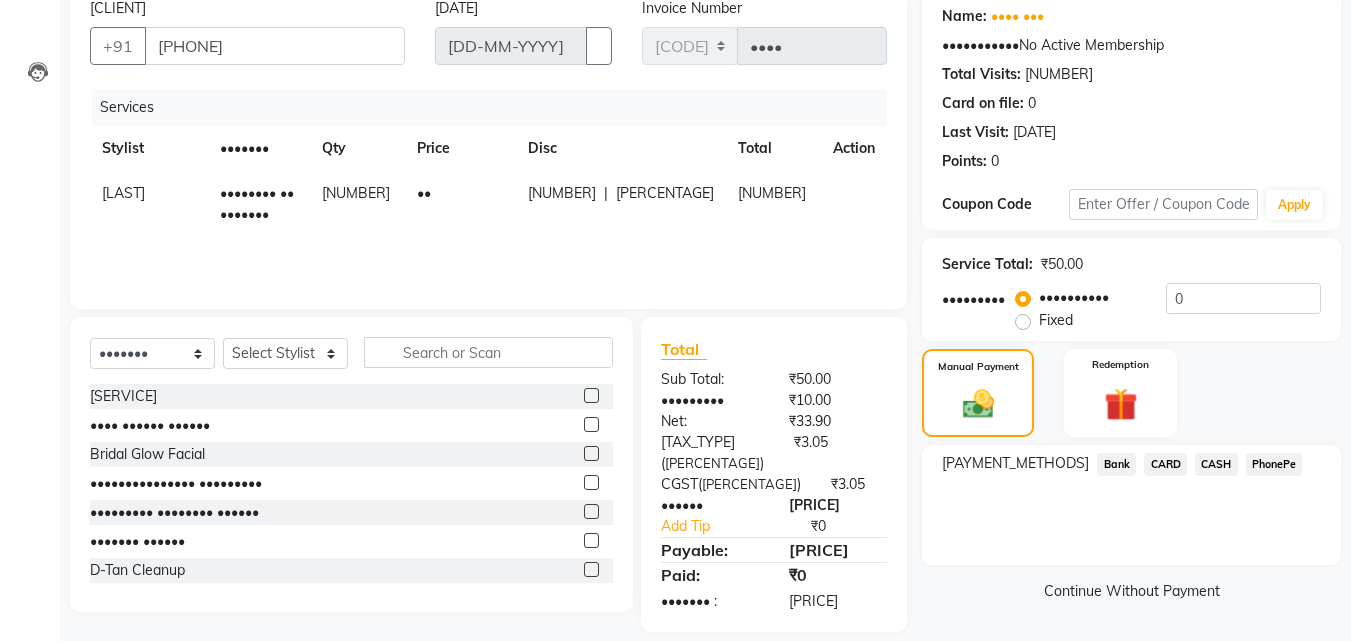 click on "PhonePe" at bounding box center (1116, 464) 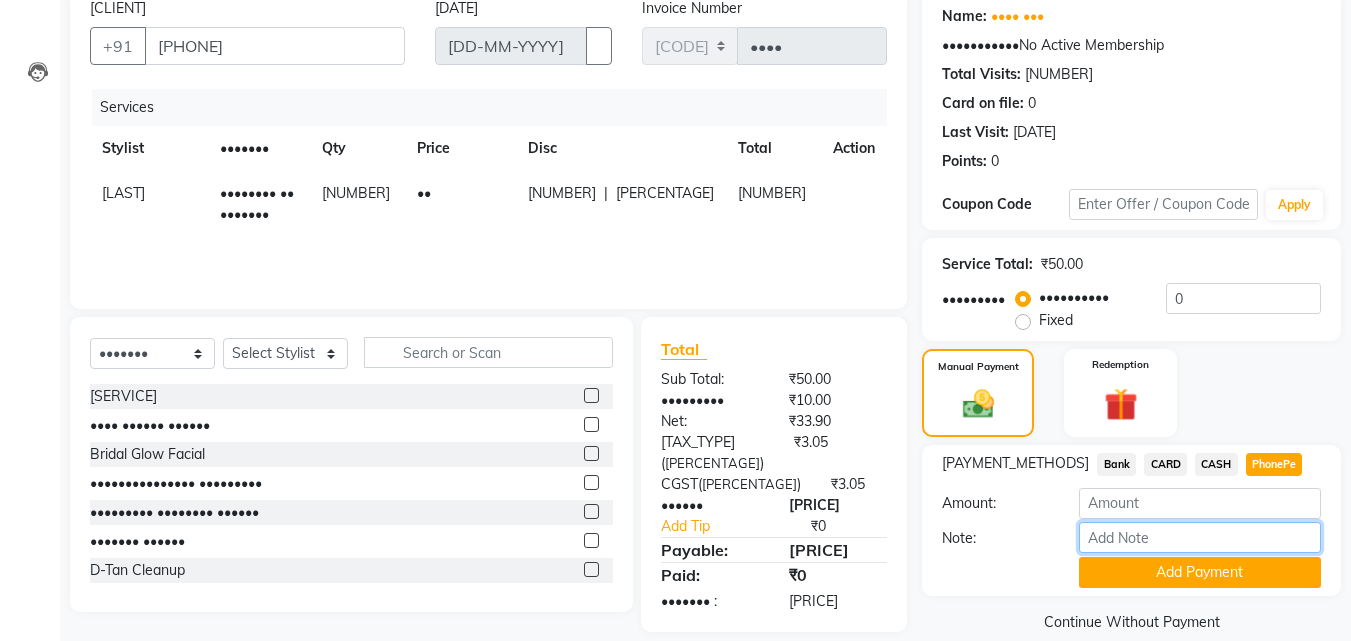 click on "Note:" at bounding box center [1200, 537] 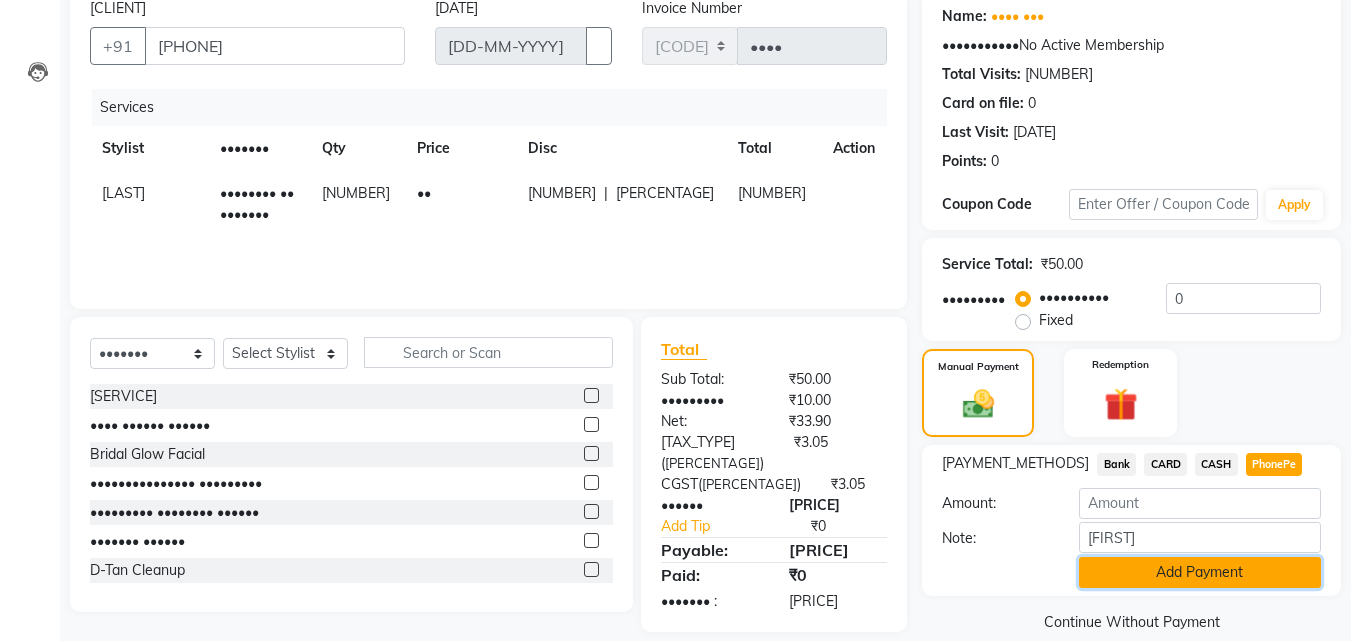click on "Add Payment" at bounding box center (1200, 572) 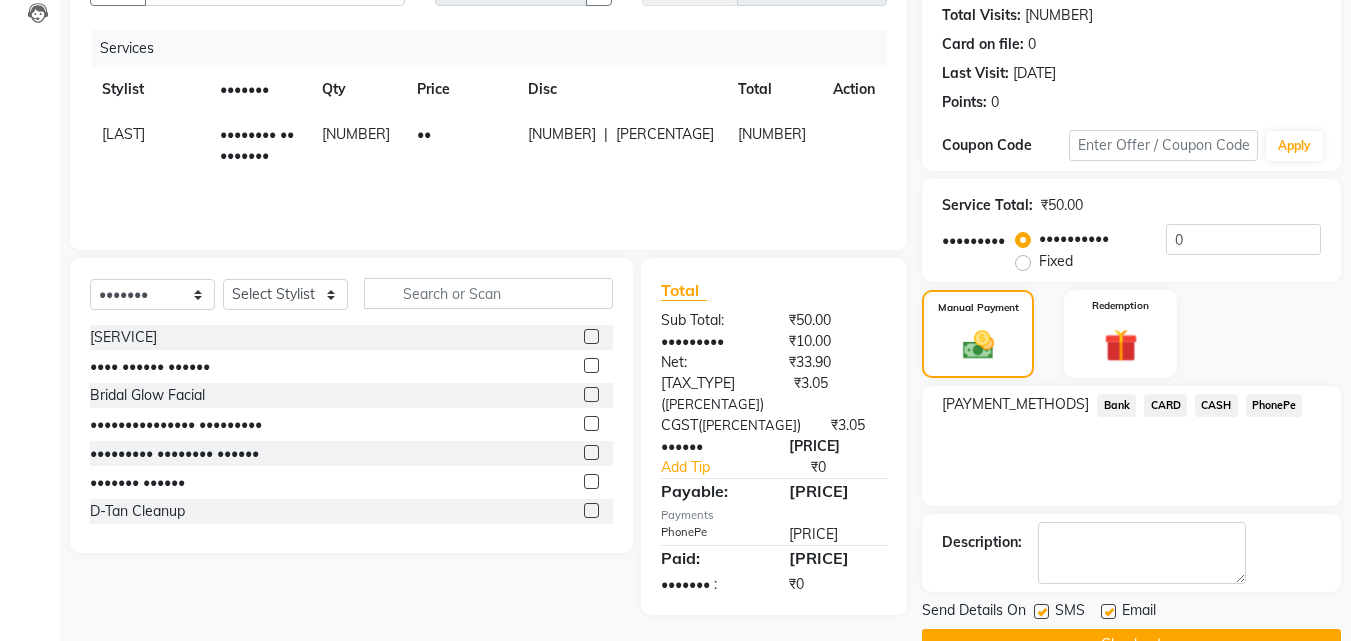scroll, scrollTop: 275, scrollLeft: 0, axis: vertical 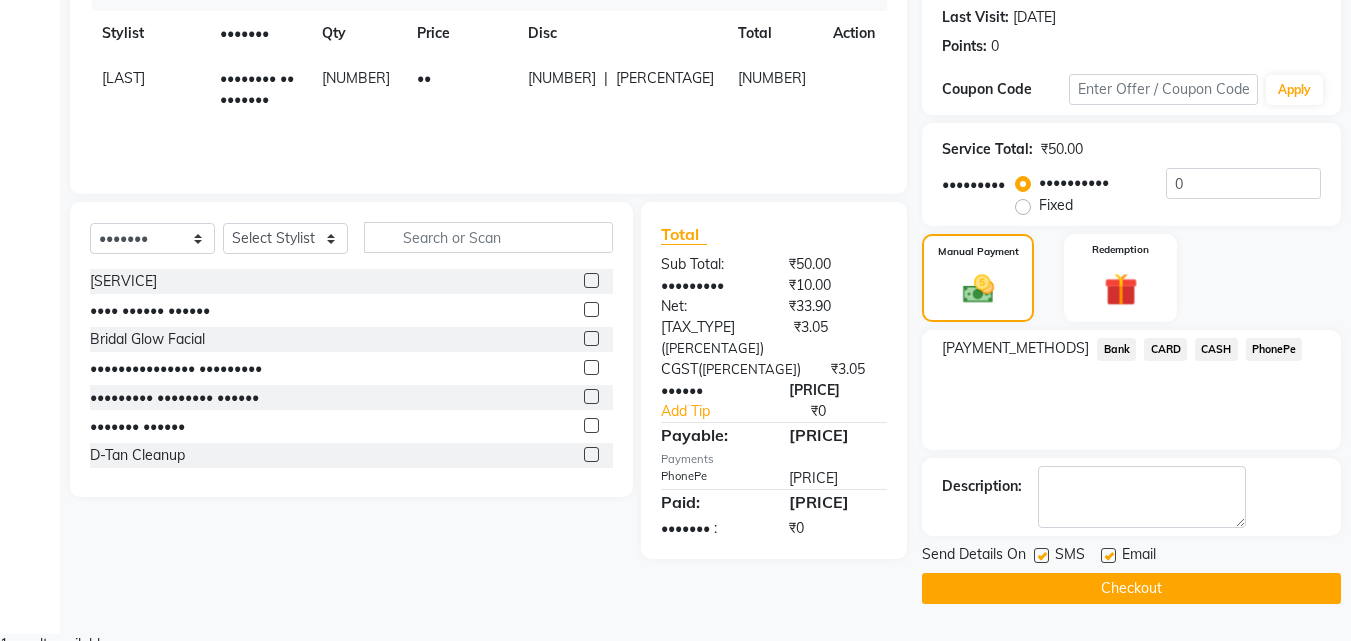 click at bounding box center [1041, 555] 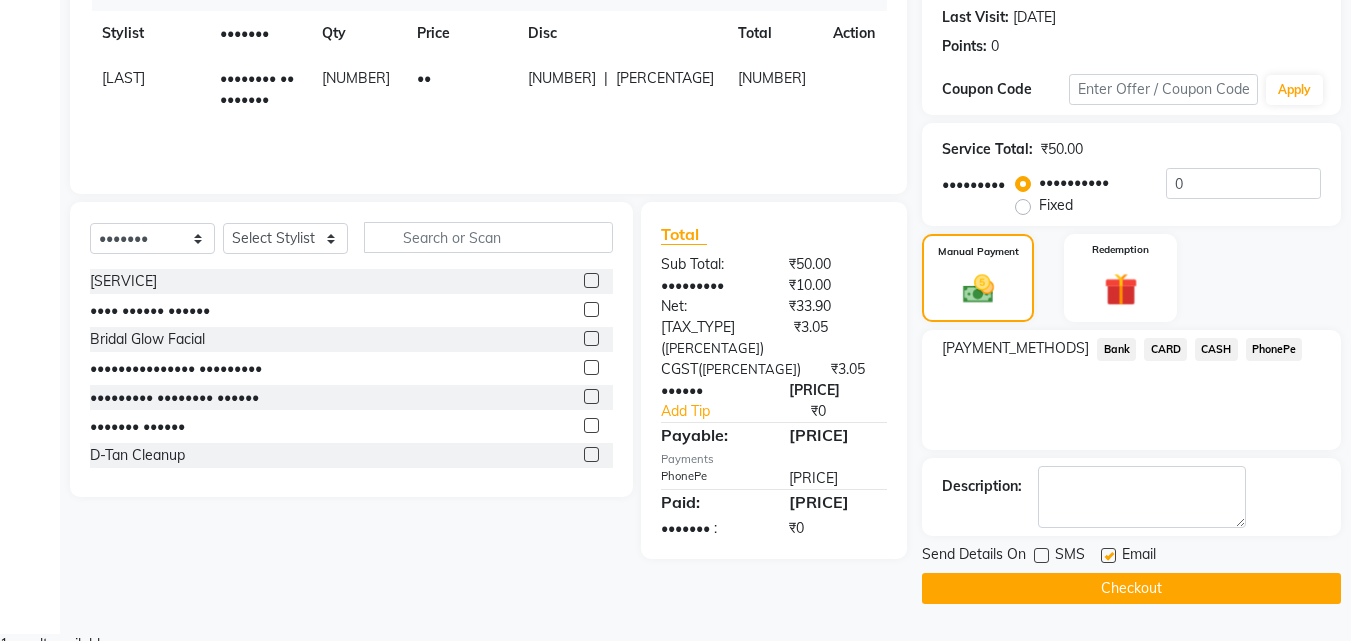 click at bounding box center (1108, 555) 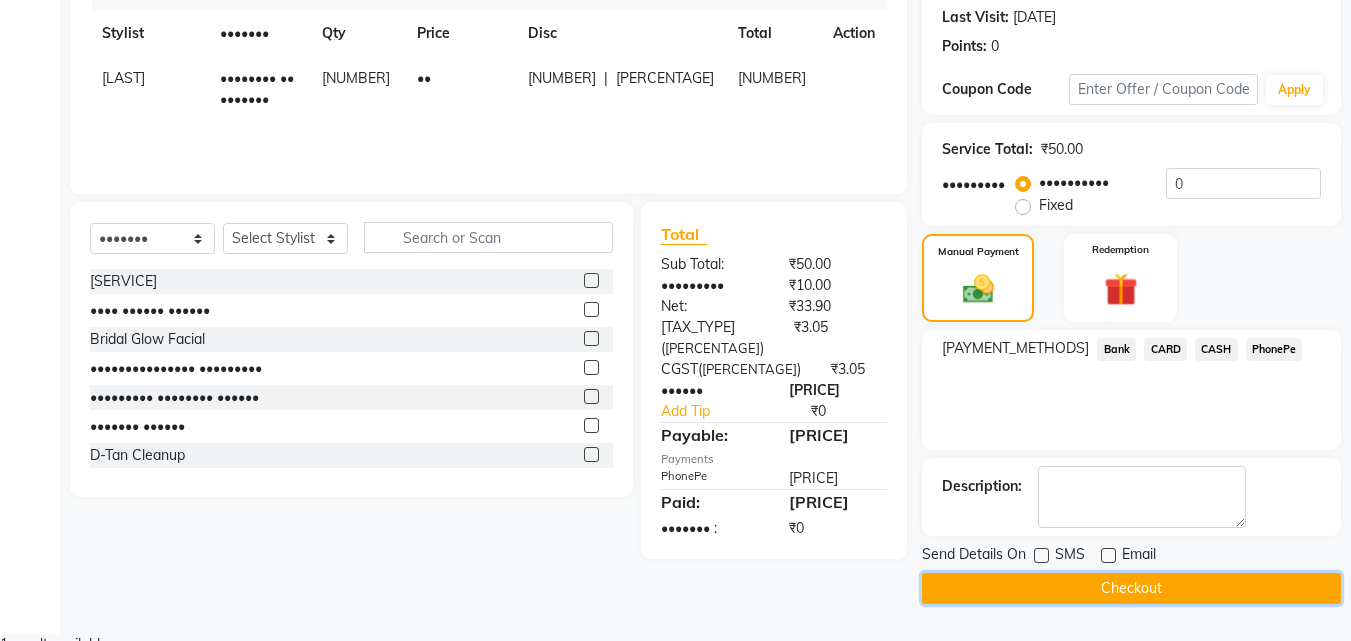 click on "Checkout" at bounding box center (1131, 588) 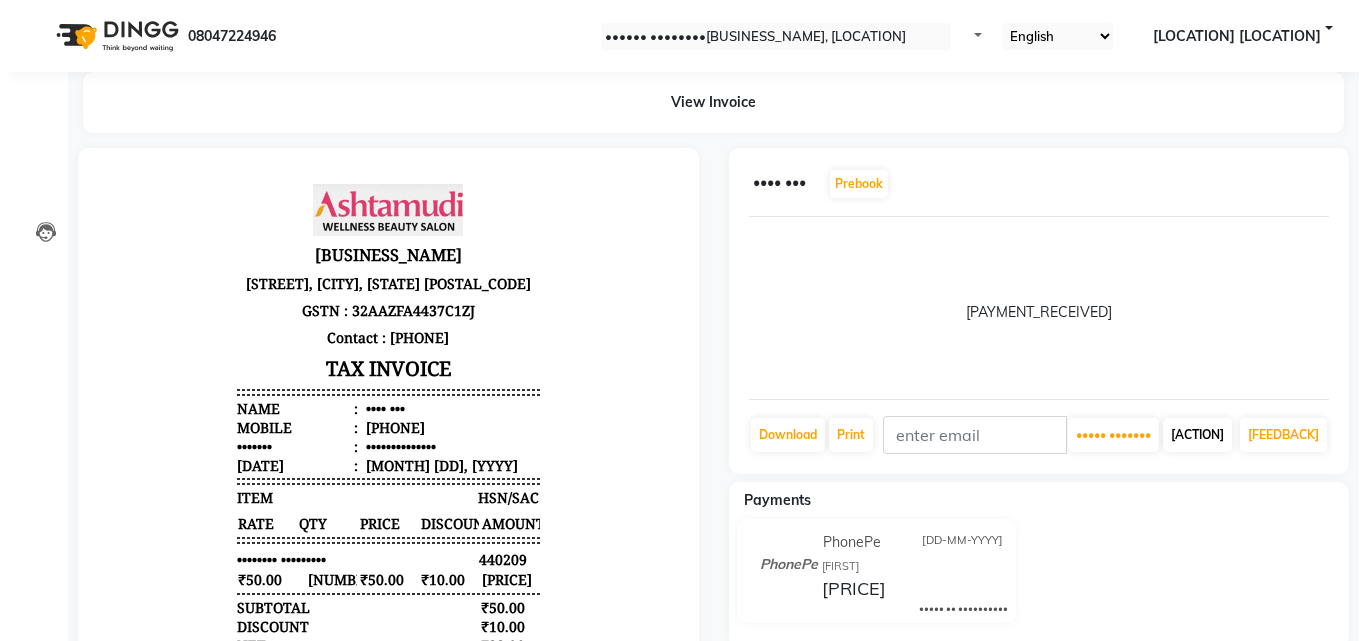 scroll, scrollTop: 0, scrollLeft: 0, axis: both 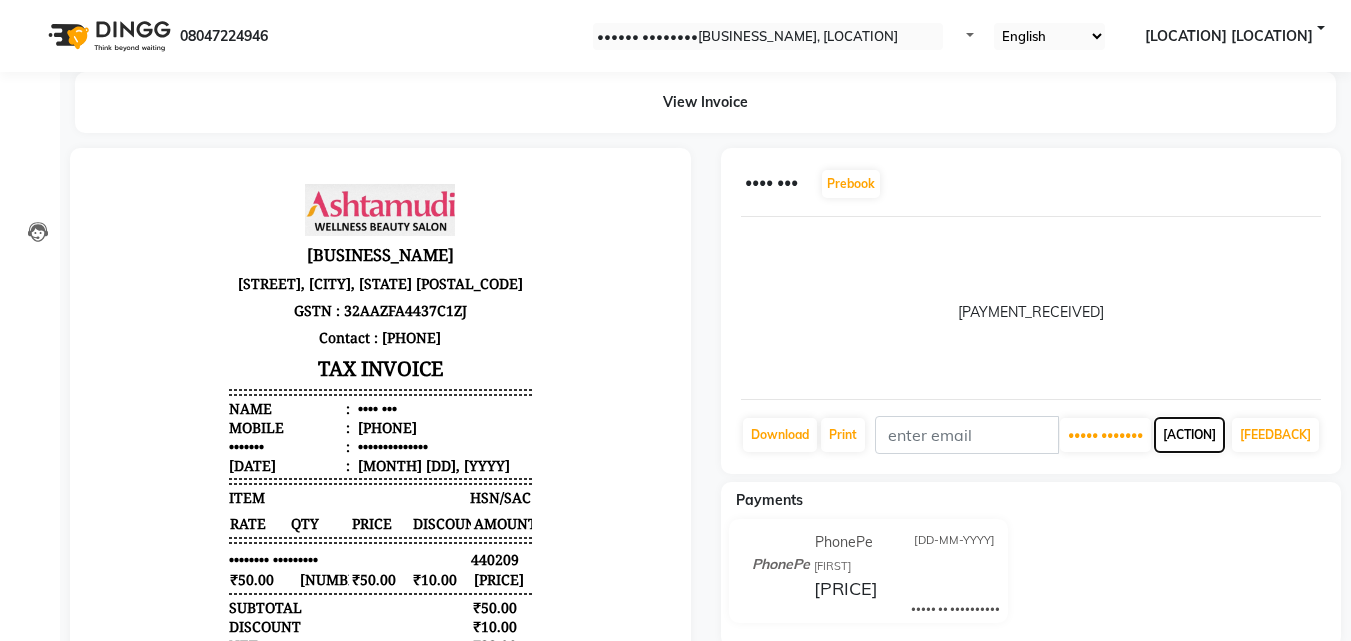 click on "[ACTION]" at bounding box center [1105, 435] 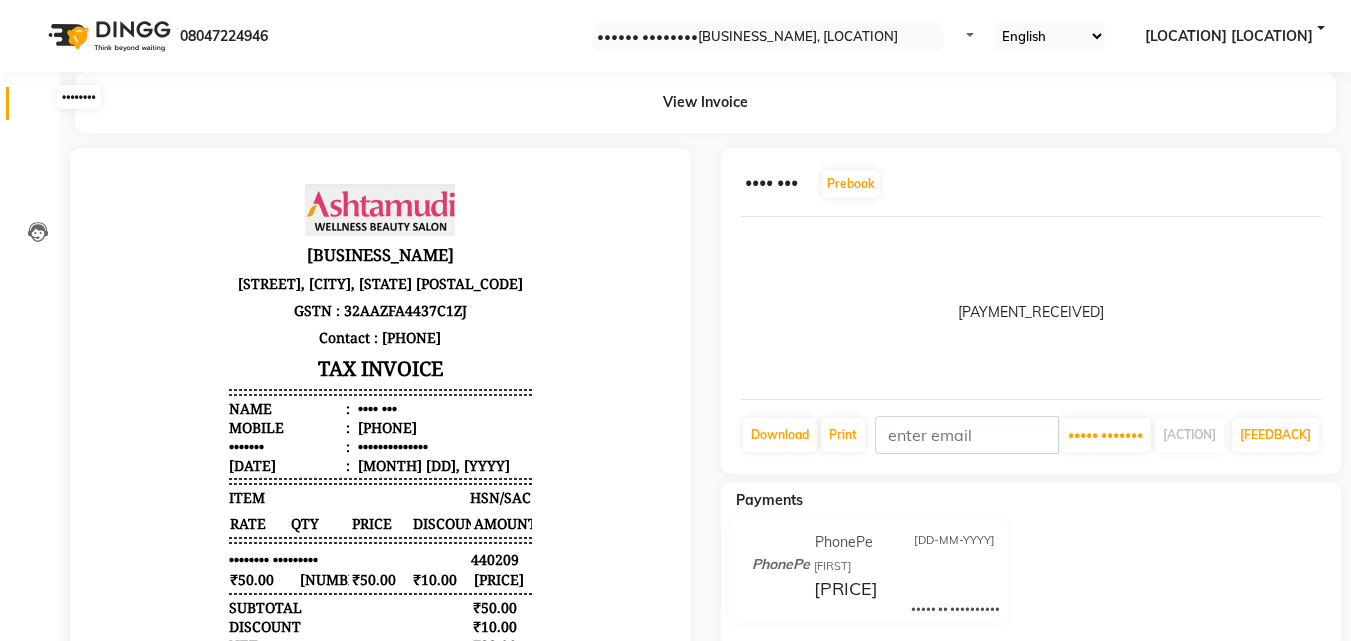 click at bounding box center [38, 108] 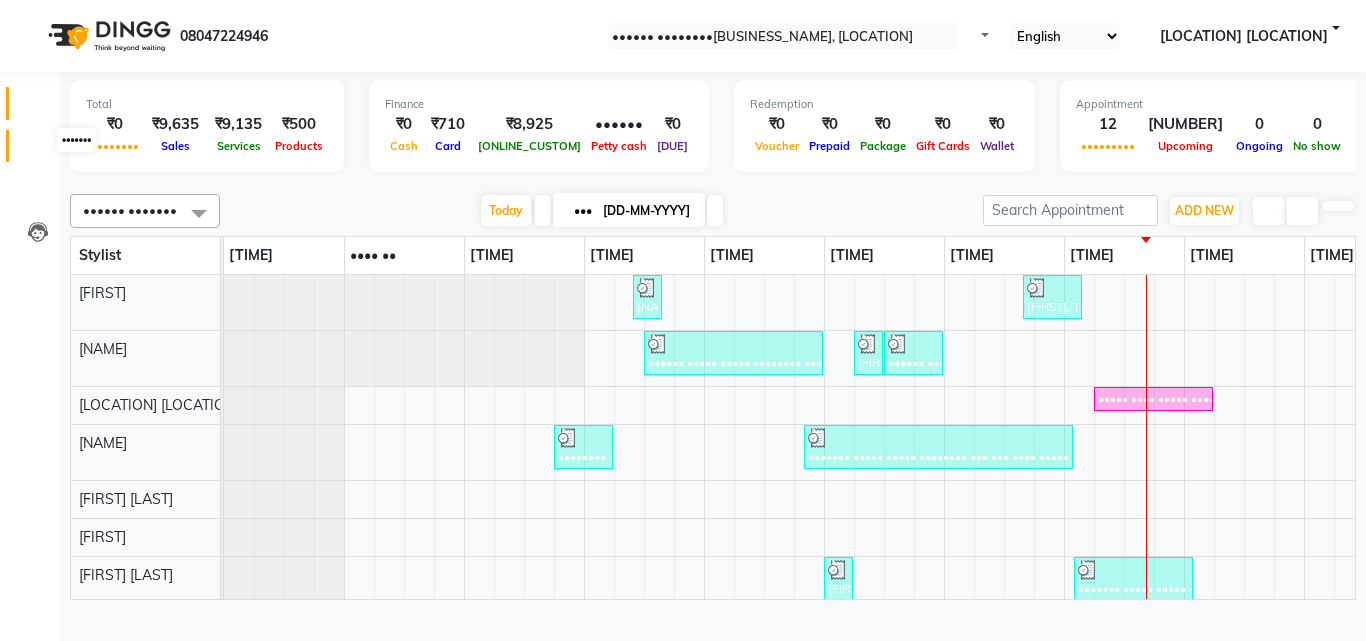 click at bounding box center (38, 151) 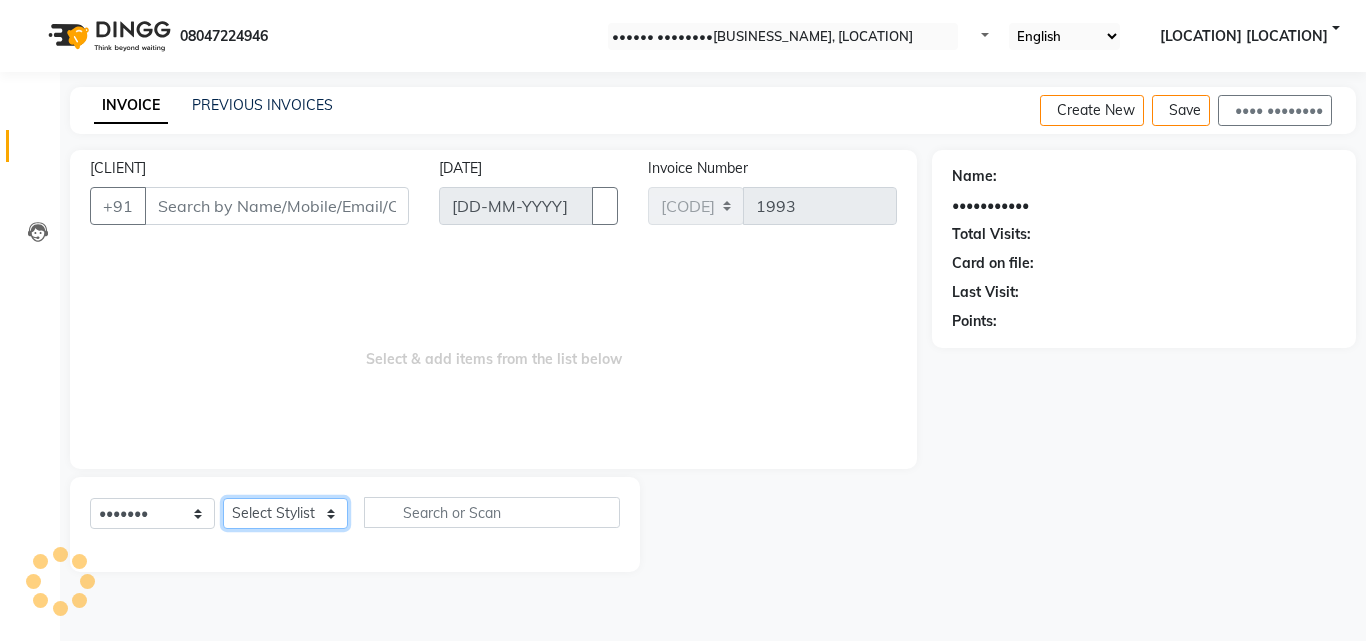 drag, startPoint x: 268, startPoint y: 520, endPoint x: 287, endPoint y: 515, distance: 19.646883 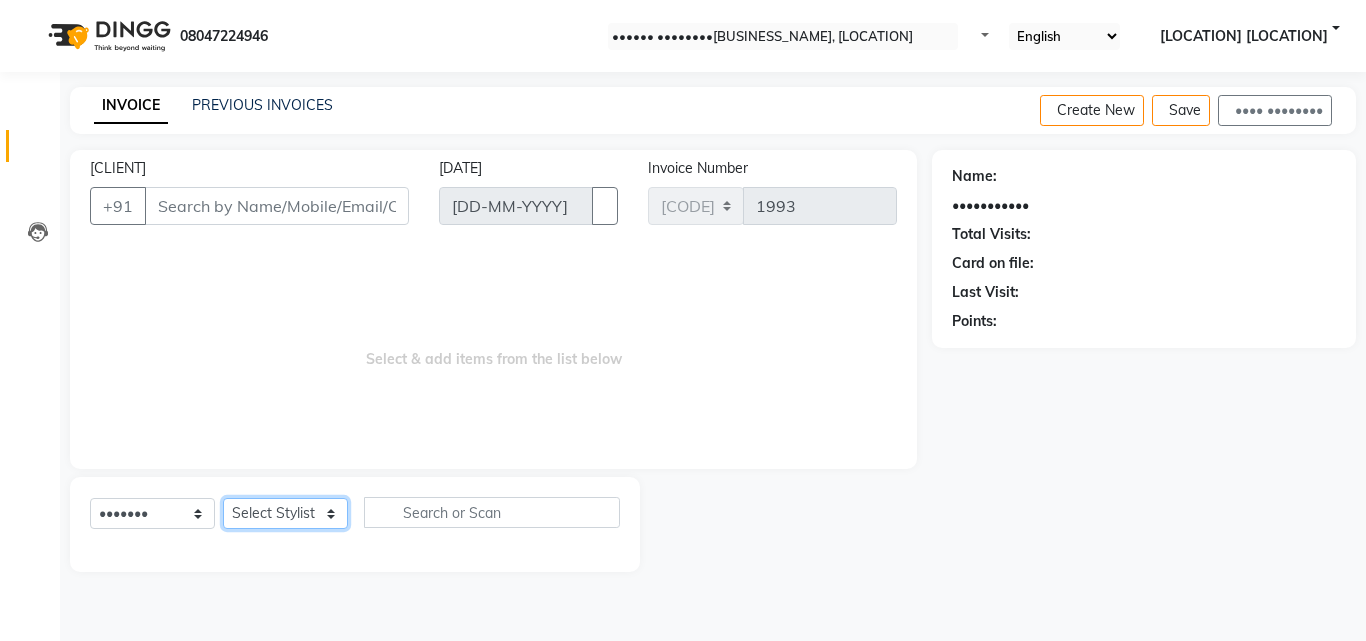 select on "49525" 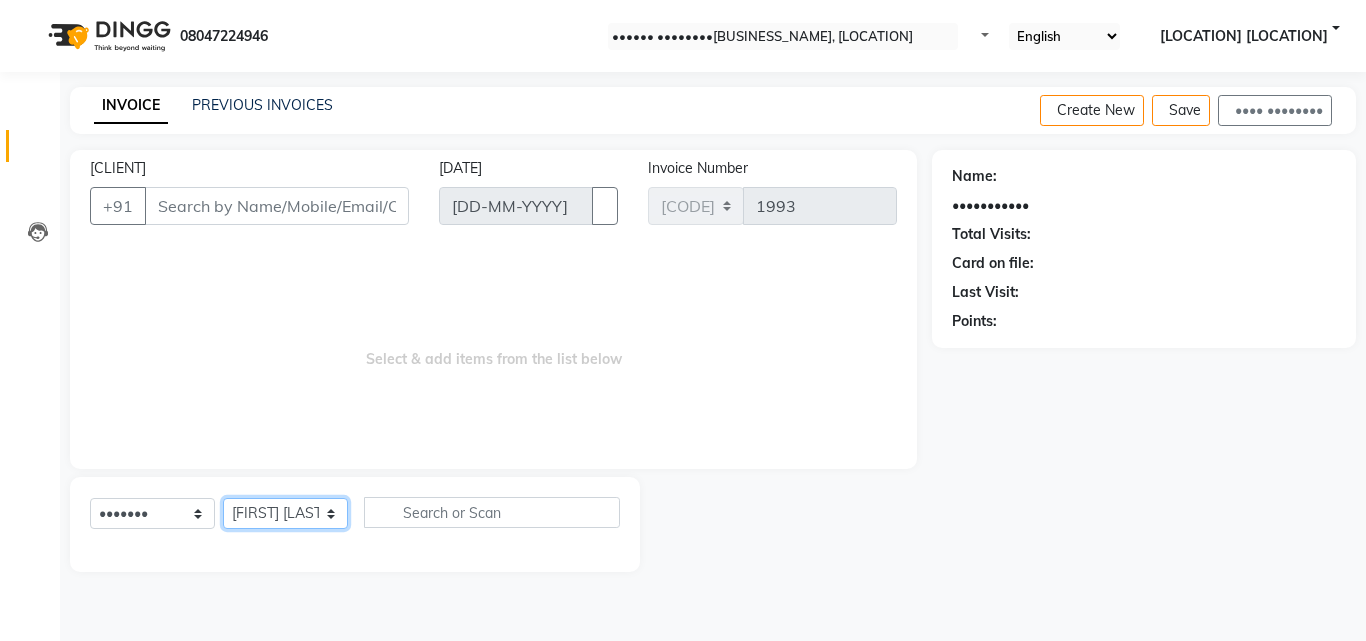 click on "Select Stylist [NAME] [NAME] [NAME] [LOCATION] [LOCATION] [NAME] [NAME] [NAME] [NAME] [NAME] [NAME] [NAME] [NAME]" at bounding box center [285, 513] 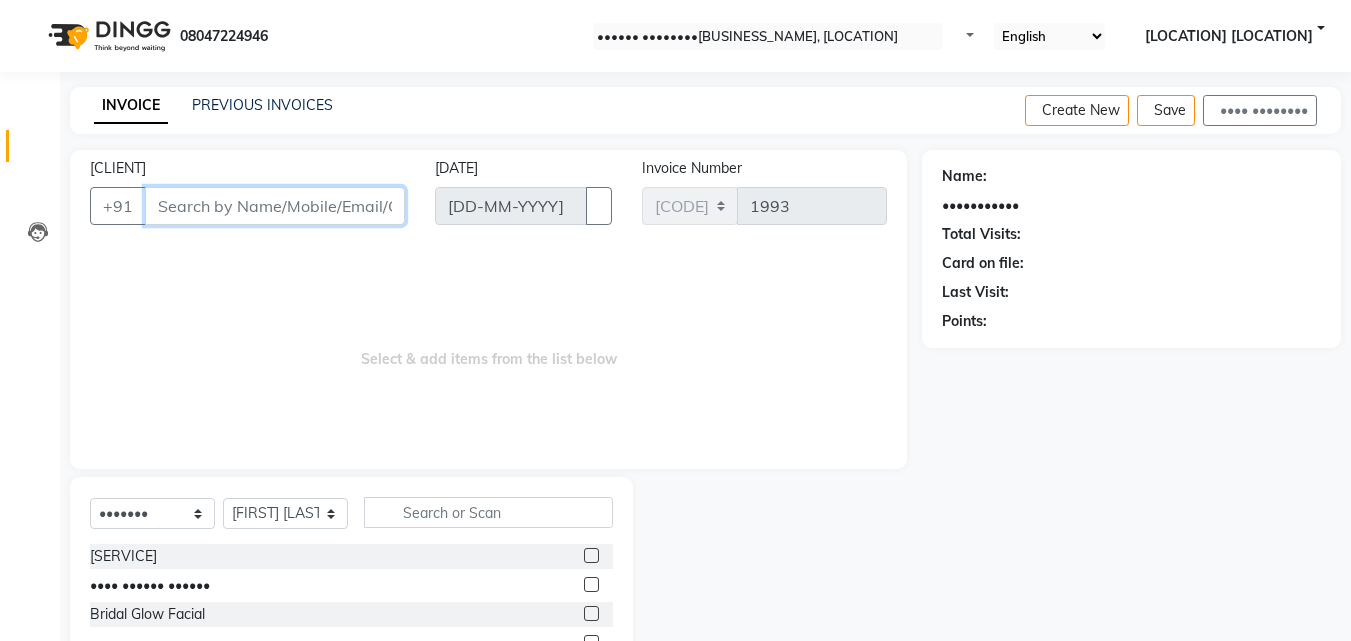 click on "[CLIENT]" at bounding box center [275, 206] 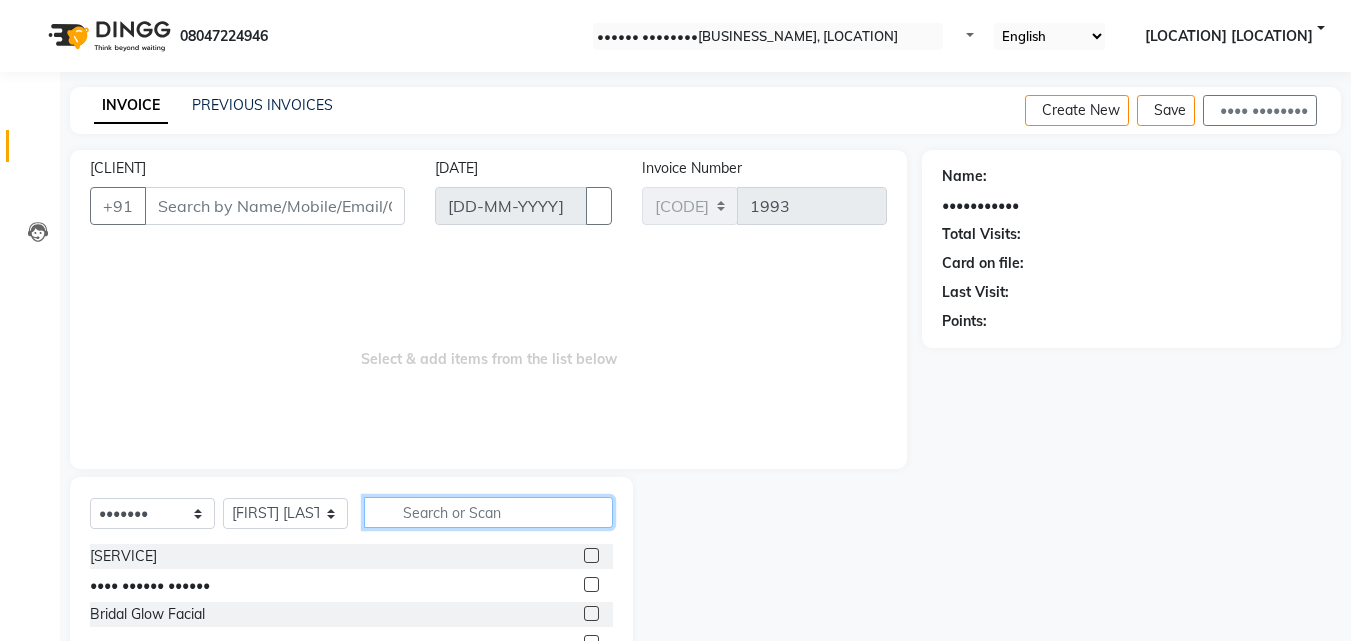 click at bounding box center (488, 512) 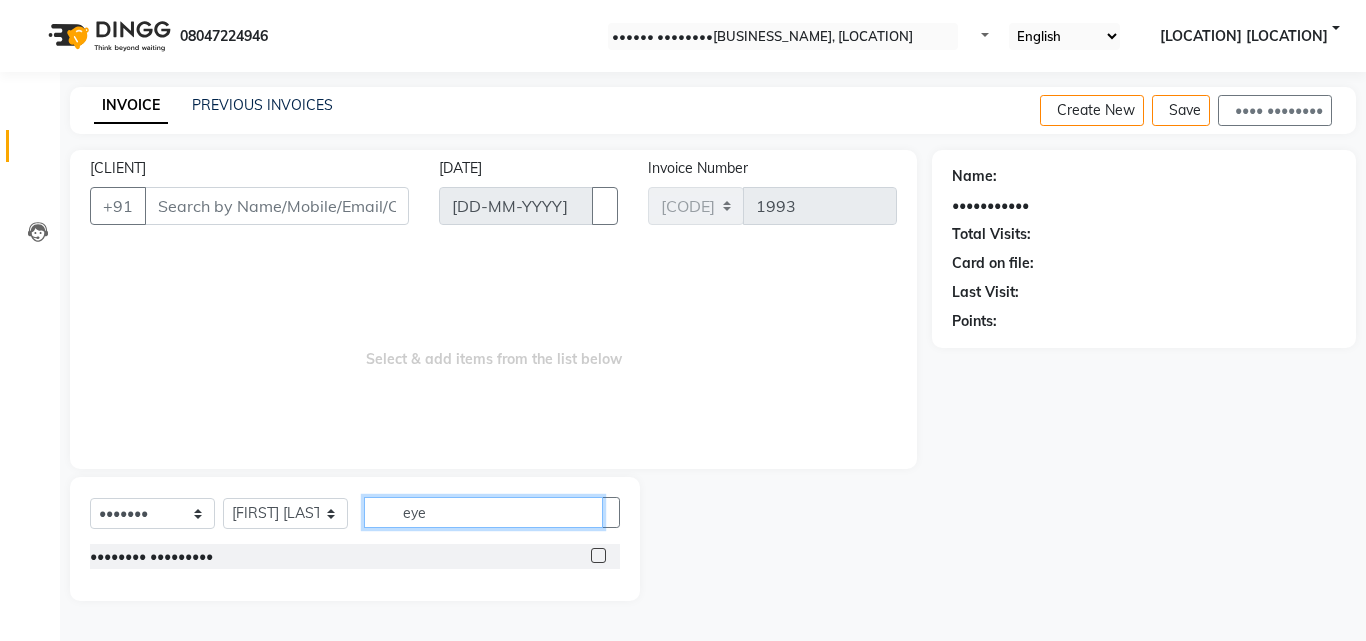 type on "eye" 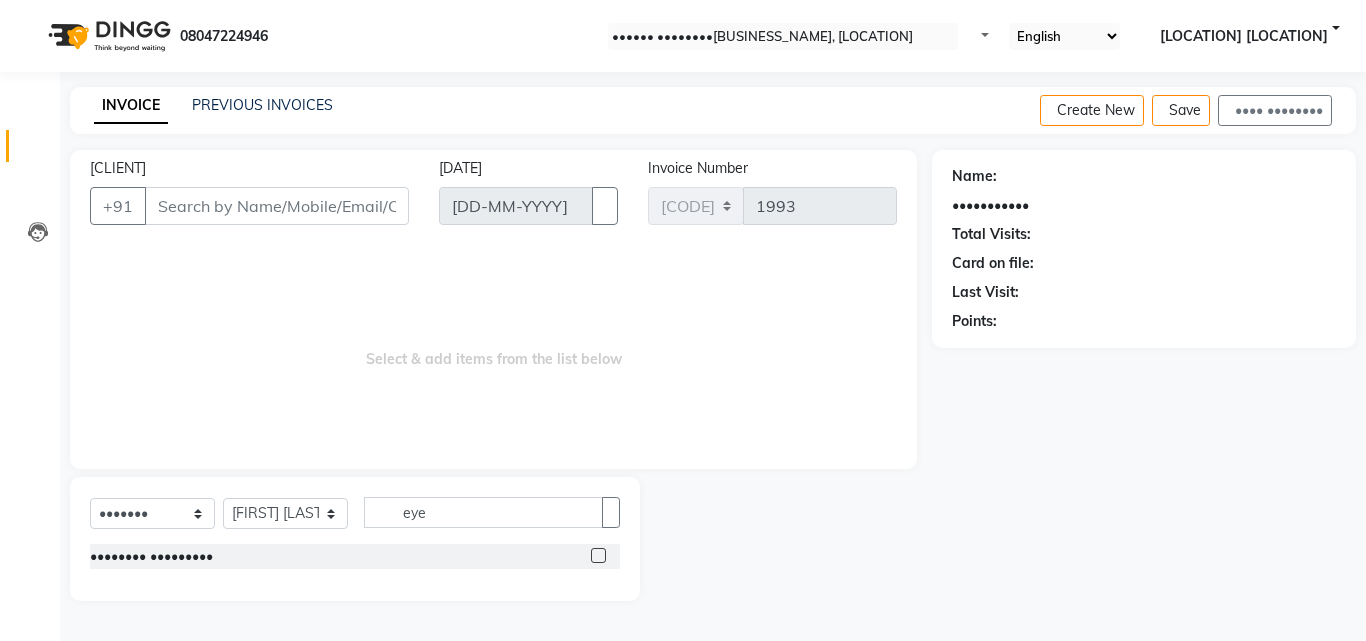 click at bounding box center [598, 555] 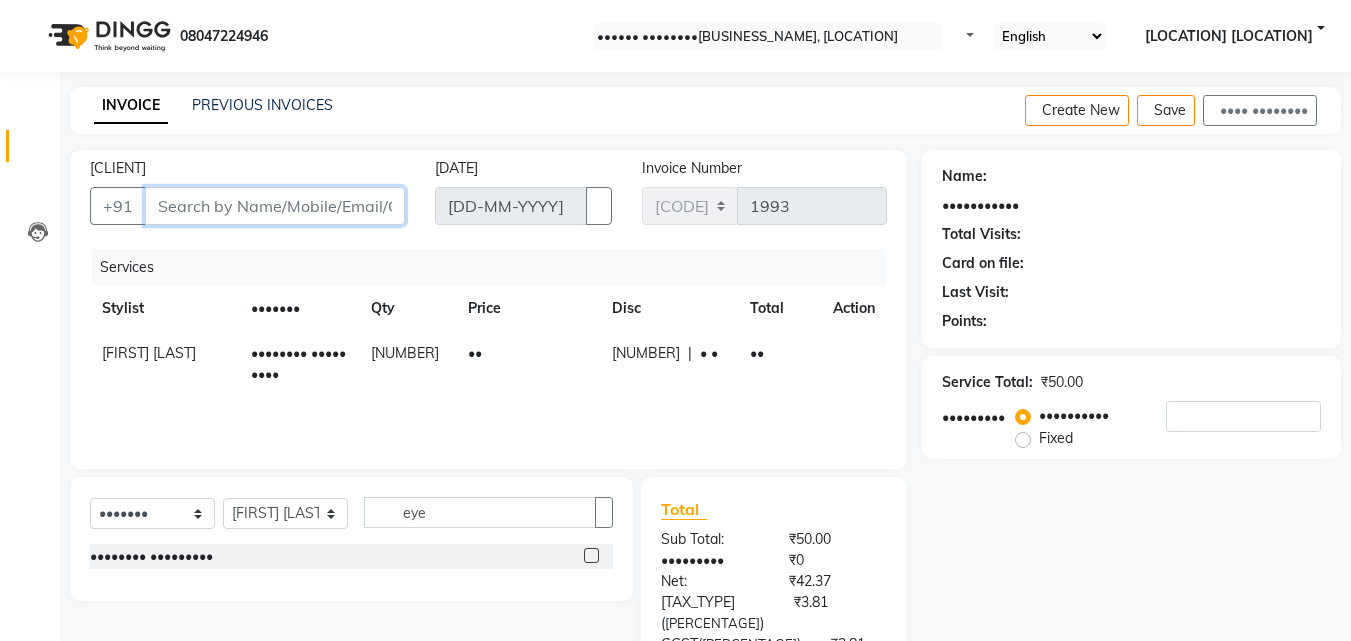 click on "[CLIENT]" at bounding box center (275, 206) 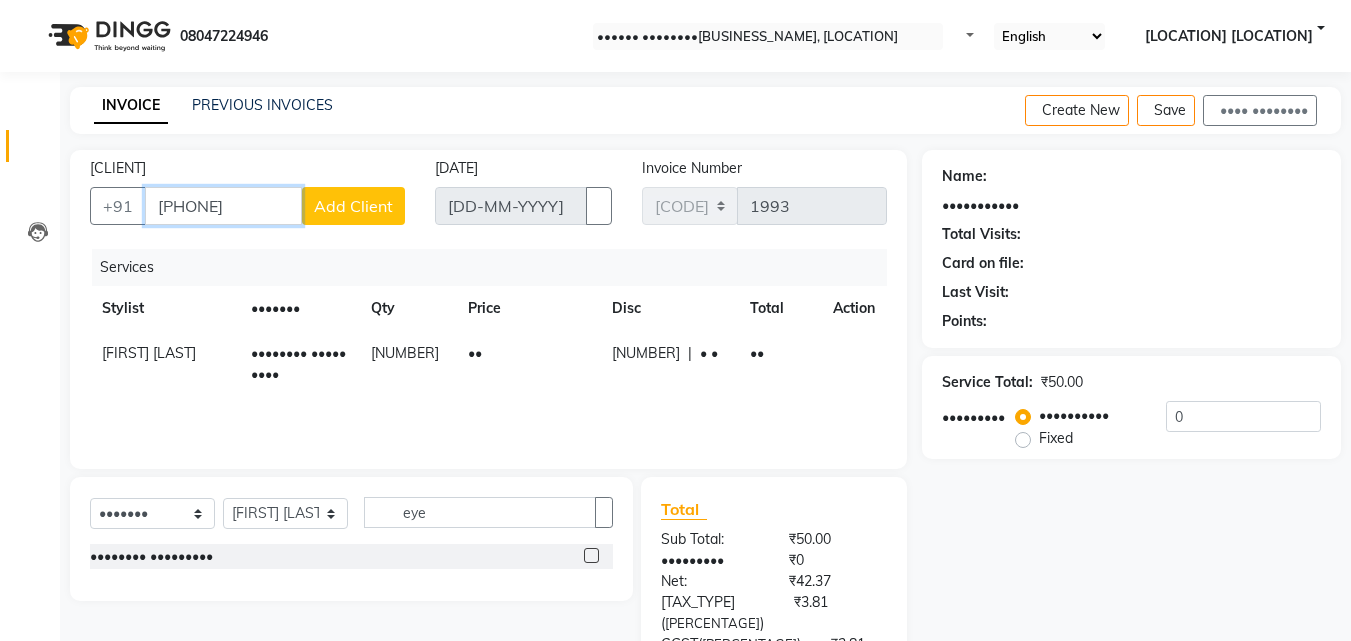 type on "[PHONE]" 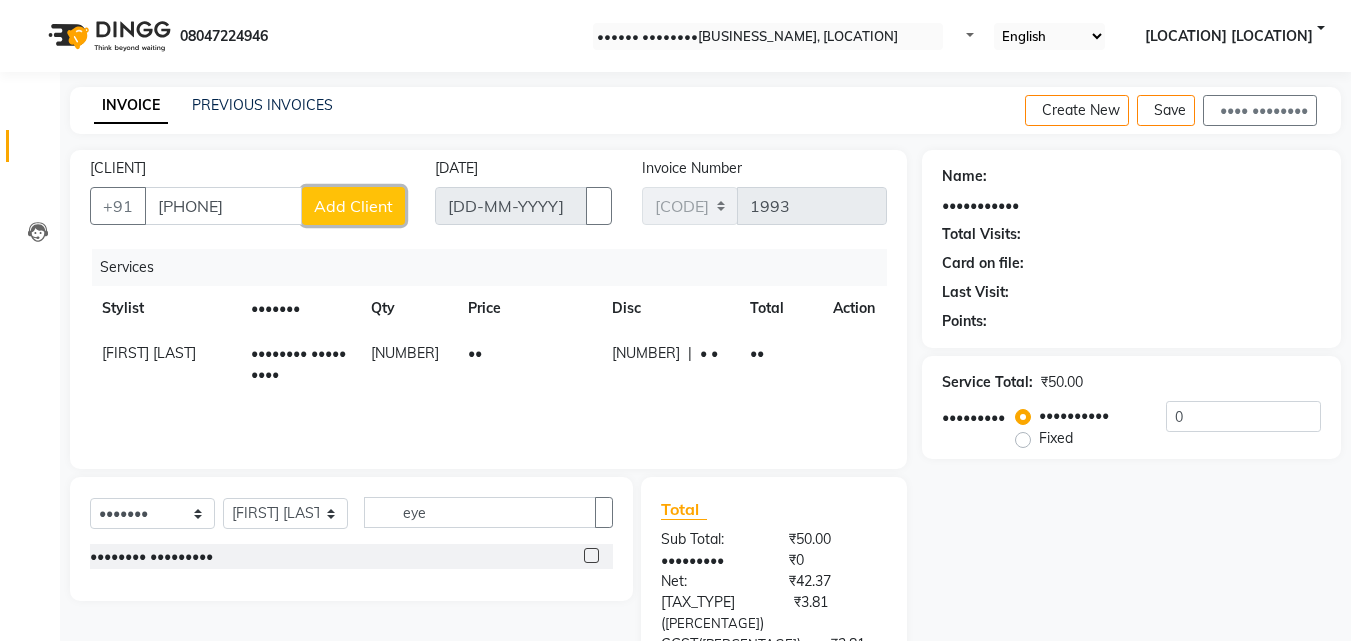 click on "Add Client" at bounding box center [353, 206] 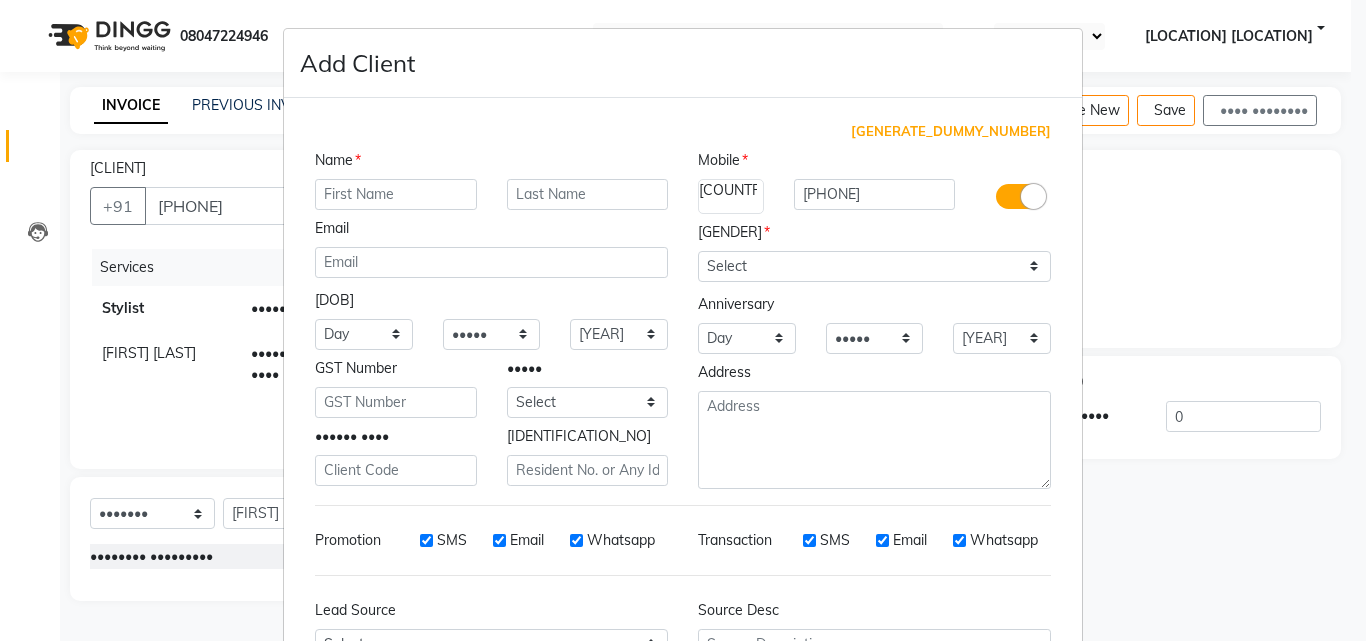 click on "Name Email DOB Day 01 02 03 04 05 06 07 08 09 10 11 12 13 14 15 16 17 18 19 20 21 22 23 24 25 26 27 28 29 30 31 Month January February March April May June July August September October November December 1940 1941 1942 1943 1944 1945 1946 1947 1948 1949 1950 1951 1952 1953 1954 1955 1956 1957 1958 1959 1960 1961 1962 1963 1964 1965 1966 1967 1968 1969 1970 1971 1972 1973 1974 1975 1976 1977 1978 1979 1980 1981 1982 1983 1984 1985 1986 1987 1988 1989 1990 1991 1992 1993 1994 1995 1996 1997 1998 1999 2000 2001 2002 2003 2004 2005 2006 2007 2008 2009 2010 2011 2012 2013 2014 2015 2016 2017 2018 2019 2020 2021 2022 2023 2024 GST Number State Select Andaman and Nicobar Islands Andhra Pradesh Arunachal Pradesh Assam Bihar Chandigarh Chhattisgarh Dadra and Nagar Haveli Daman and Diu Delhi Goa Gujarat Haryana Himachal Pradesh Jammu and Kashmir Jharkhand Karnataka Kerala Lakshadweep Madhya Pradesh Maharashtra Manipur Meghalaya Mizoram Nagaland Odisha Pondicherry Punjab Rajasthan Sikkim Tamil Nadu Telangana Tripura" at bounding box center [491, 319] 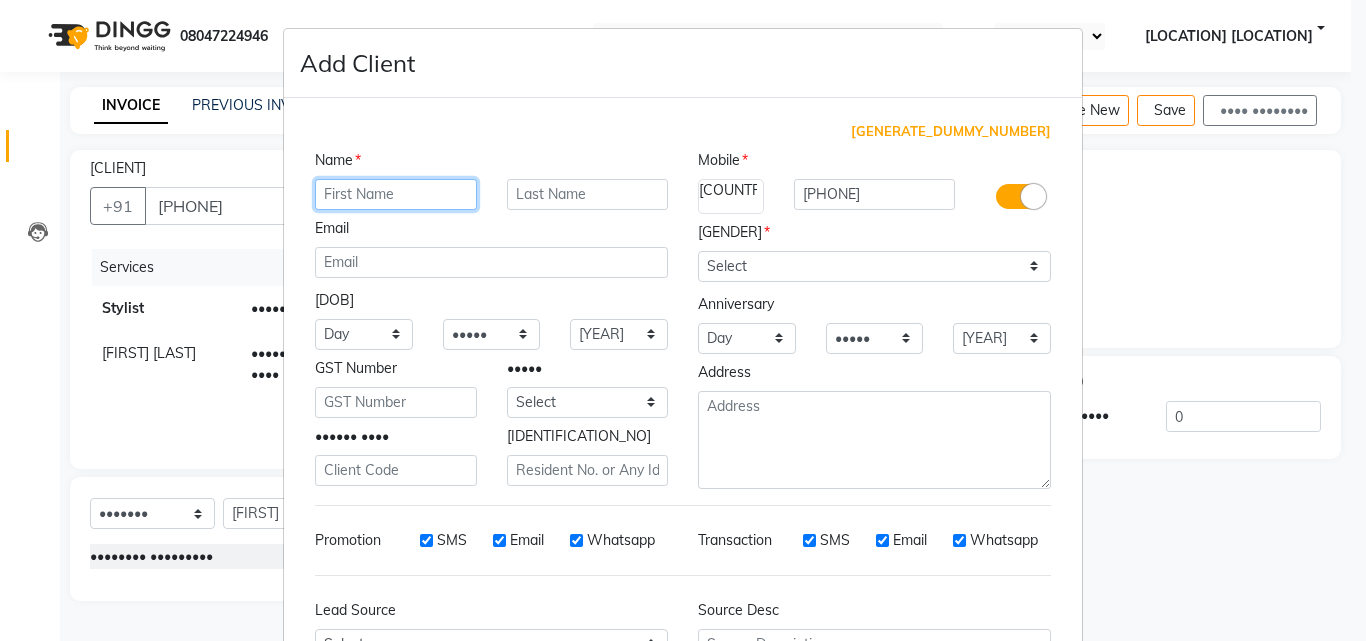 click at bounding box center (396, 194) 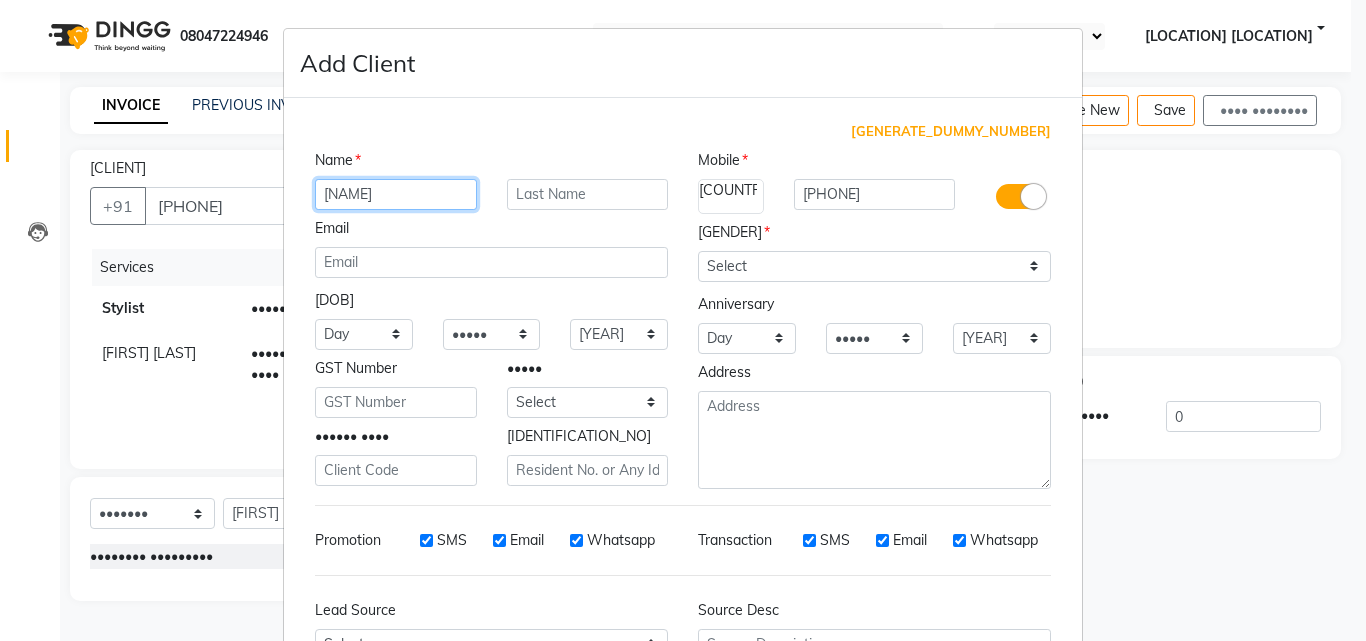 type on "[NAME]" 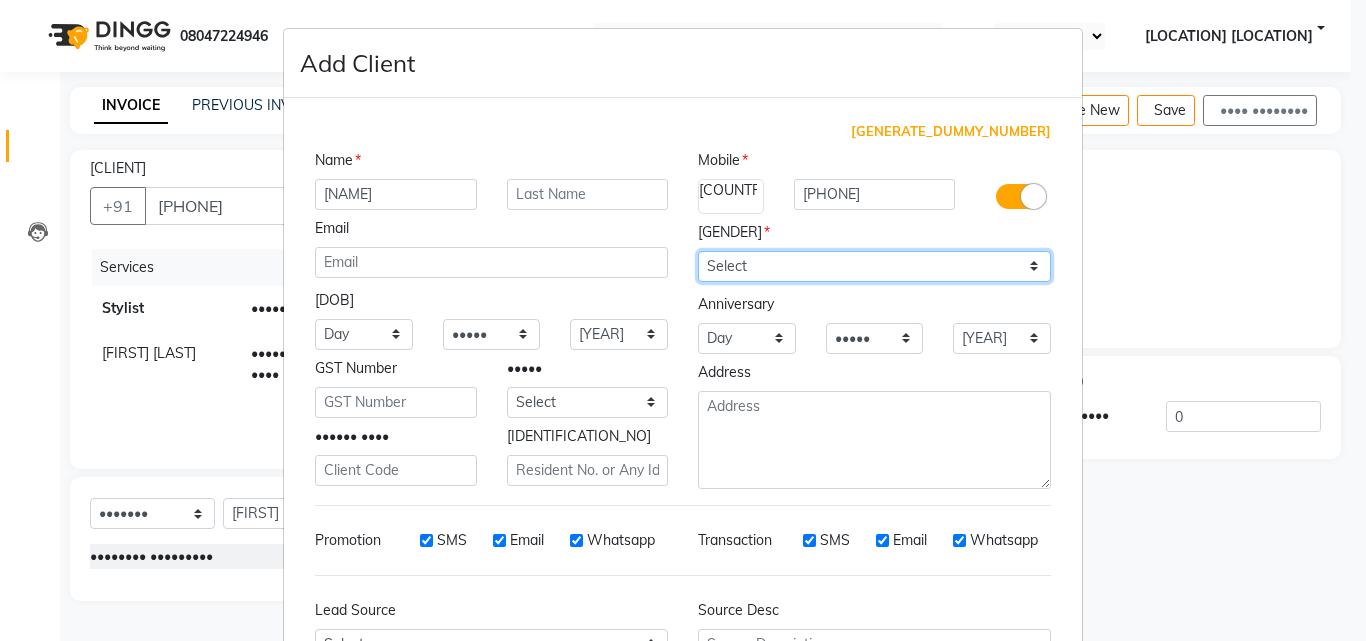 drag, startPoint x: 815, startPoint y: 264, endPoint x: 809, endPoint y: 275, distance: 12.529964 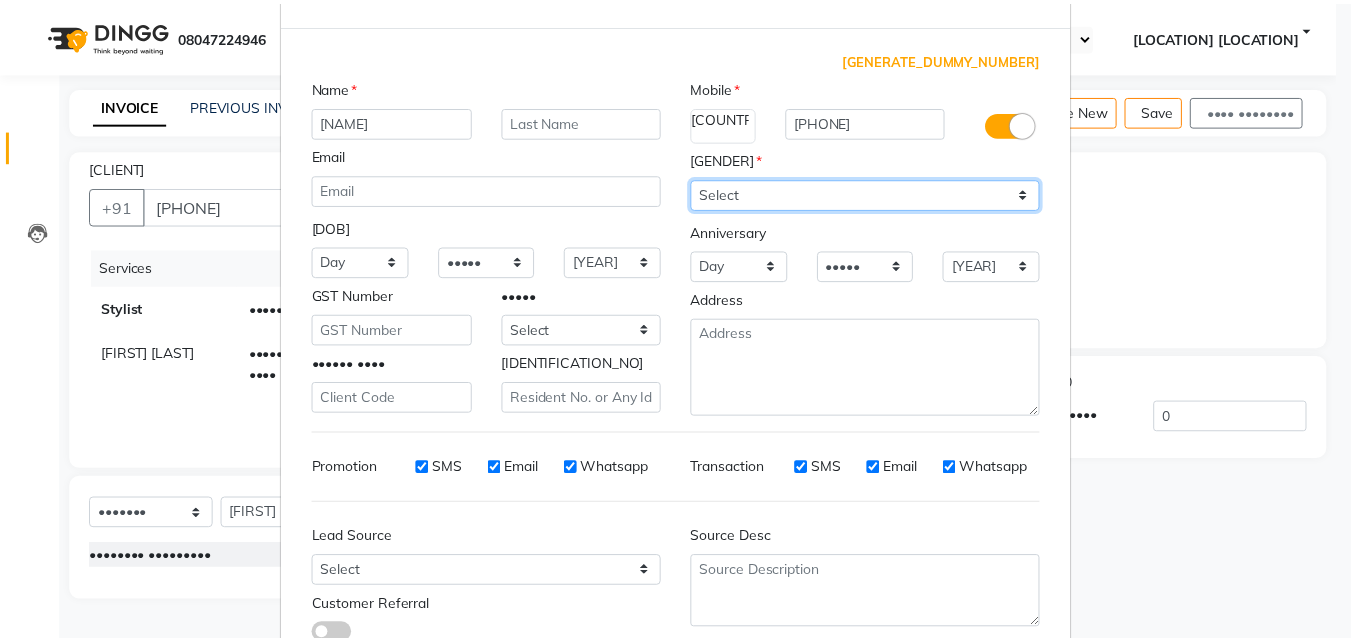 scroll, scrollTop: 208, scrollLeft: 0, axis: vertical 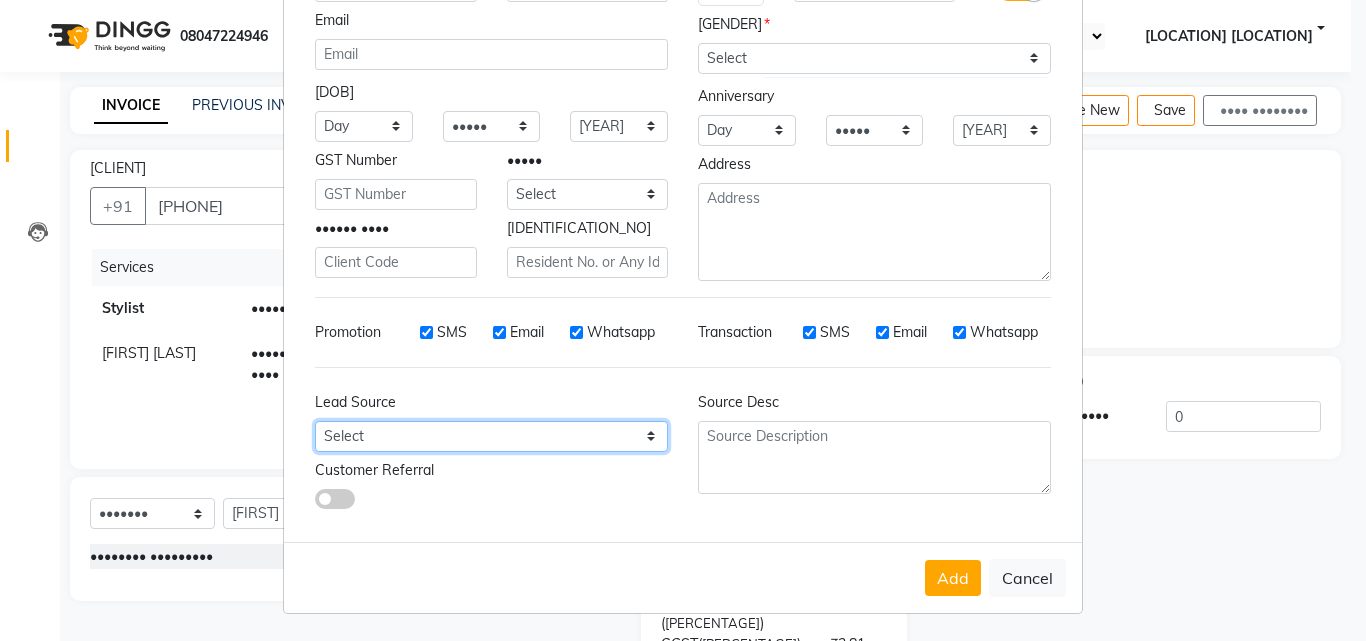 click on "Select Walk-in Referral Internet Friend Word of Mouth Advertisement Facebook JustDial Google Other Instagram YouTube WhatsApp" at bounding box center (364, 126) 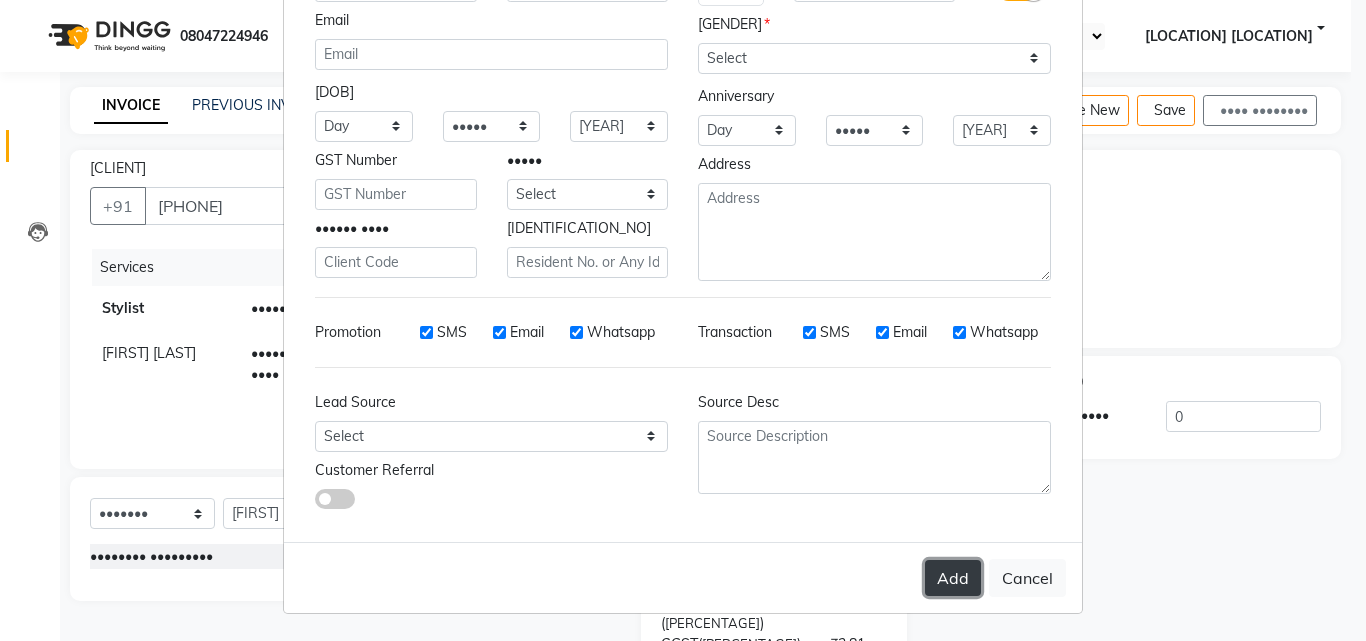 click on "Add" at bounding box center (953, 578) 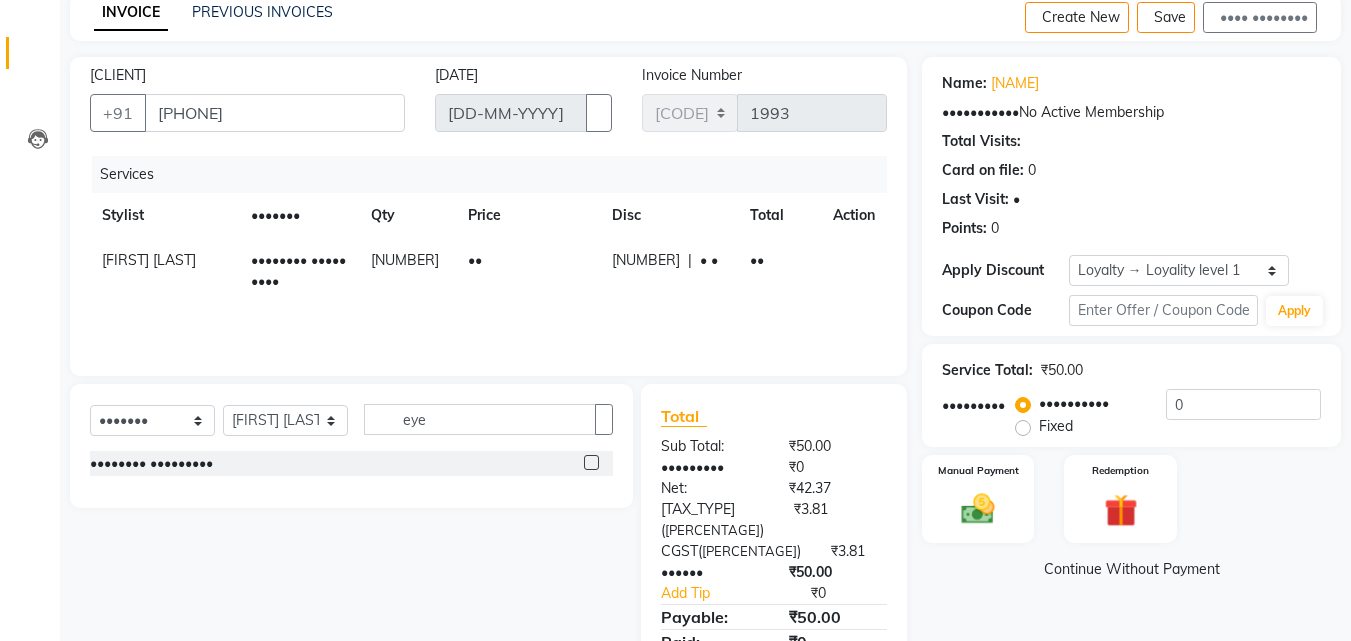 scroll, scrollTop: 159, scrollLeft: 0, axis: vertical 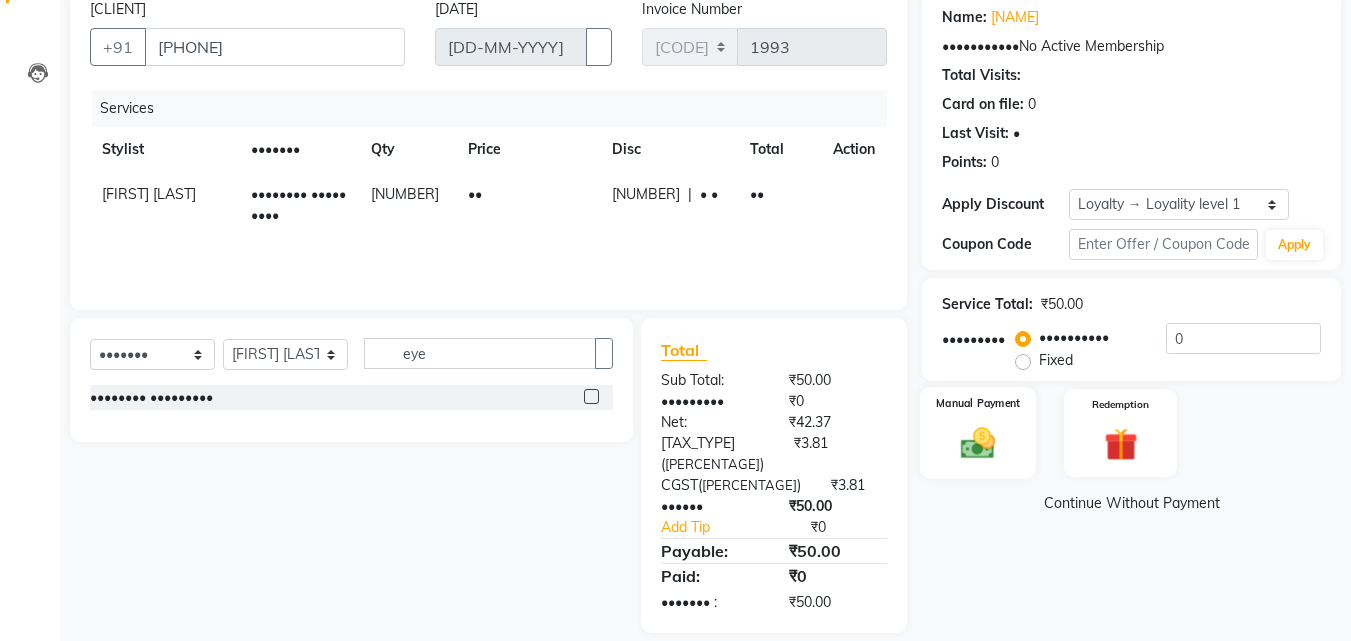 click at bounding box center (978, 443) 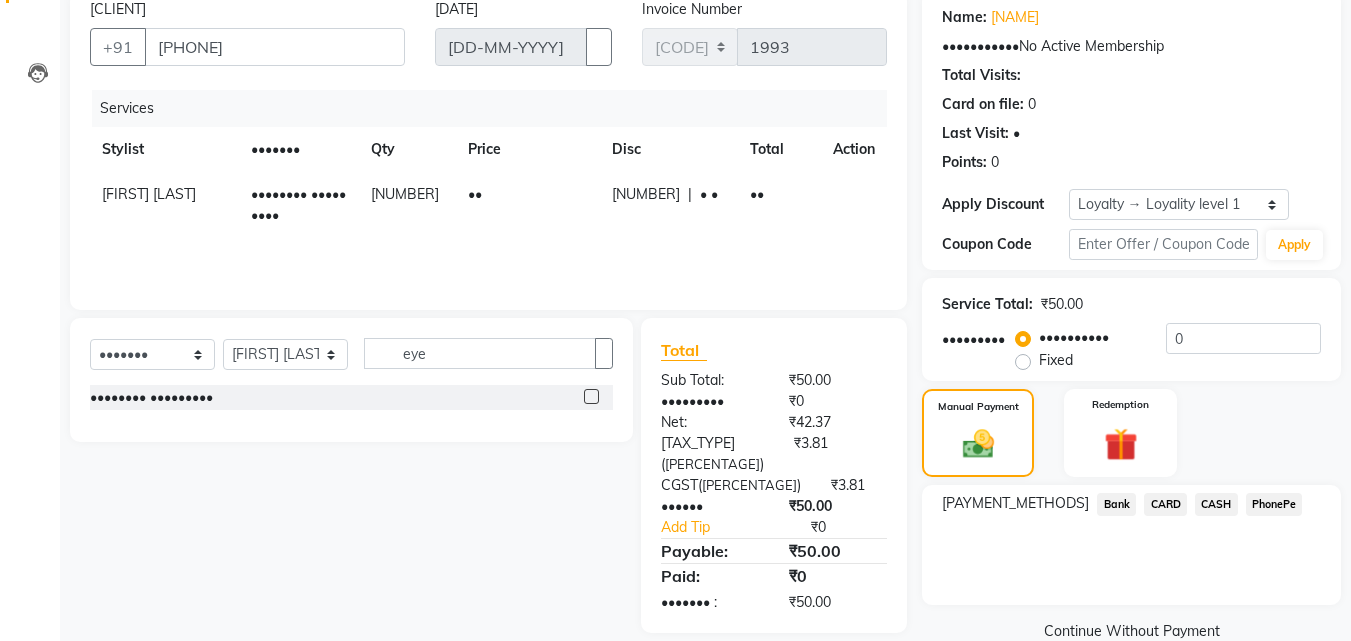 click on "PhonePe" at bounding box center (1116, 504) 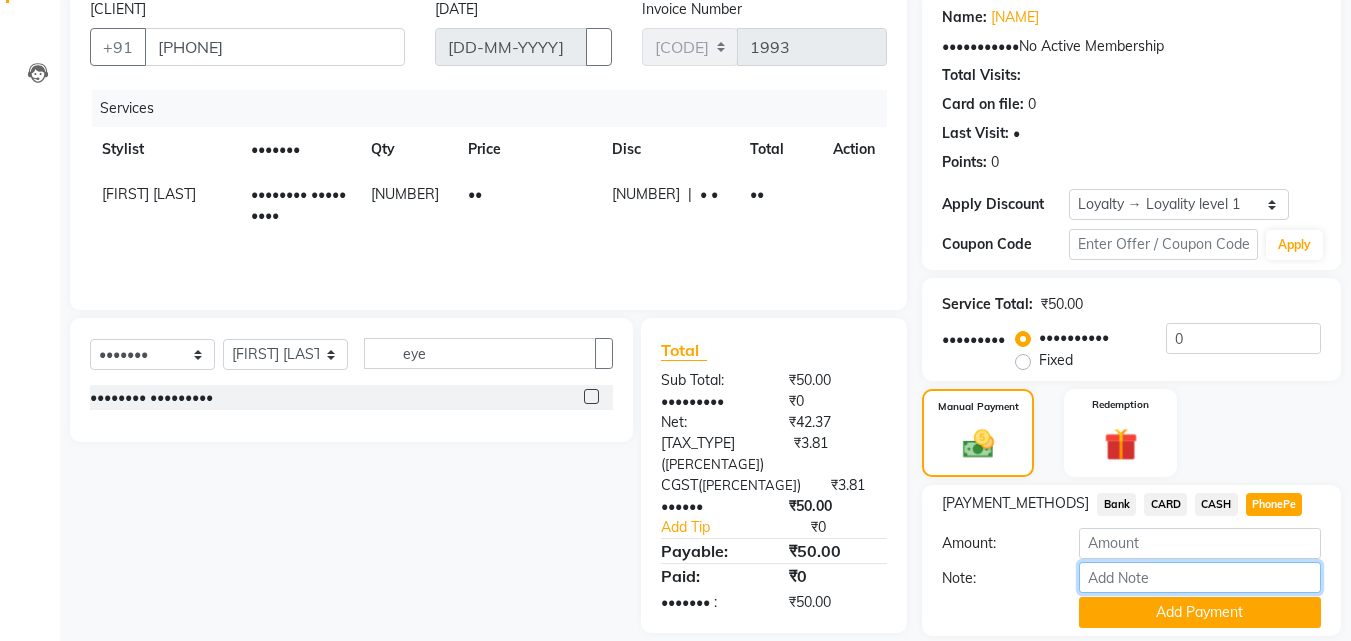 click on "Note:" at bounding box center (1200, 577) 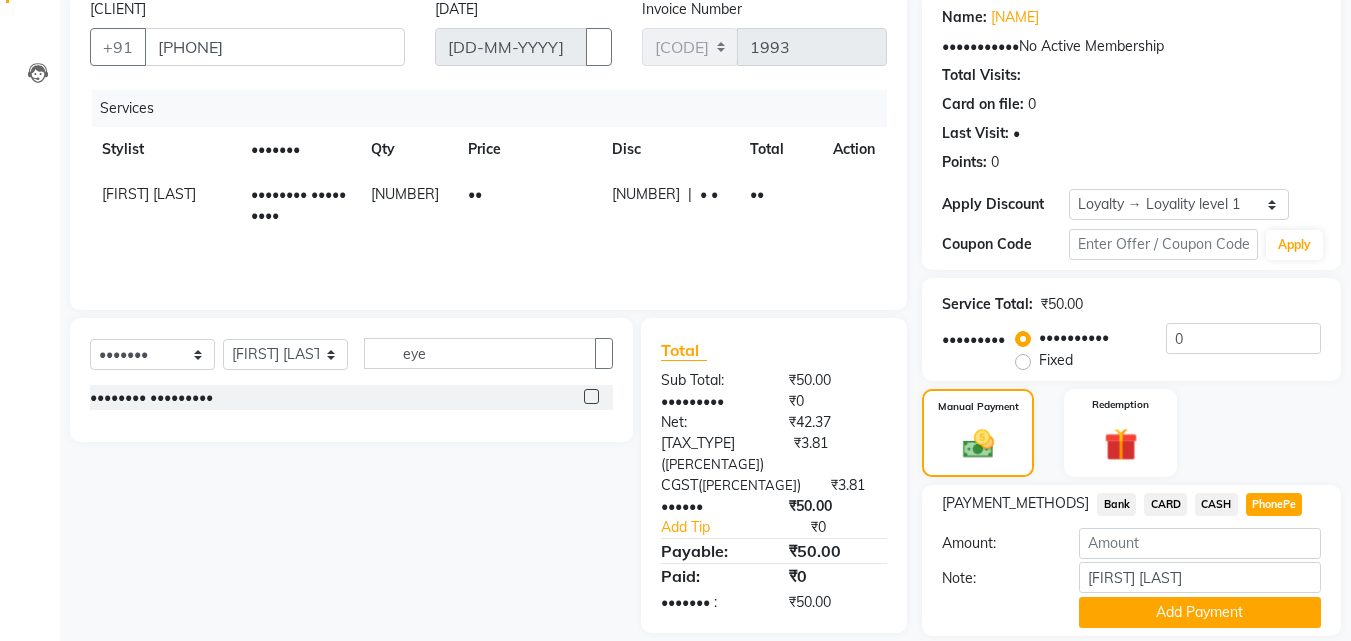 click on "CASH" at bounding box center (1116, 504) 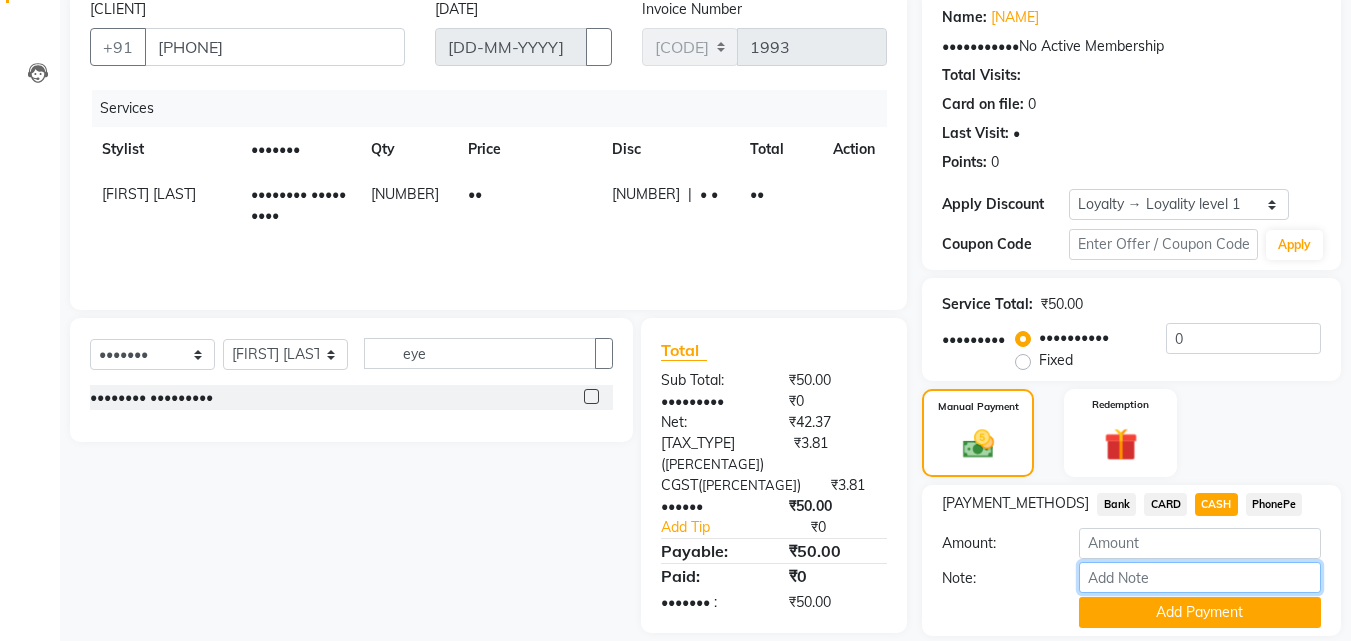 drag, startPoint x: 1153, startPoint y: 590, endPoint x: 1141, endPoint y: 590, distance: 12 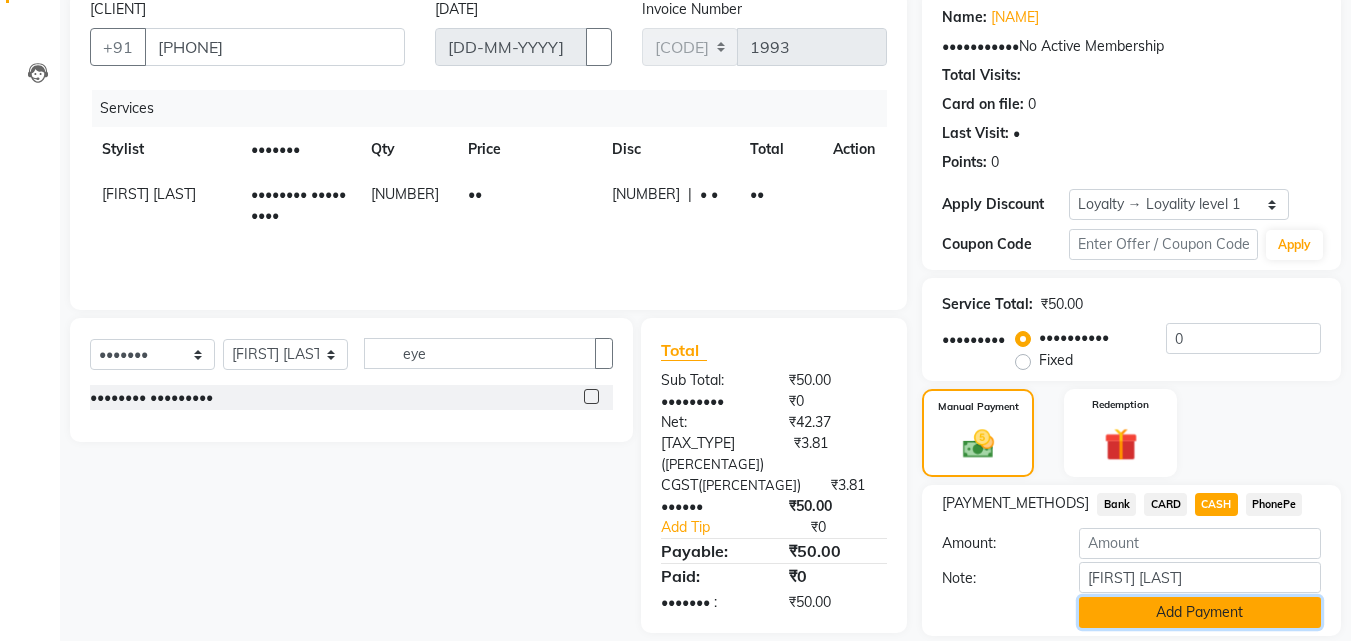 click on "Add Payment" at bounding box center (1200, 612) 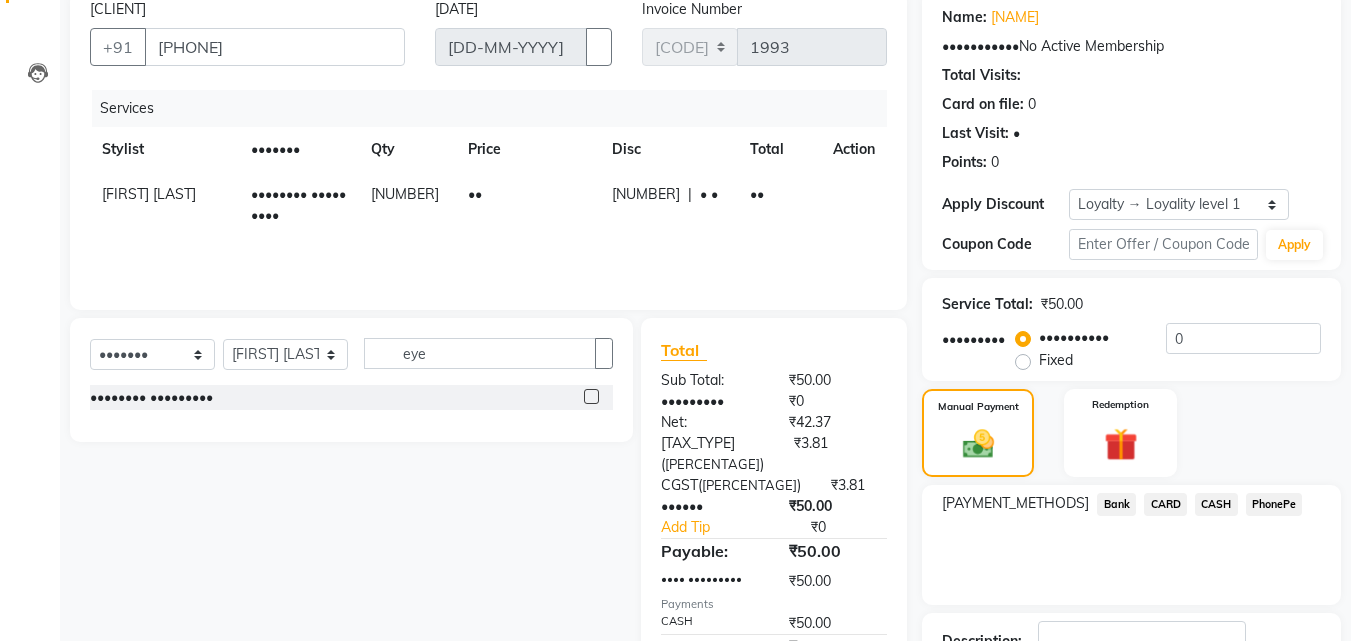 click on "PhonePe" at bounding box center [1116, 504] 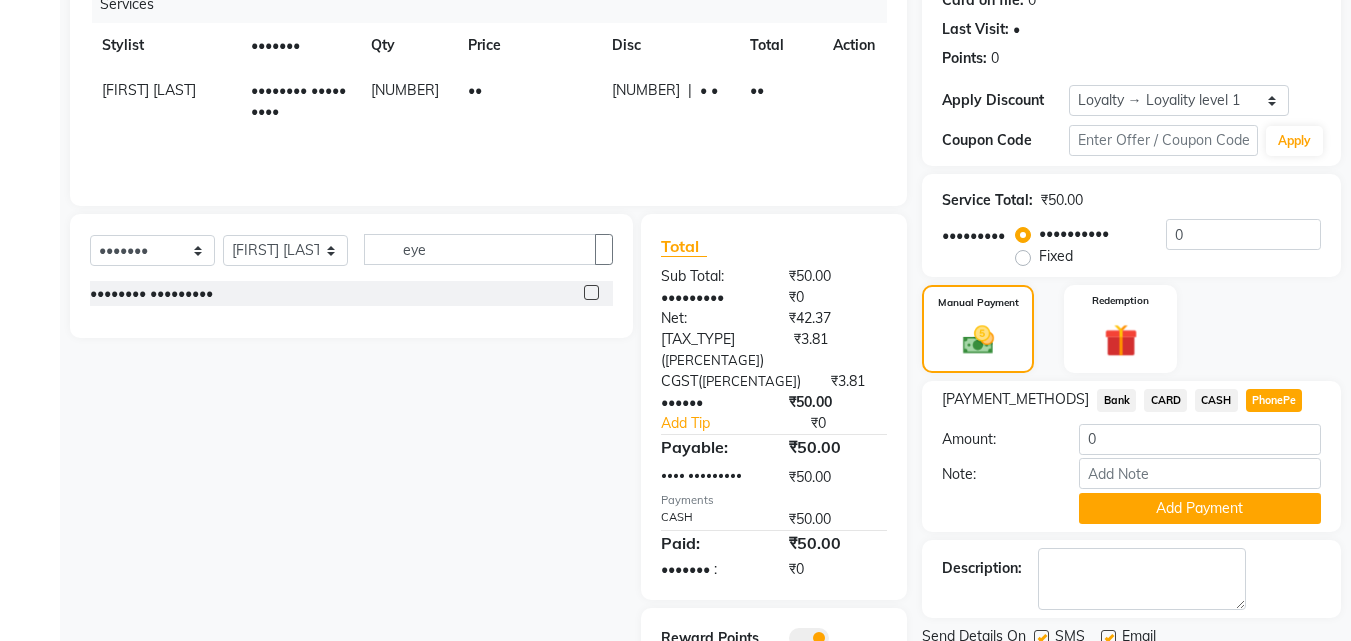 scroll, scrollTop: 343, scrollLeft: 0, axis: vertical 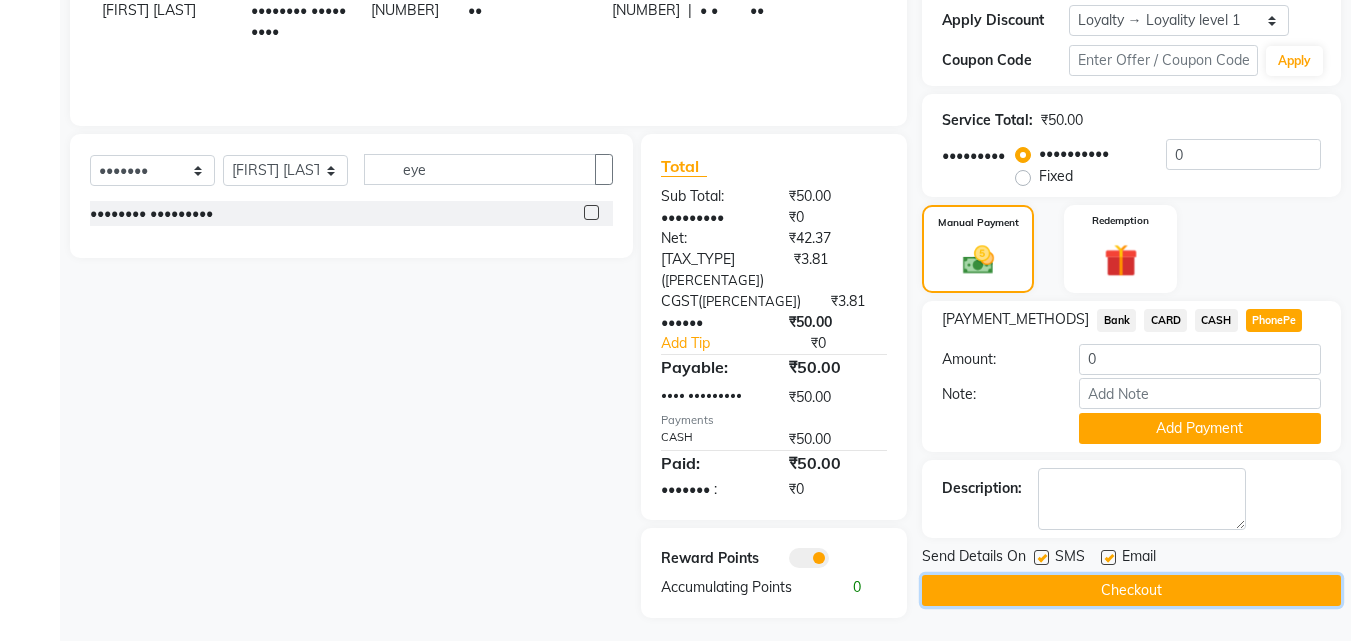 click on "Checkout" at bounding box center [1131, 590] 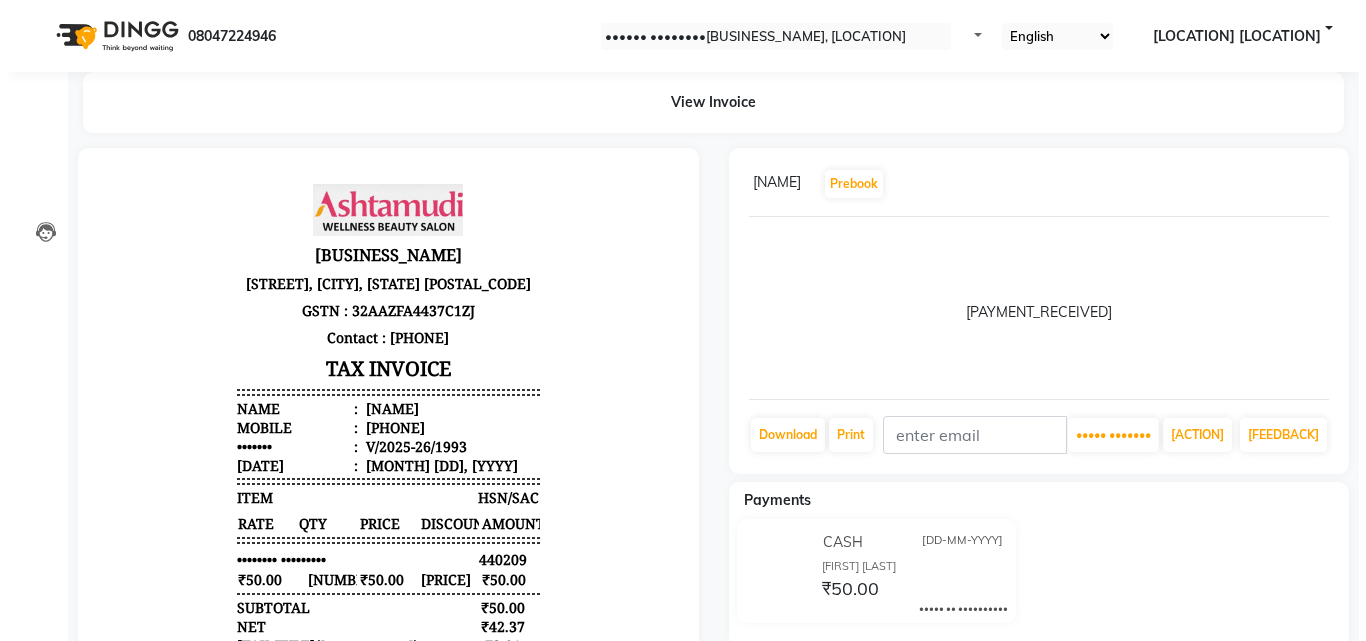 scroll, scrollTop: 0, scrollLeft: 0, axis: both 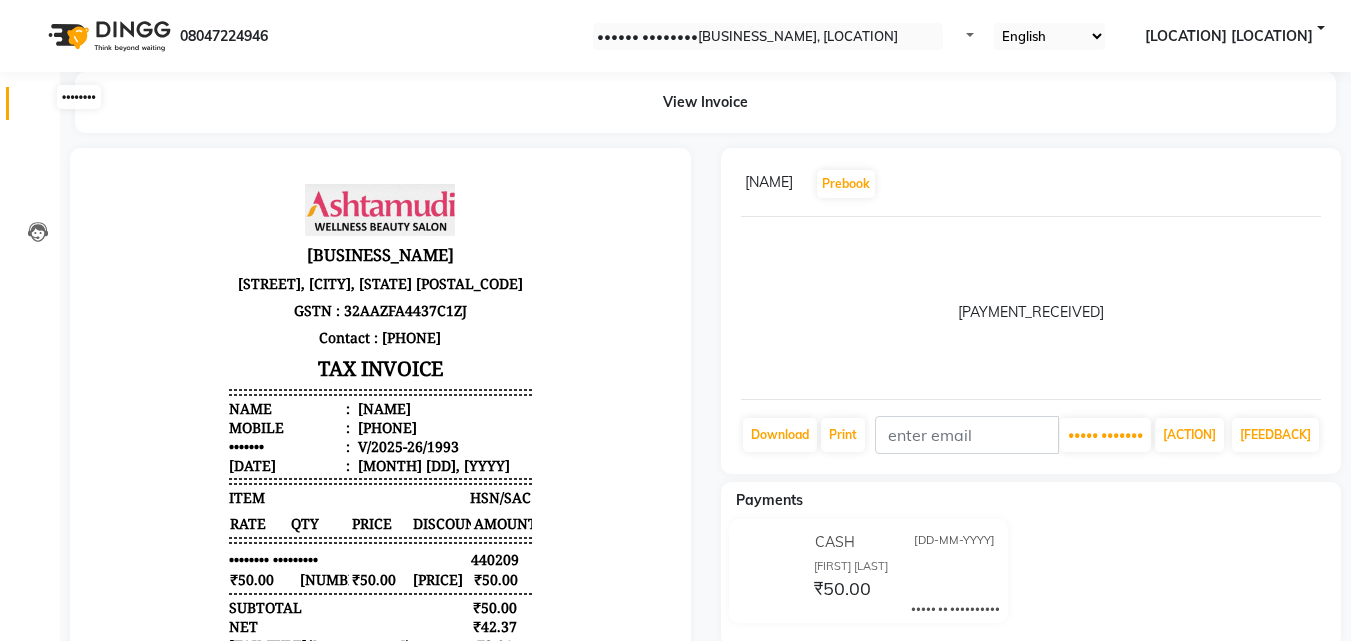 click at bounding box center (37, 108) 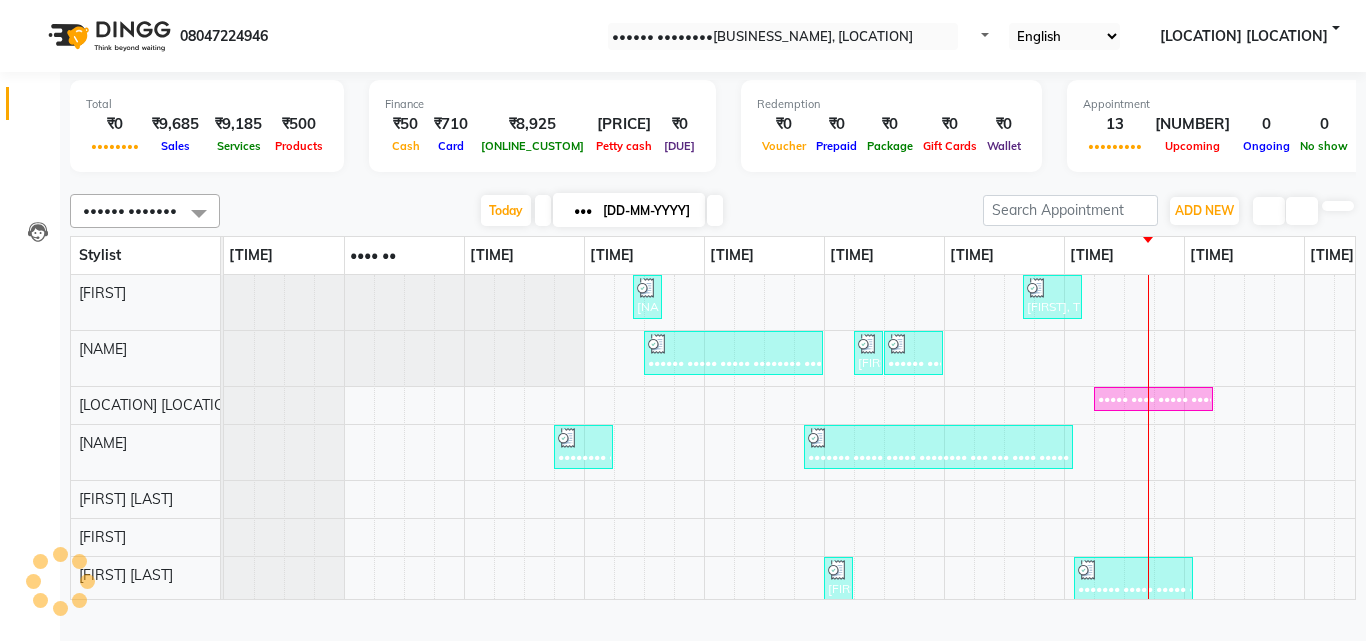 scroll, scrollTop: 0, scrollLeft: 0, axis: both 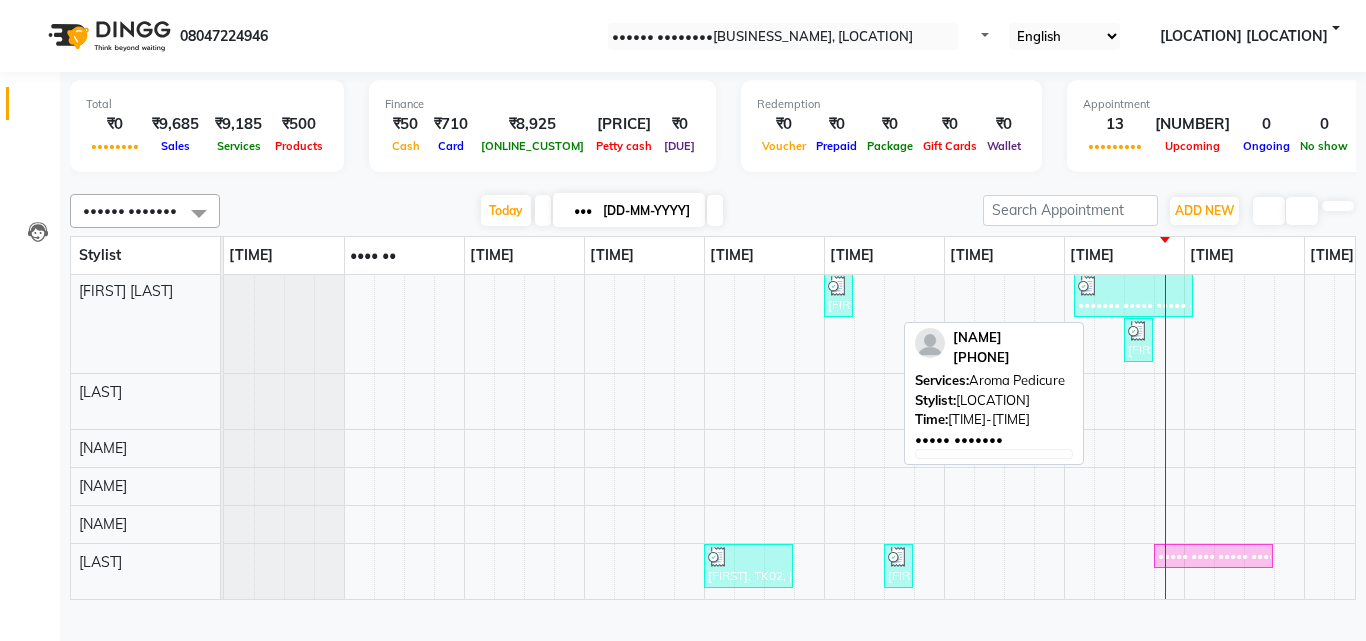 drag, startPoint x: 1101, startPoint y: 321, endPoint x: 1160, endPoint y: 584, distance: 269.53665 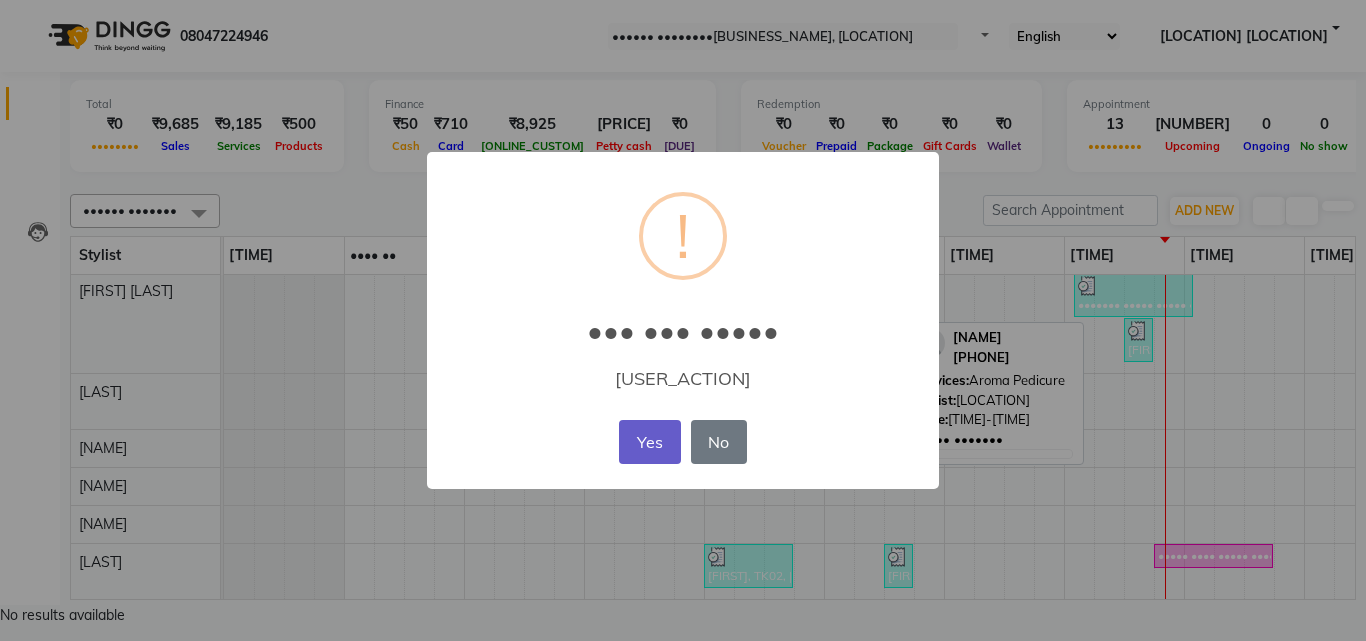 click on "Yes" at bounding box center [649, 442] 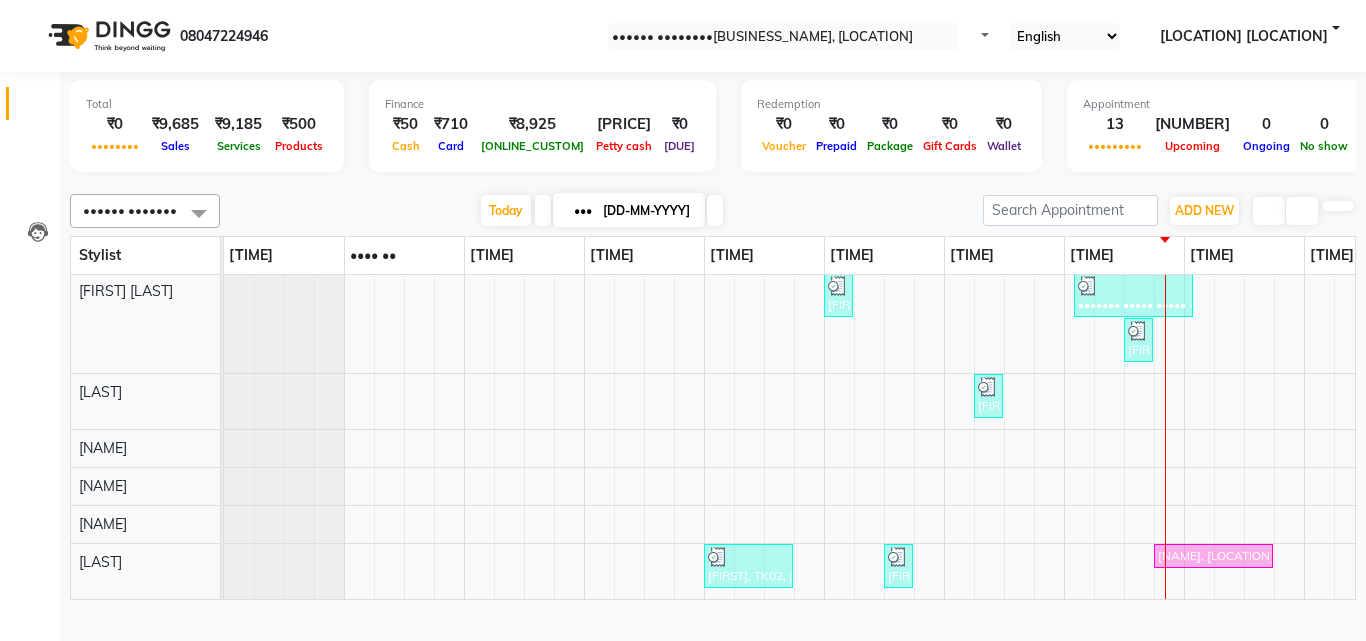 click on "Start Service" at bounding box center (50, 717) 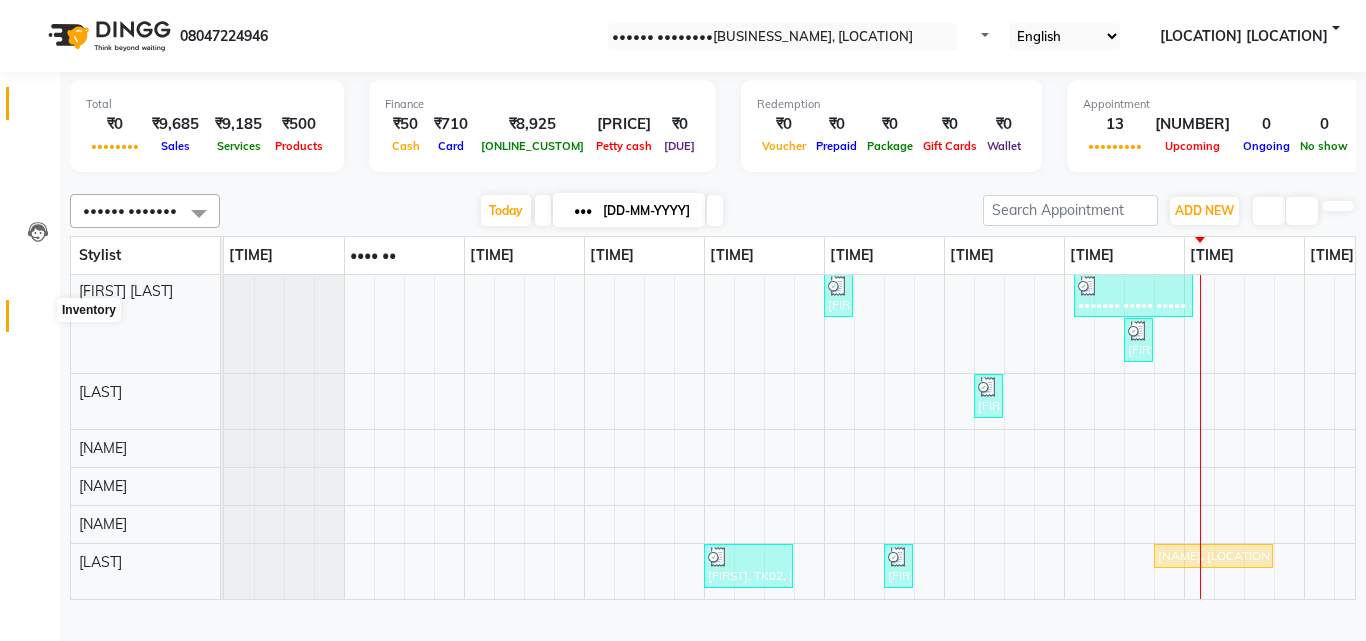 click at bounding box center (38, 321) 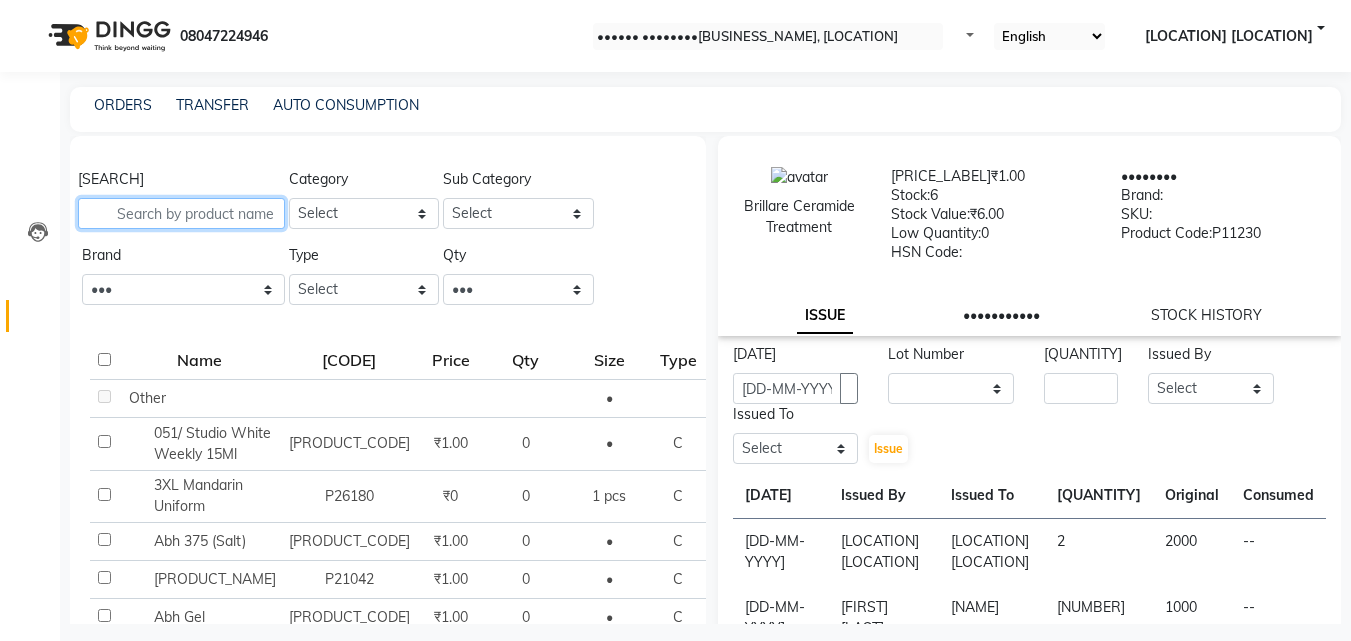 click at bounding box center (181, 213) 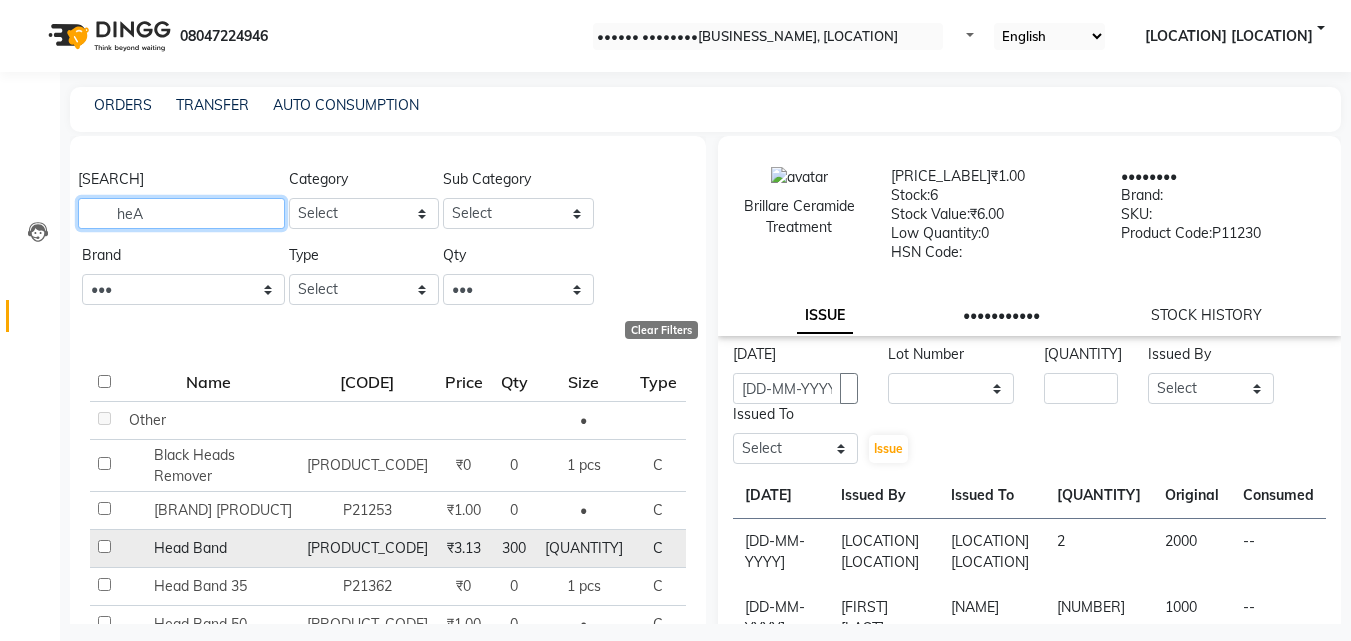 type on "heA" 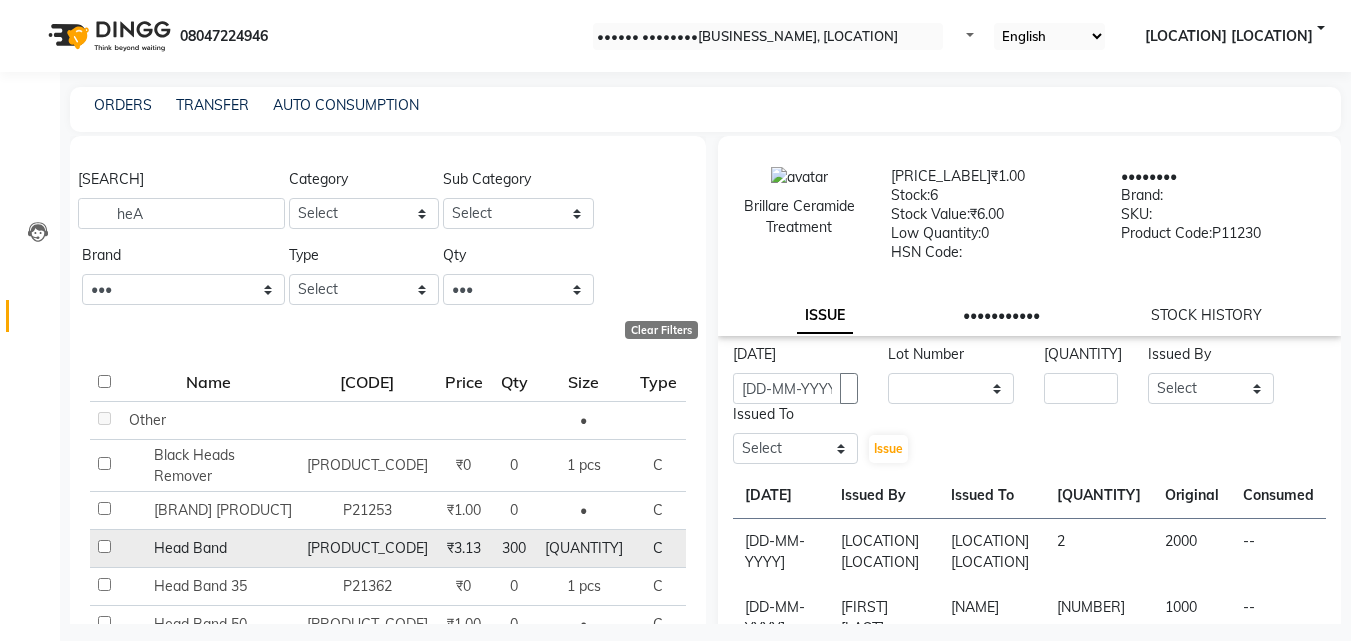 click on "Head Band" at bounding box center [209, 420] 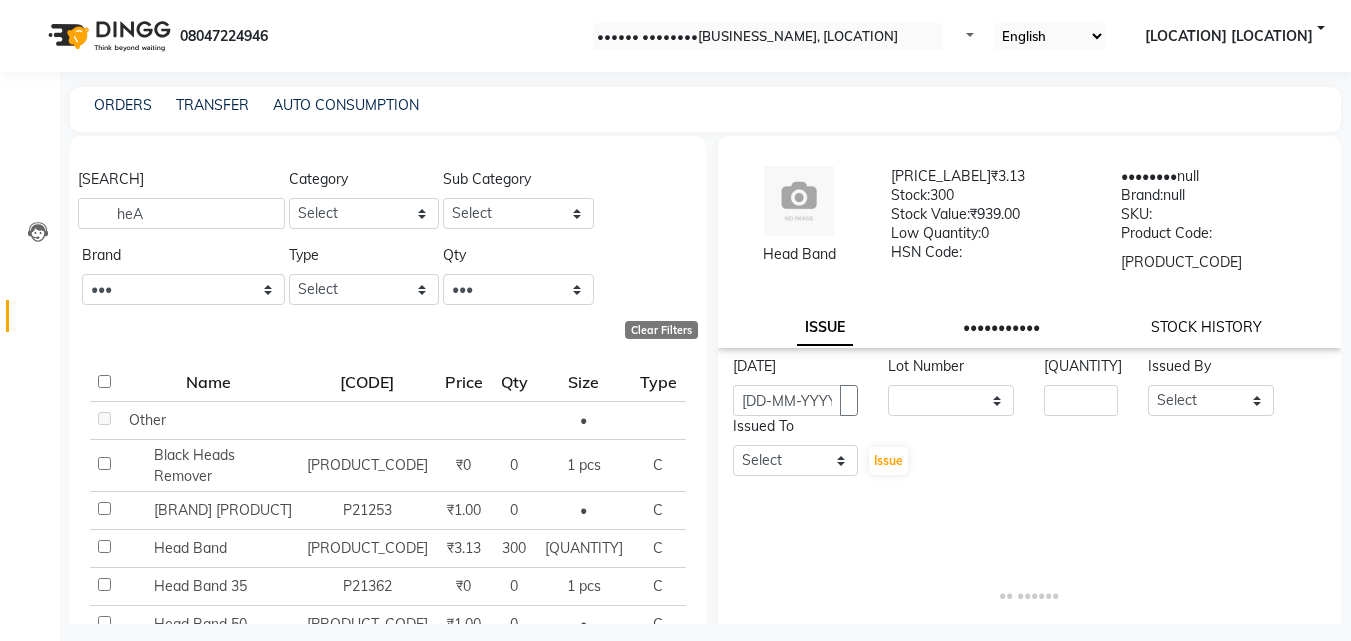 click on "STOCK HISTORY" at bounding box center (825, 328) 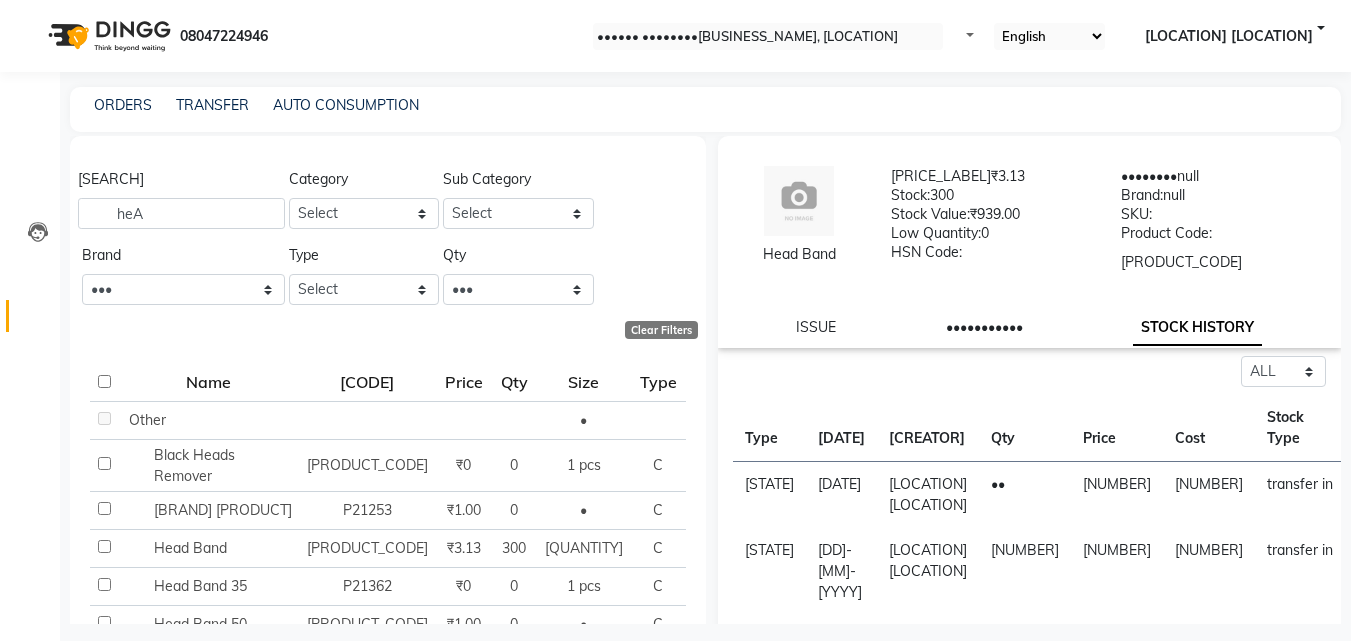 scroll, scrollTop: 100, scrollLeft: 0, axis: vertical 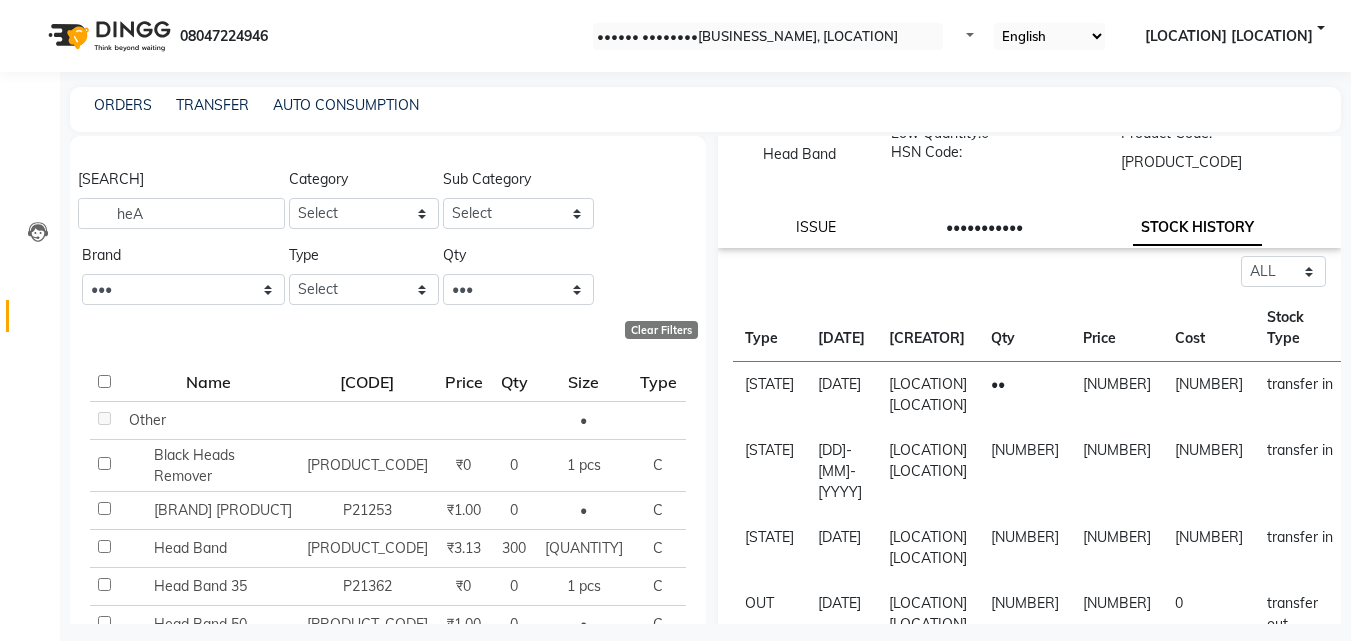 click on "ISSUE" at bounding box center [816, 227] 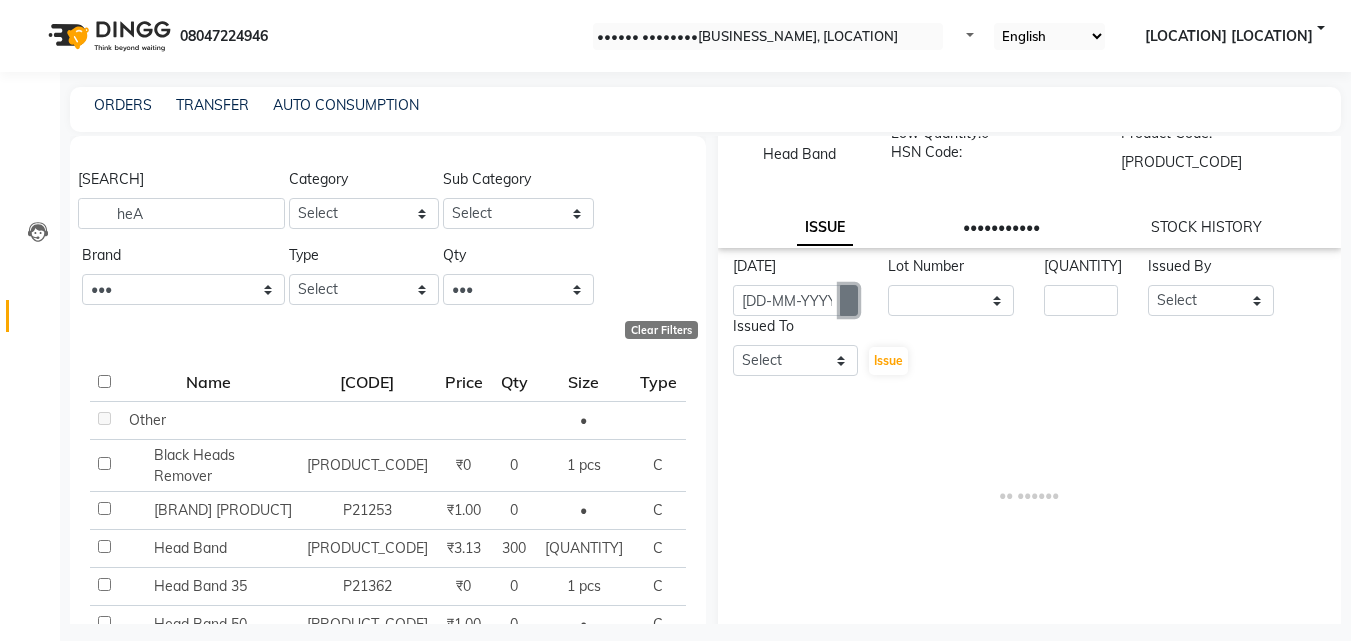 click at bounding box center (849, 300) 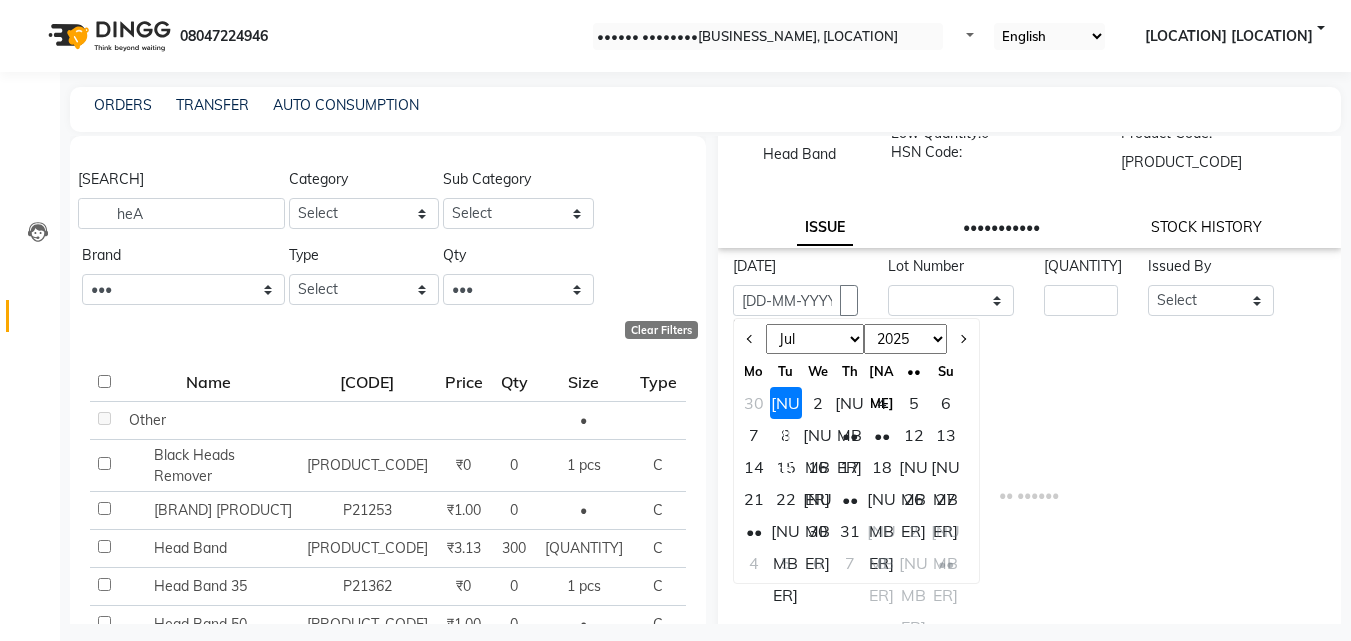 click on "STOCK HISTORY" at bounding box center [825, 228] 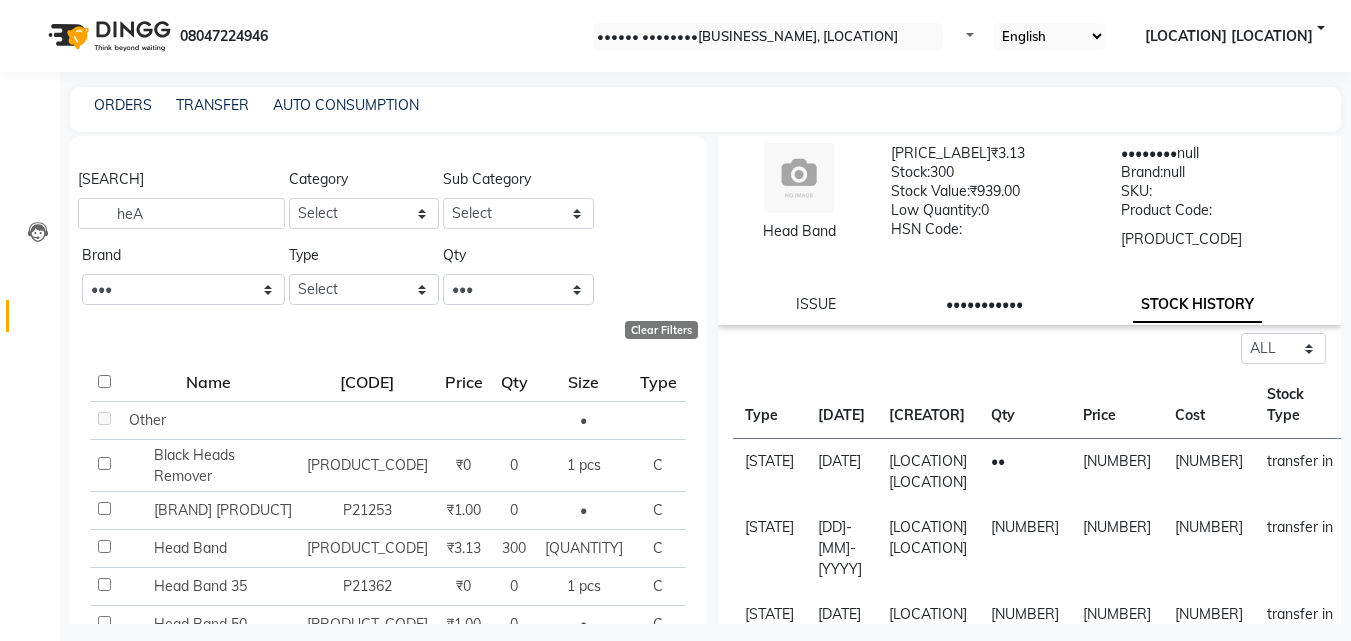 scroll, scrollTop: 0, scrollLeft: 0, axis: both 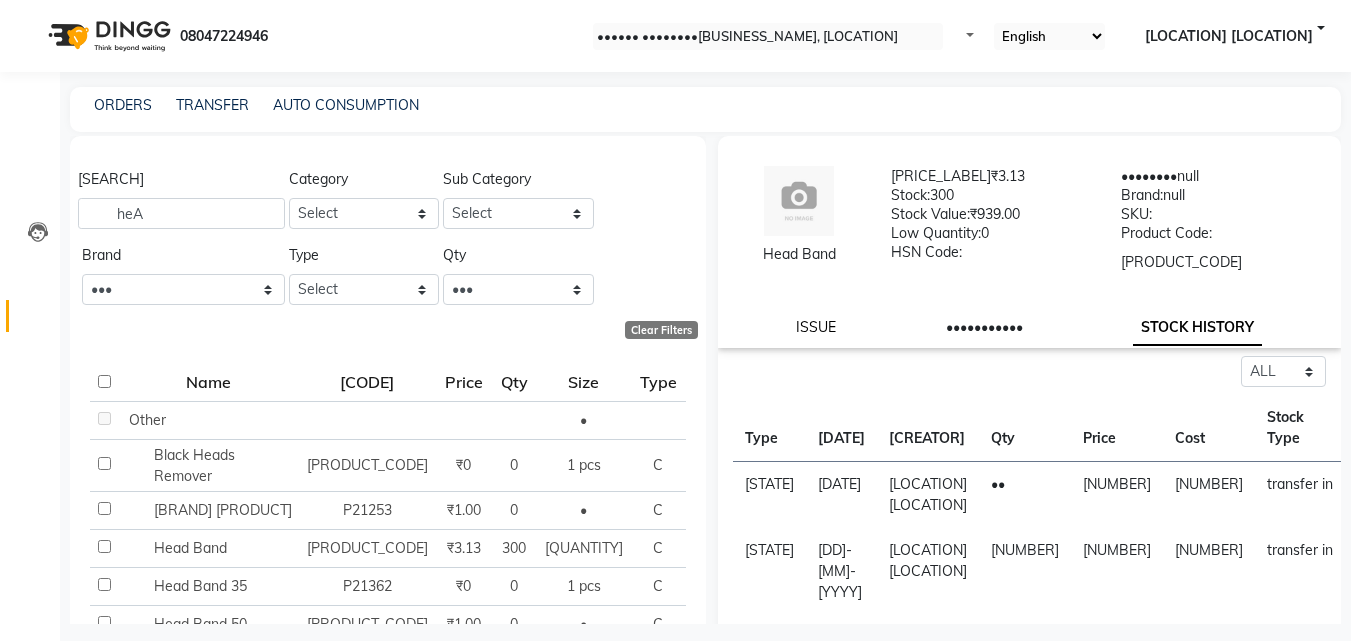 click on "ISSUE" at bounding box center [816, 327] 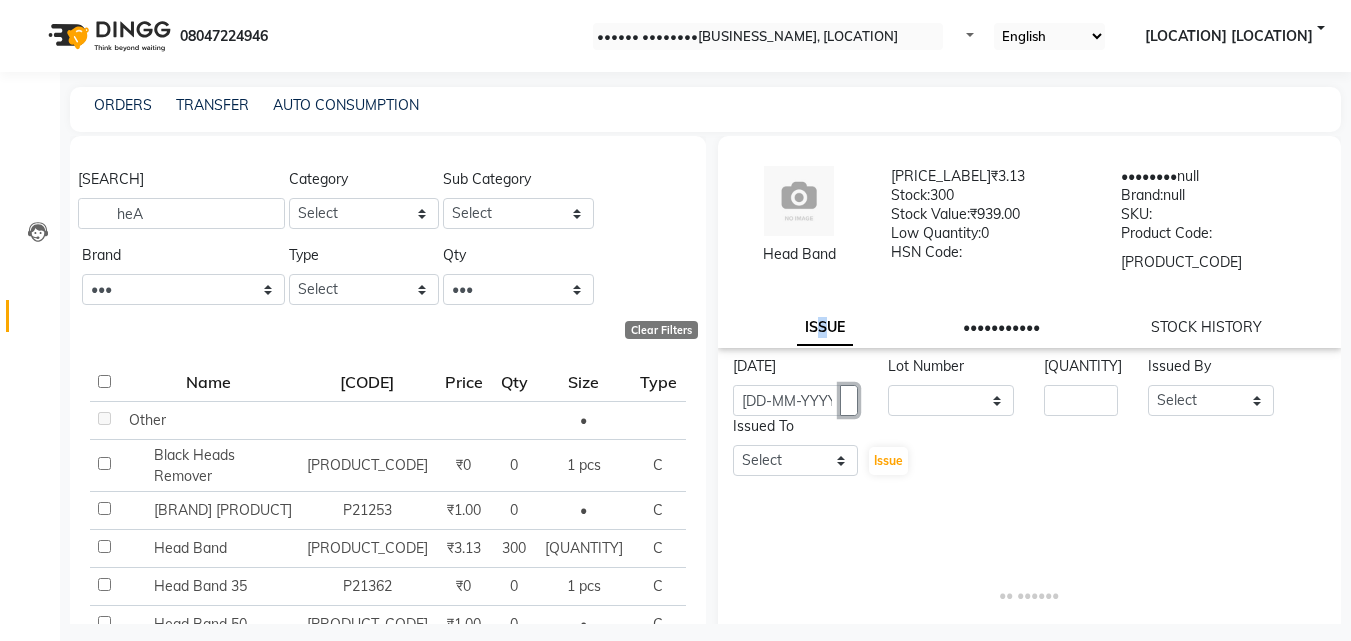 drag, startPoint x: 829, startPoint y: 395, endPoint x: 818, endPoint y: 401, distance: 12.529964 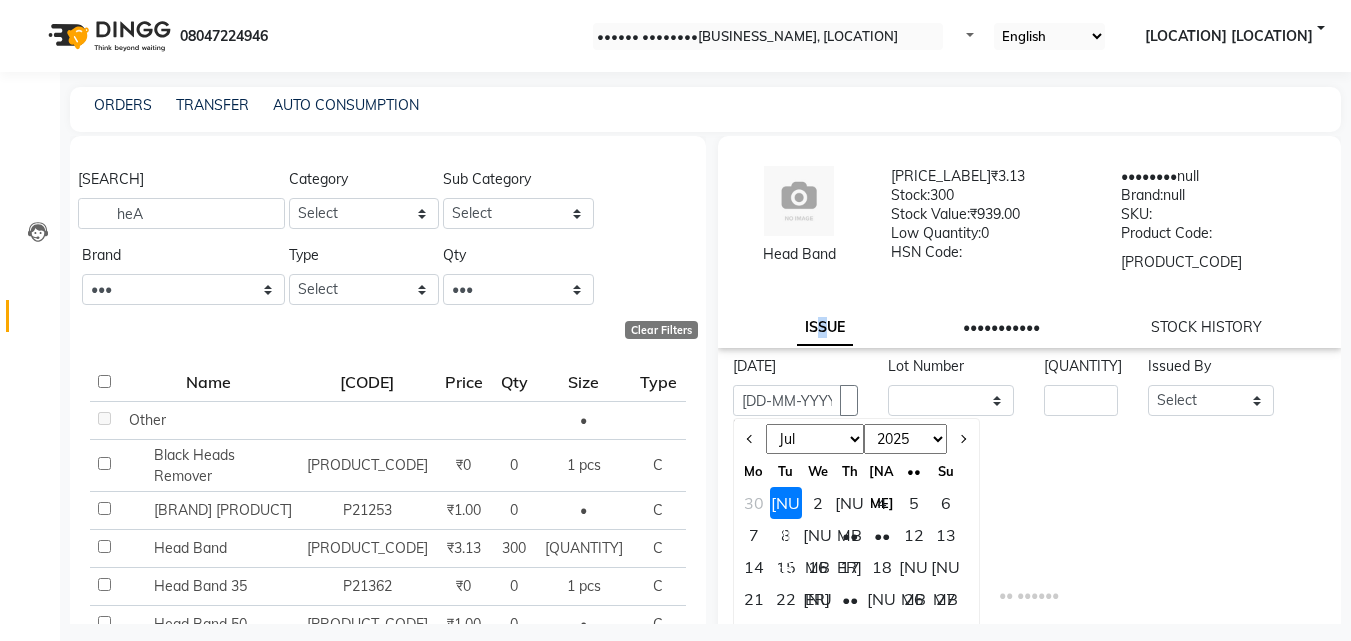 click on "[YEAR] [YEAR] [YEAR] [YEAR] [YEAR] [YEAR] [YEAR] [YEAR] [YEAR] [YEAR] [YEAR] [YEAR] [YEAR] [YEAR] [YEAR] [YEAR] [YEAR] [YEAR] [YEAR] [YEAR] [YEAR]" at bounding box center [905, 439] 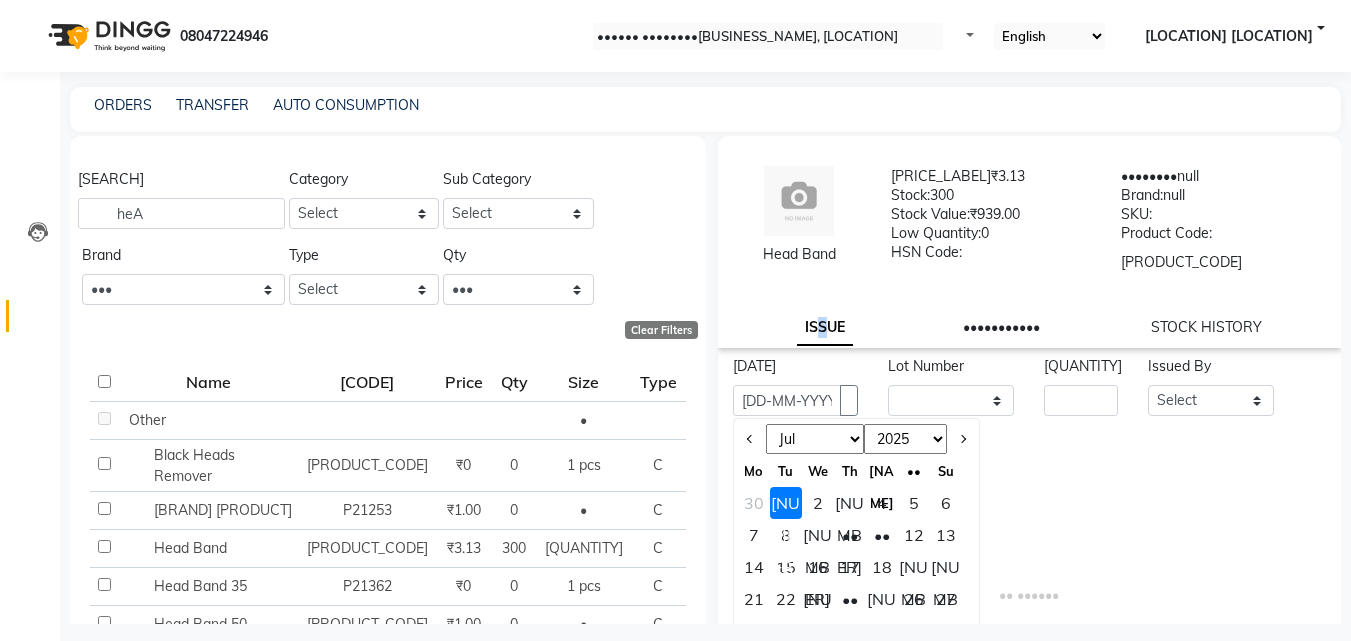 select on "[YEAR]" 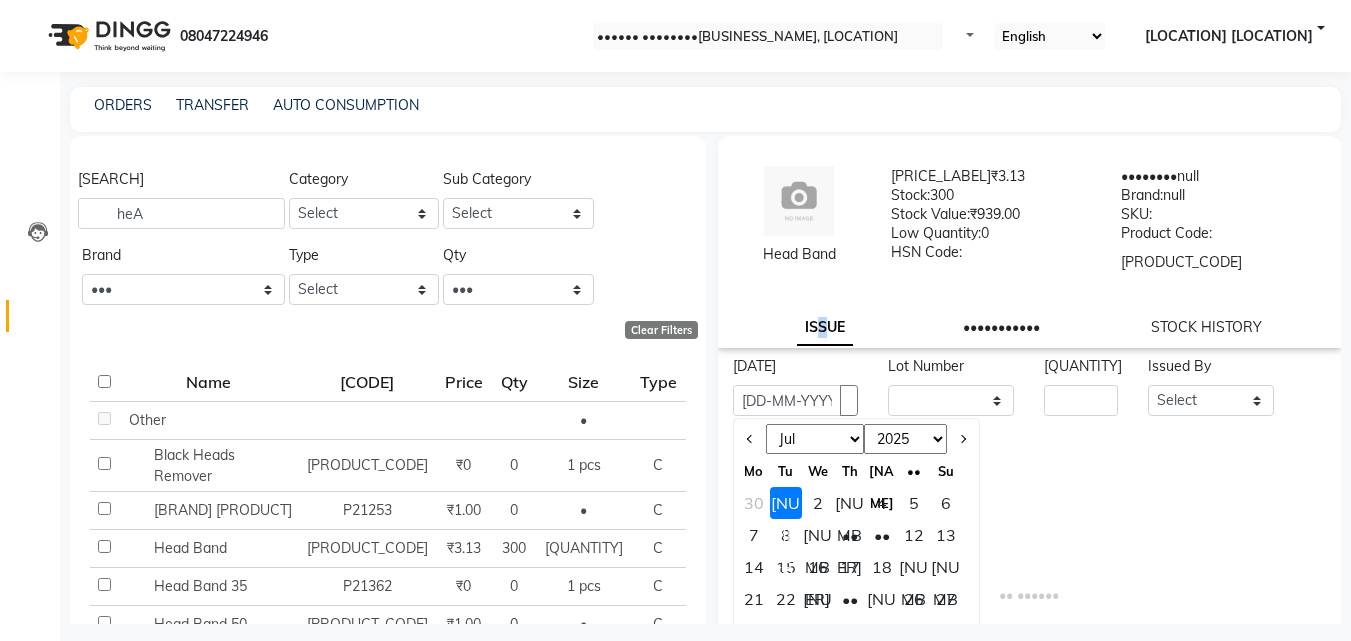 click on "[YEAR] [YEAR] [YEAR] [YEAR] [YEAR] [YEAR] [YEAR] [YEAR] [YEAR] [YEAR] [YEAR] [YEAR] [YEAR] [YEAR] [YEAR] [YEAR] [YEAR] [YEAR] [YEAR] [YEAR] [YEAR]" at bounding box center [905, 439] 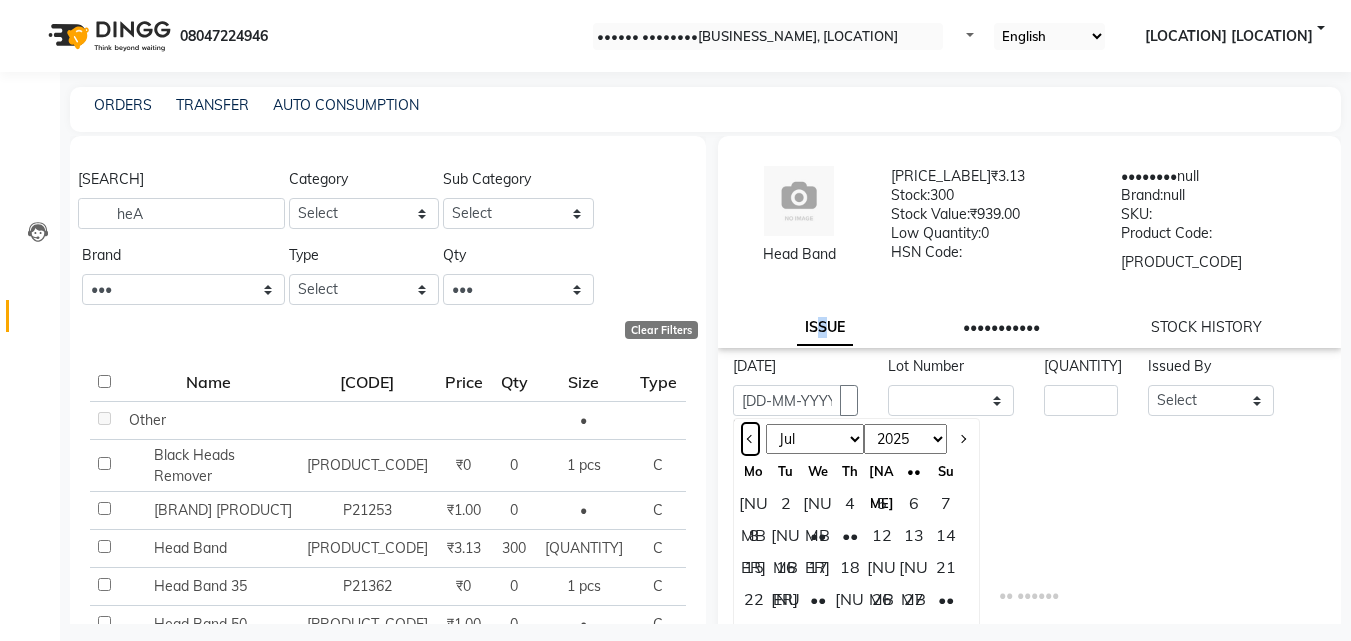 click at bounding box center (750, 439) 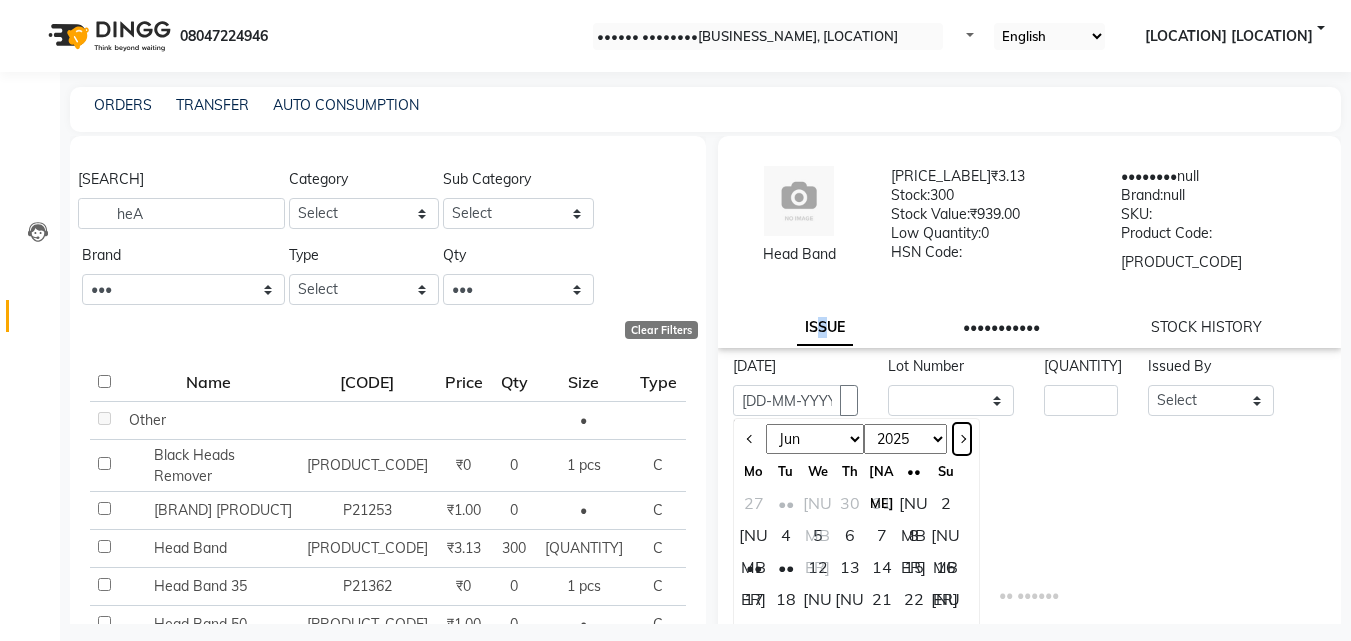 click at bounding box center [961, 439] 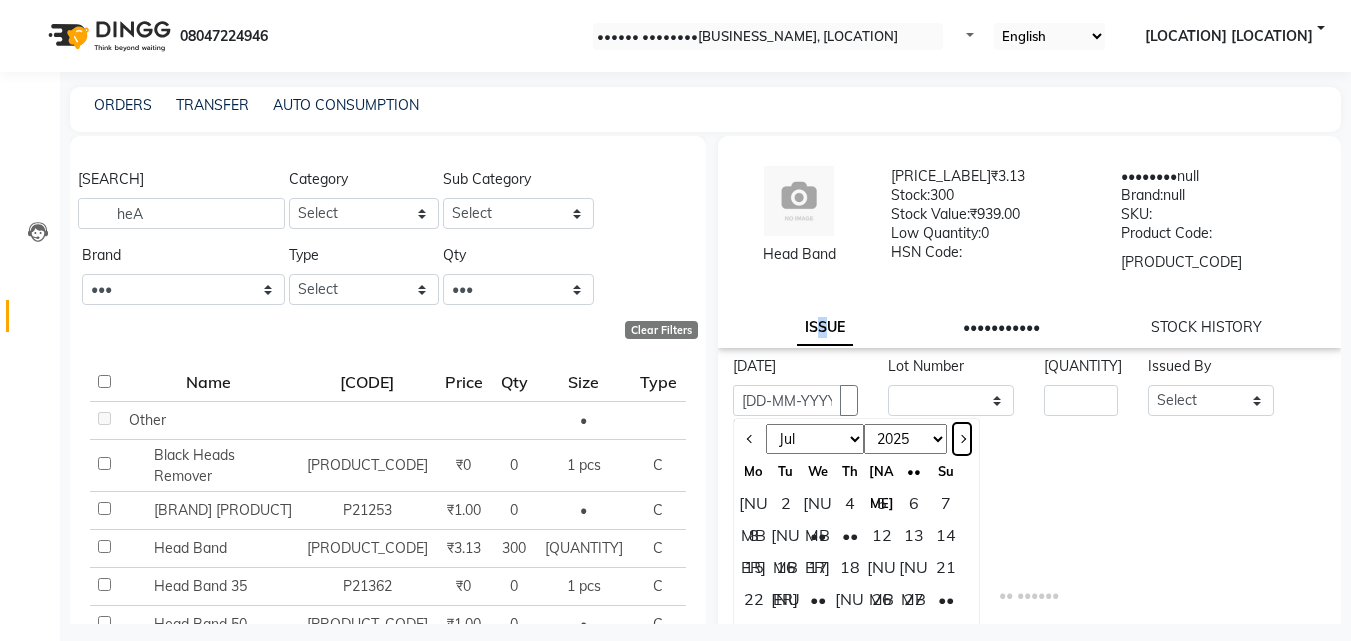 click at bounding box center (961, 439) 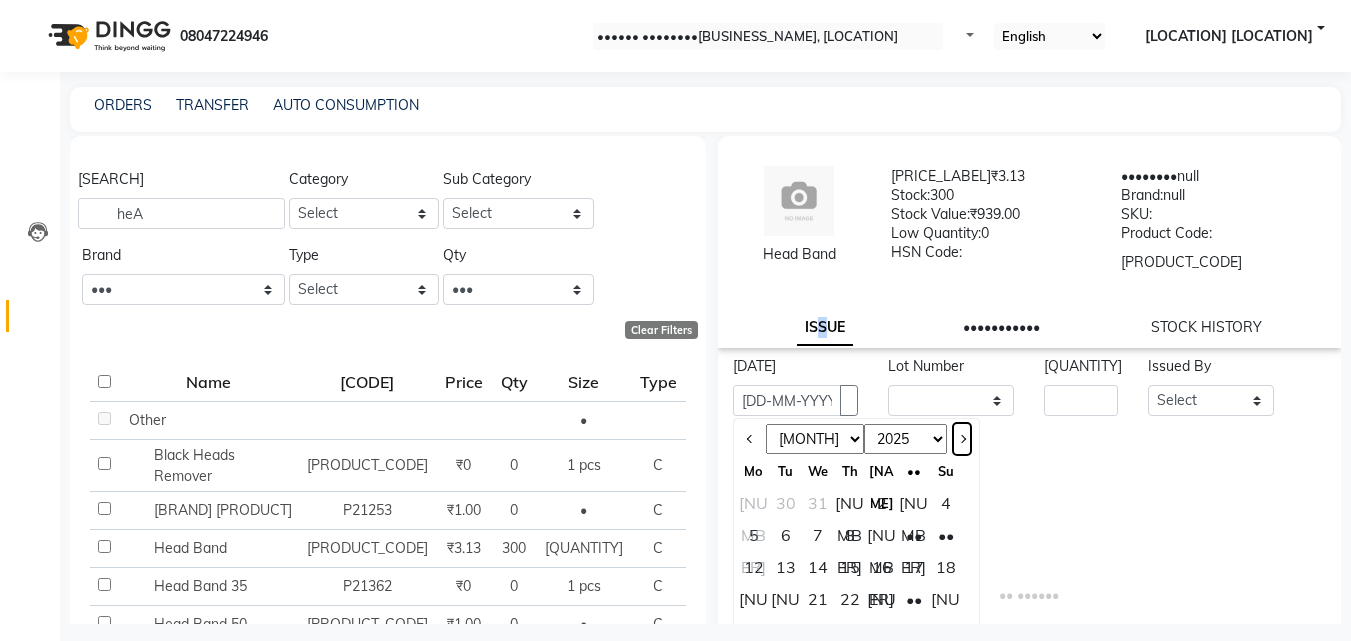 click at bounding box center [961, 439] 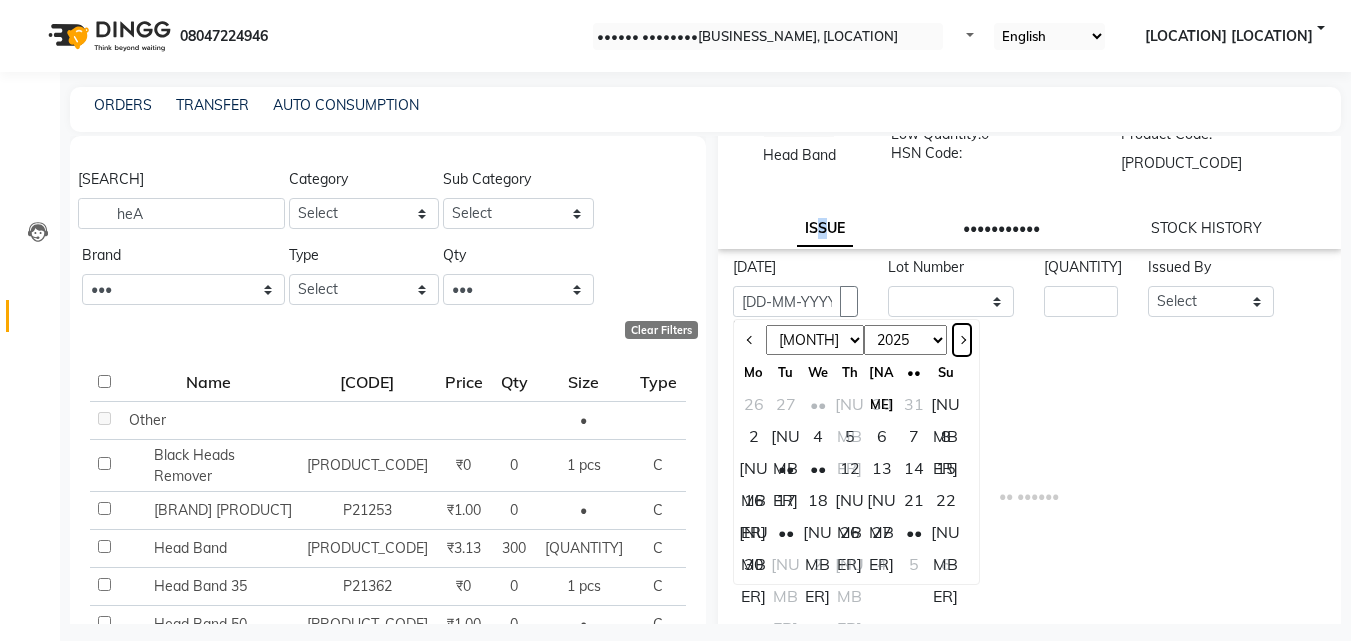 scroll, scrollTop: 100, scrollLeft: 0, axis: vertical 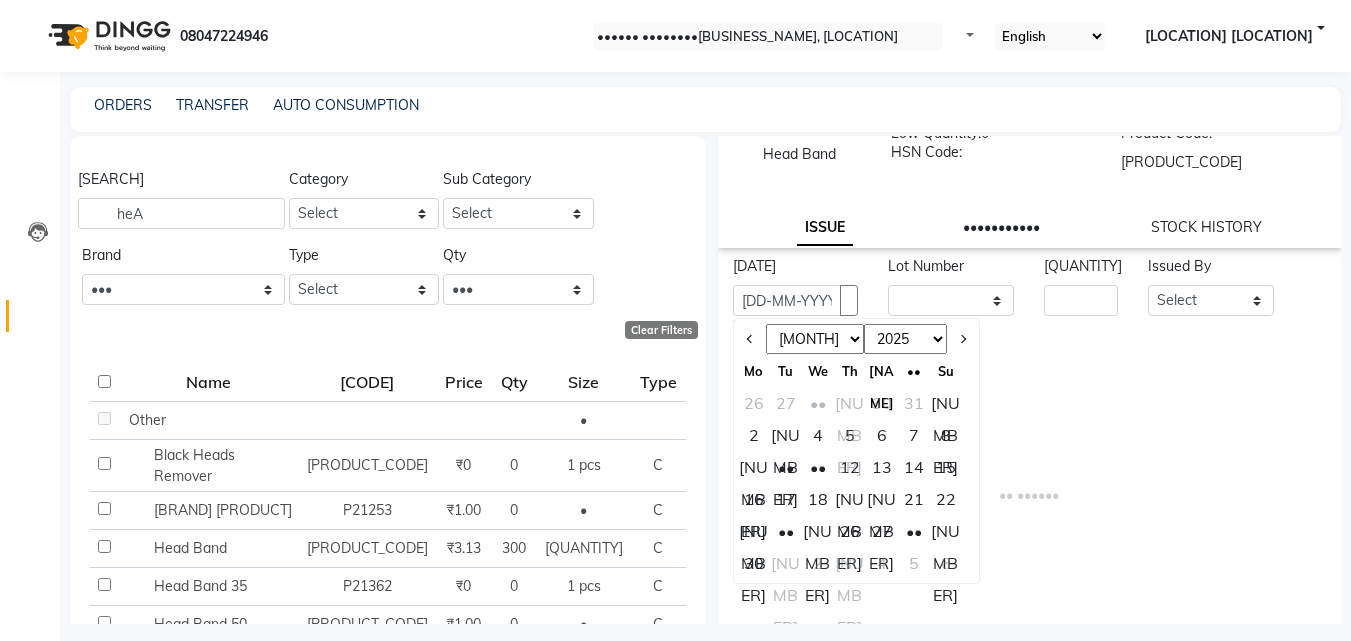 drag, startPoint x: 757, startPoint y: 551, endPoint x: 748, endPoint y: 540, distance: 14.21267 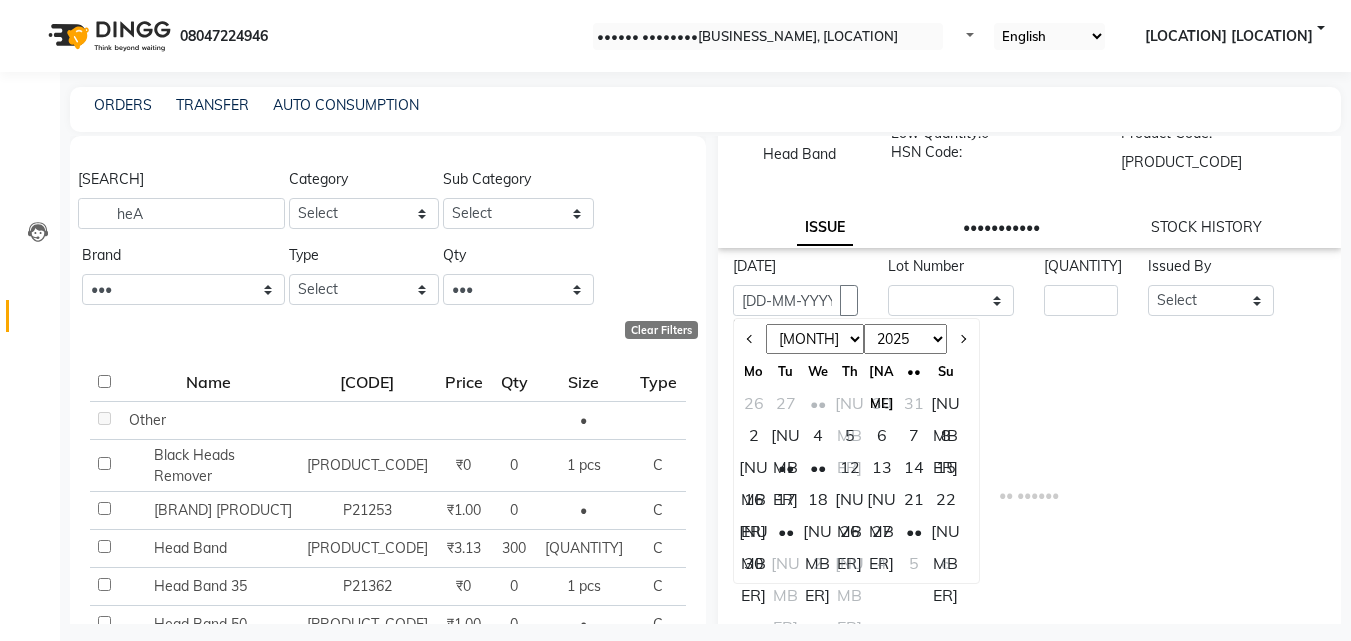 click on "30" at bounding box center [754, 563] 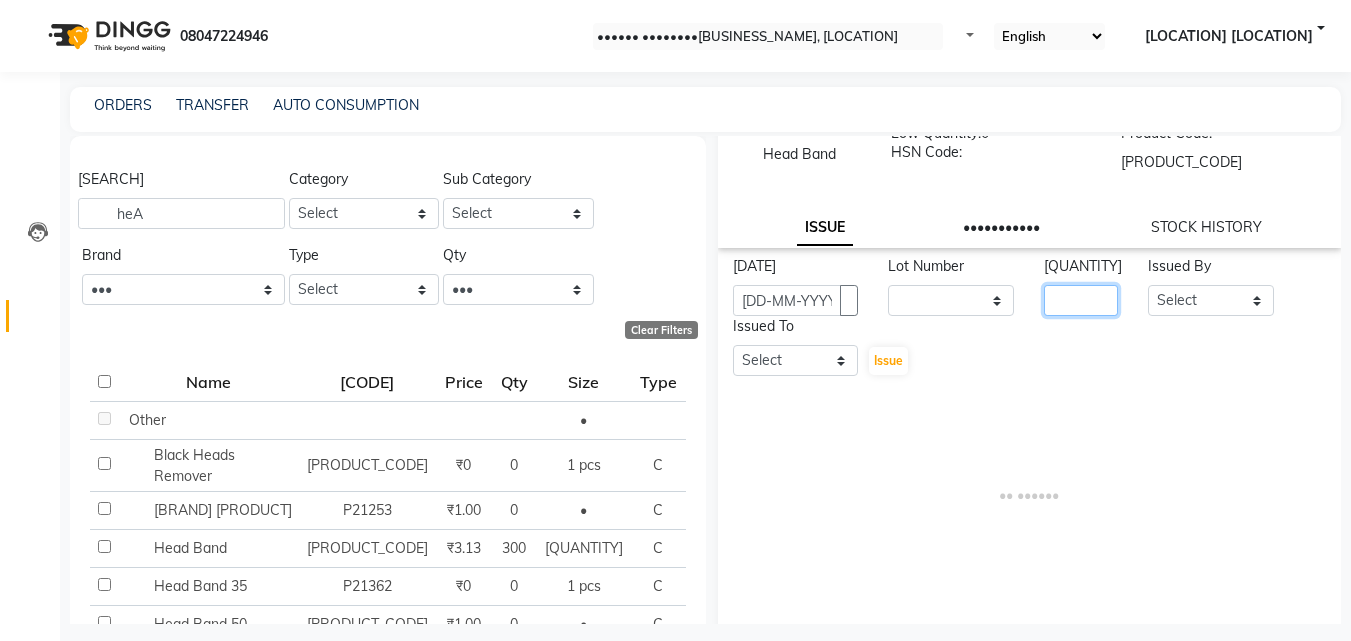click at bounding box center (1081, 300) 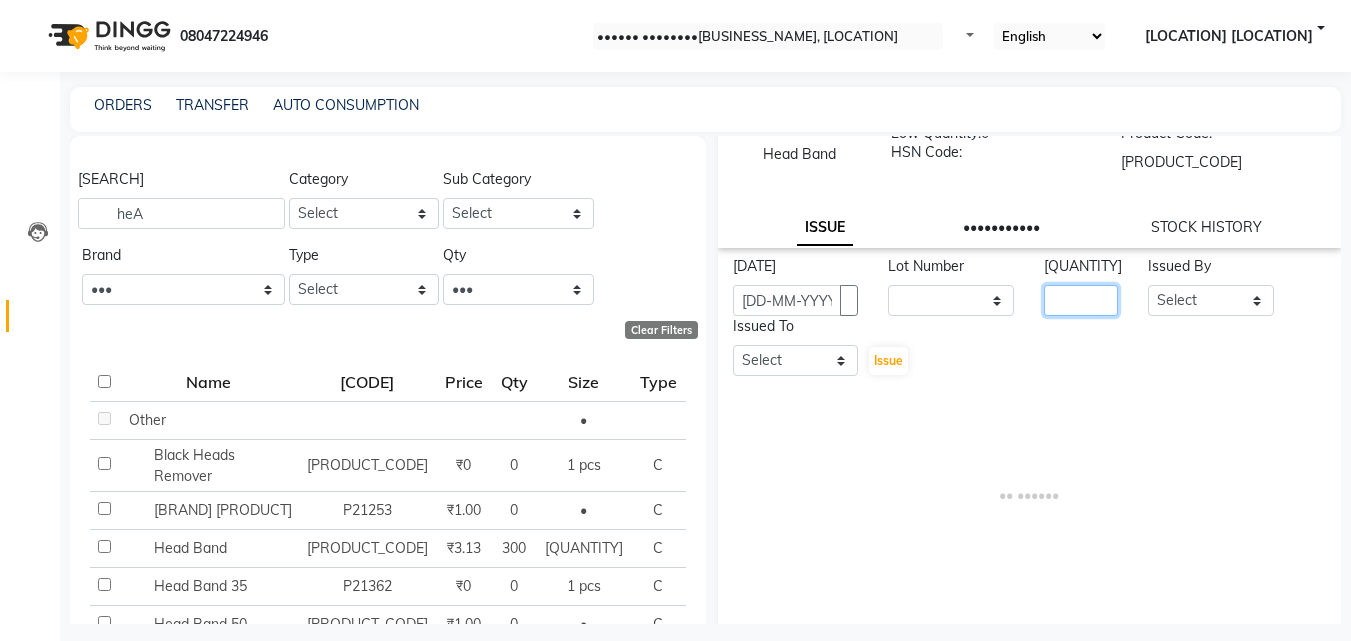 type on "[NUMBER]" 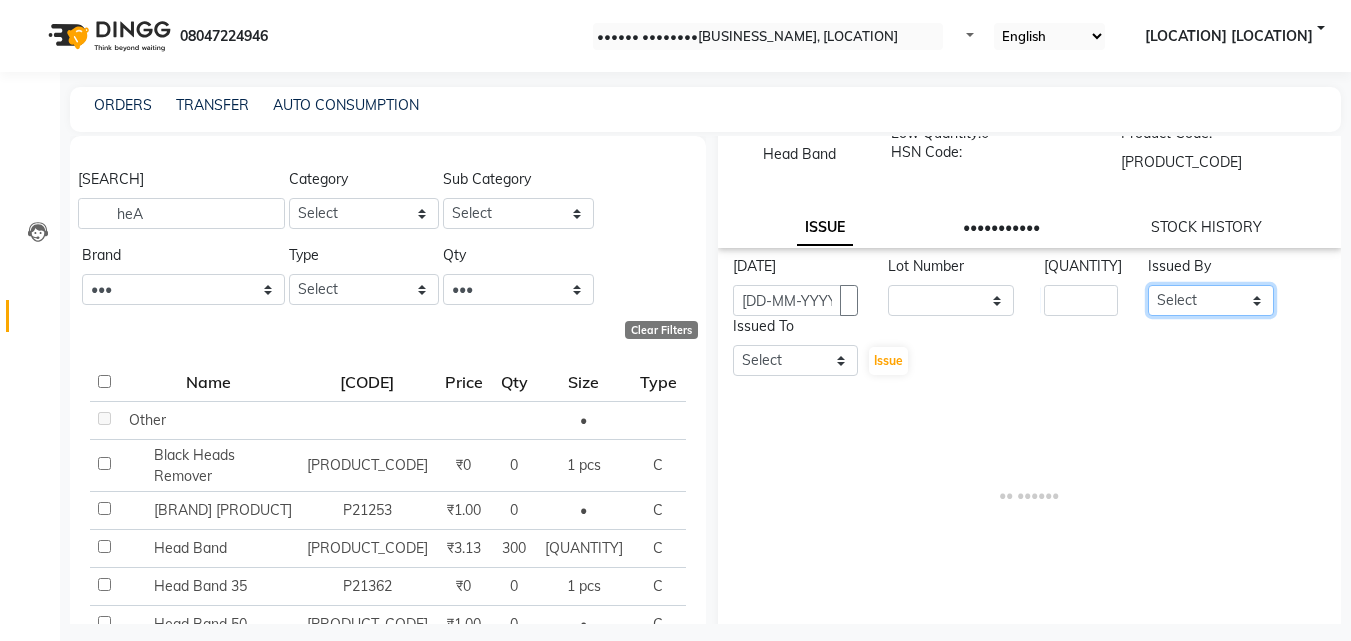 click on "Select Arya CHINJU GEETA KAZHAKOOTTAM ASHTAMUDI KRISHNA LEKSHMI MADONNA MICHAEL Poornima Gopal PRIYA ROSNI Sindhu SOORYAMOL" at bounding box center (1211, 300) 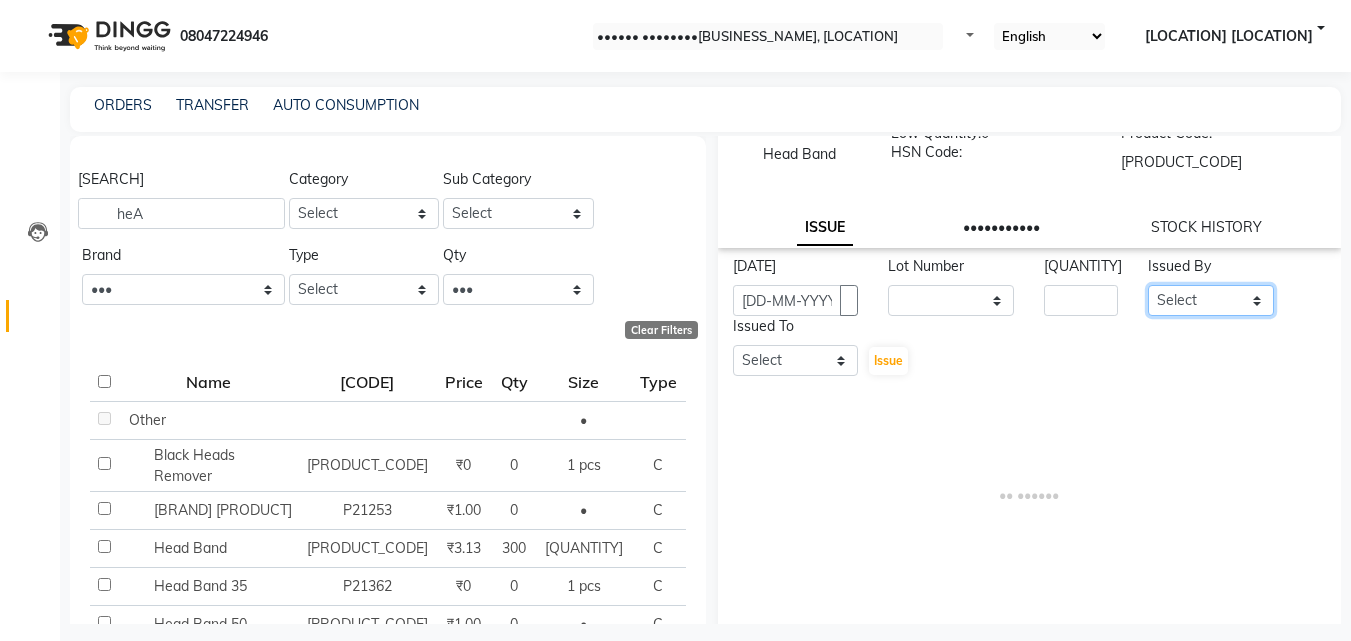 select on "•••••" 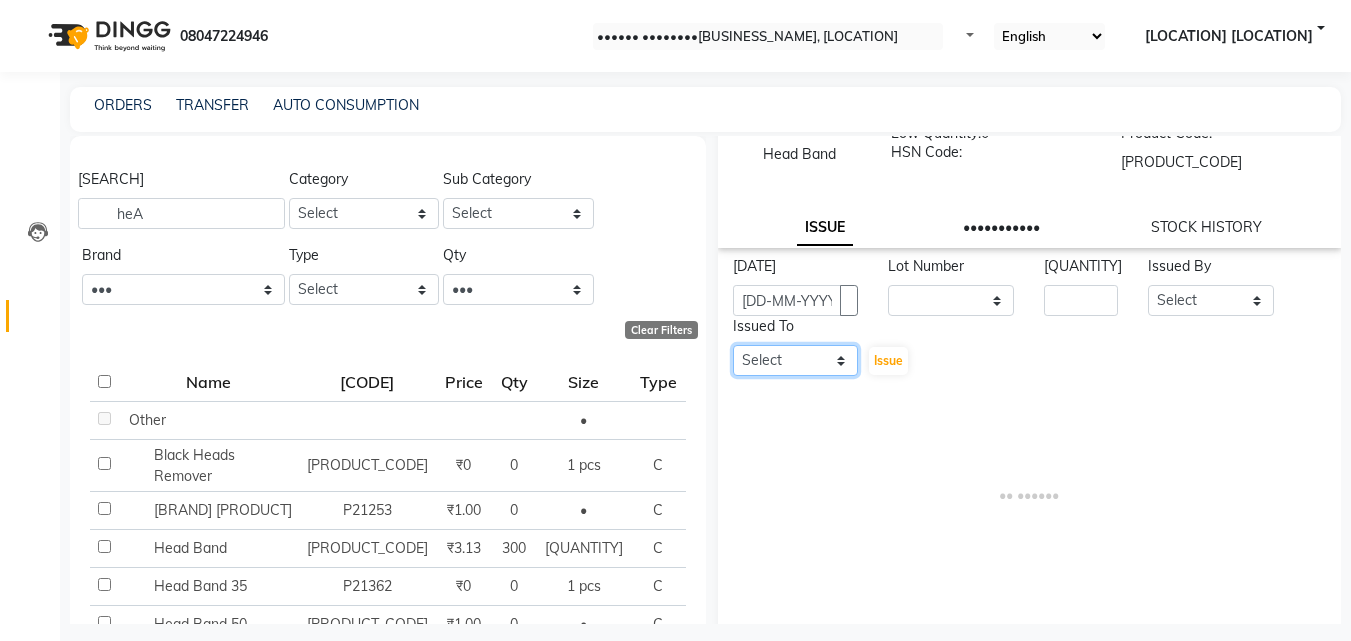 drag, startPoint x: 776, startPoint y: 345, endPoint x: 768, endPoint y: 338, distance: 10.630146 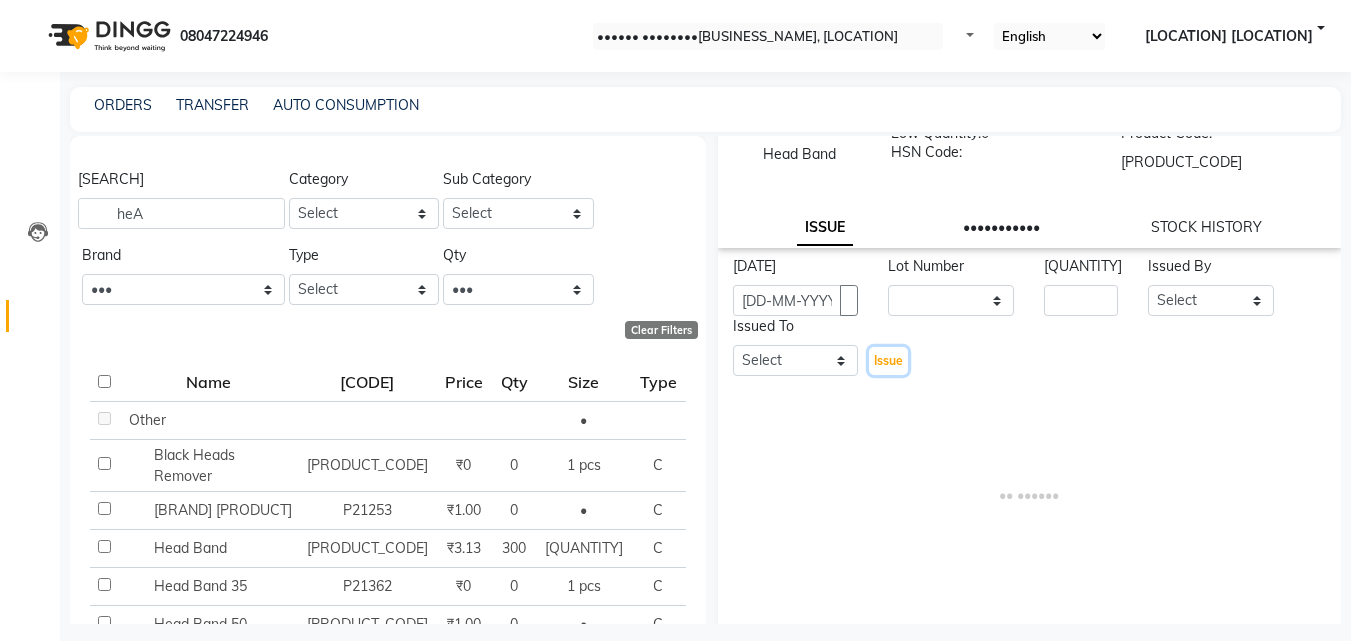 click on "Issue" at bounding box center [888, 360] 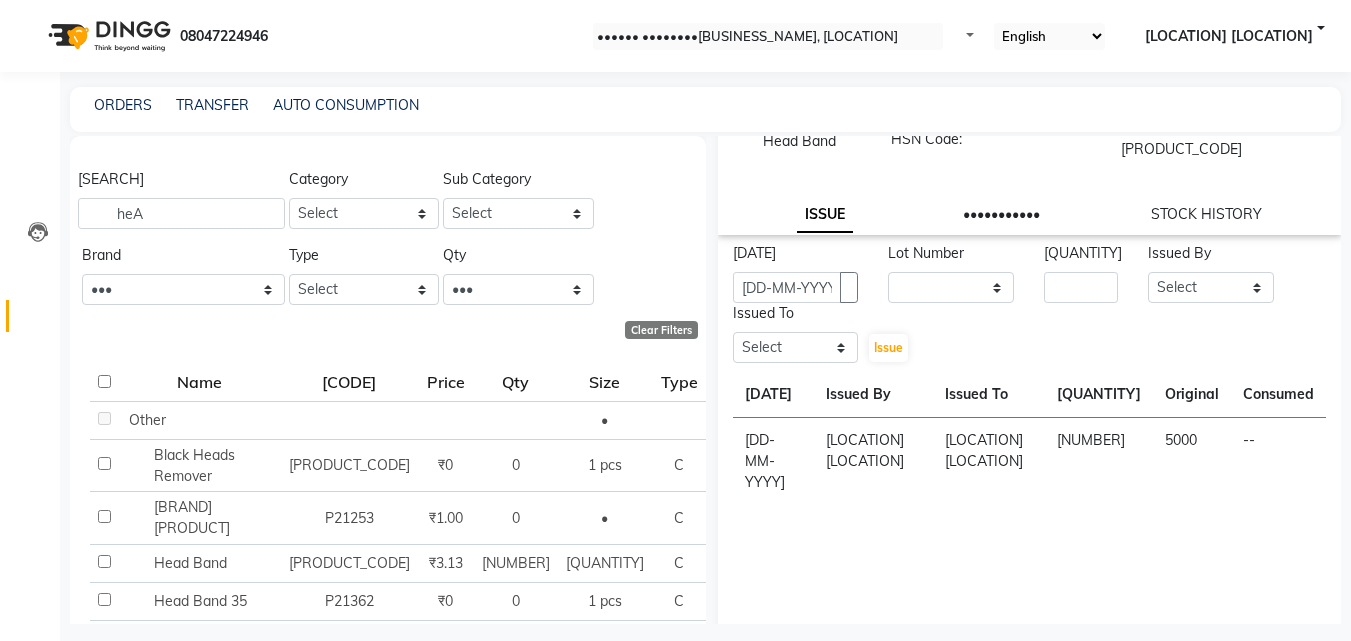 scroll, scrollTop: 124, scrollLeft: 0, axis: vertical 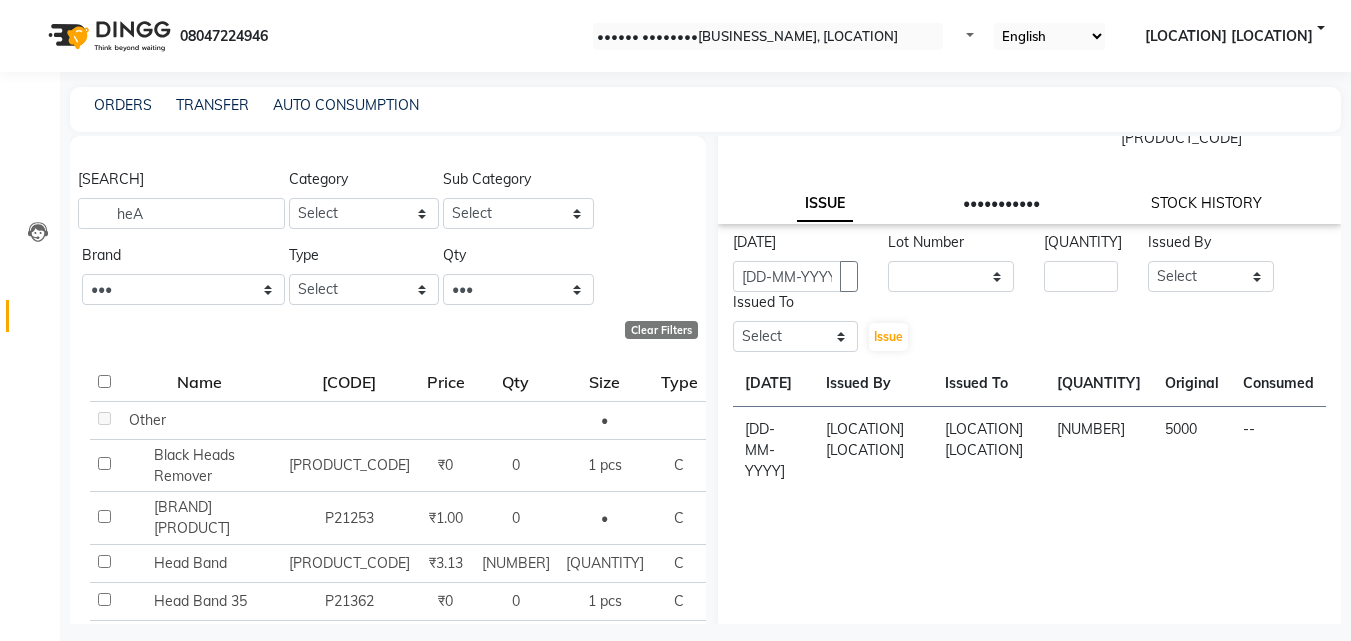 click on "STOCK HISTORY" at bounding box center (825, 204) 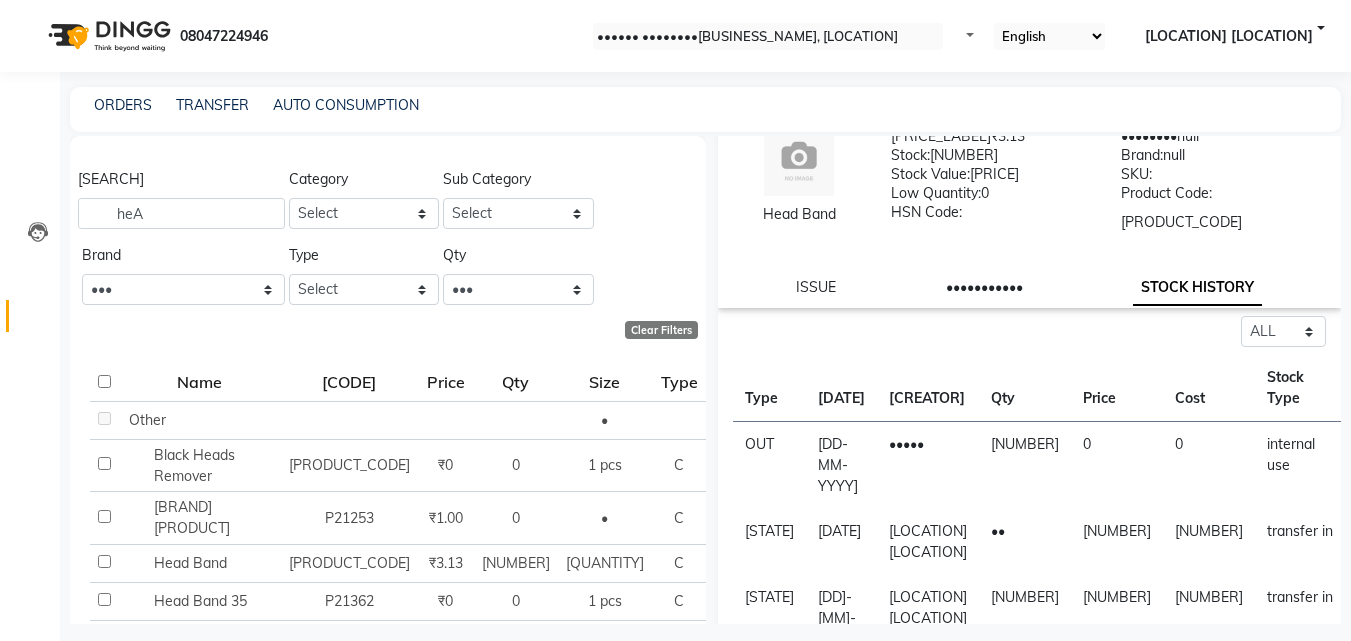 scroll, scrollTop: 16, scrollLeft: 0, axis: vertical 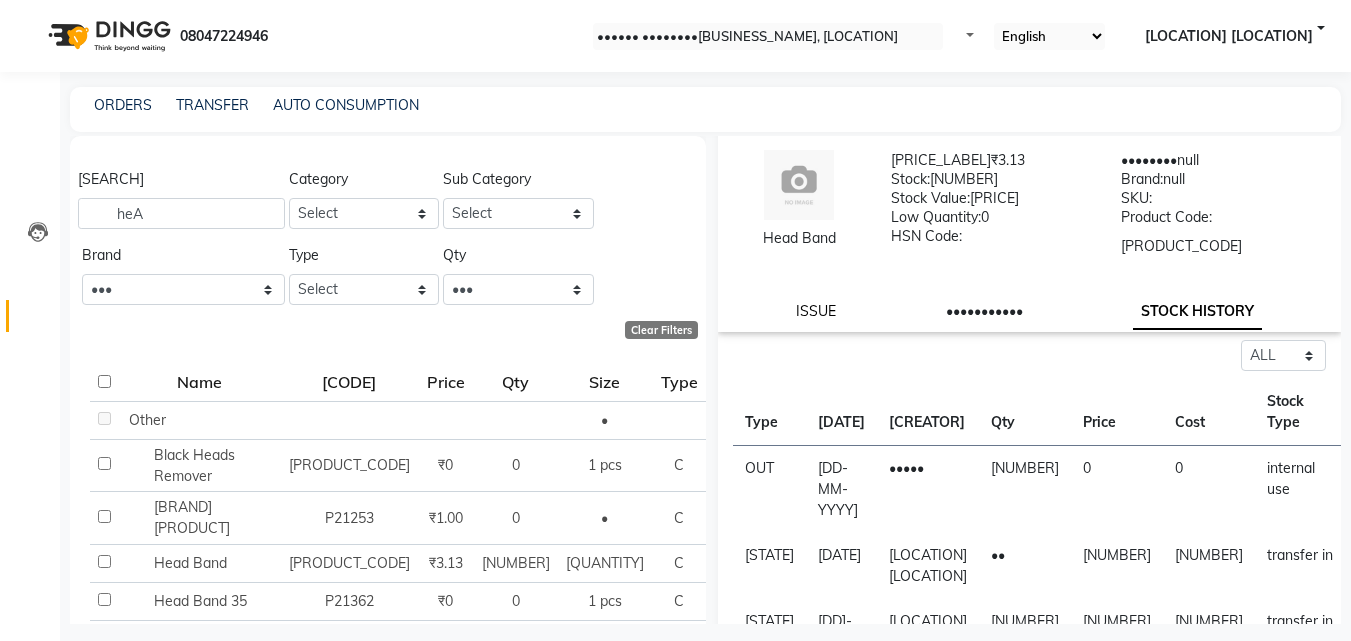 click on "ISSUE" at bounding box center (816, 311) 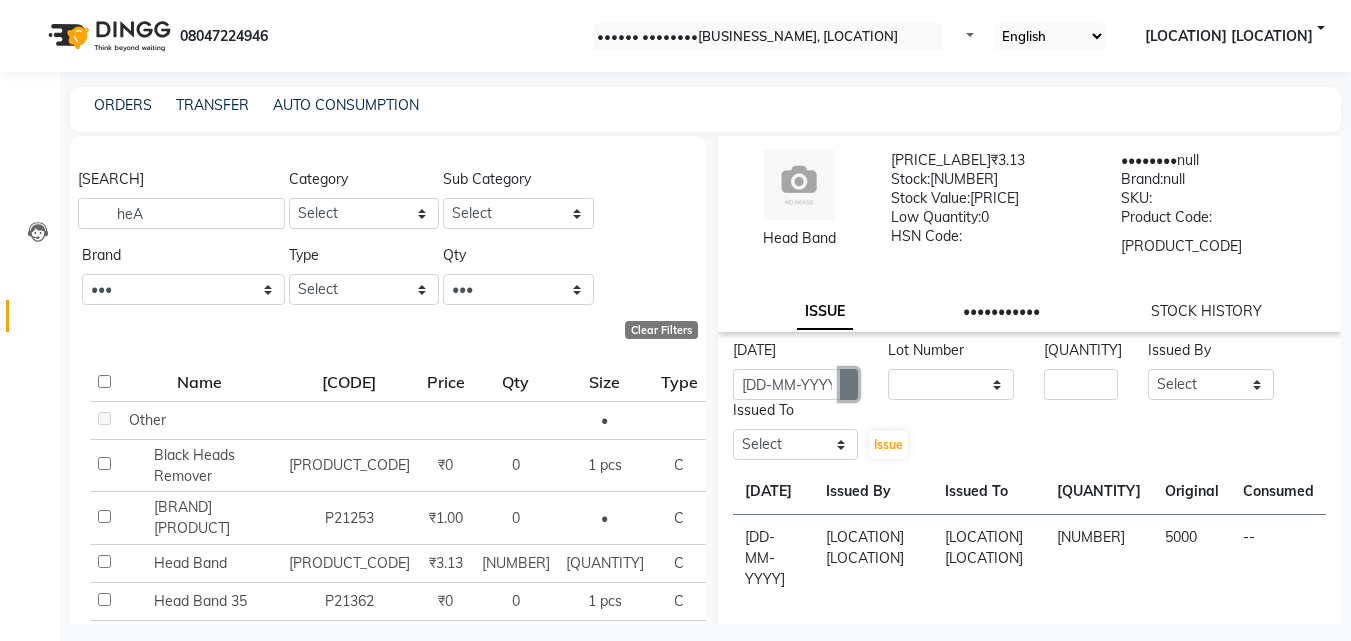 click at bounding box center (849, 384) 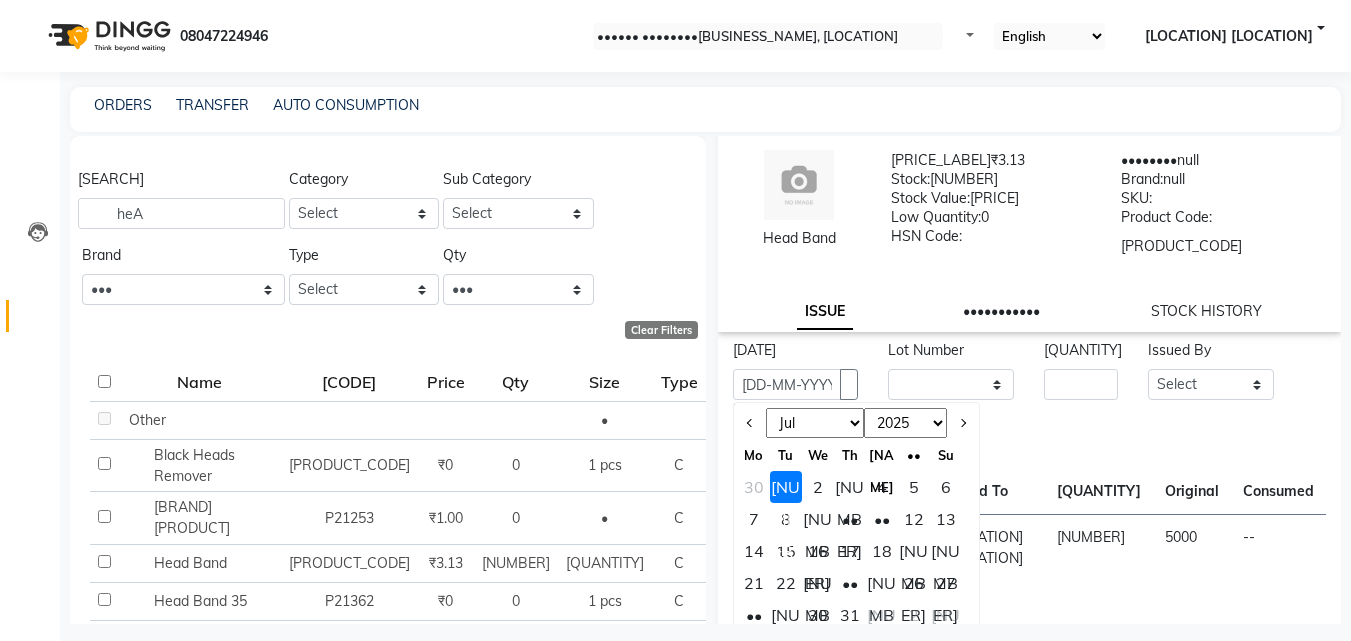 click on "[YEAR] [YEAR] [YEAR] [YEAR] [YEAR] [YEAR] [YEAR] [YEAR] [YEAR] [YEAR] [YEAR] [YEAR] [YEAR] [YEAR] [YEAR] [YEAR] [YEAR] [YEAR] [YEAR] [YEAR] [YEAR]" at bounding box center (905, 423) 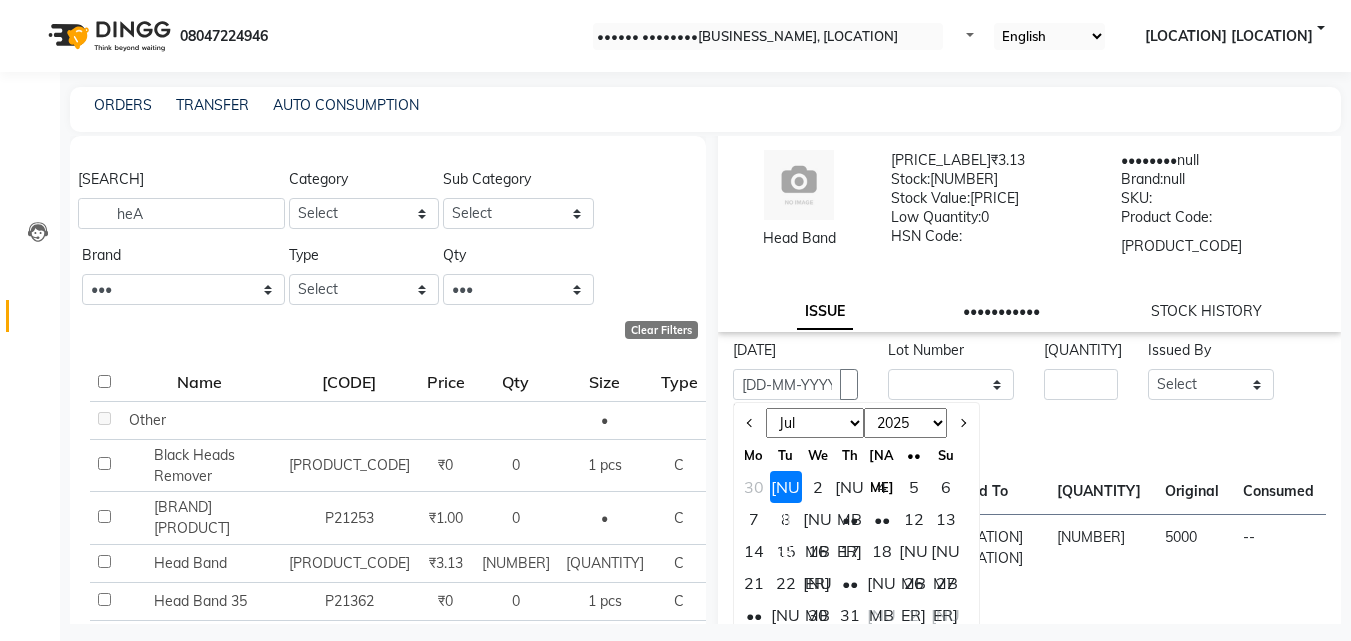 select on "[YEAR]" 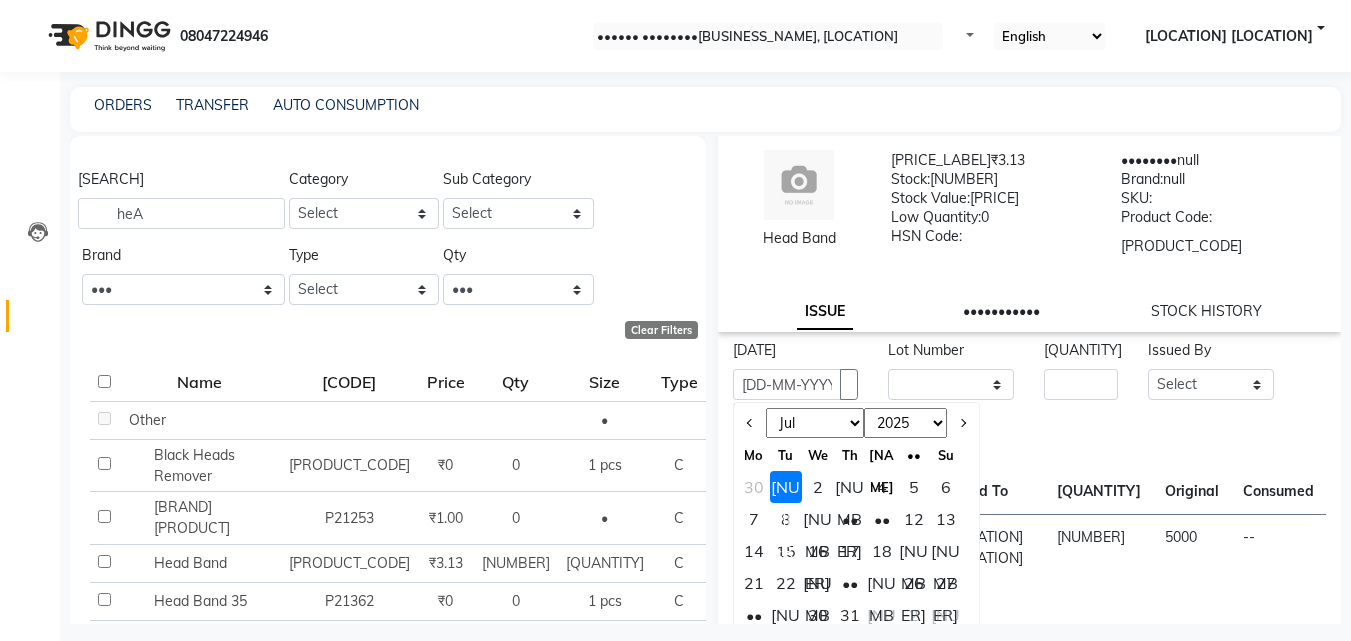 click on "[YEAR] [YEAR] [YEAR] [YEAR] [YEAR] [YEAR] [YEAR] [YEAR] [YEAR] [YEAR] [YEAR] [YEAR] [YEAR] [YEAR] [YEAR] [YEAR] [YEAR] [YEAR] [YEAR] [YEAR] [YEAR]" at bounding box center [905, 423] 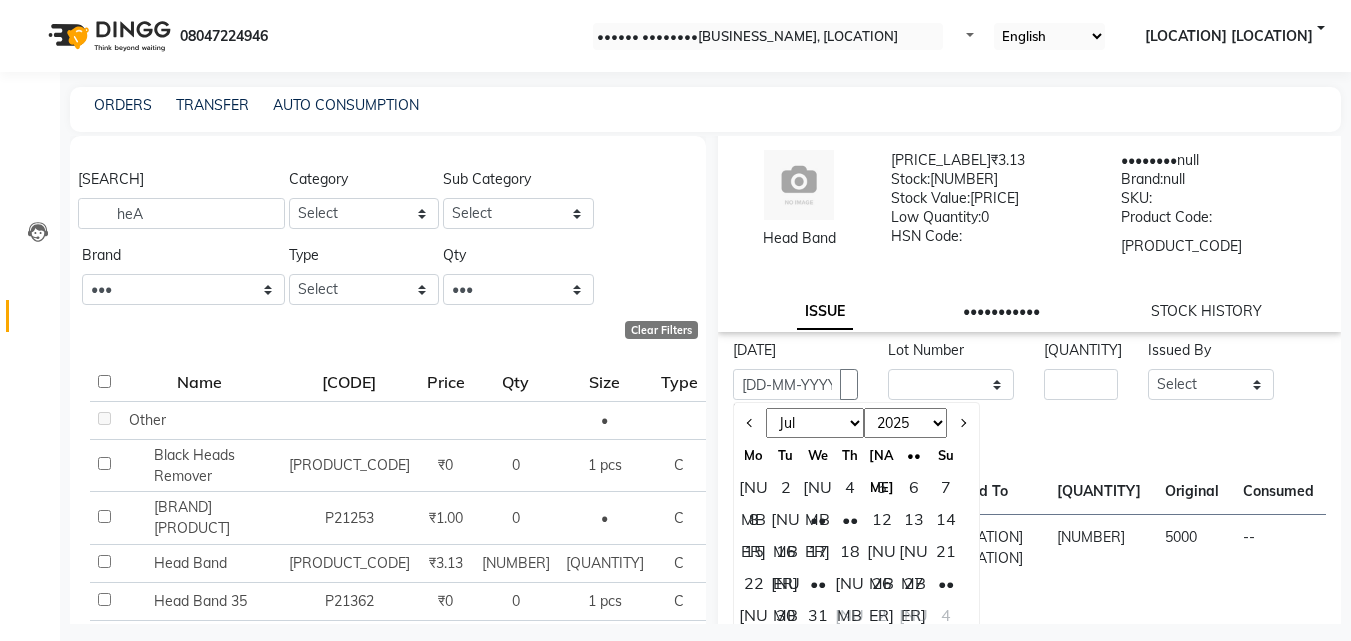 click on "[NUMBER]" at bounding box center (754, 487) 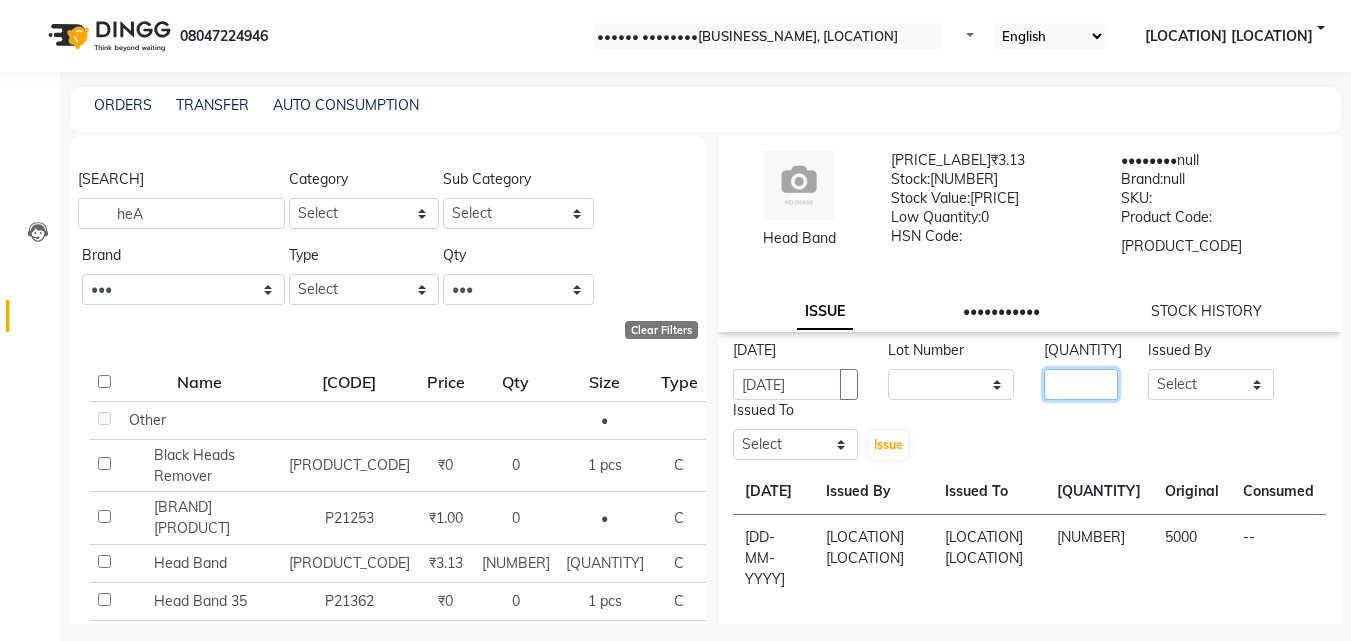 click at bounding box center (1081, 384) 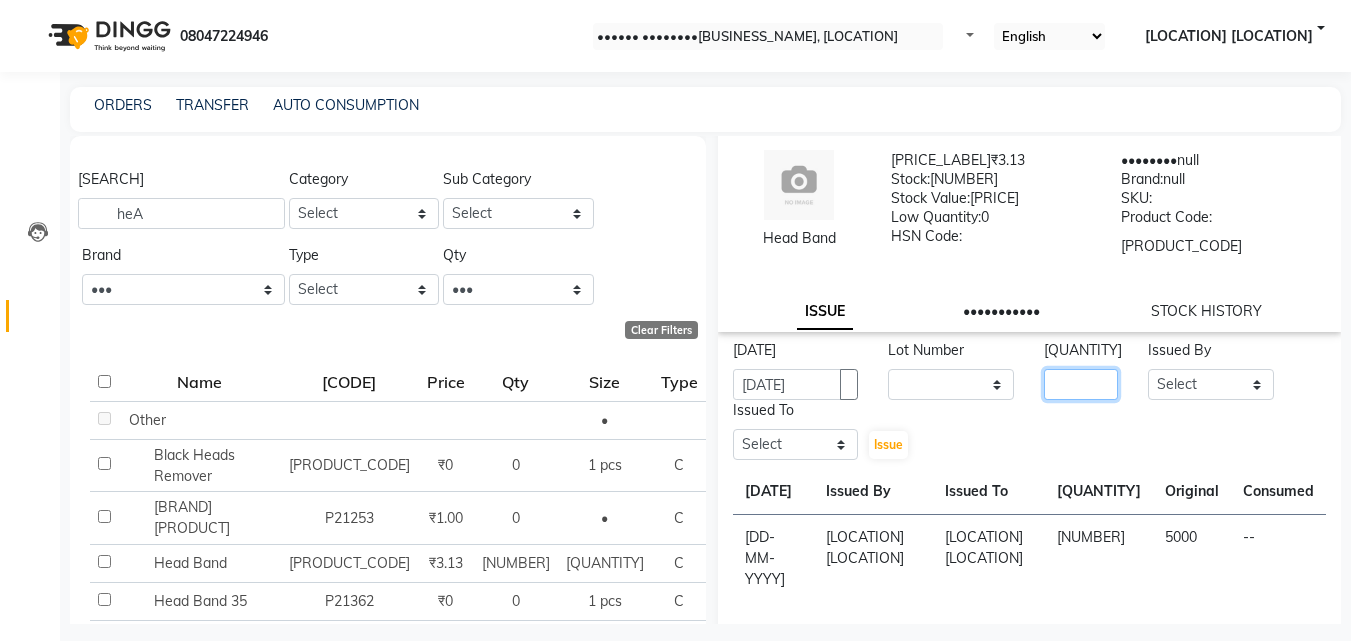 type on "[NUMBER]" 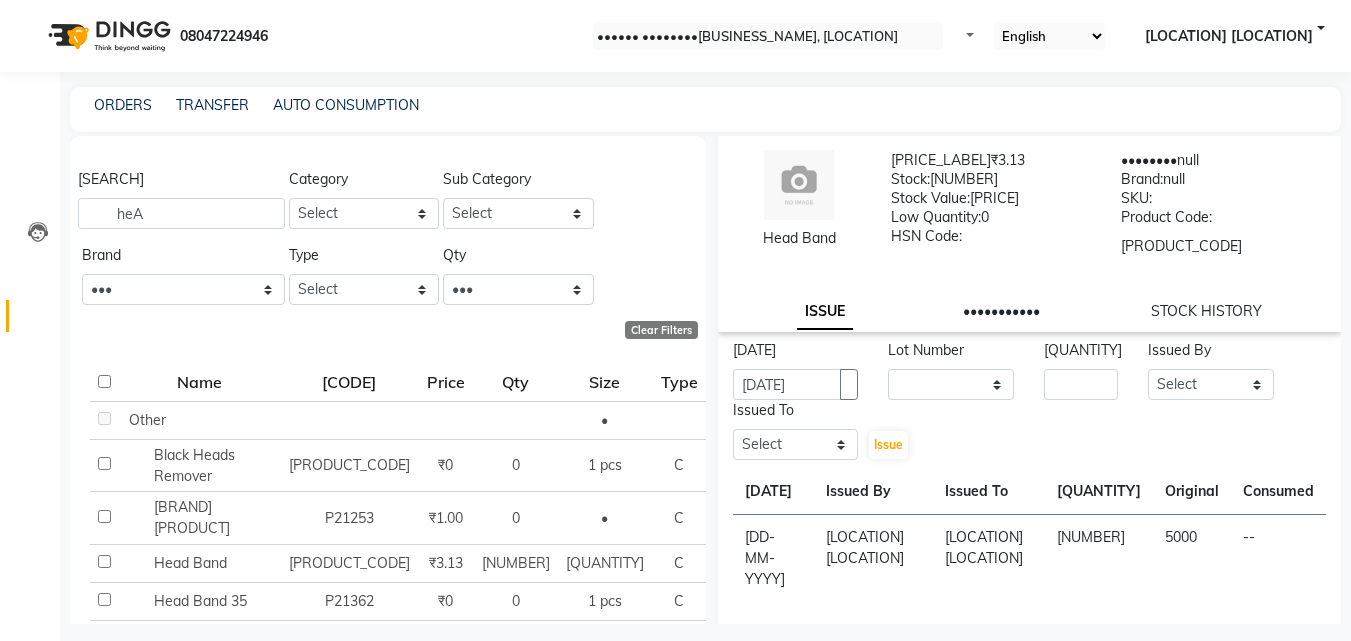 click on "•••• •••••••••• ••• •••••• •••• •••••••• ••• •••••• •• •••••• ••••  •••••• ••••• •••••••••••• ••••••••• ••••••• ••••••• ••••••• ••••••• •••••••• ••••• ••••• ••••• •••••• ••••••••• •••••• •• •••••• ••••  •••••• ••••• •••••••••••• ••••••••• ••••••• ••••••• ••••••• ••••••• •••••••• ••••• ••••• ••••• •••••• •••••••••  •••••" at bounding box center [1030, 400] 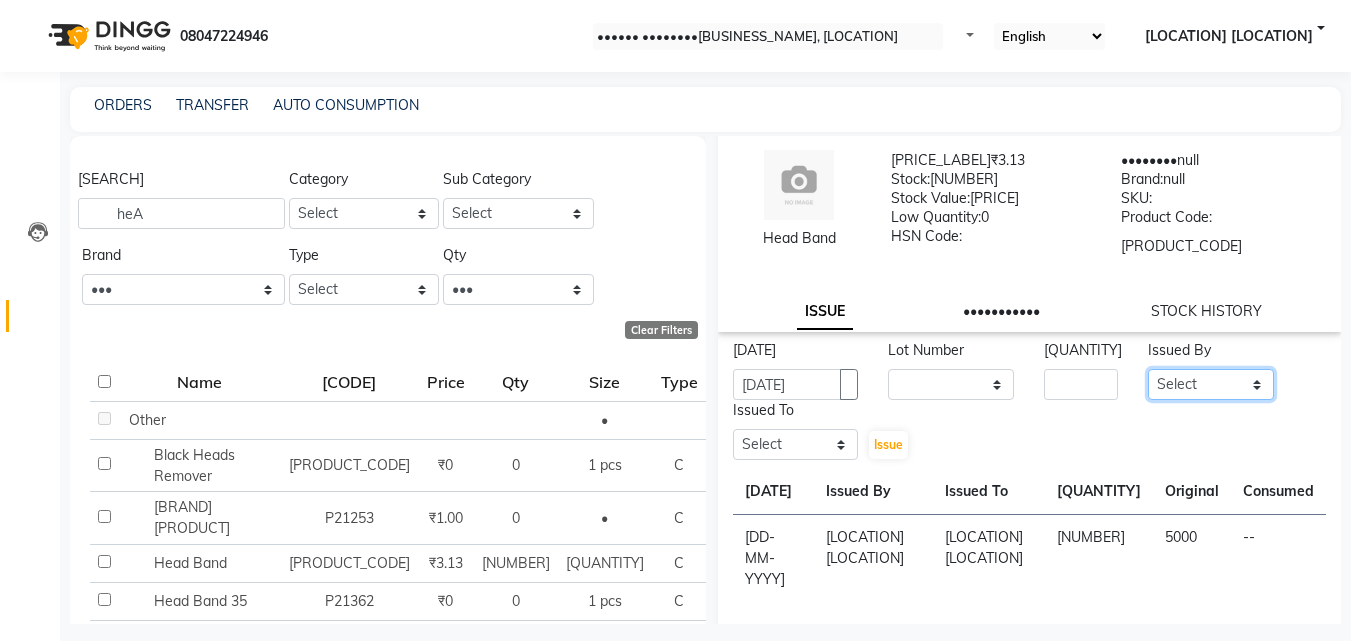 click on "Select Arya CHINJU GEETA KAZHAKOOTTAM ASHTAMUDI KRISHNA LEKSHMI MADONNA MICHAEL Poornima Gopal PRIYA ROSNI Sindhu SOORYAMOL" at bounding box center (1211, 384) 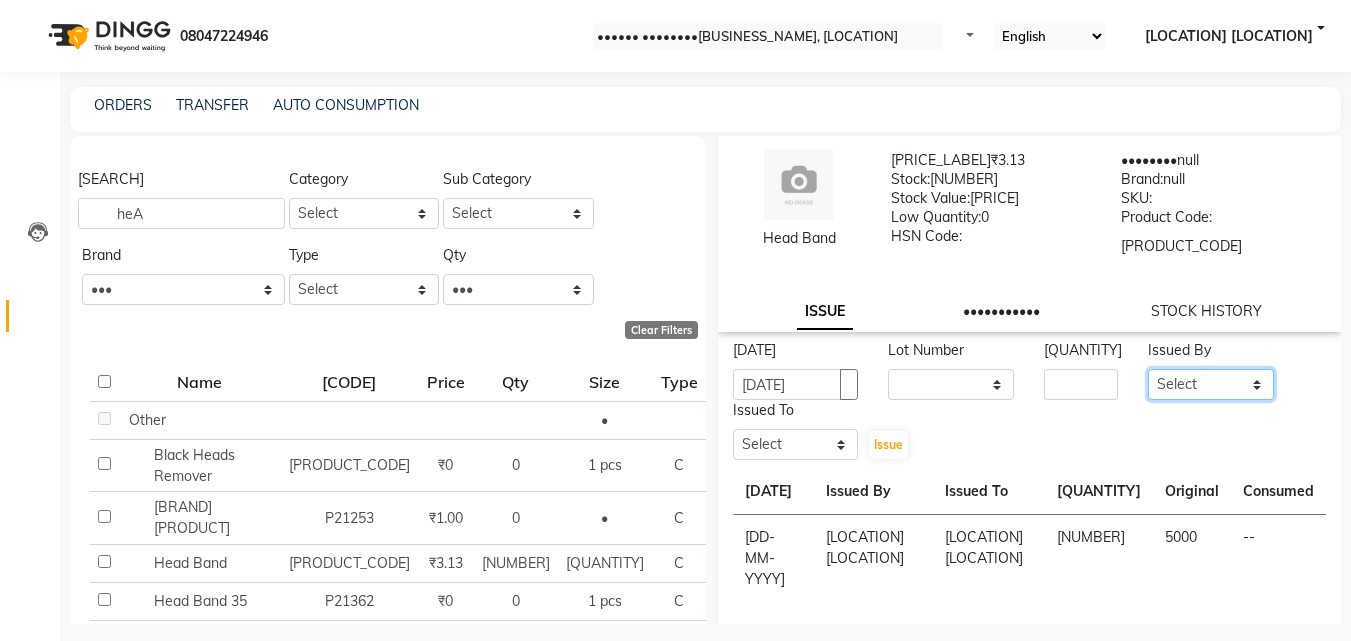 select on "•••••" 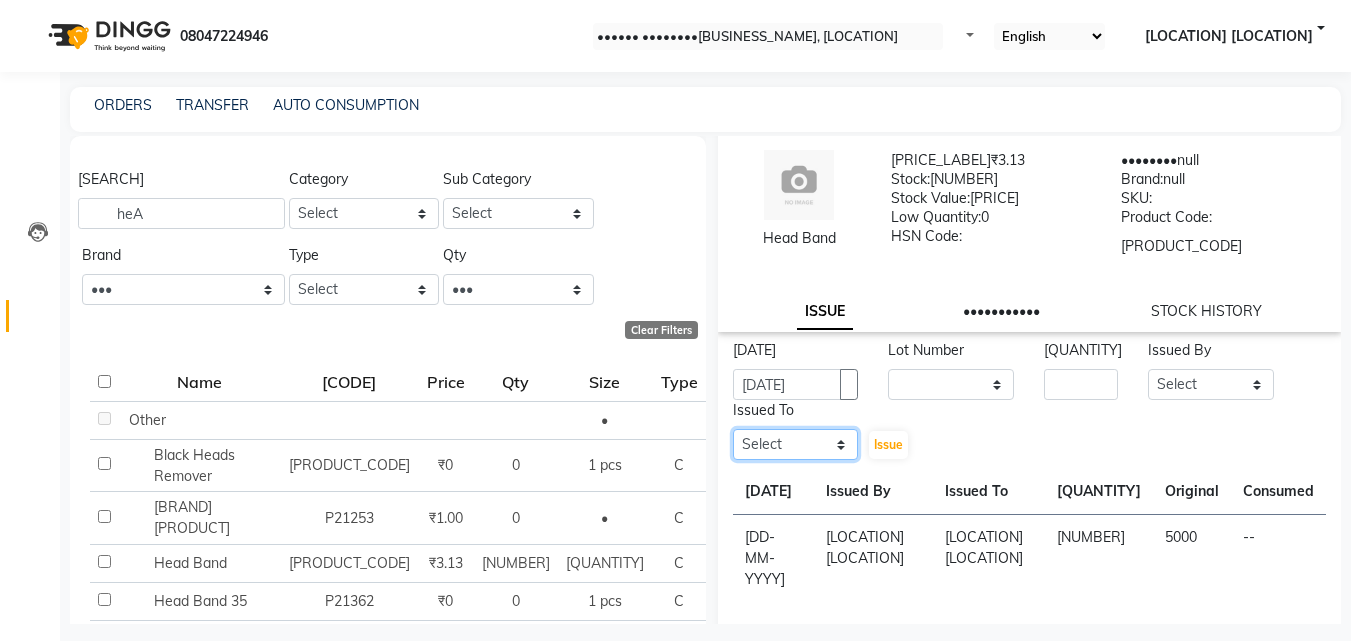 drag, startPoint x: 800, startPoint y: 443, endPoint x: 793, endPoint y: 427, distance: 17.464249 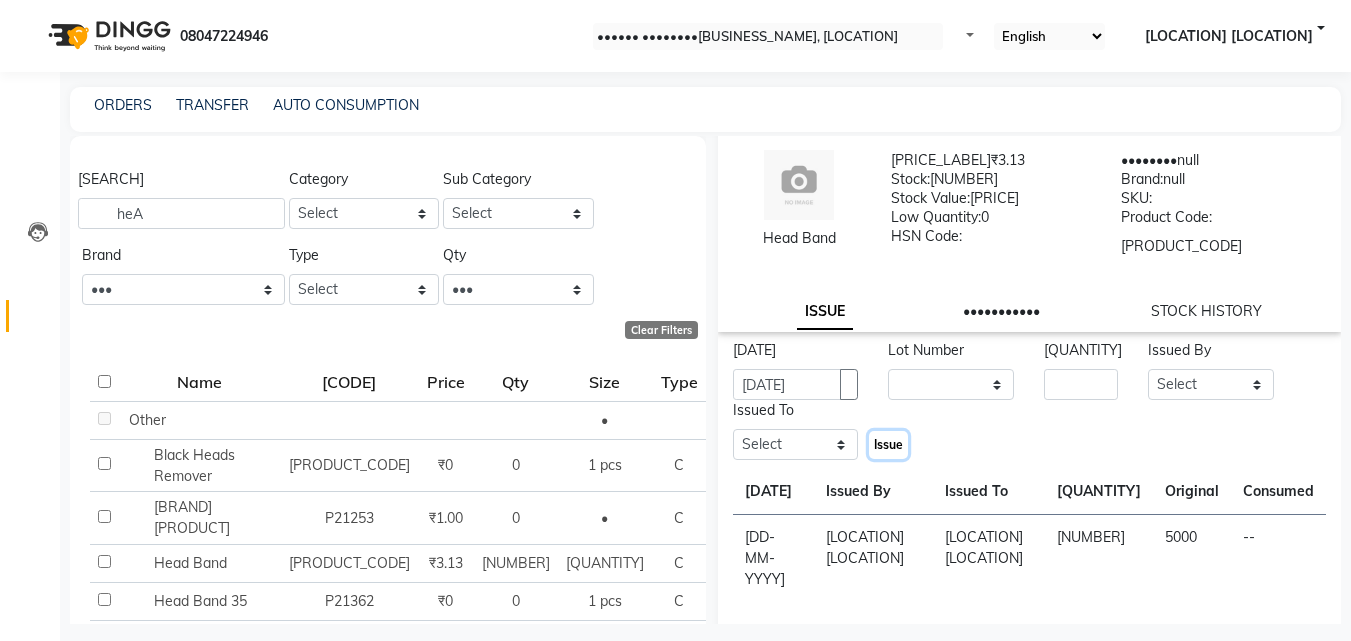 click on "Issue" at bounding box center (888, 444) 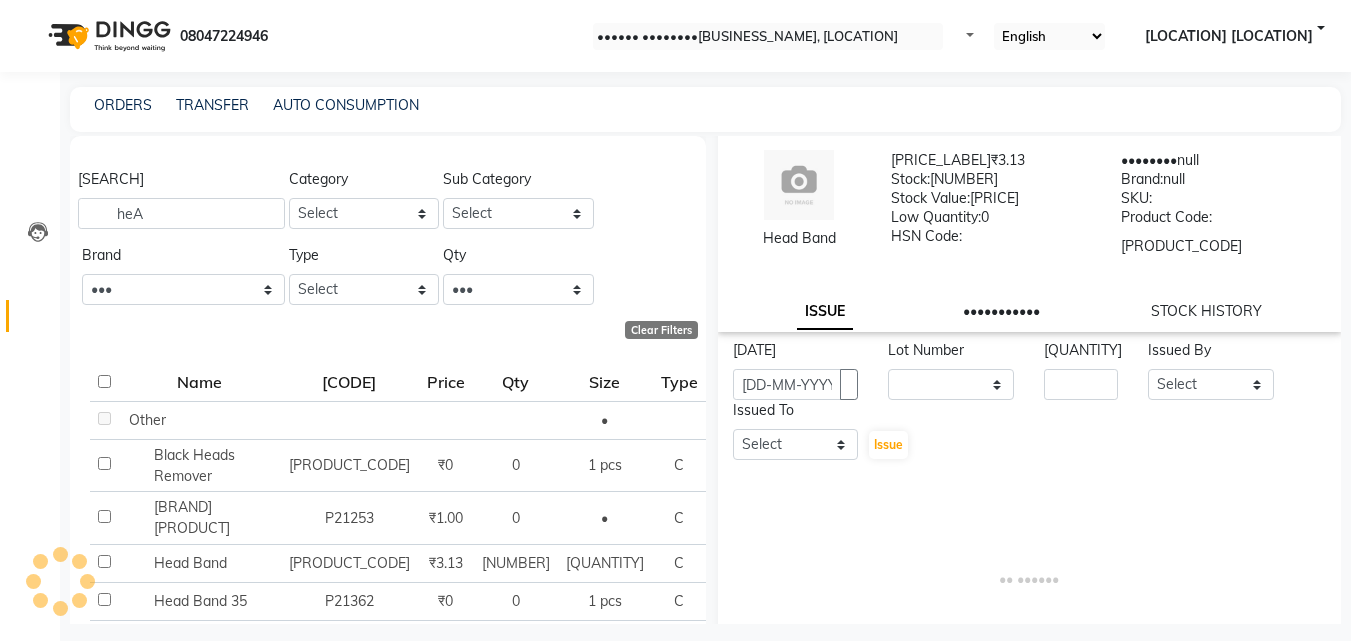 scroll, scrollTop: 0, scrollLeft: 0, axis: both 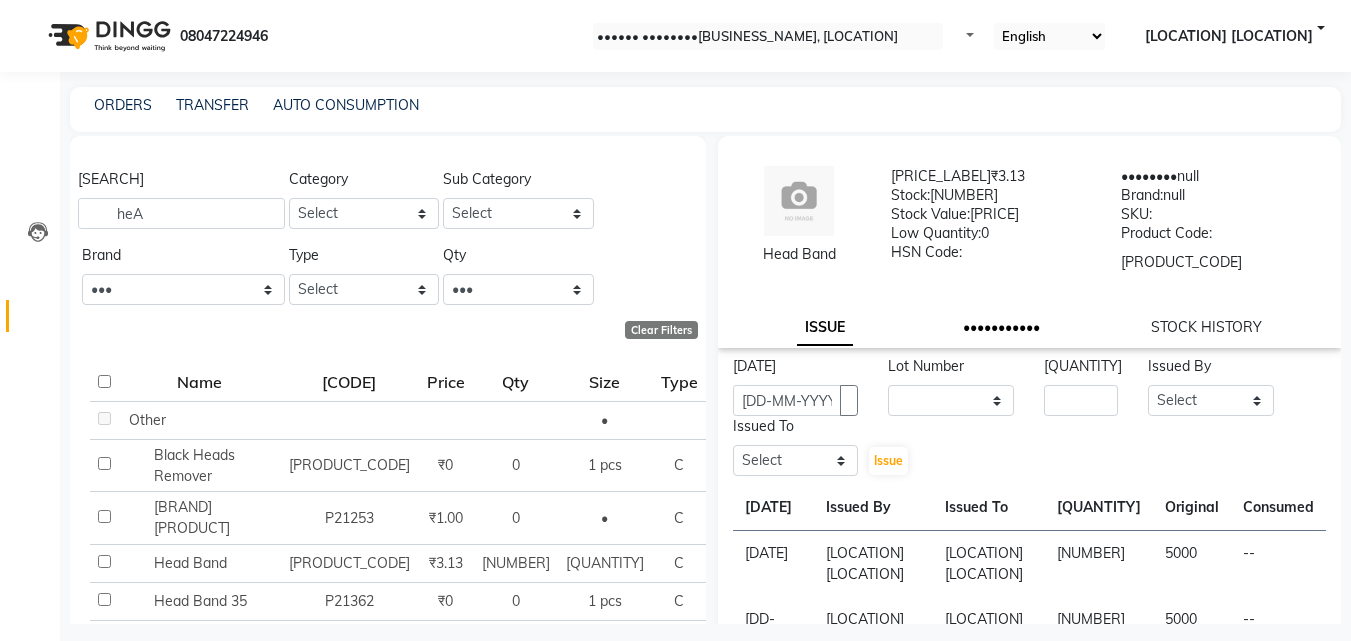 click on "•••••••••••" at bounding box center [825, 328] 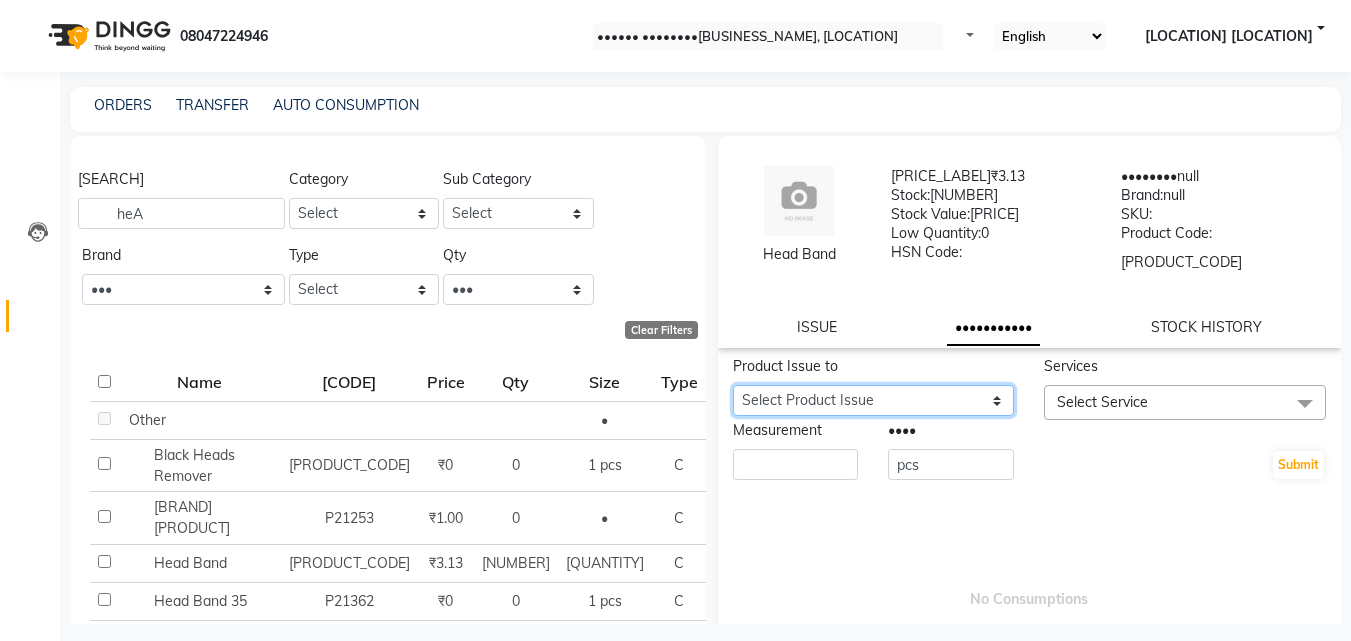 click on "Select Product Issue [DATE], Issued to: [LOCATION], Balance: [NUMBER] [DATE], Issued to: [LOCATION], Balance: [NUMBER]" at bounding box center (874, 400) 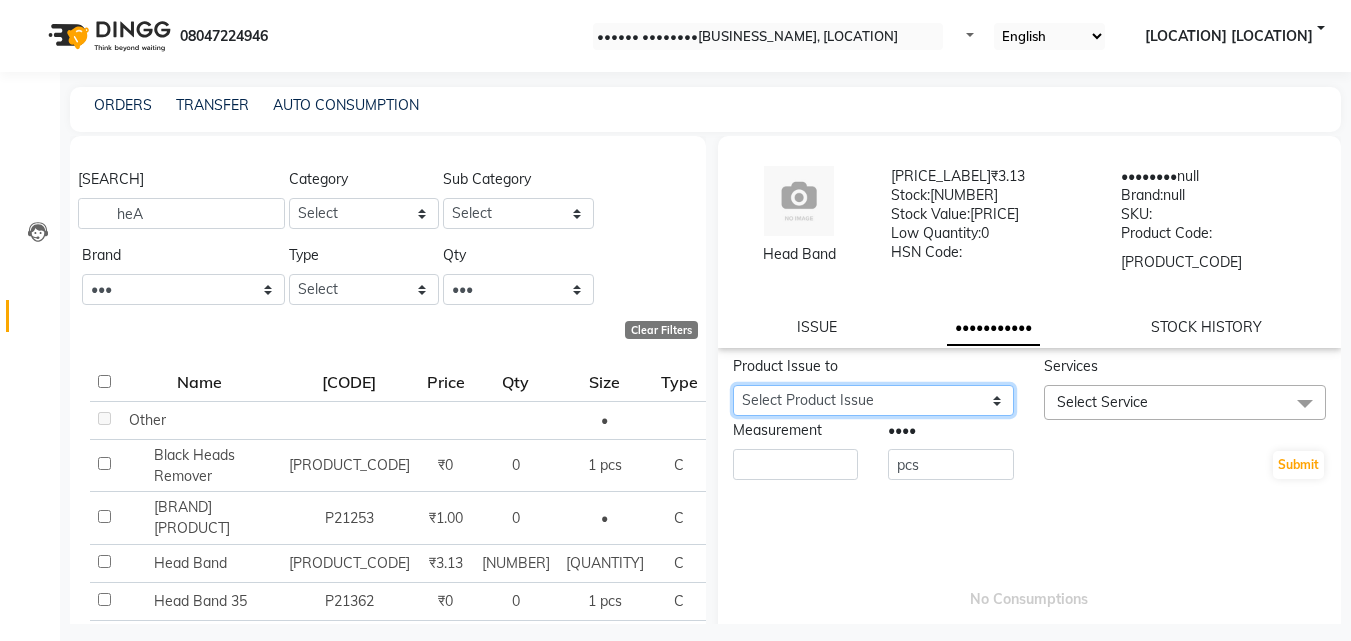 select on "1044261" 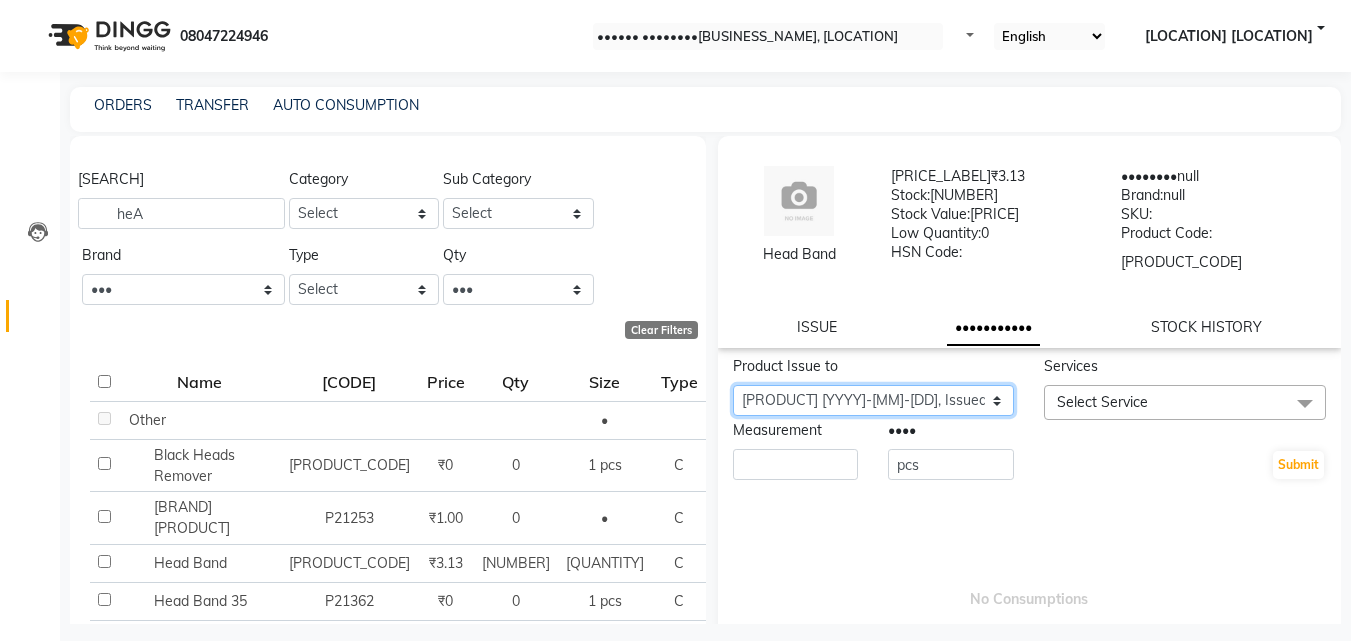 click on "Select Product Issue [DATE], Issued to: [LOCATION], Balance: [NUMBER] [DATE], Issued to: [LOCATION], Balance: [NUMBER]" at bounding box center [874, 400] 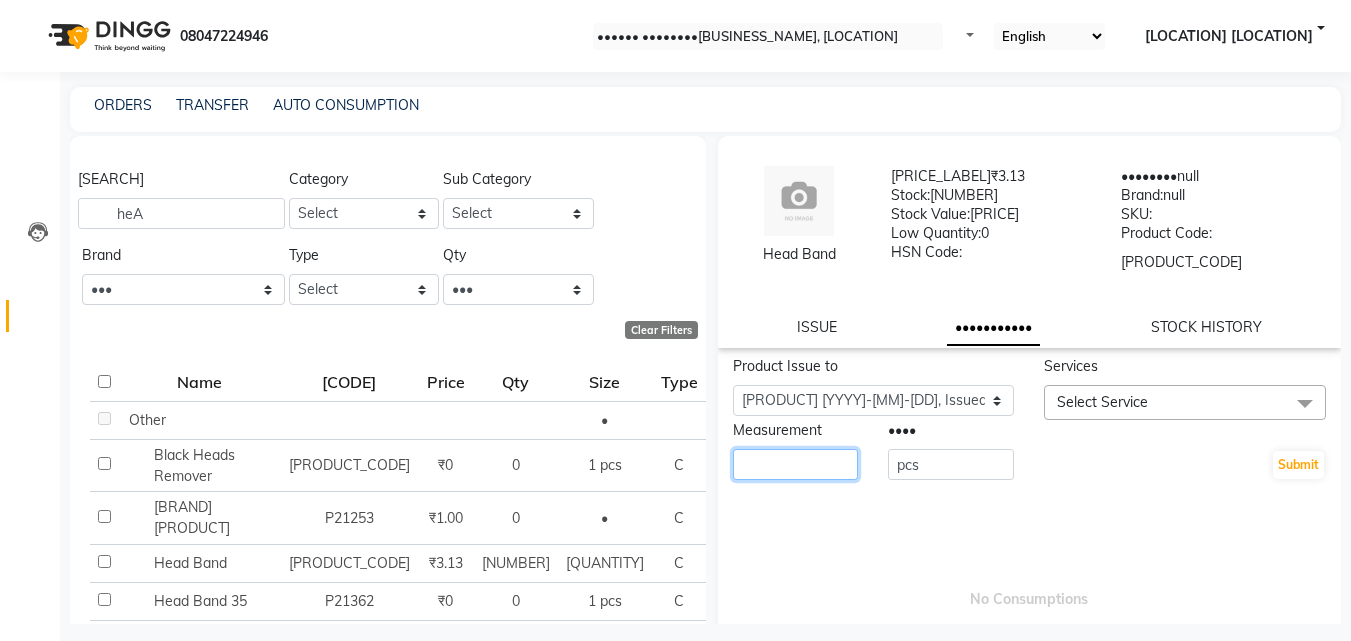 click at bounding box center (796, 464) 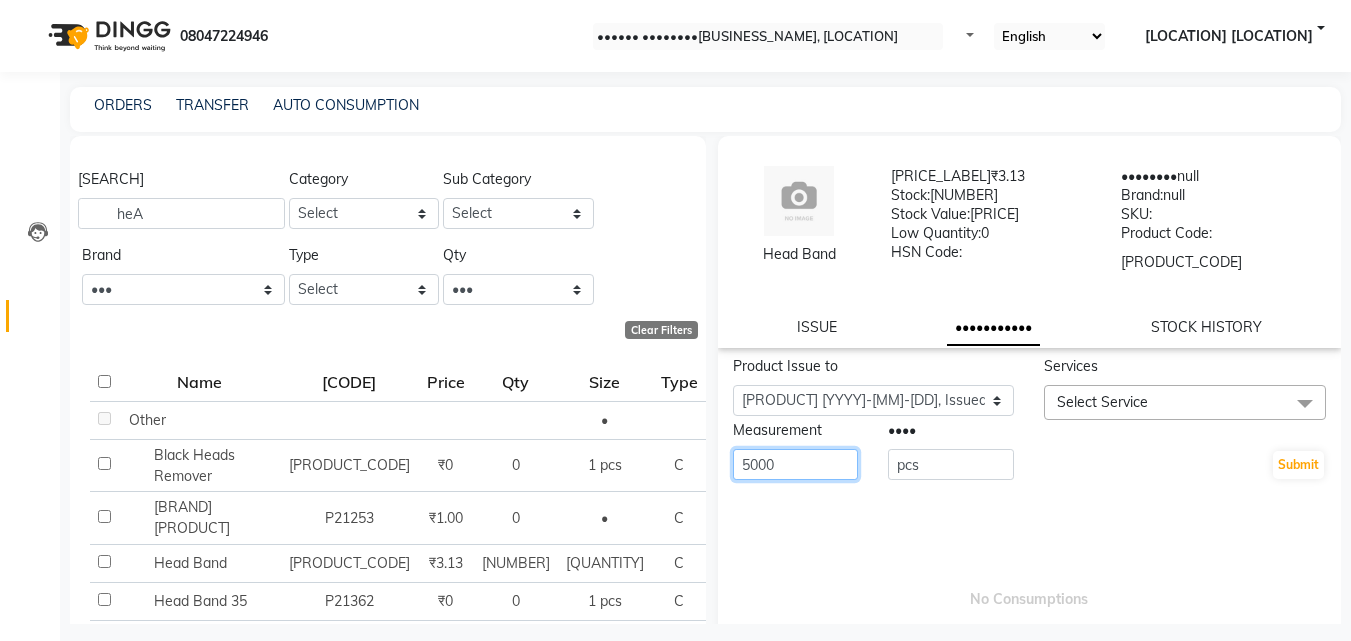 type on "5000" 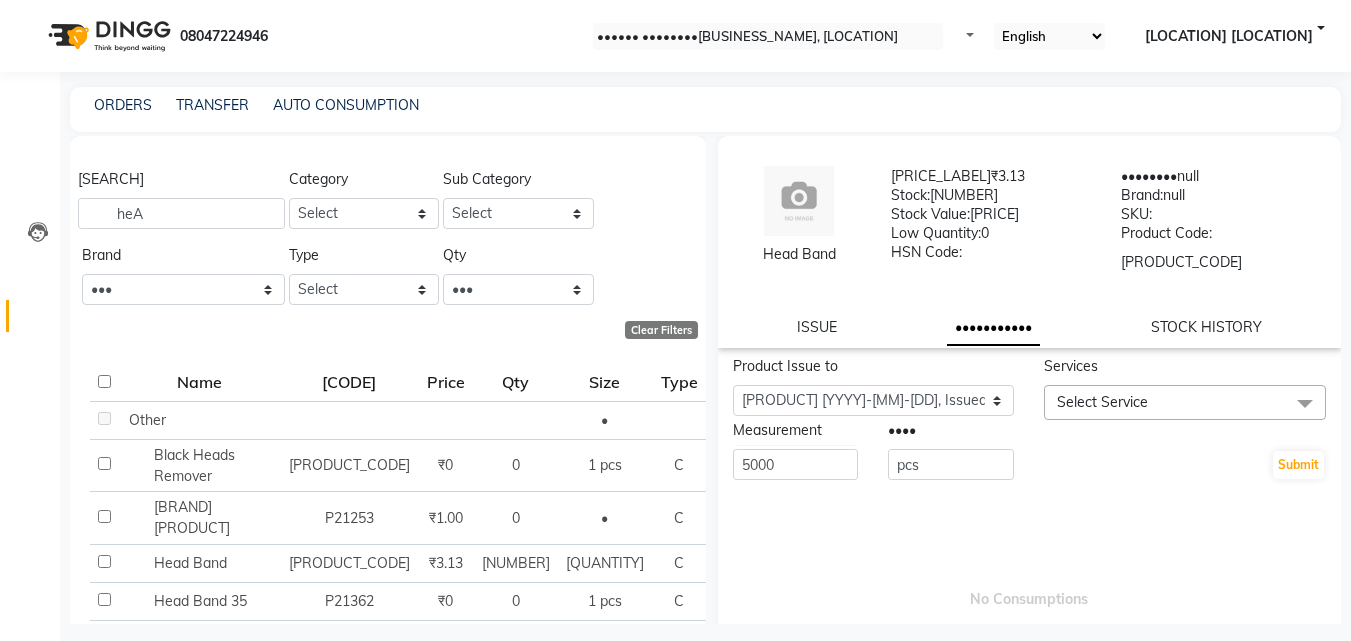 click on "Select Service" at bounding box center (1185, 402) 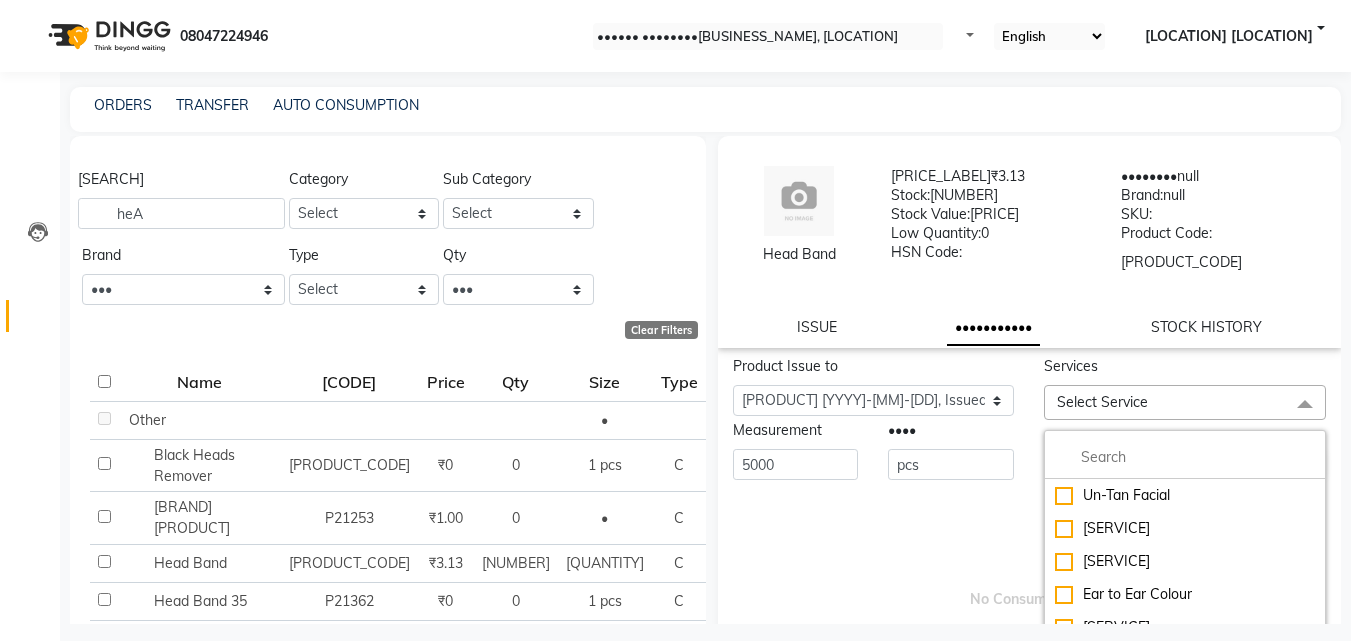 click at bounding box center [1185, 457] 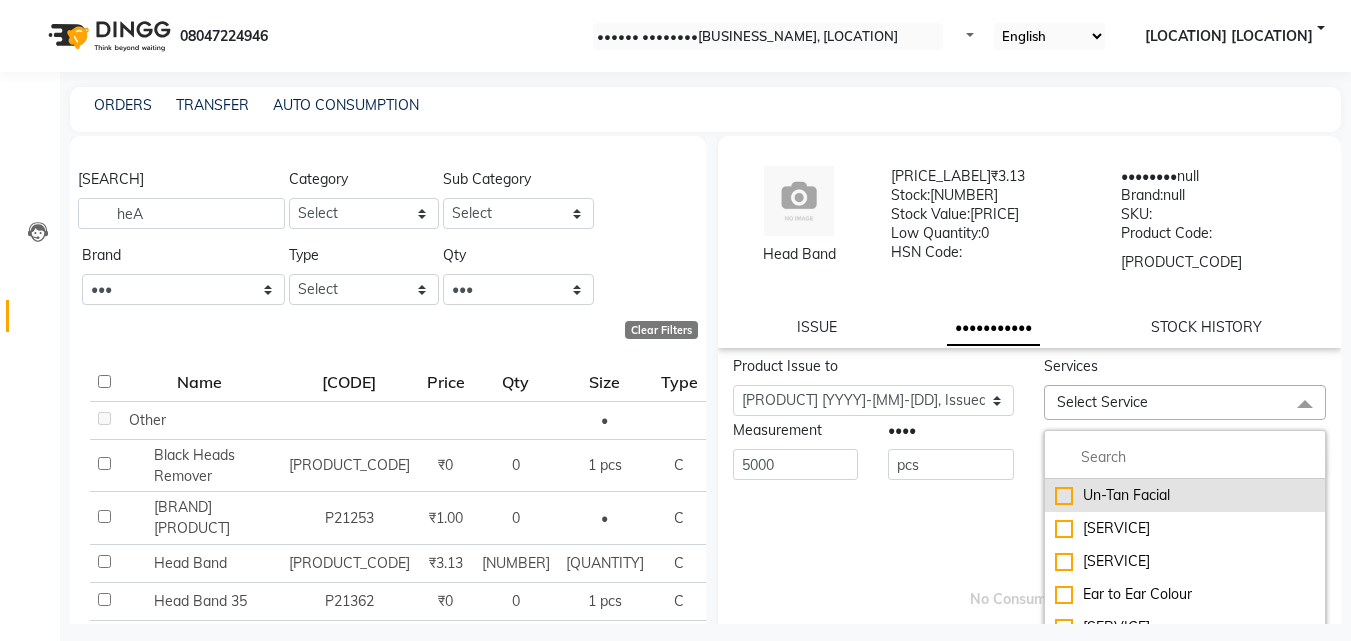 click on "Un-Tan Facial" at bounding box center [1185, 495] 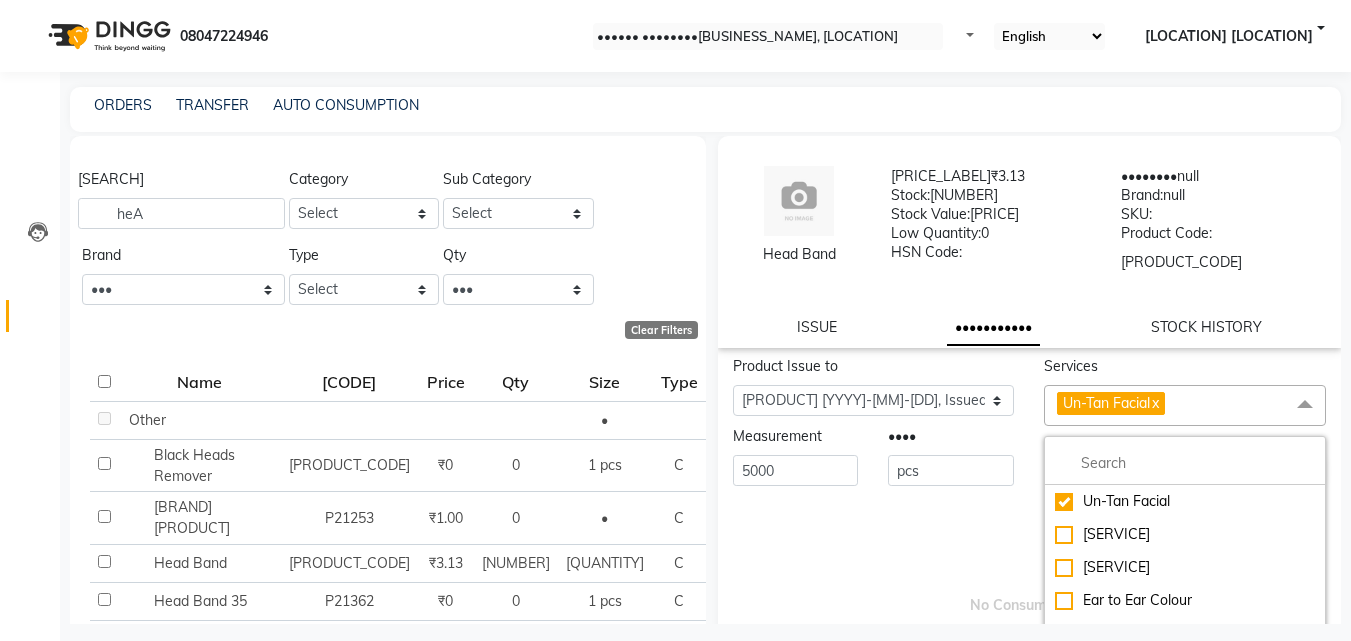 click on "Submit" at bounding box center [1185, 456] 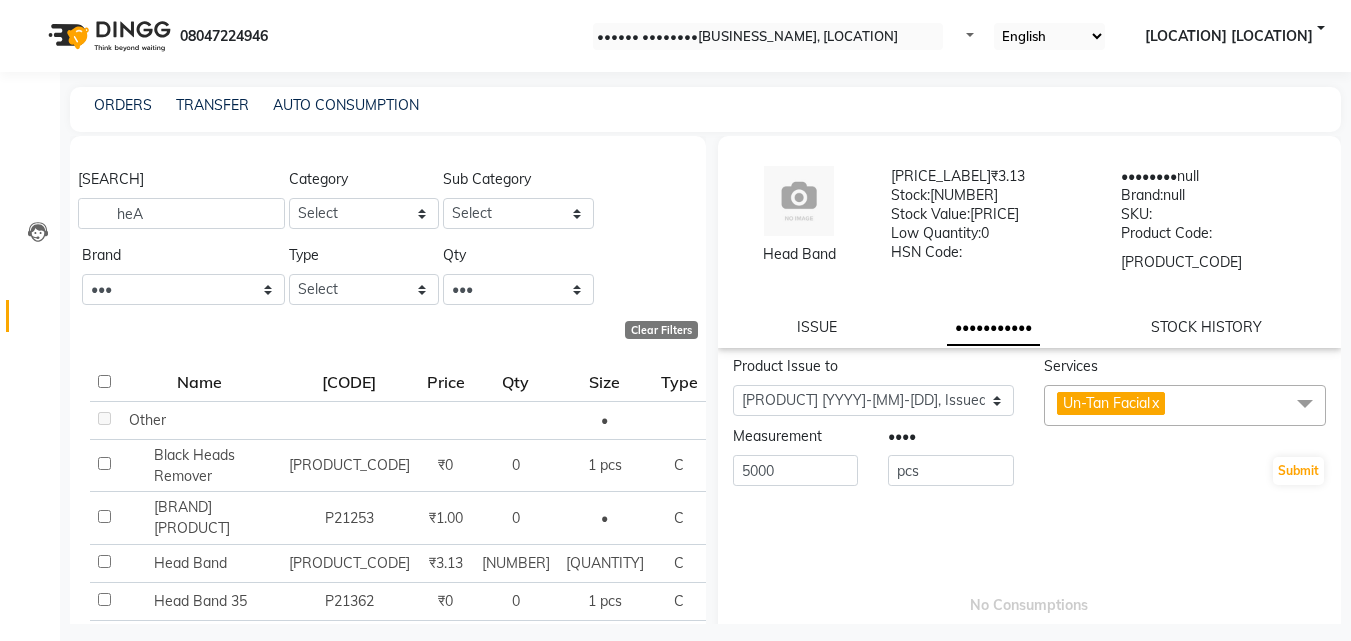 click on "[PRODUCT]" at bounding box center (1185, 405) 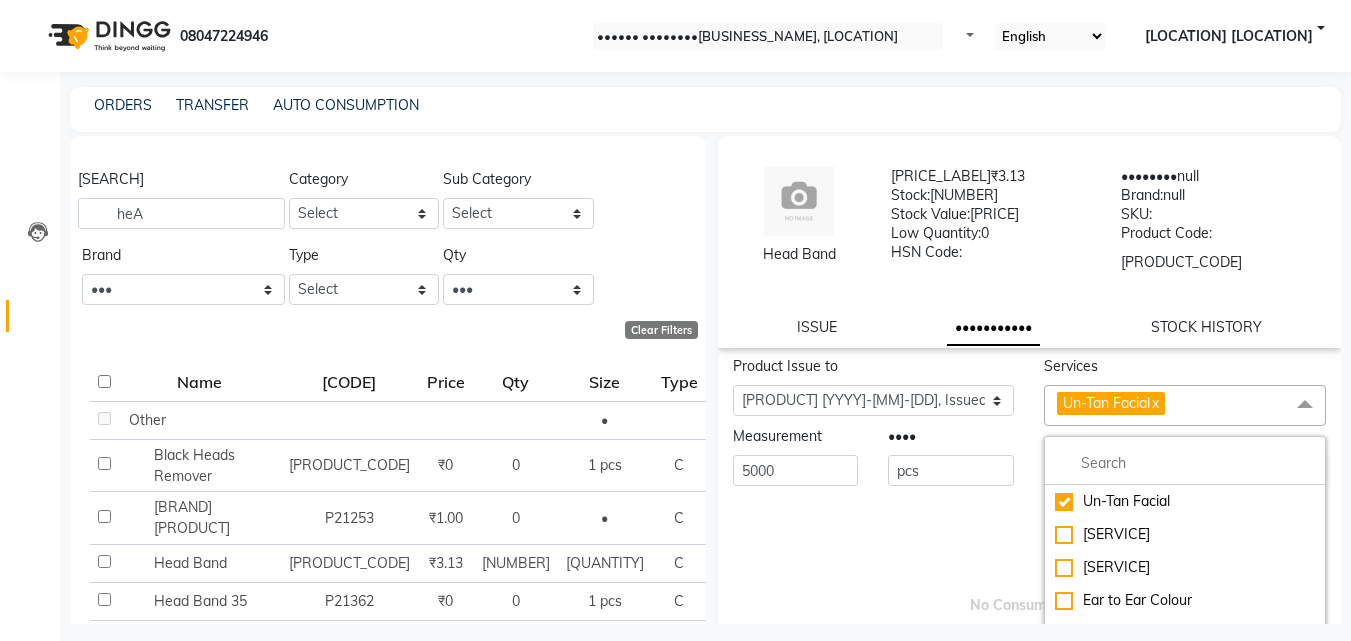 click at bounding box center (1185, 463) 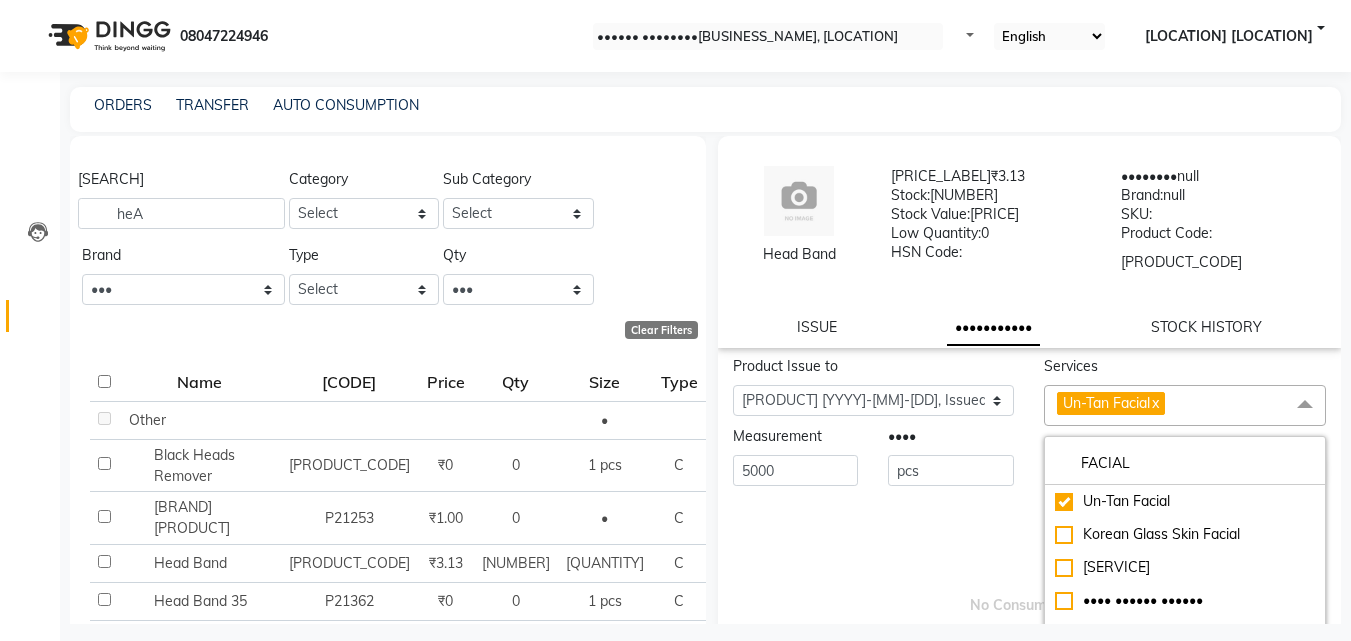 type on "FACIAL" 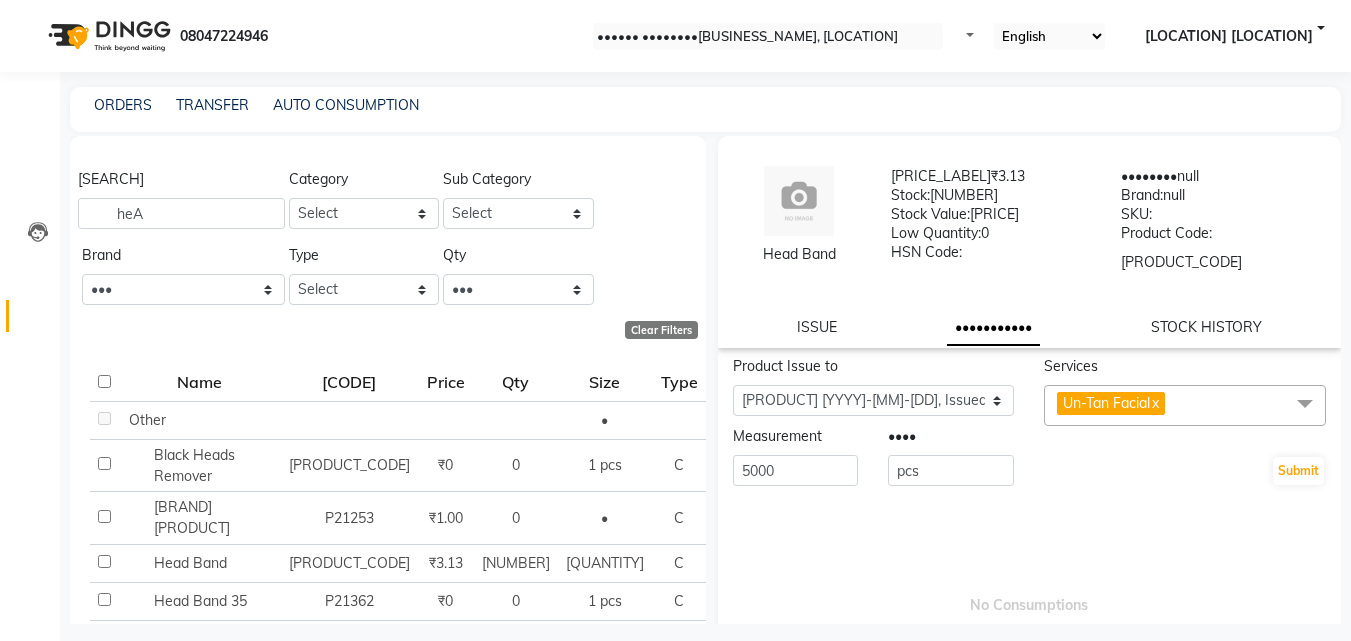 click on "Submit" at bounding box center [1185, 456] 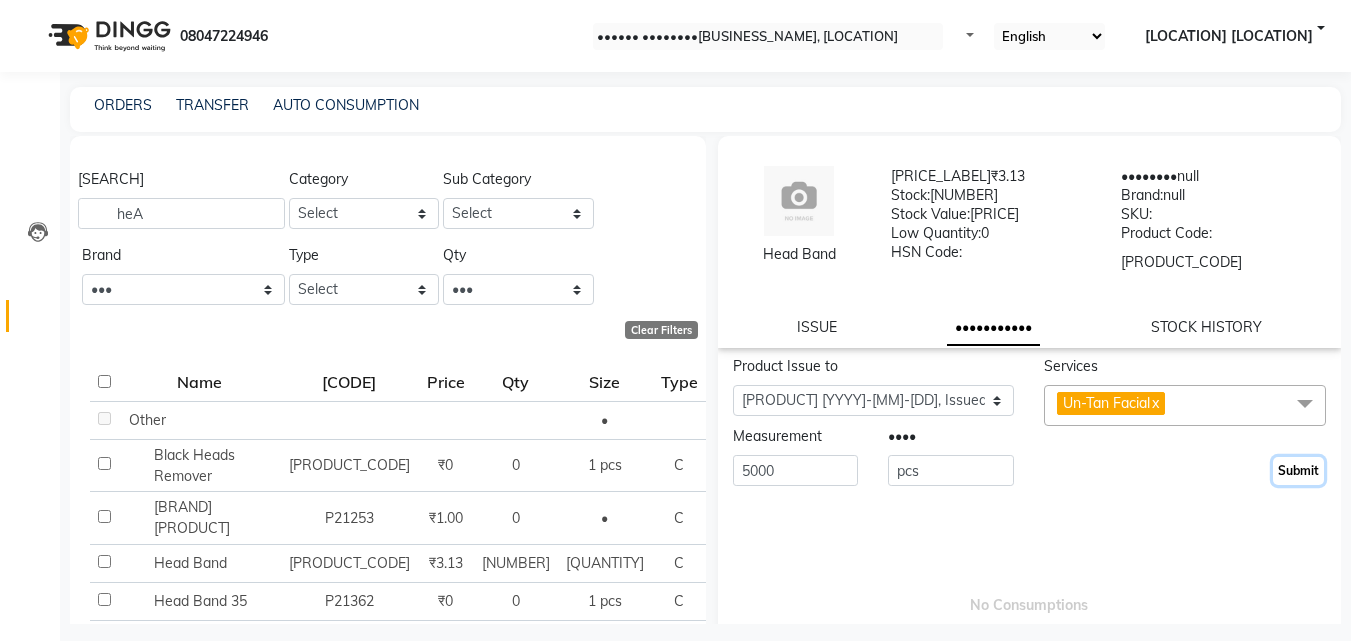 click on "Submit" at bounding box center (1298, 471) 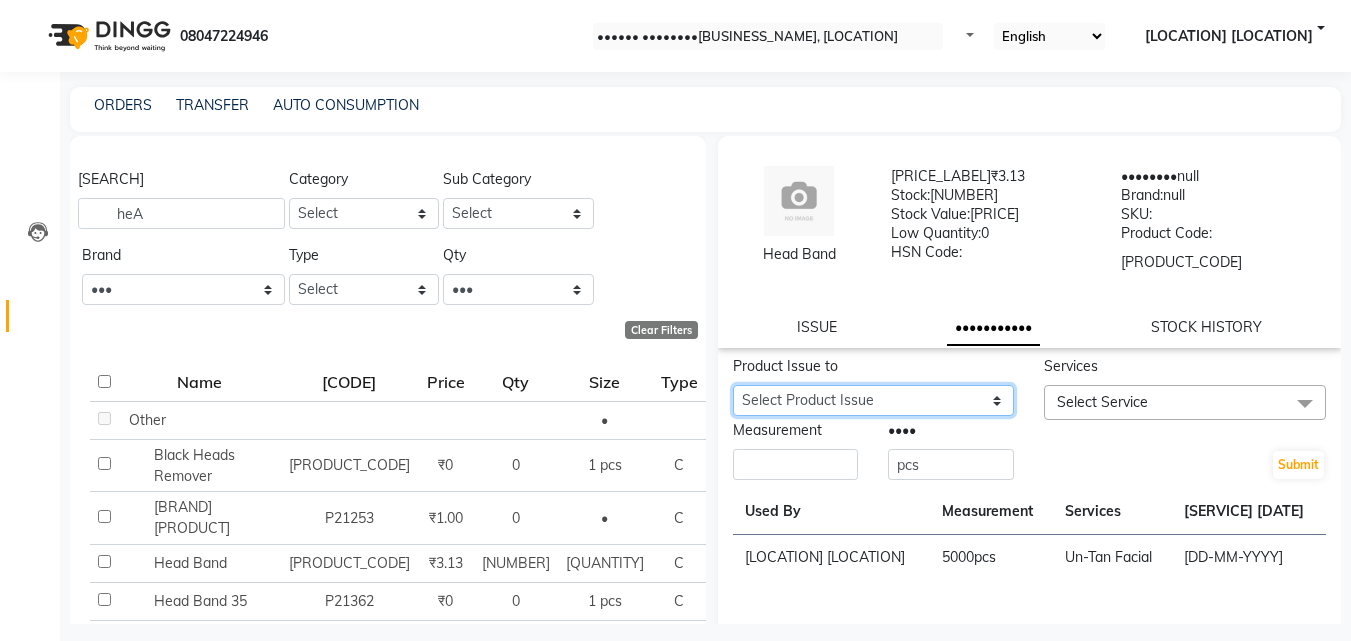 drag, startPoint x: 934, startPoint y: 393, endPoint x: 963, endPoint y: 406, distance: 31.780497 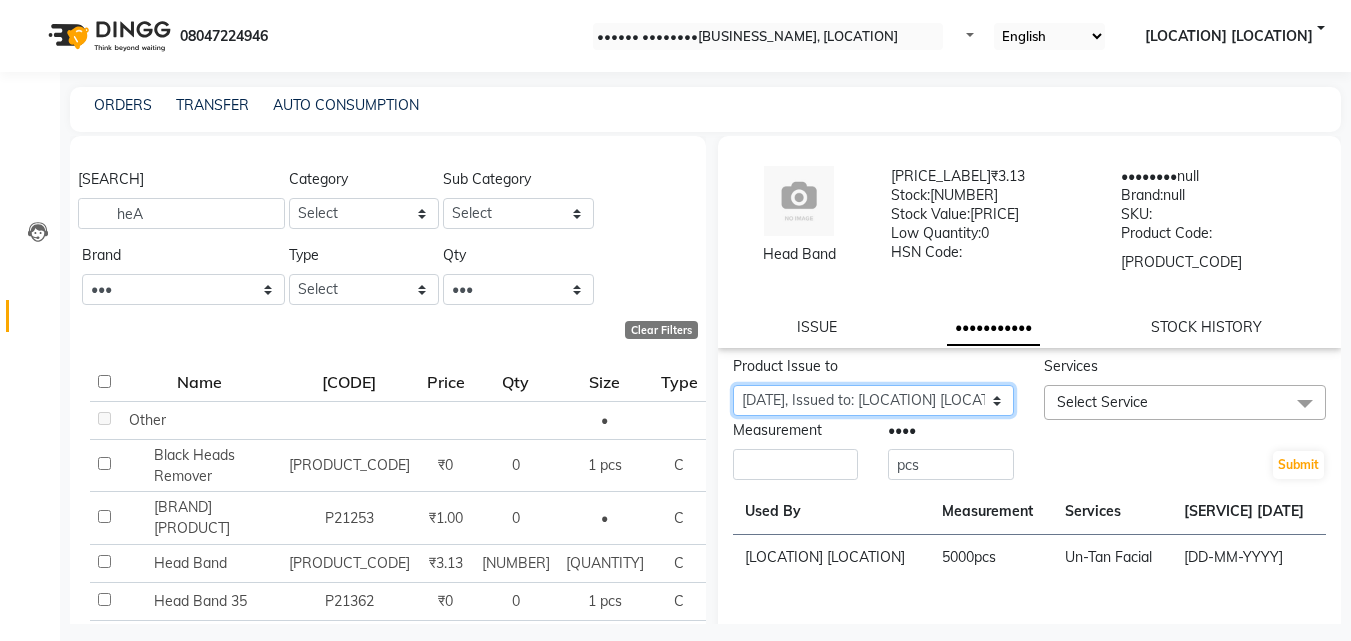 click on "[PRODUCT] [YYYY]-[MM]-[DD], Issued to: [LOCATION], Balance: [NUMBER]" at bounding box center (874, 400) 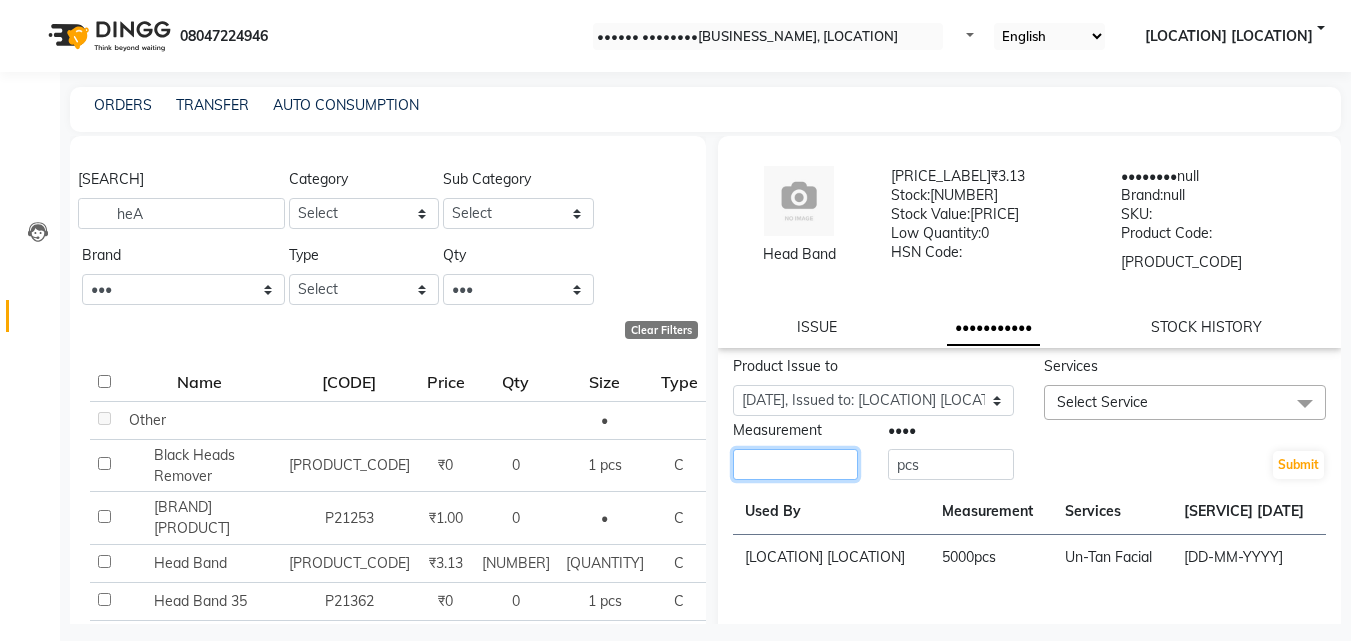 click at bounding box center (796, 464) 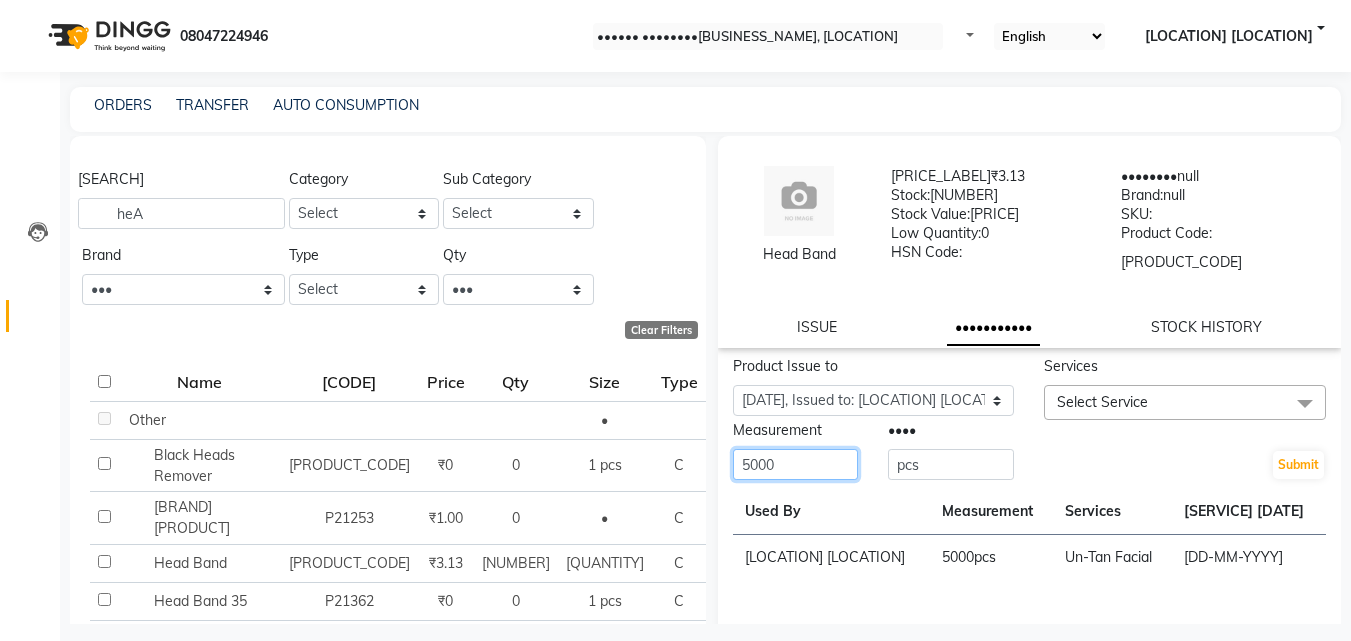 type on "5000" 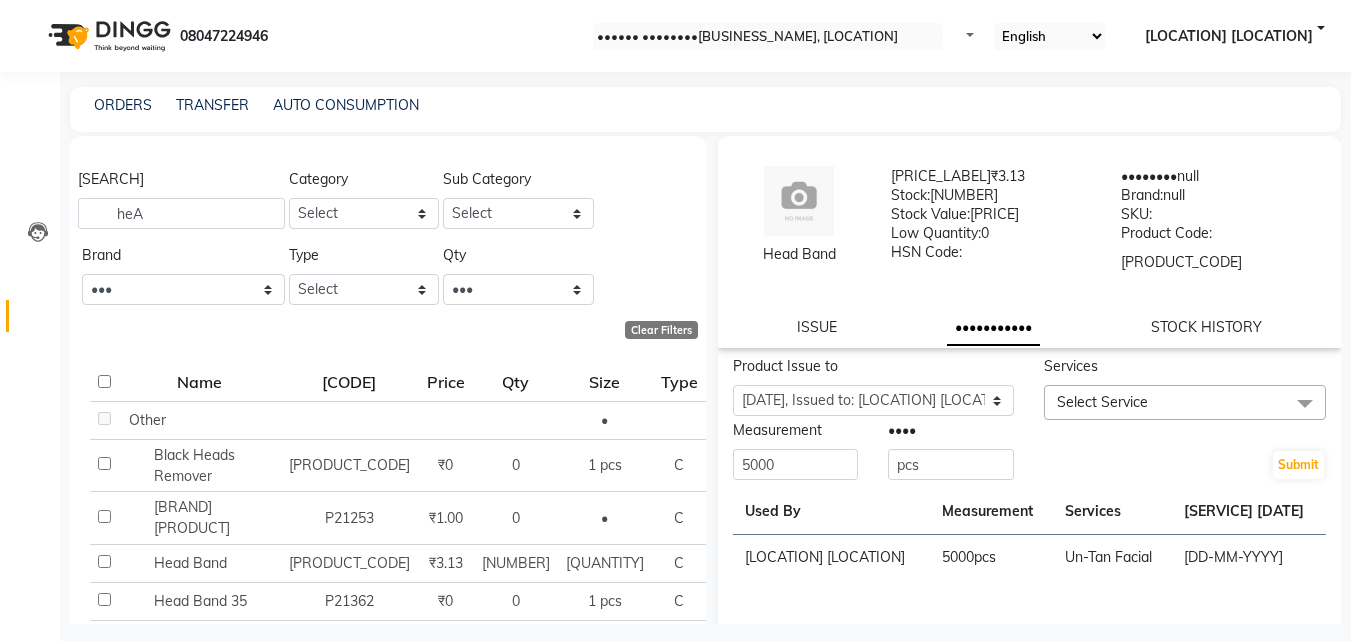click on "Select Service" at bounding box center (1102, 402) 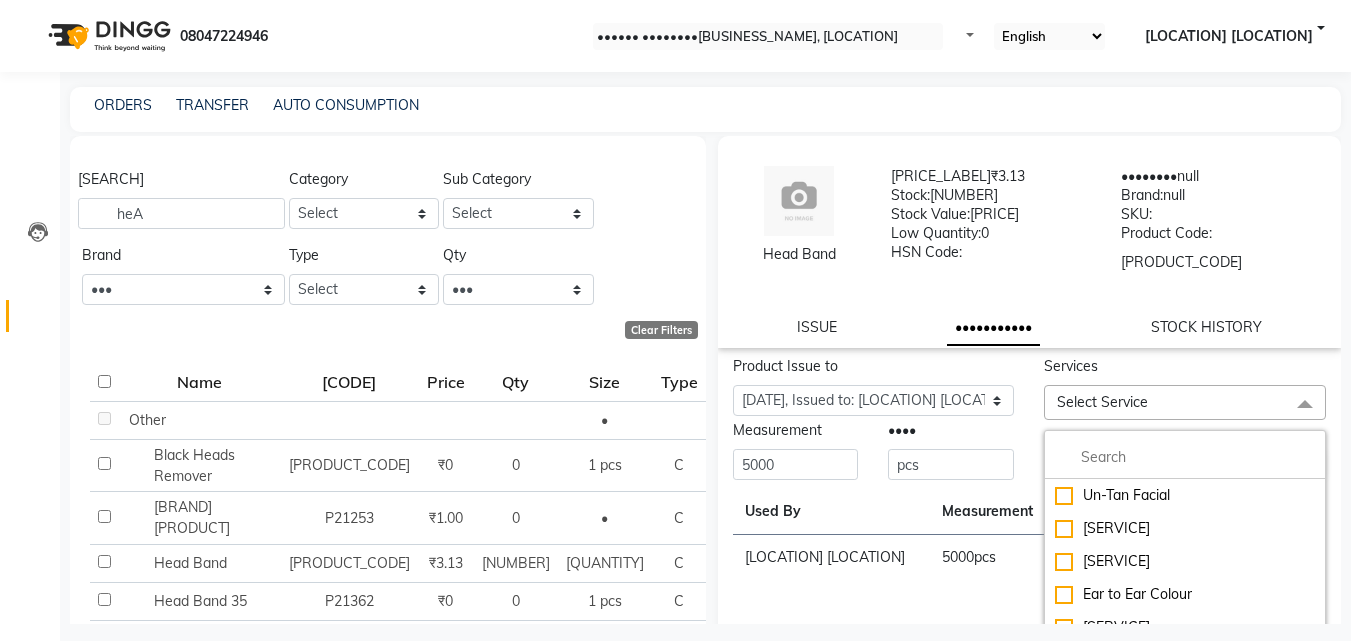 click at bounding box center (1185, 457) 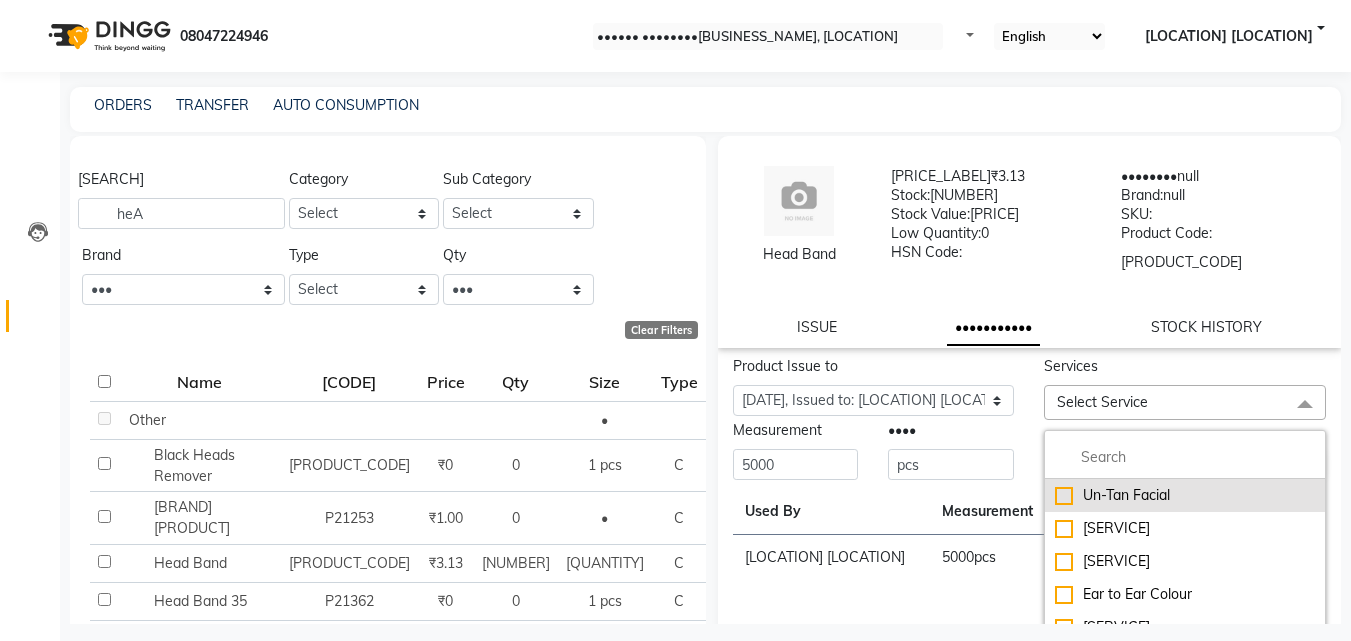 click on "Un-Tan Facial" at bounding box center [1185, 495] 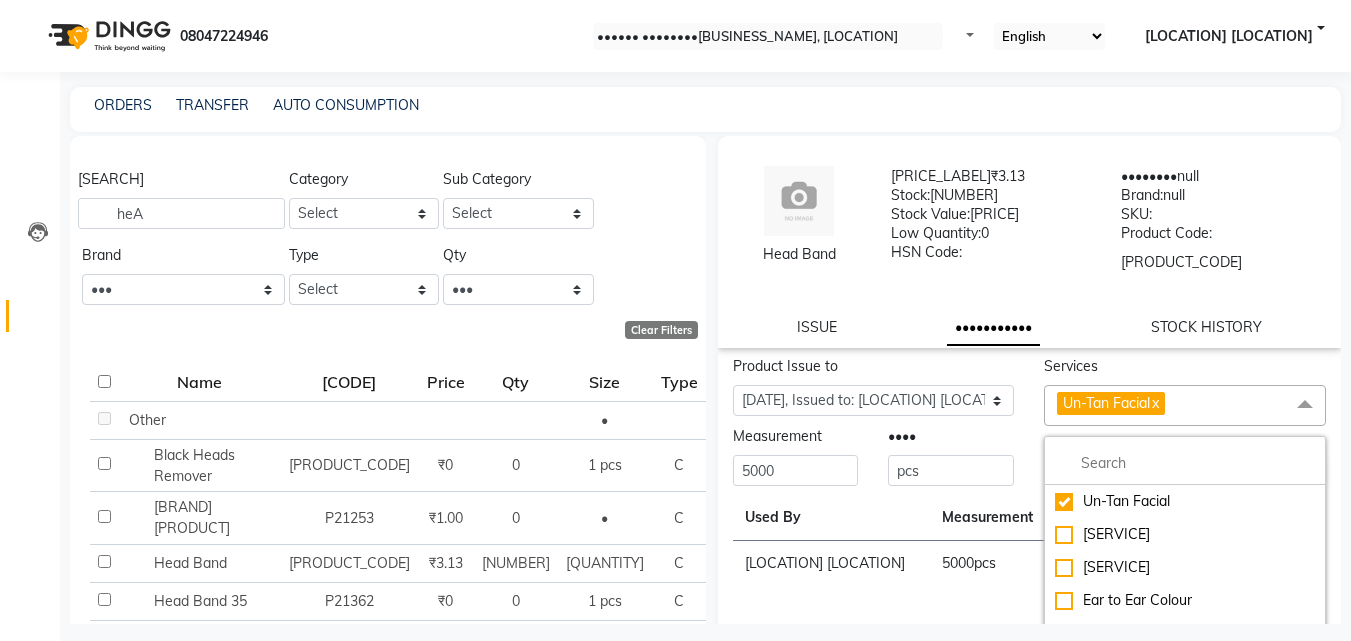 drag, startPoint x: 1013, startPoint y: 430, endPoint x: 1134, endPoint y: 441, distance: 121.49897 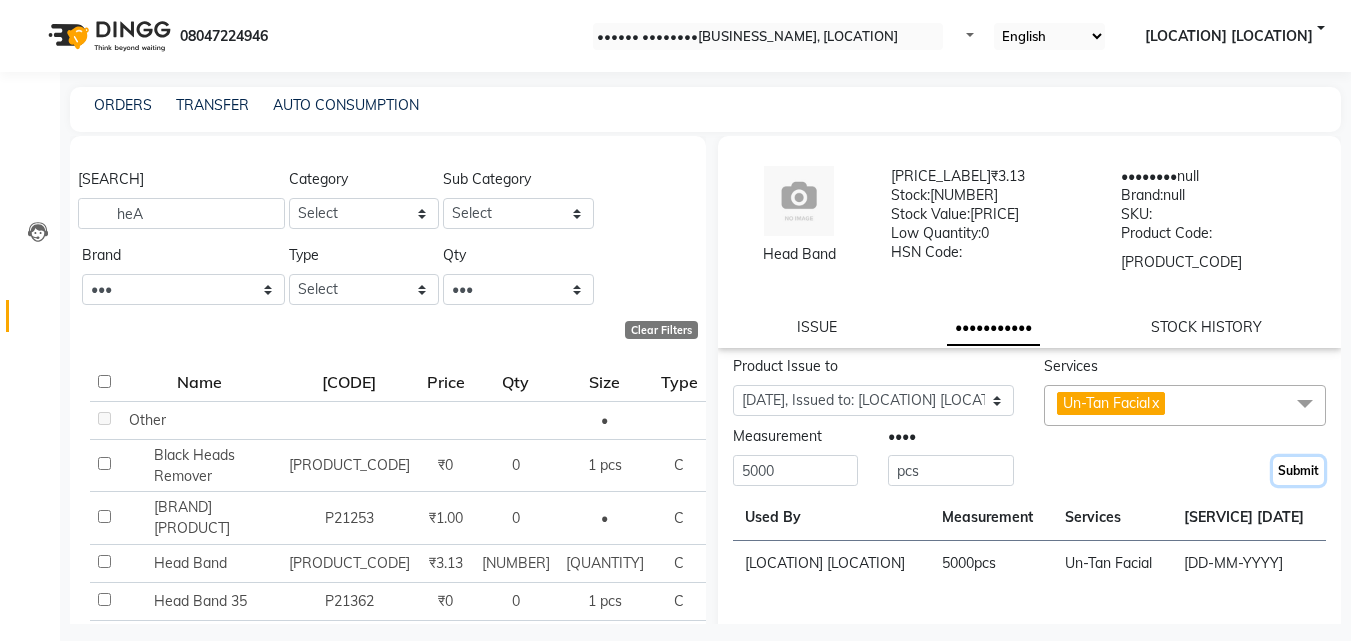 click on "Submit" at bounding box center (1298, 471) 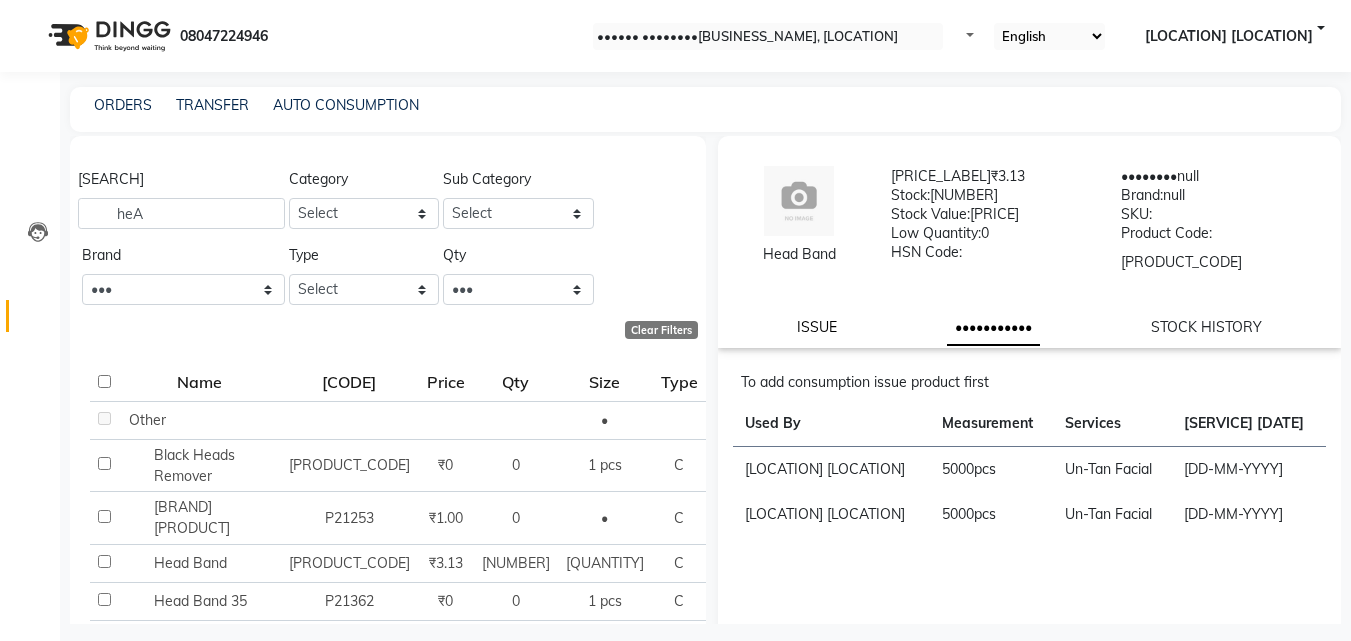 click on "ISSUE" at bounding box center [817, 327] 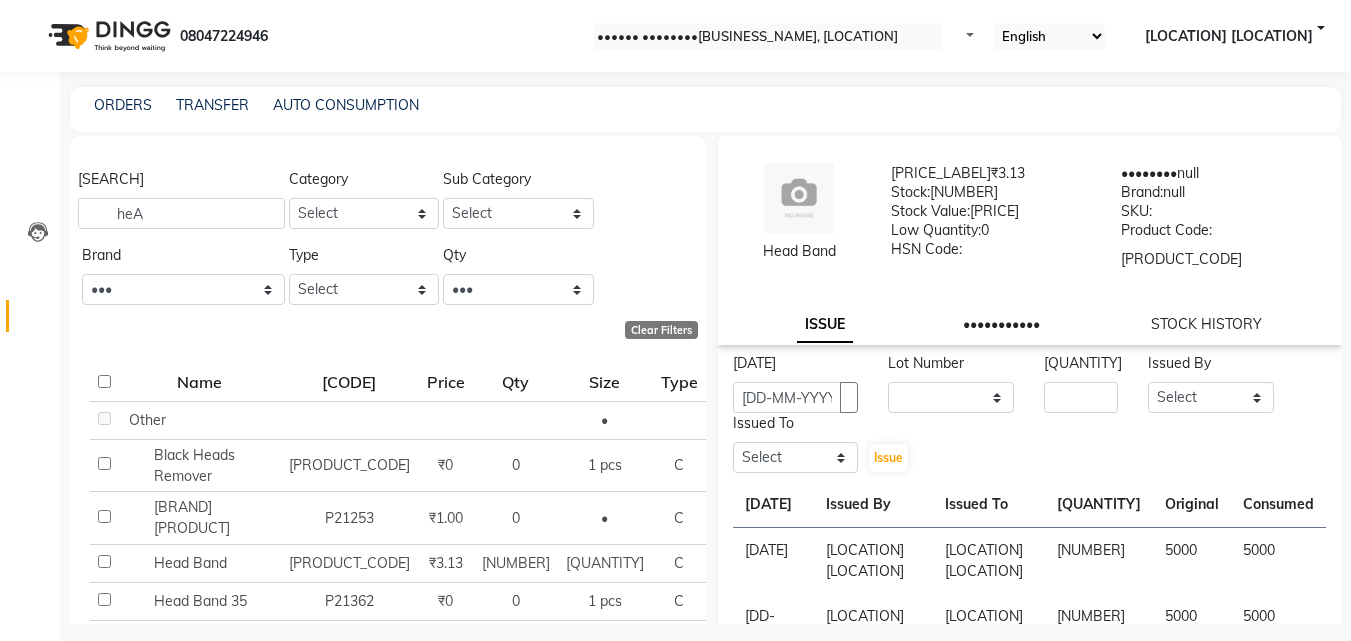 scroll, scrollTop: 0, scrollLeft: 0, axis: both 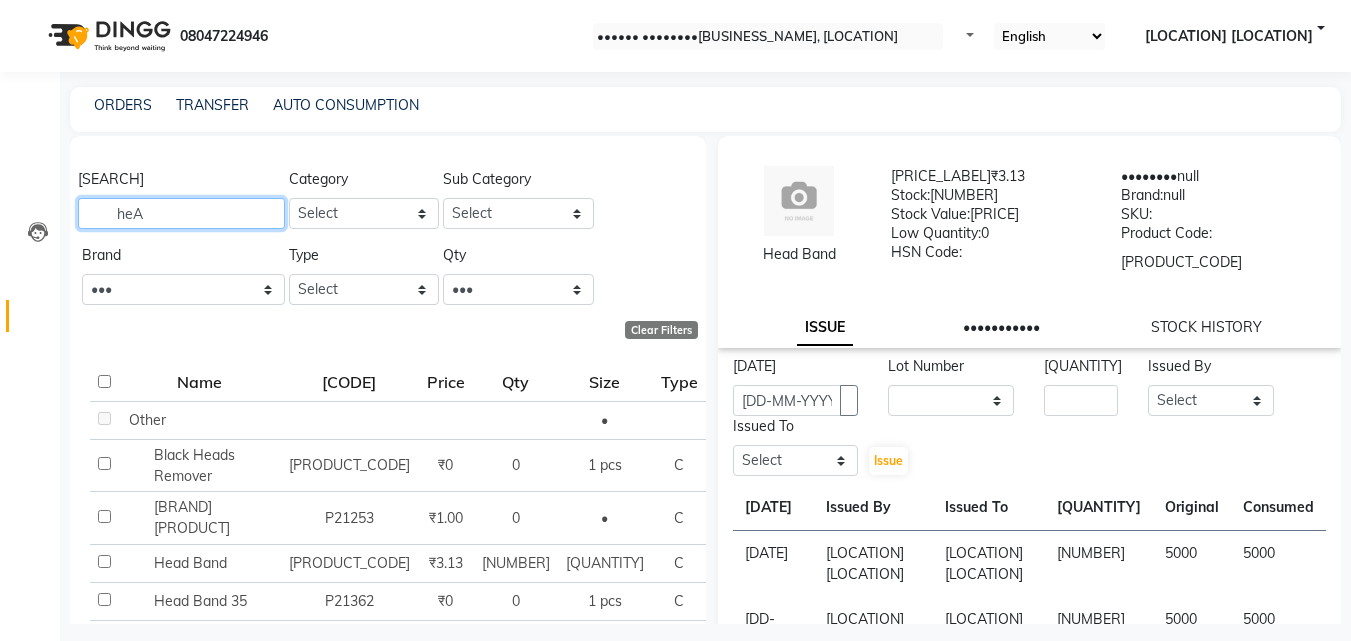 drag, startPoint x: 168, startPoint y: 213, endPoint x: 77, endPoint y: 201, distance: 91.787796 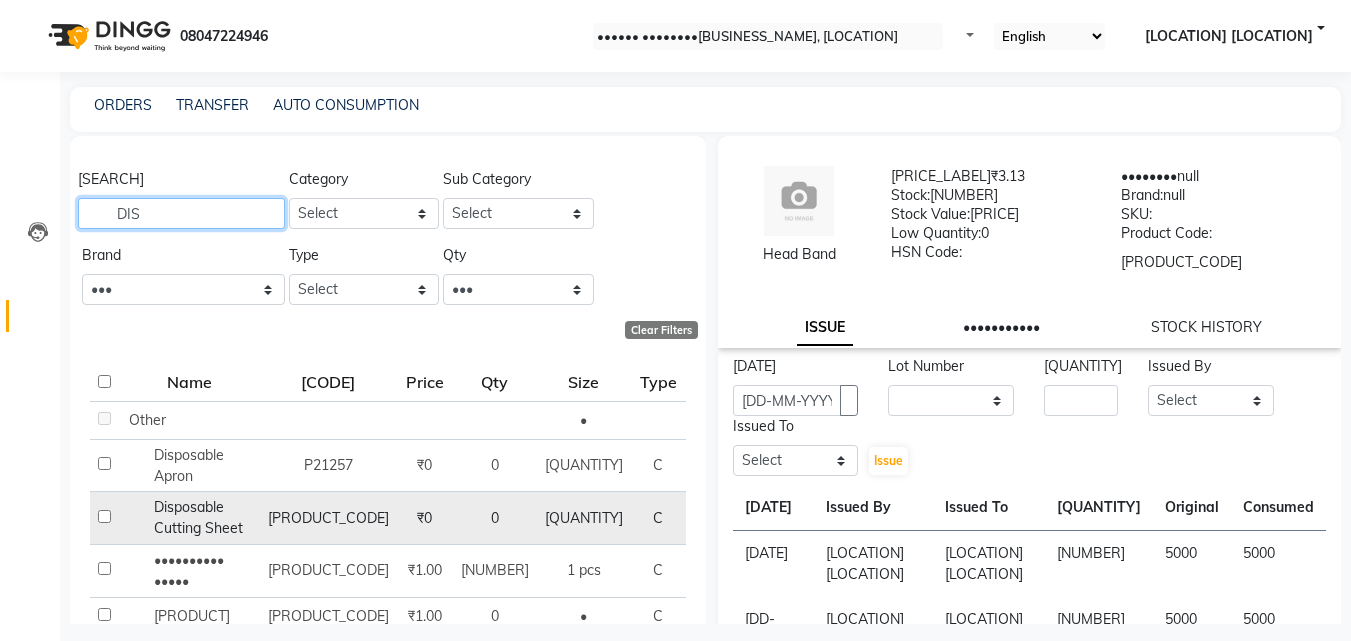scroll, scrollTop: 100, scrollLeft: 0, axis: vertical 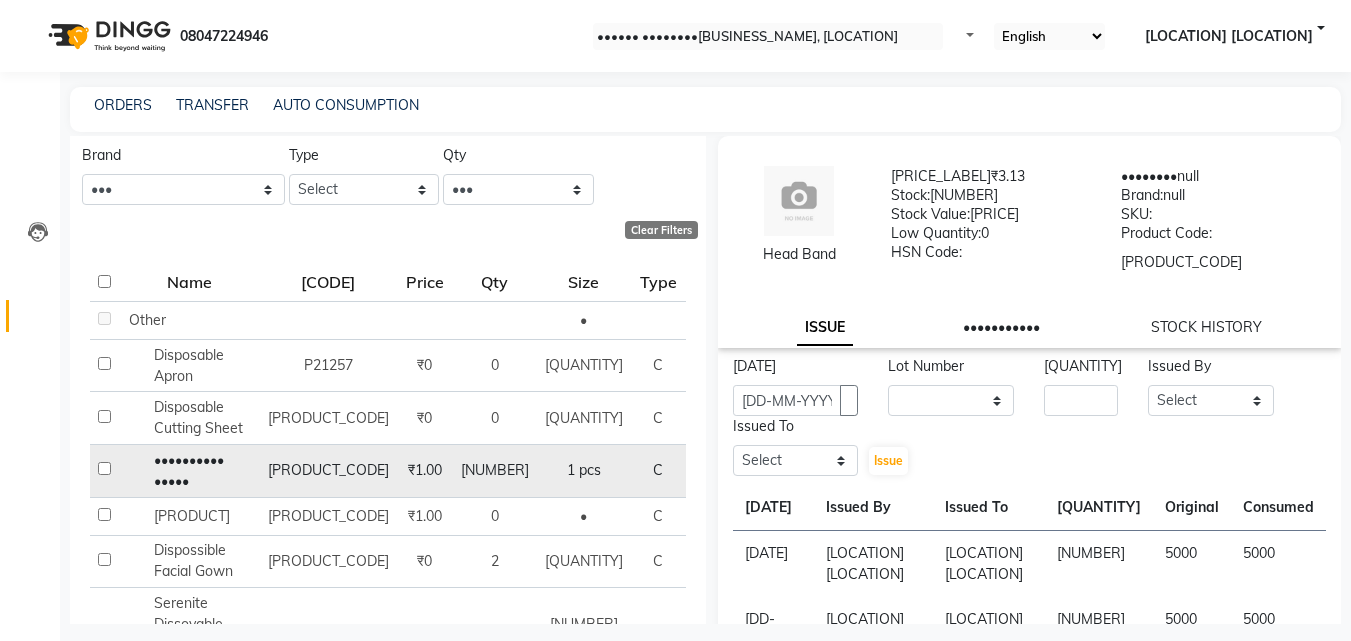 type on "DIS" 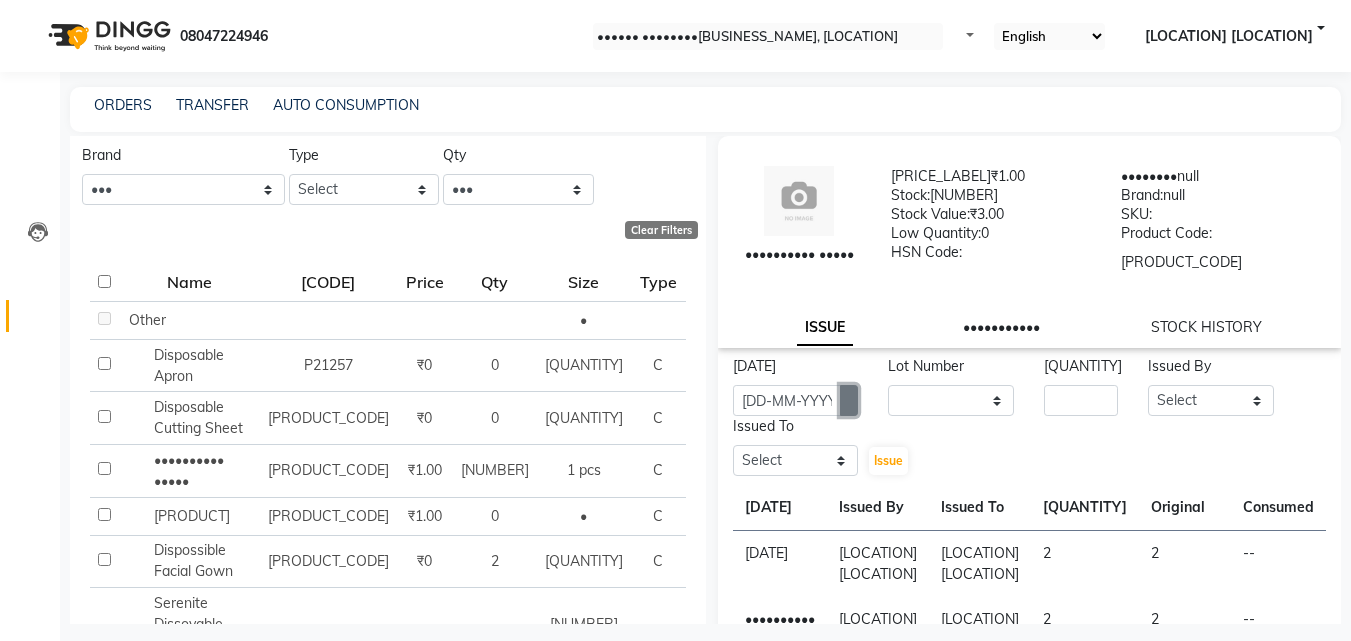 click at bounding box center [849, 401] 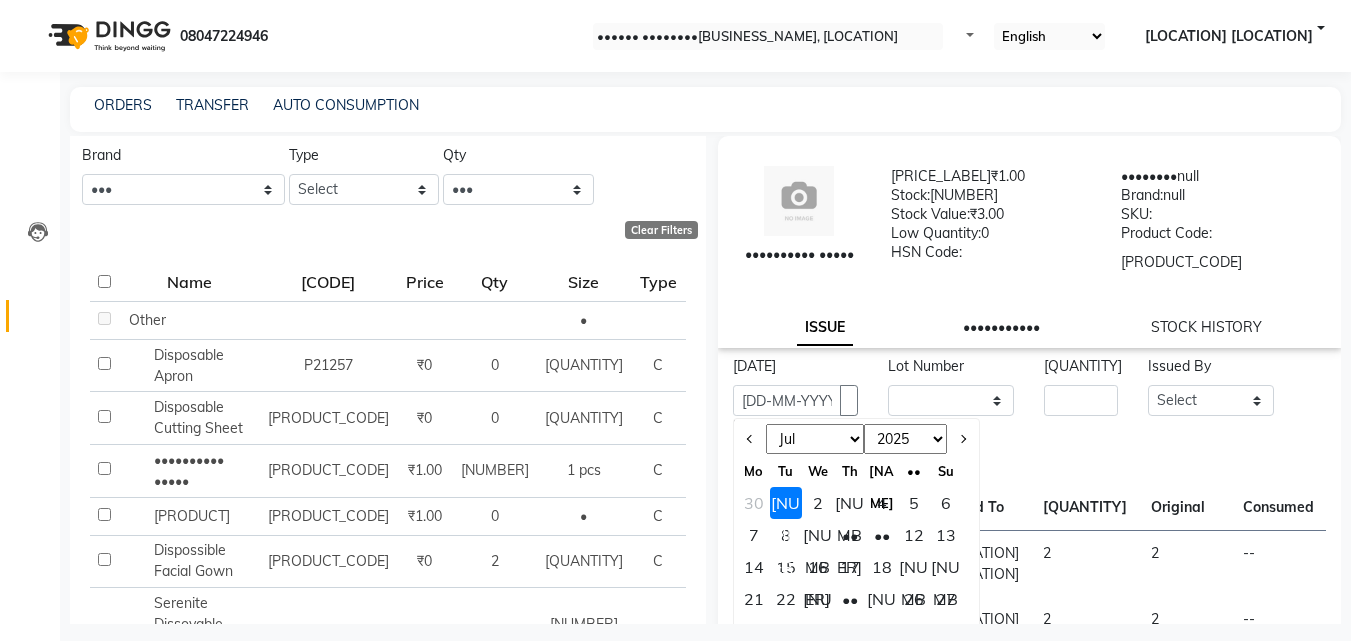 click on "Date [DD-MM-YYYY] Jan Feb Mar Apr May Jun Jul Aug Sep Oct Nov Dec [YEAR] [YEAR] [YEAR] [YEAR] [YEAR] [YEAR] [YEAR] [YEAR] [YEAR] [YEAR] [YEAR] [YEAR] [YEAR] [YEAR] [YEAR] [YEAR] [YEAR] [YEAR] [YEAR] [YEAR] [YEAR] Mo Tu We Th Fr Sa Su 30 1 2 3 4 5 6 7 8 9 10 11 12 13 14 15 16 17 18 19 20 21 22 23 24 25 26 27 28 29 30 31 1 2 3 4 5 6 7 8 9 10 Lot Number None Quantity Issued By Select Arya CHINJU GEETA KAZHAKOOTTAM ASHTAMUDI KRISHNA LEKSHMI MADONNA MICHAEL Poornima Gopal PRIYA ROSNI Sindhu SOORYAMOL Issued To Select Arya CHINJU GEETA KAZHAKOOTTAM ASHTAMUDI KRISHNA LEKSHMI MADONNA MICHAEL Poornima Gopal PRIYA ROSNI Sindhu SOORYAMOL Issue" at bounding box center (1030, 416) 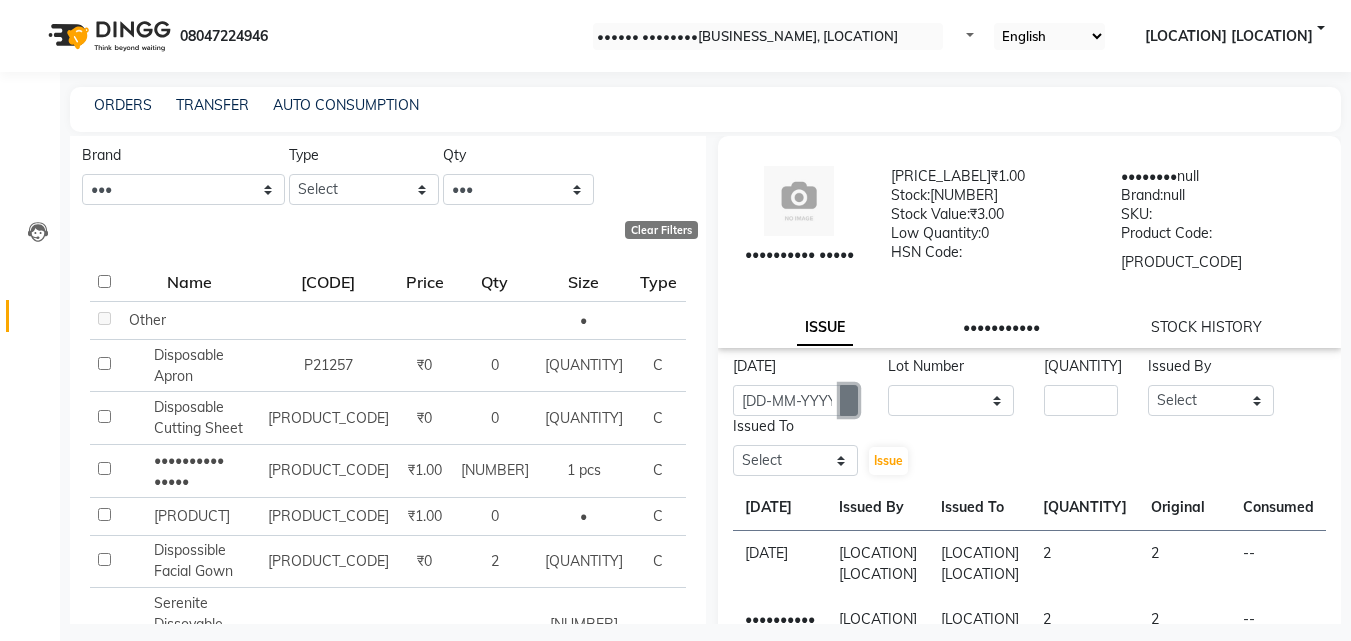 click at bounding box center (849, 400) 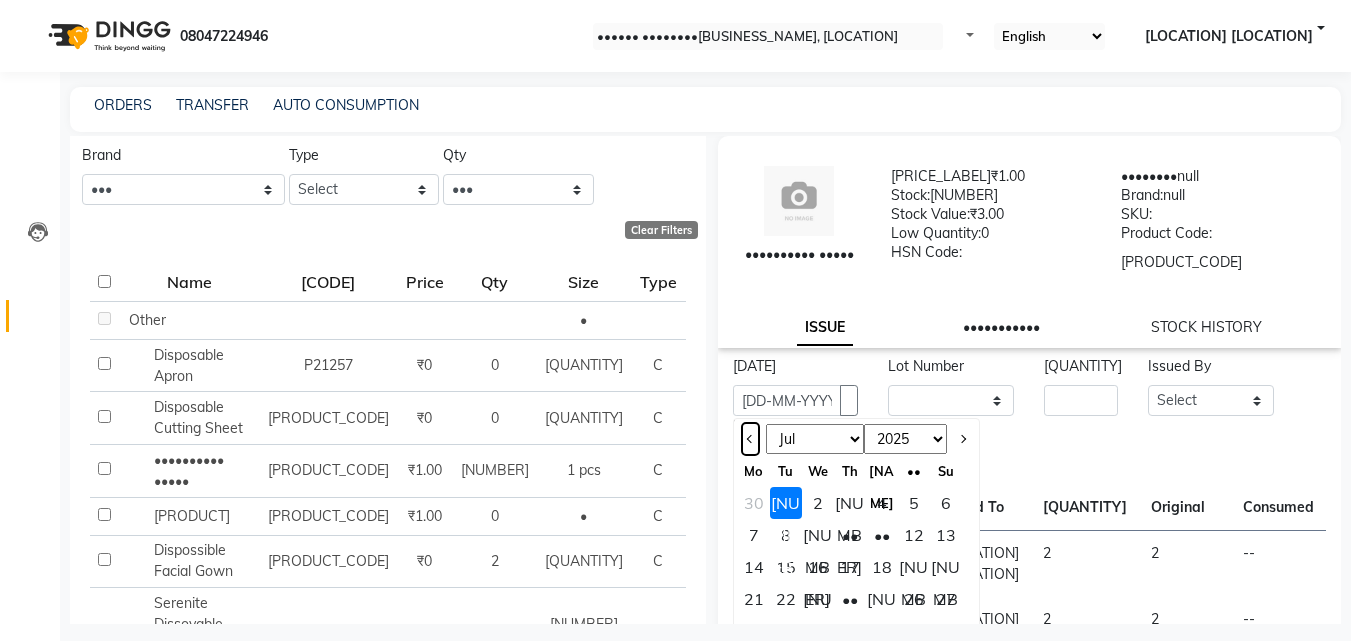 click at bounding box center [750, 439] 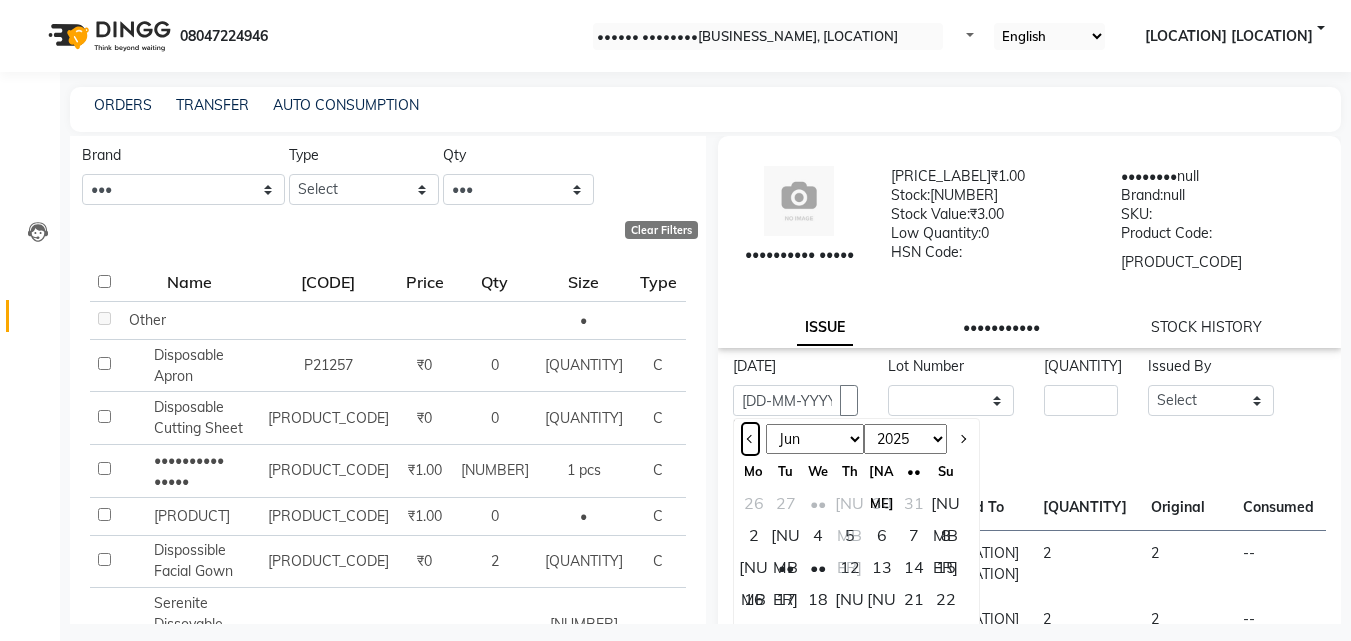 click at bounding box center [750, 439] 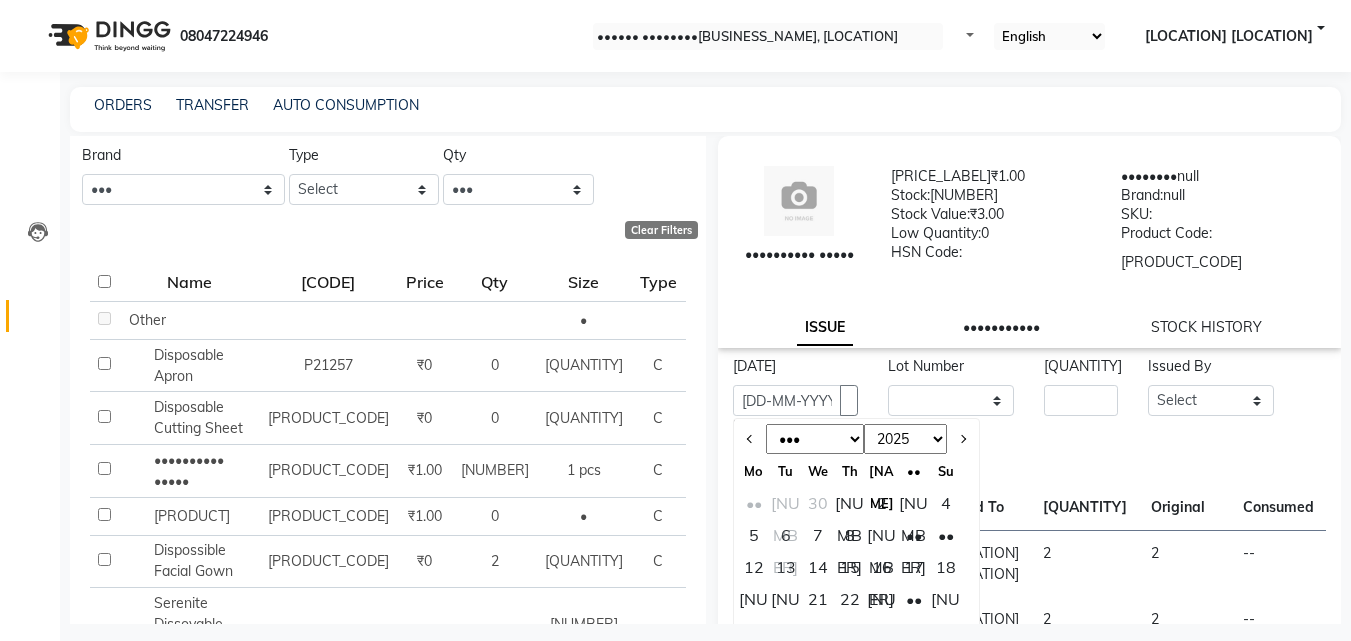 click on "[NUMBER]" at bounding box center (850, 503) 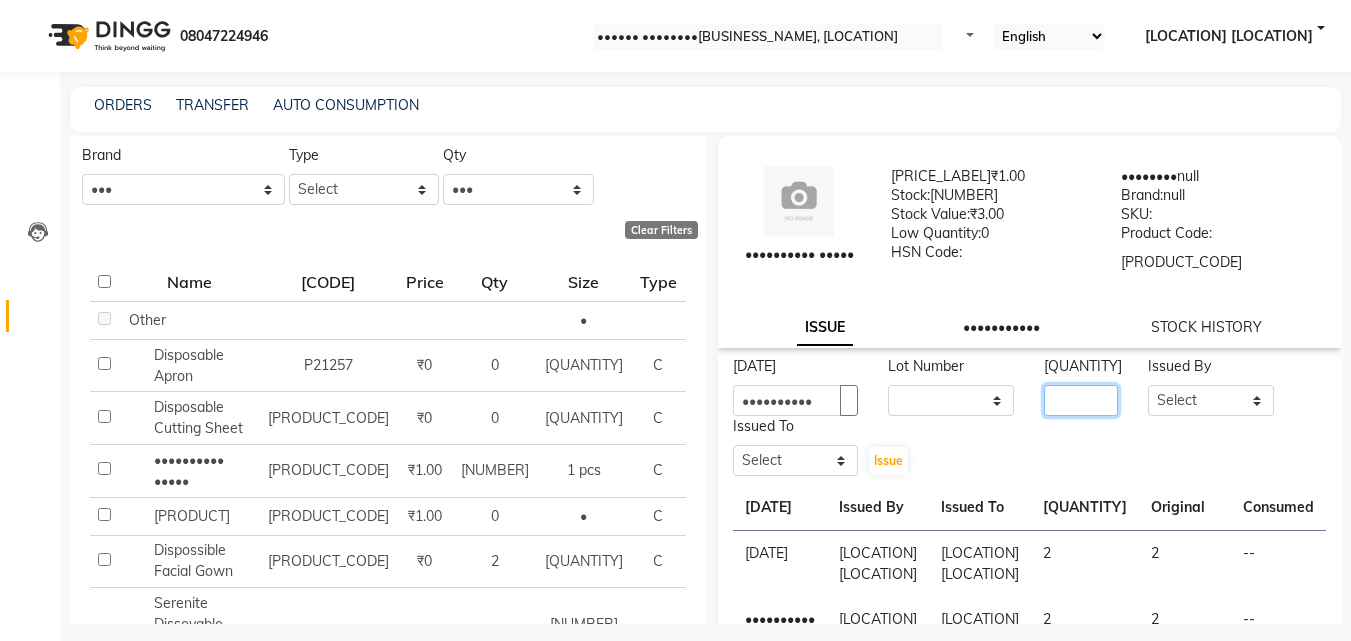 click at bounding box center [1081, 400] 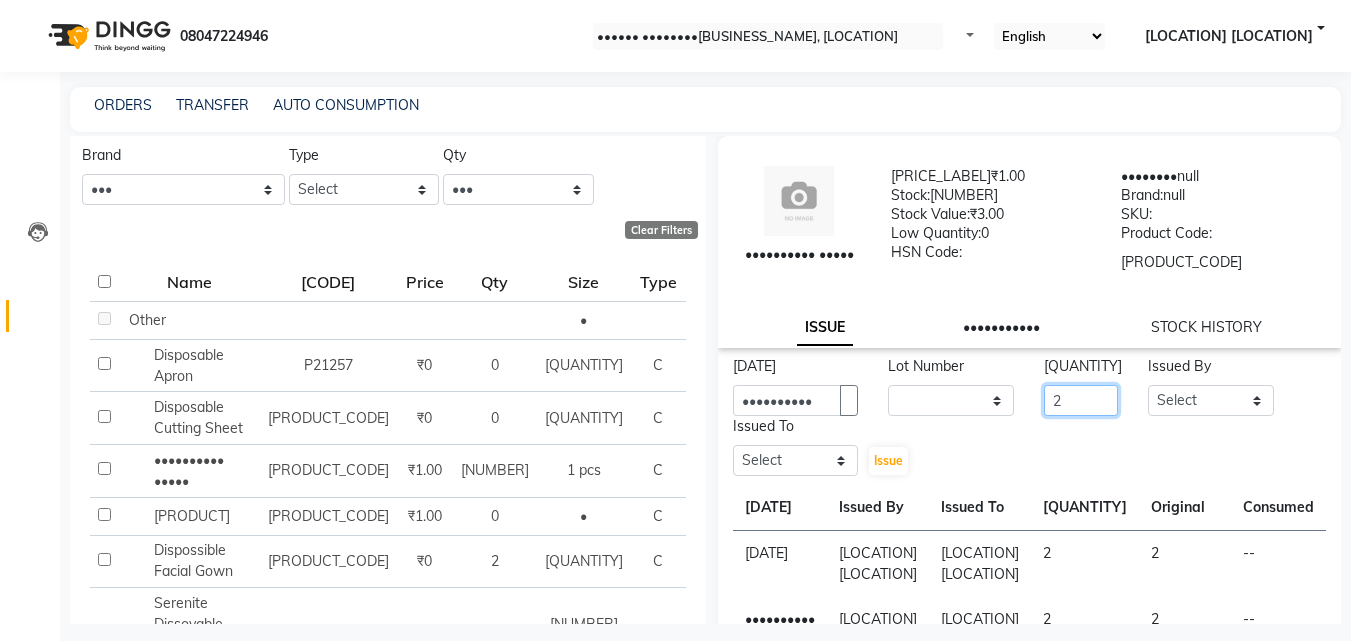 type on "2" 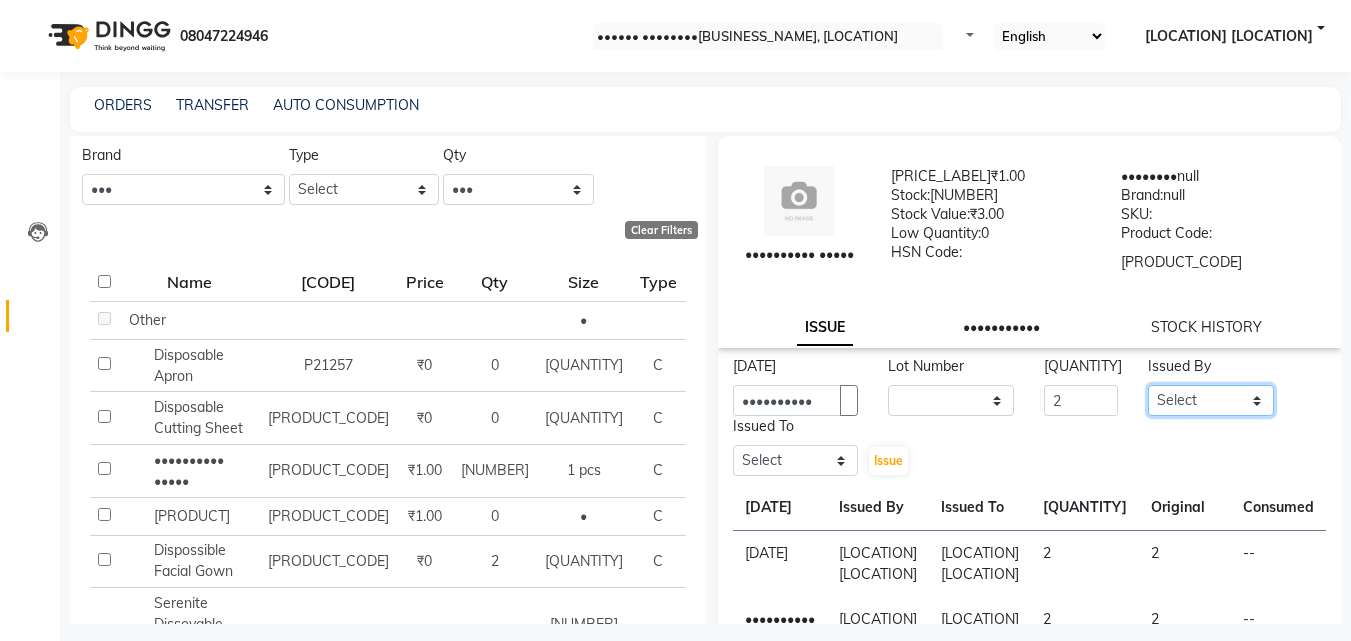 click on "Select Arya CHINJU GEETA KAZHAKOOTTAM ASHTAMUDI KRISHNA LEKSHMI MADONNA MICHAEL Poornima Gopal PRIYA ROSNI Sindhu SOORYAMOL" at bounding box center [1211, 400] 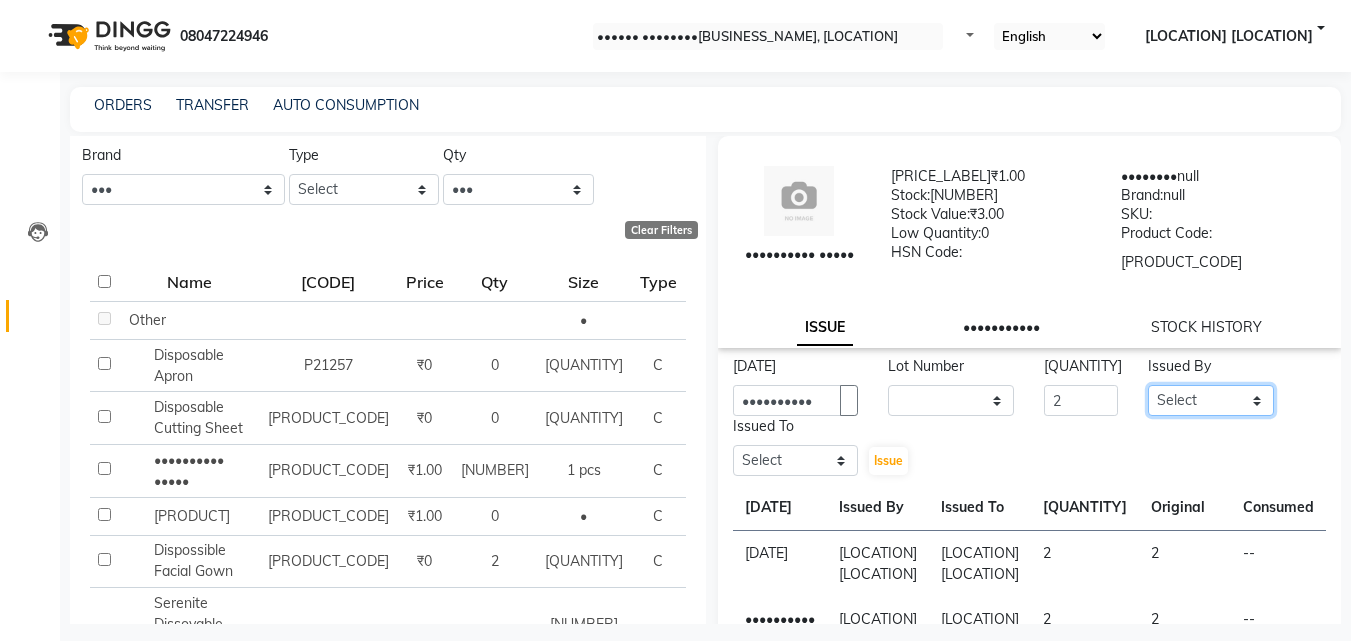 click on "Select Arya CHINJU GEETA KAZHAKOOTTAM ASHTAMUDI KRISHNA LEKSHMI MADONNA MICHAEL Poornima Gopal PRIYA ROSNI Sindhu SOORYAMOL" at bounding box center (1211, 400) 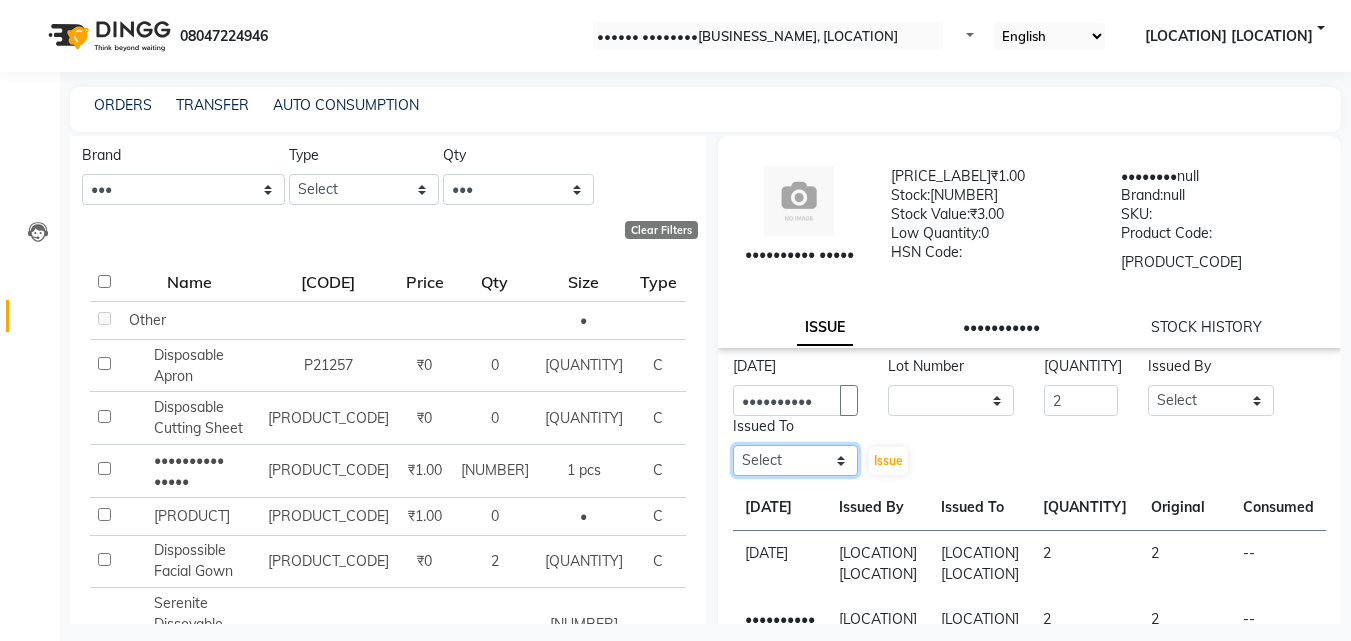 drag, startPoint x: 771, startPoint y: 464, endPoint x: 776, endPoint y: 435, distance: 29.427877 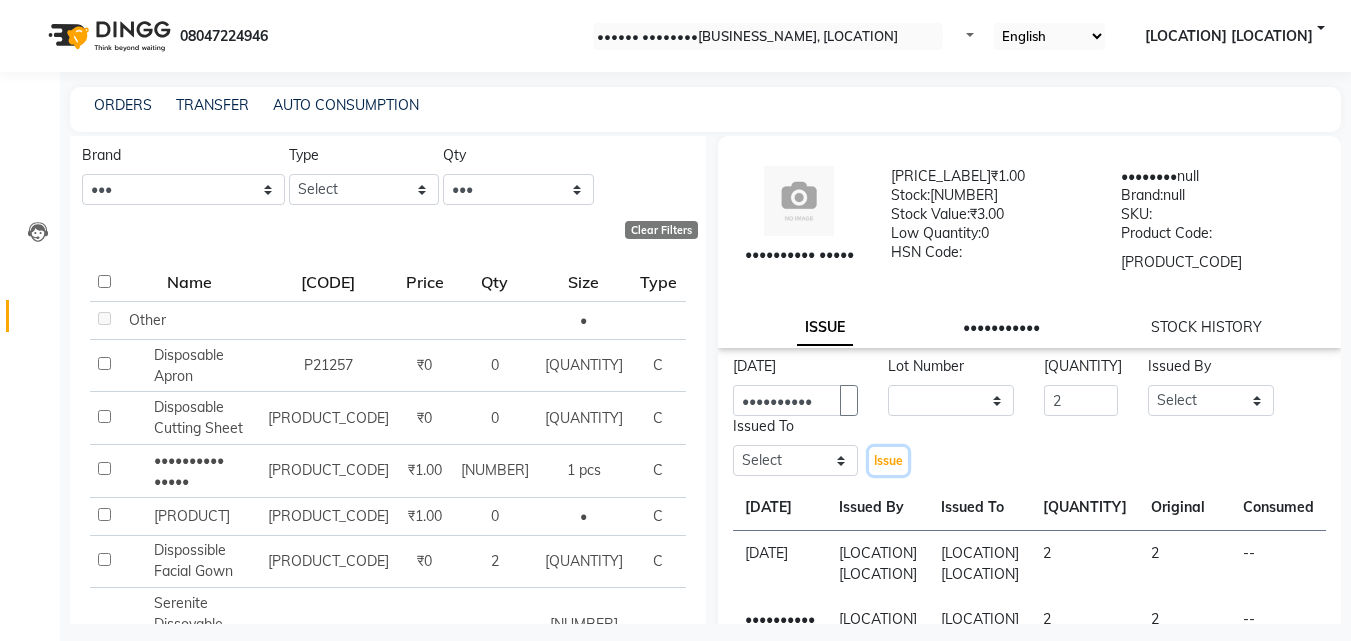 drag, startPoint x: 877, startPoint y: 444, endPoint x: 903, endPoint y: 453, distance: 27.513634 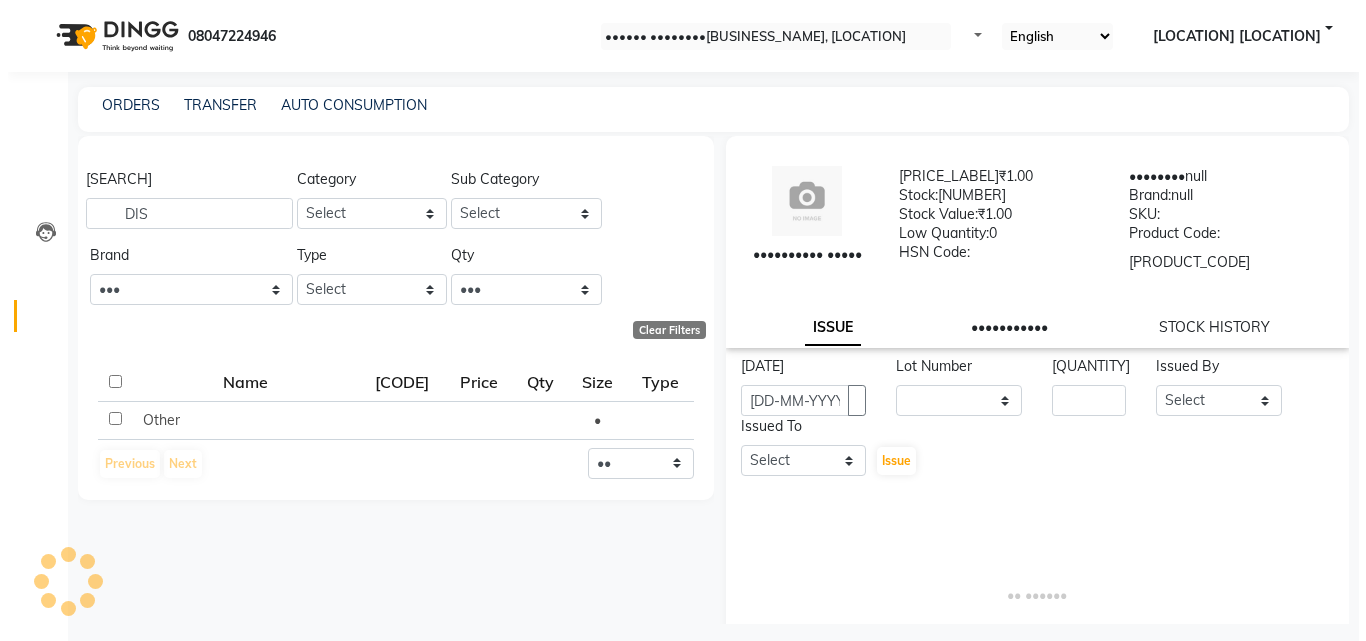 scroll, scrollTop: 0, scrollLeft: 0, axis: both 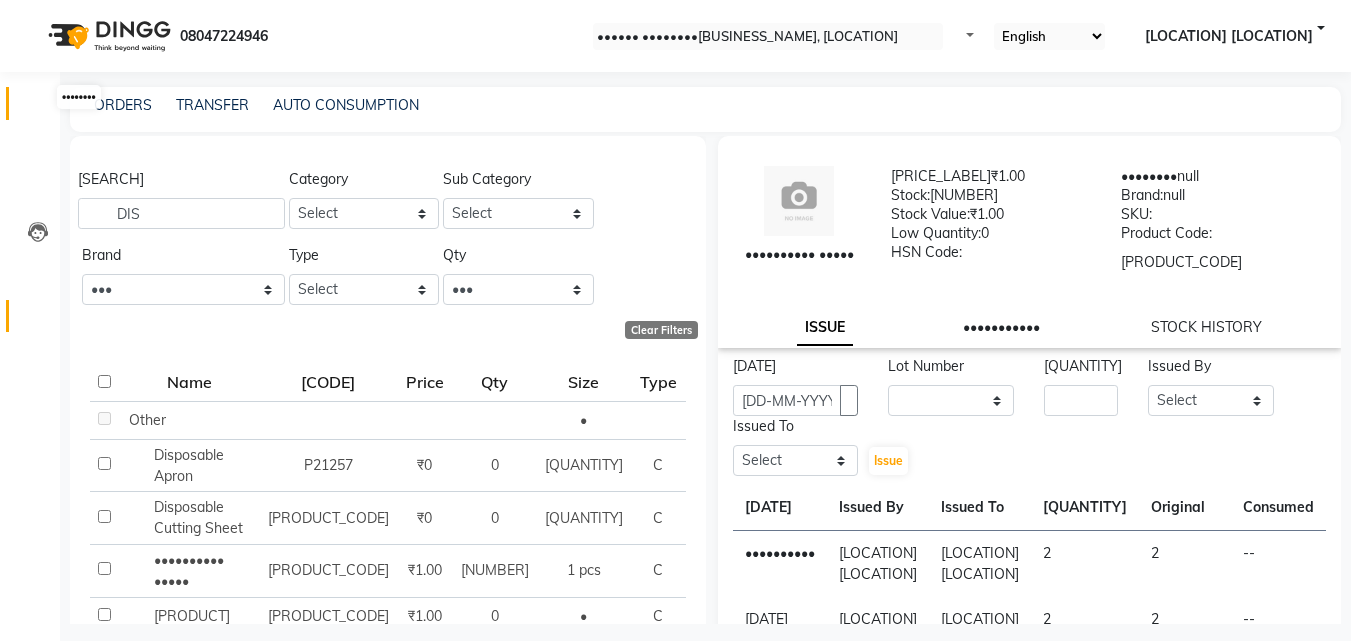 click at bounding box center [38, 108] 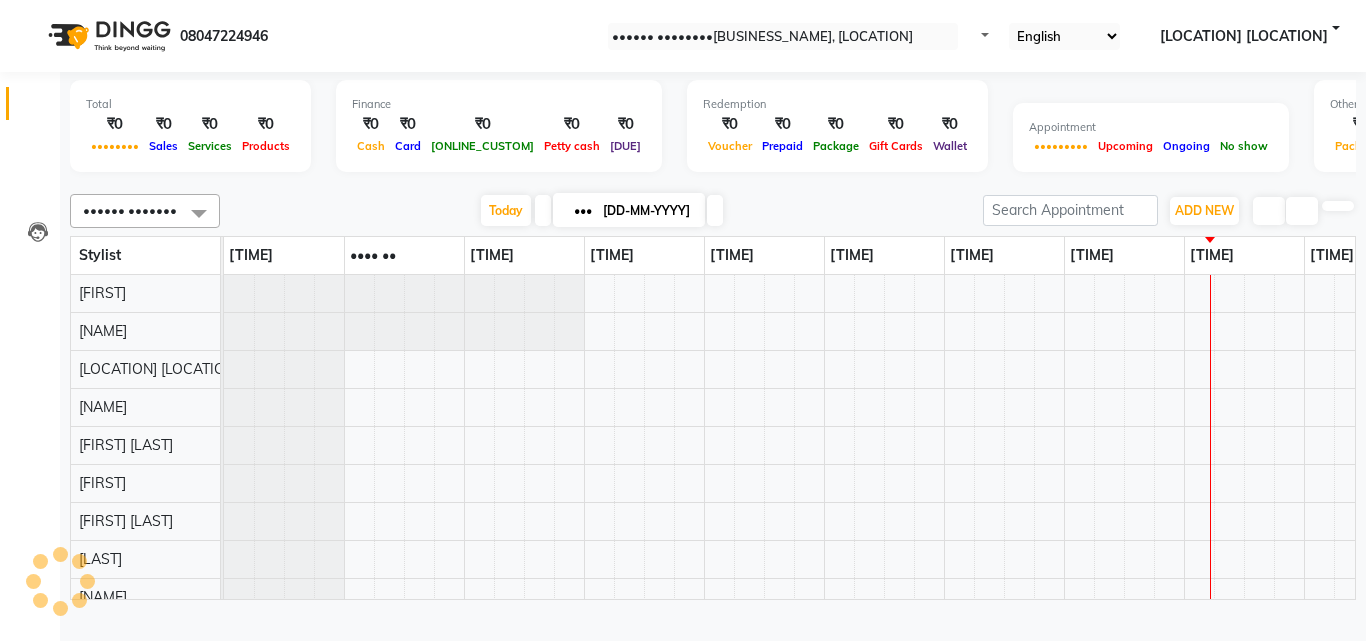 scroll, scrollTop: 0, scrollLeft: 309, axis: horizontal 